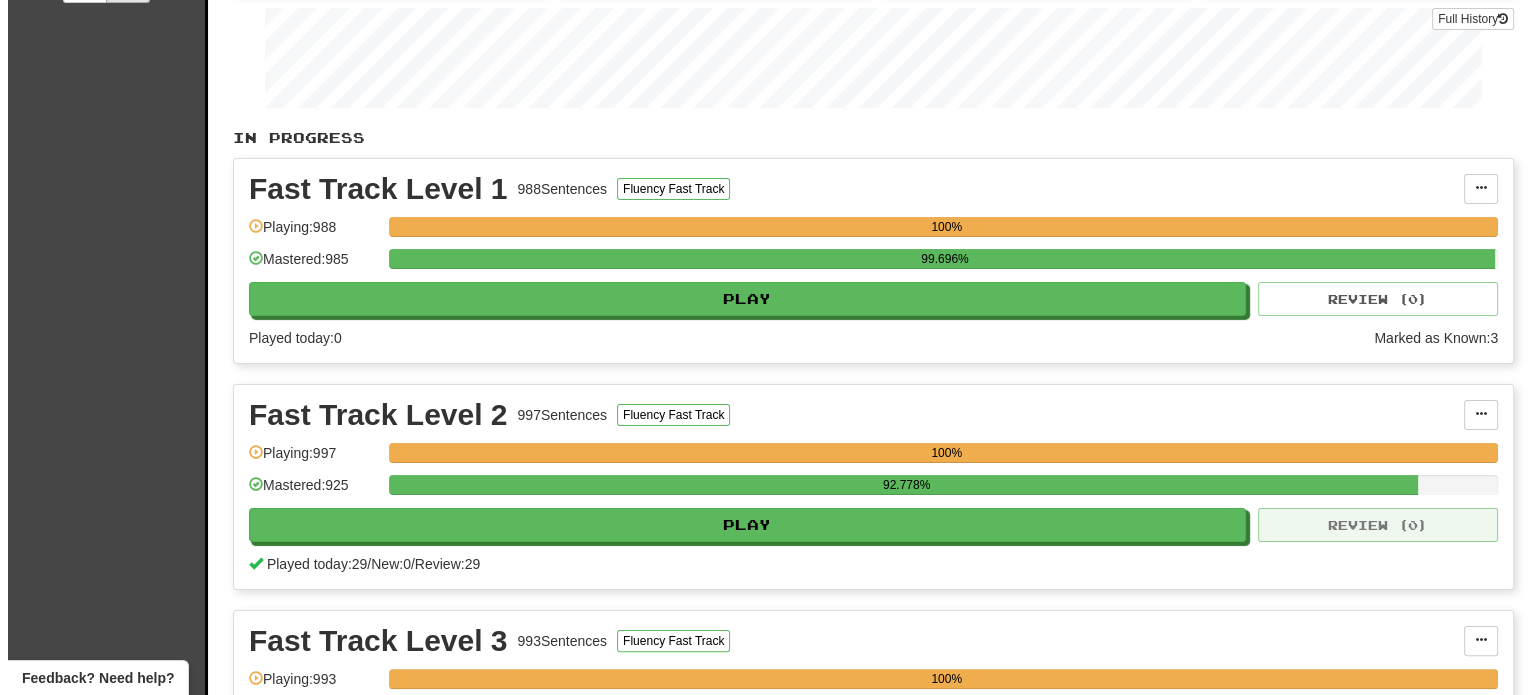scroll, scrollTop: 400, scrollLeft: 0, axis: vertical 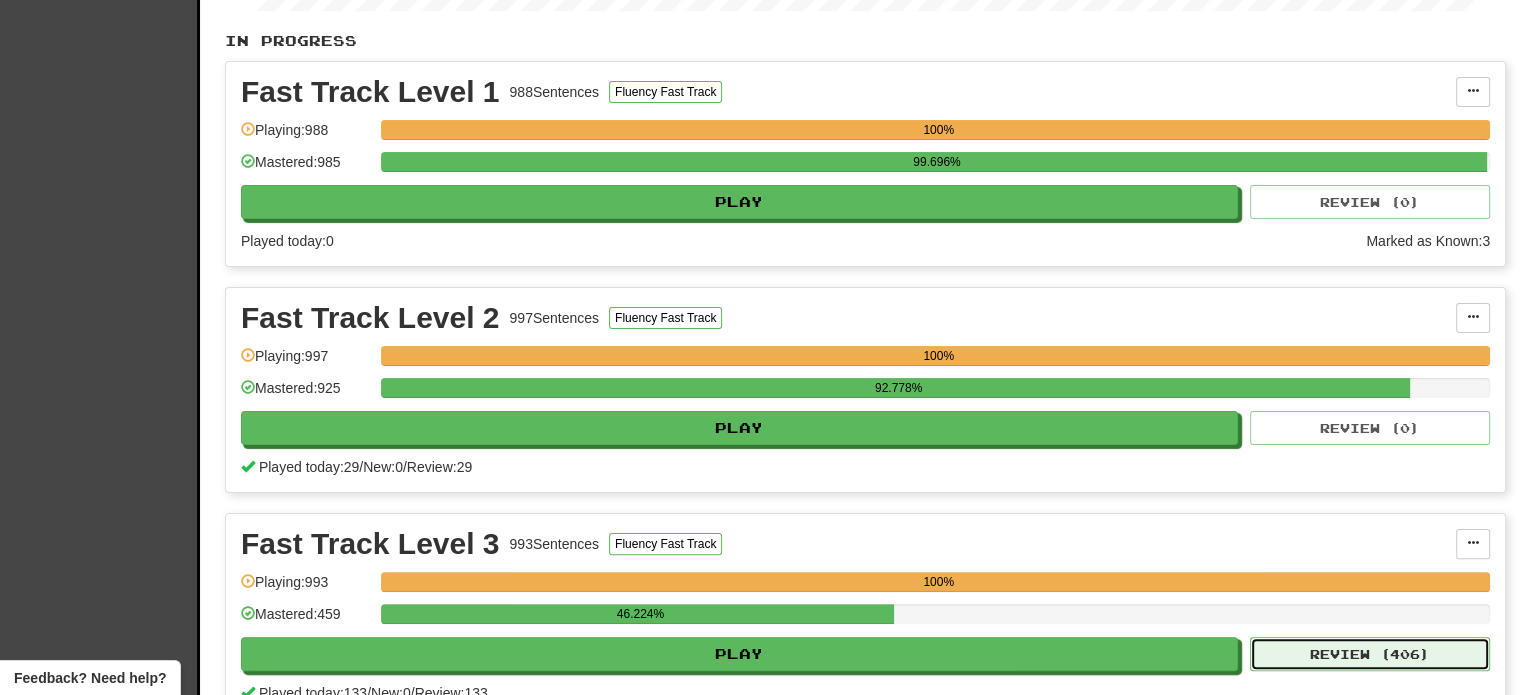 click on "Review ( 406 )" at bounding box center (1370, 654) 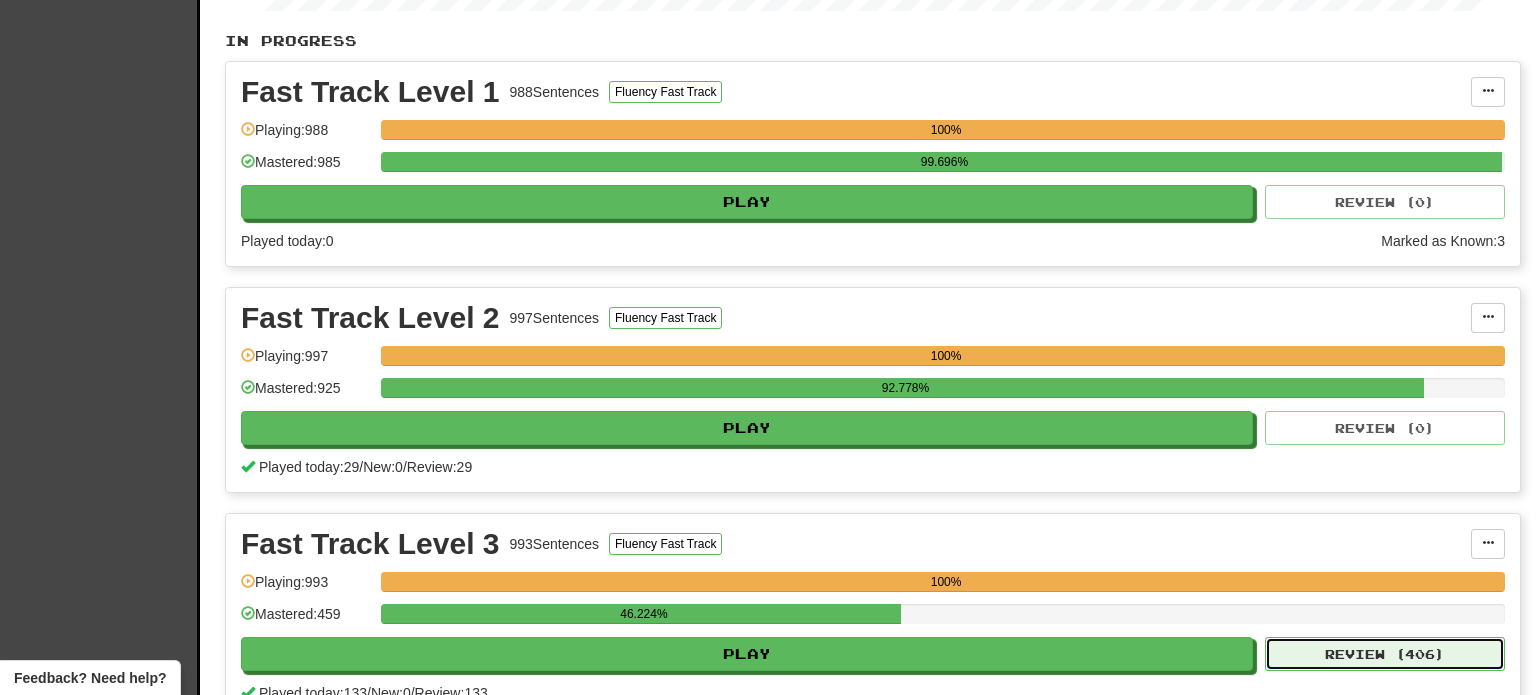 select on "**" 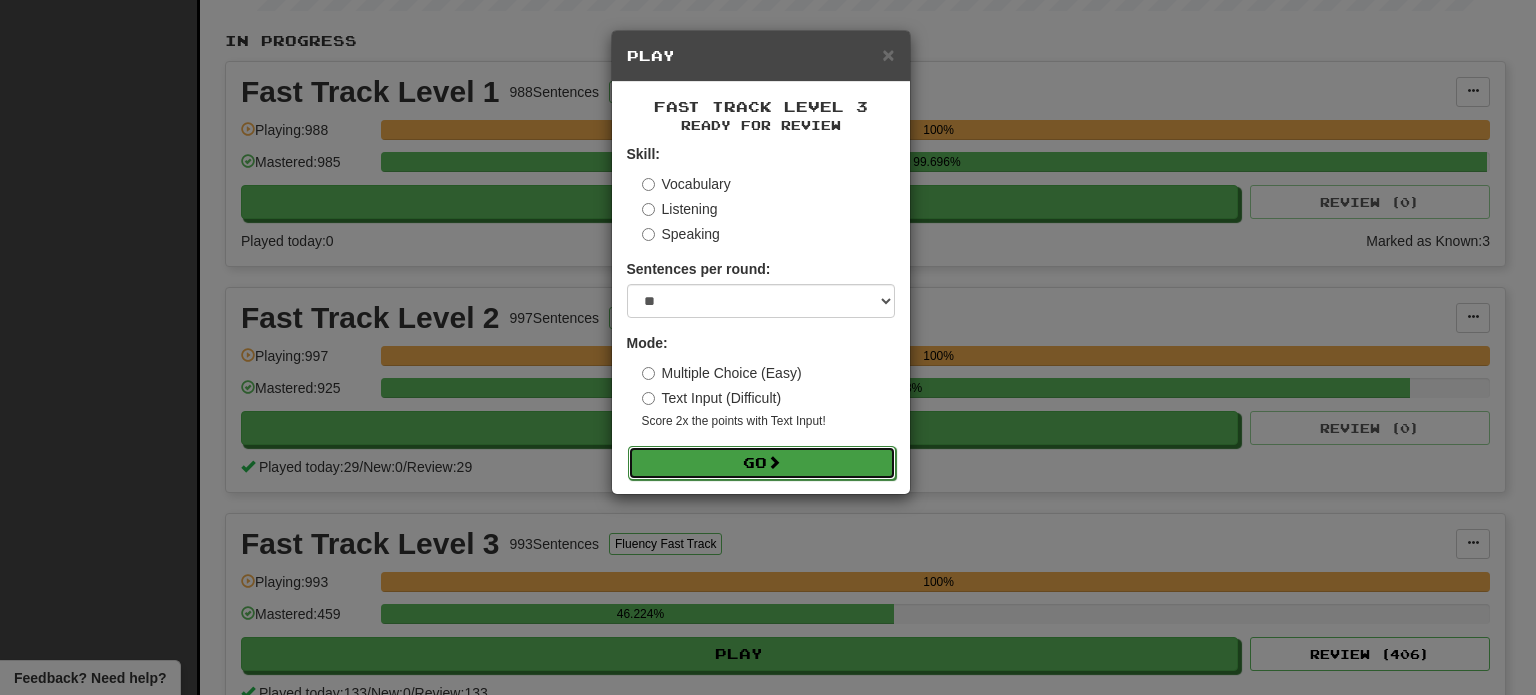 click at bounding box center (774, 462) 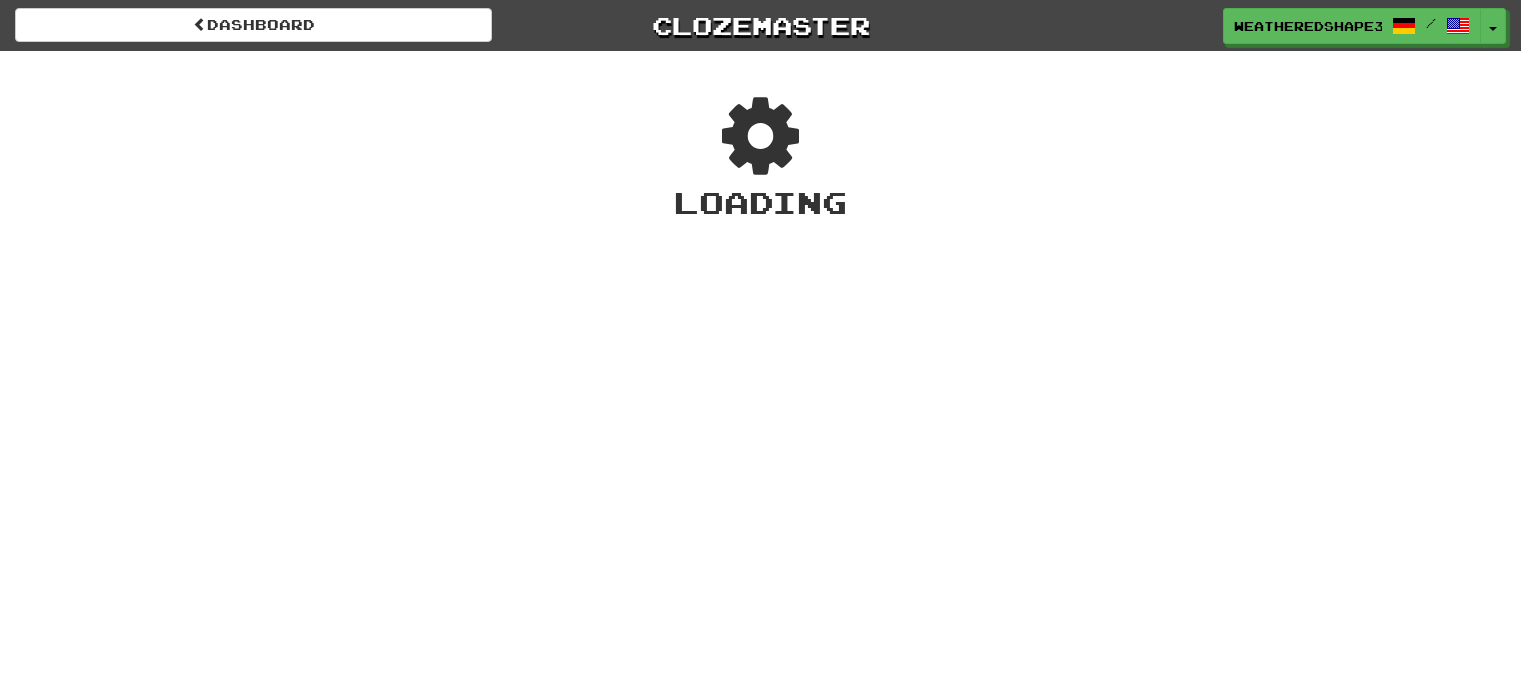 scroll, scrollTop: 0, scrollLeft: 0, axis: both 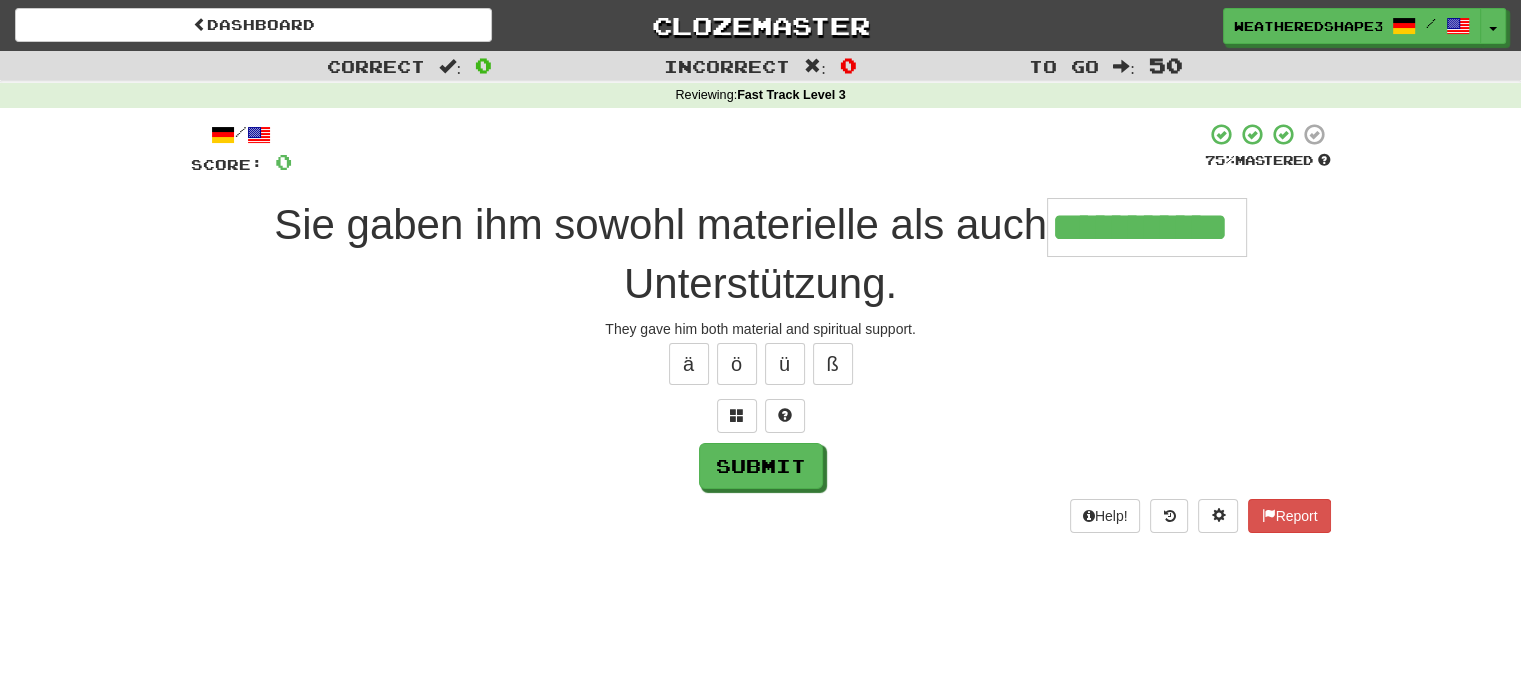 type on "**********" 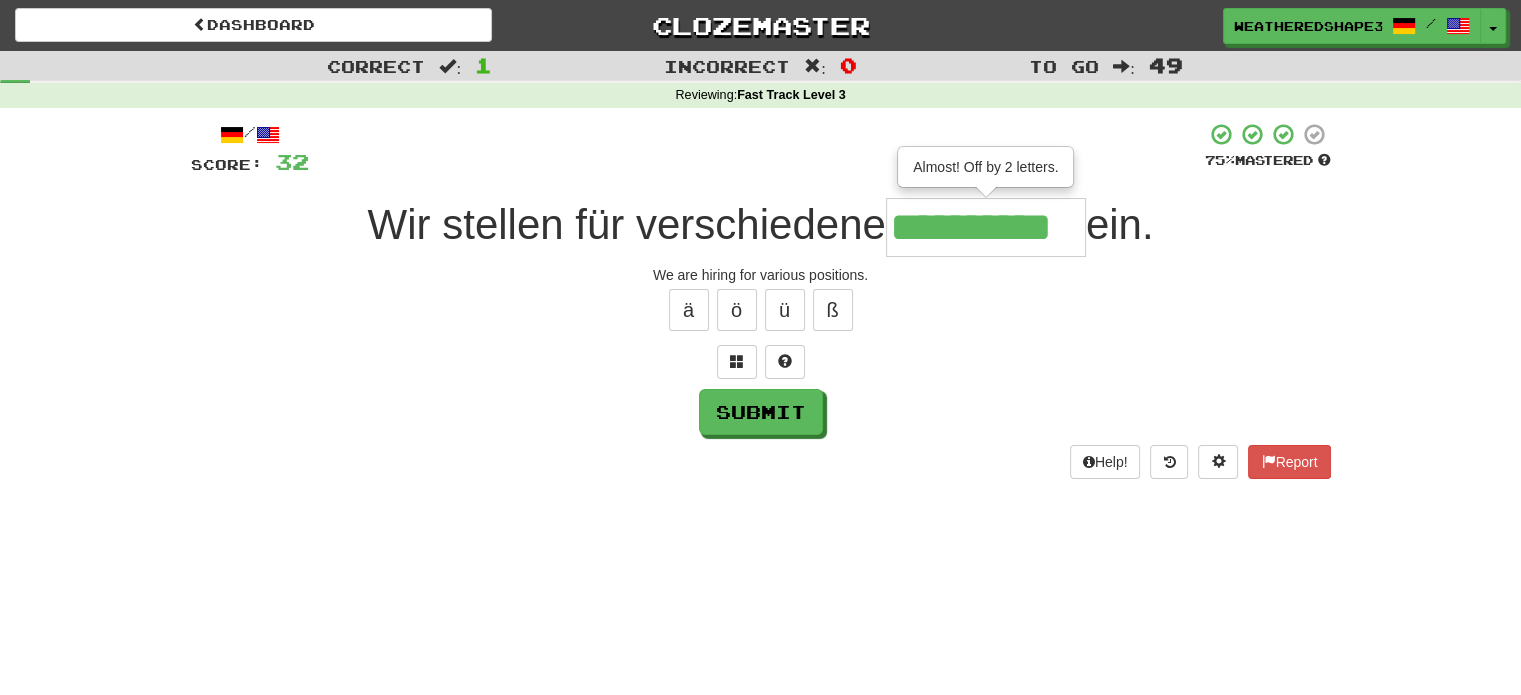 type on "**********" 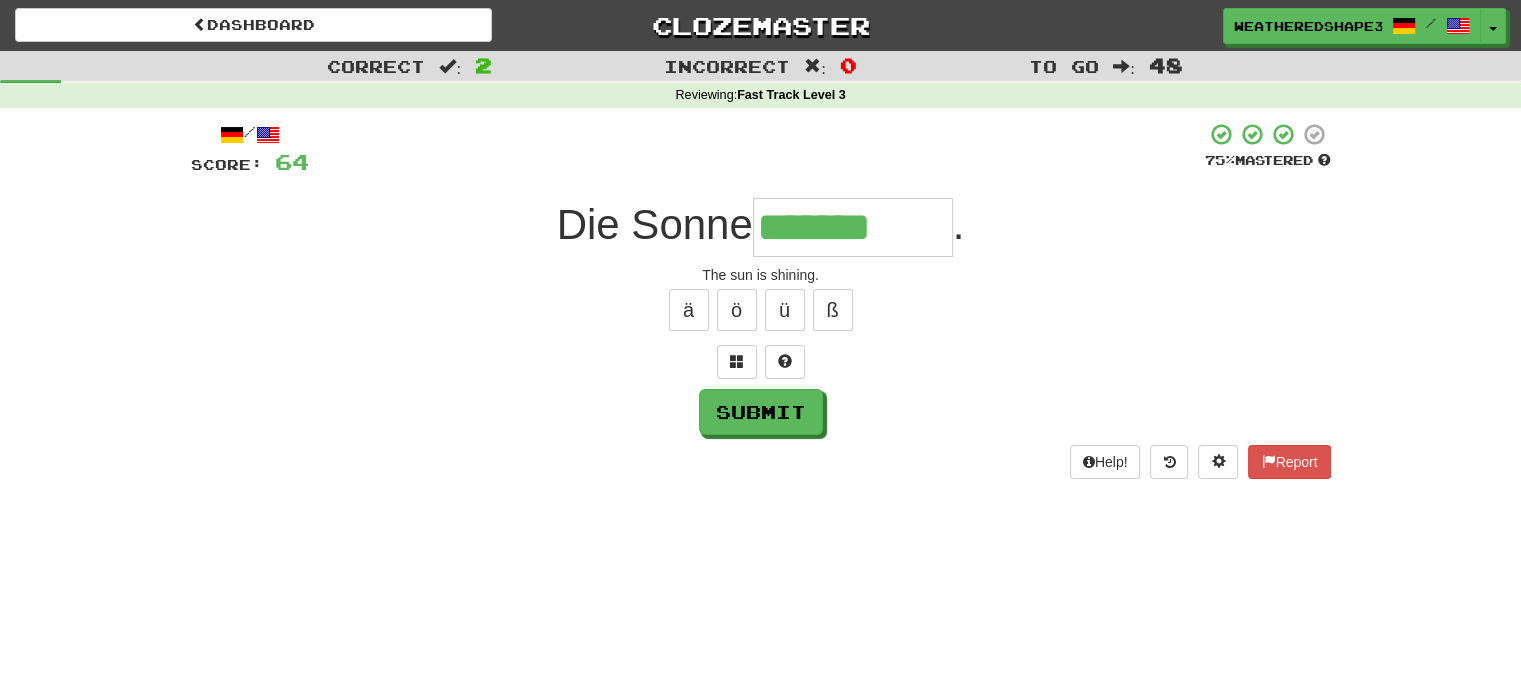 type on "*******" 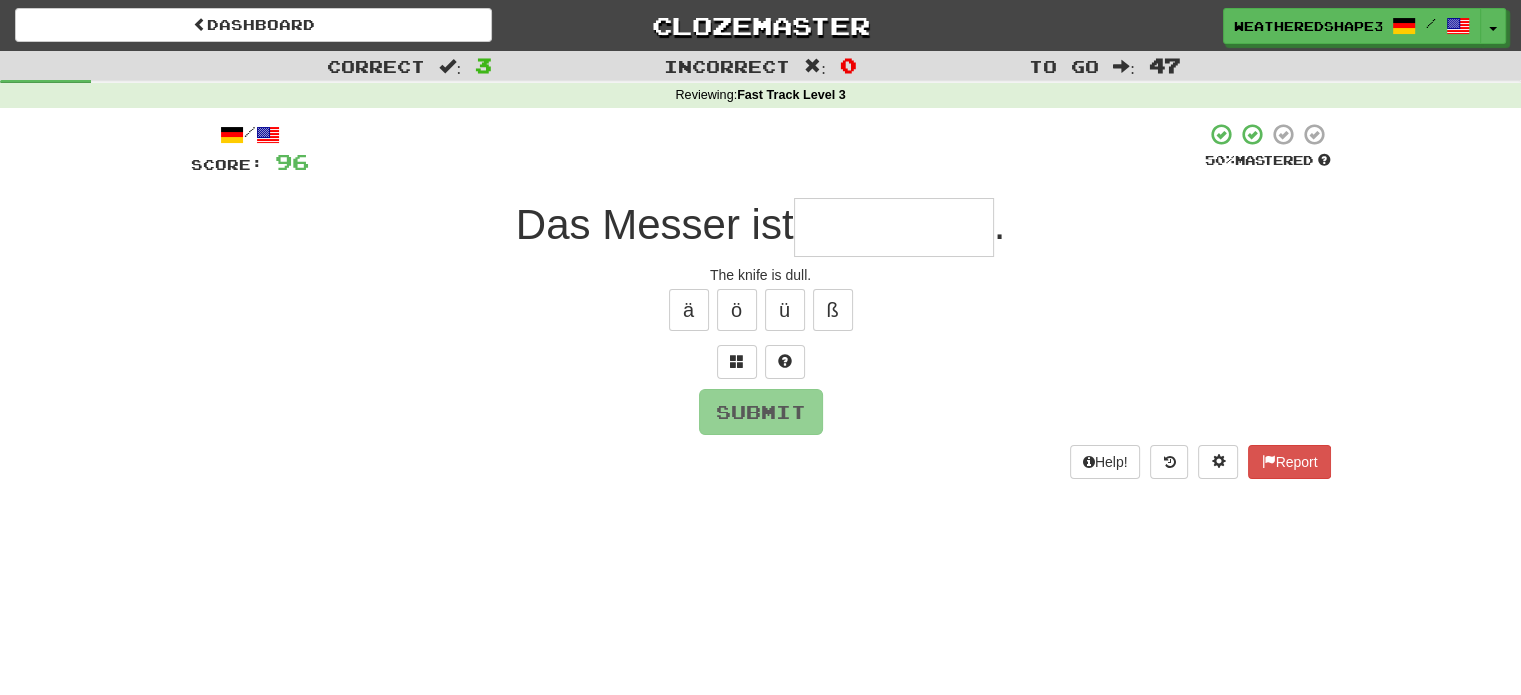 type on "*" 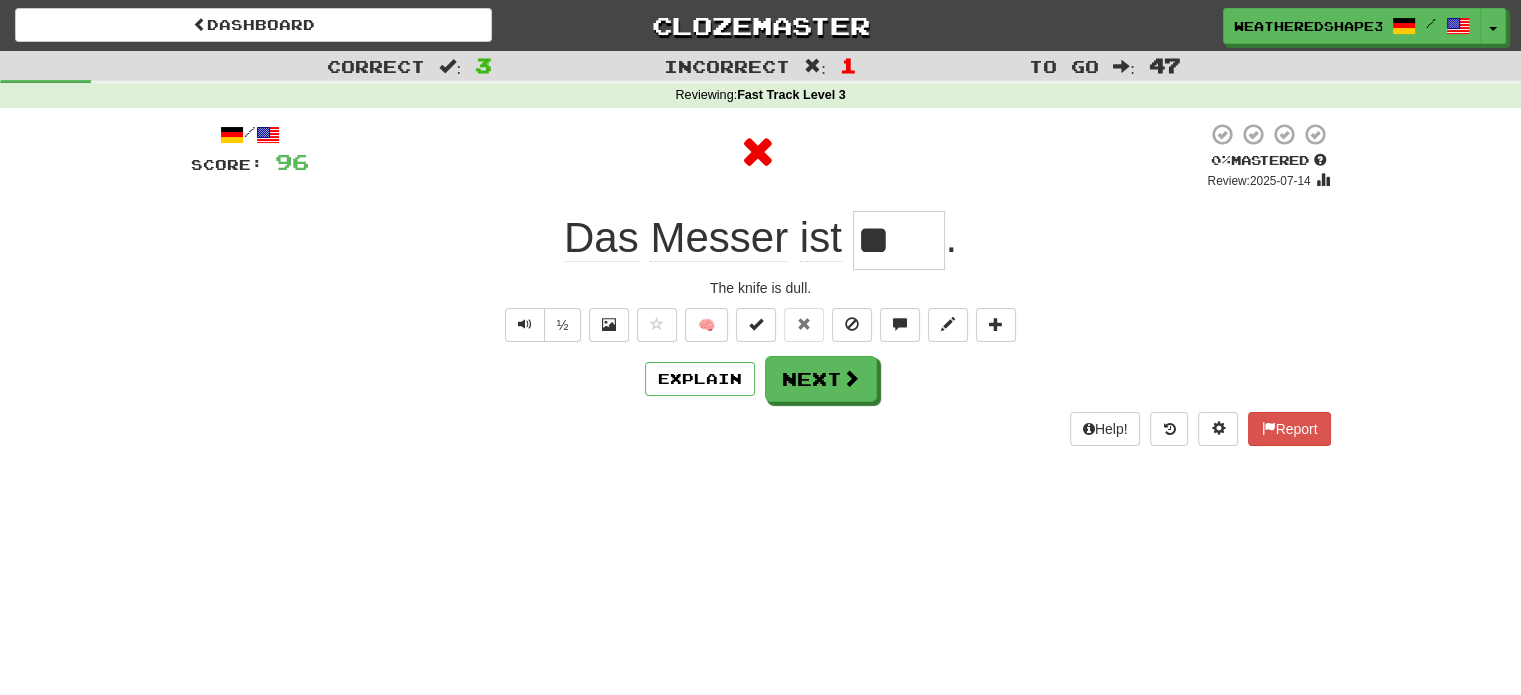 type on "****" 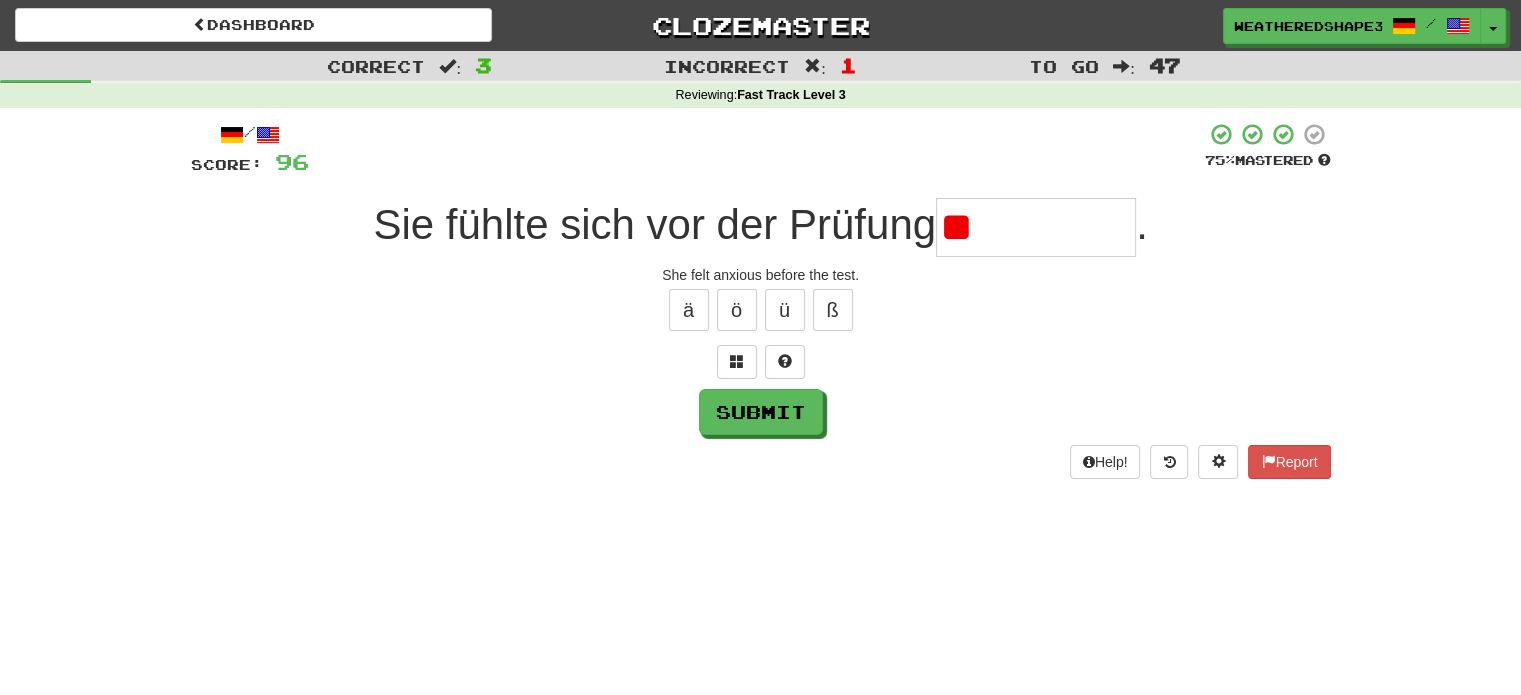 type on "*" 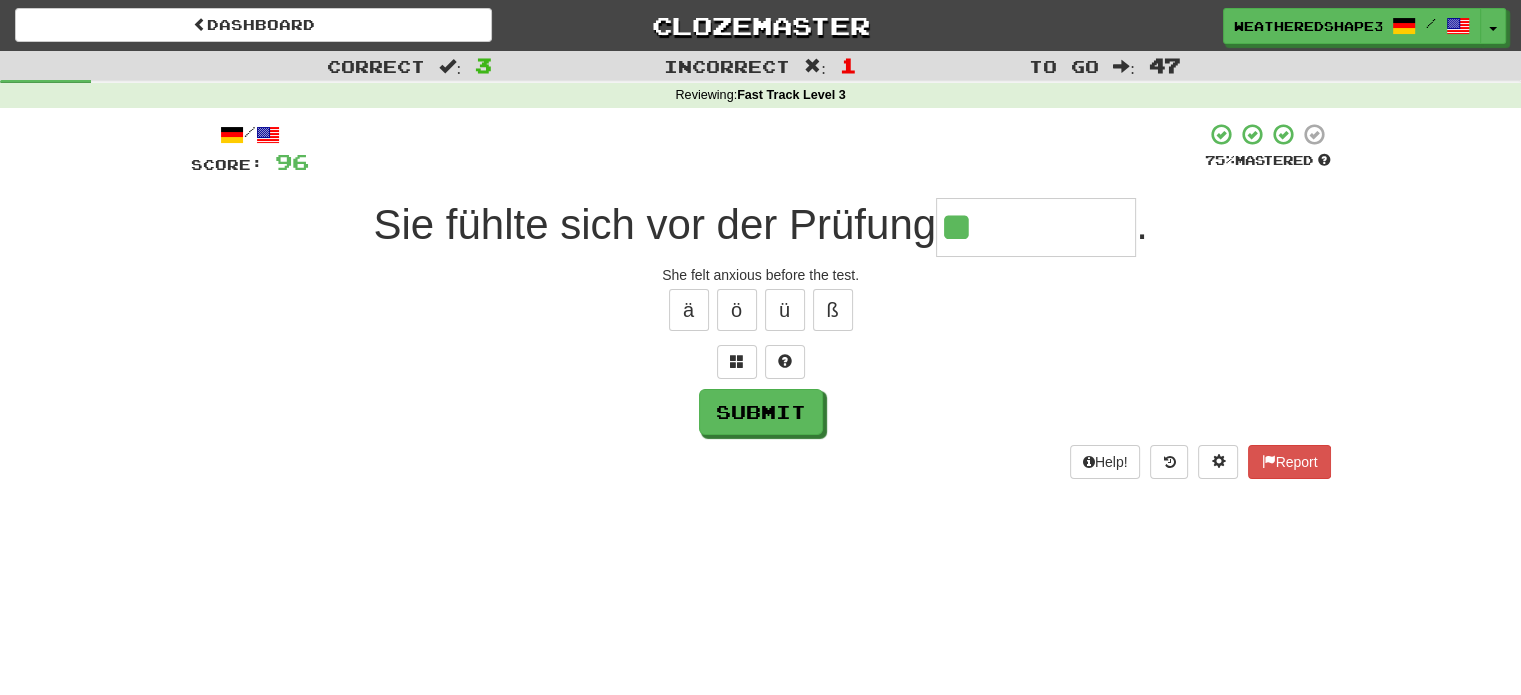 type on "*******" 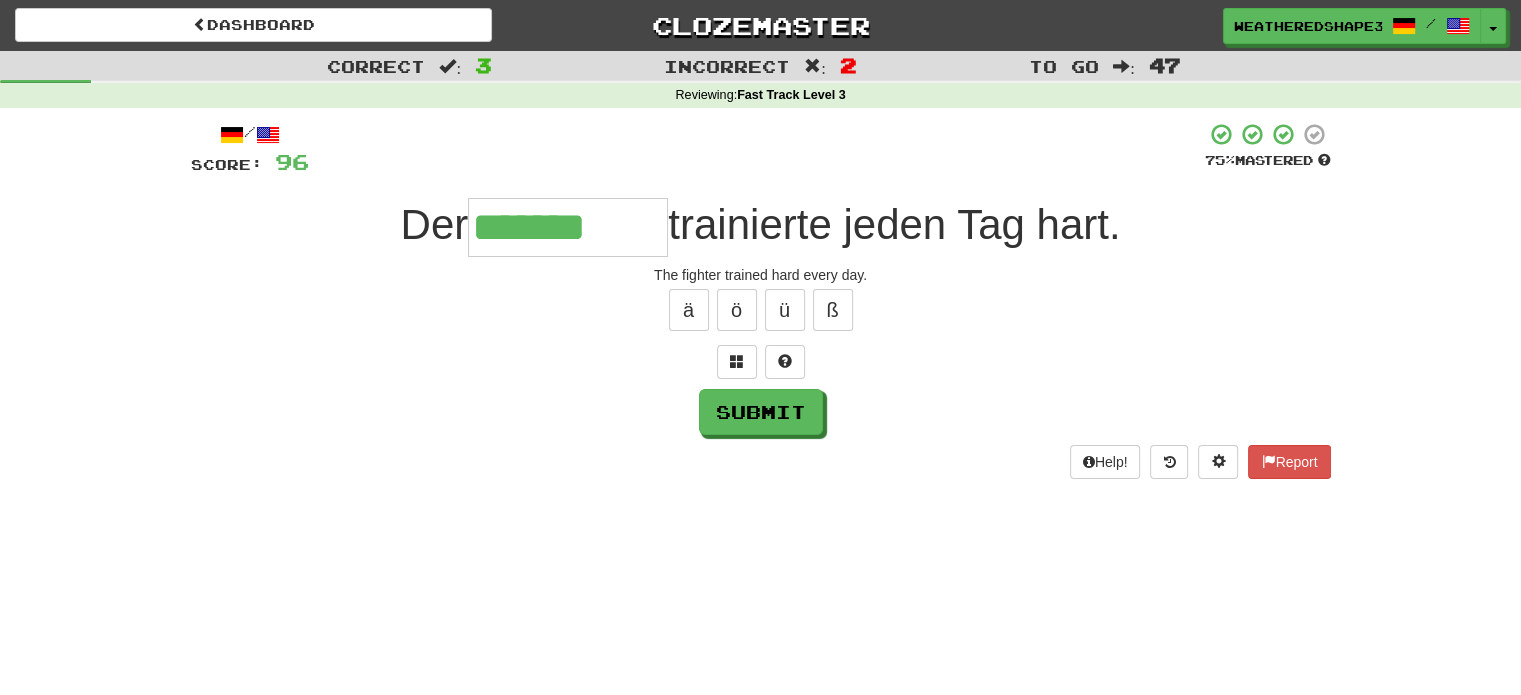 type on "*******" 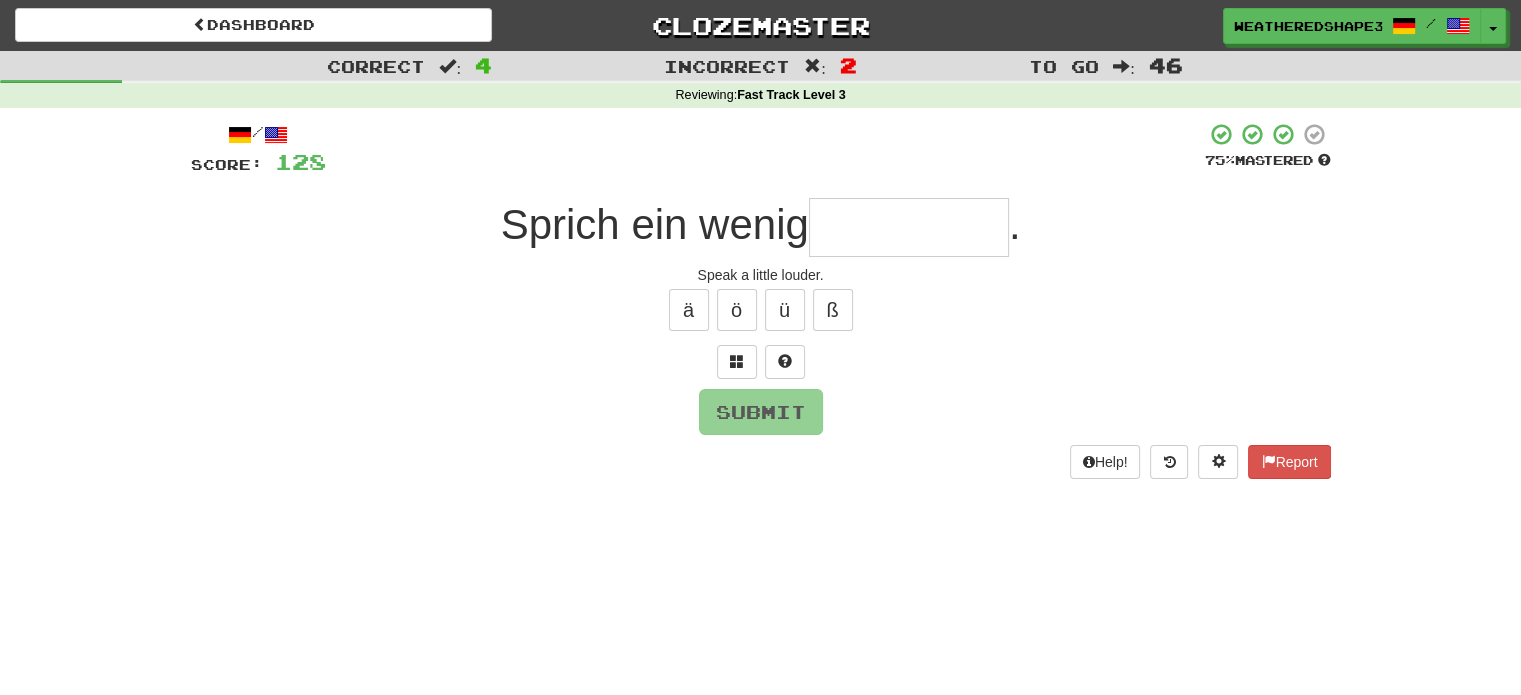 type on "*" 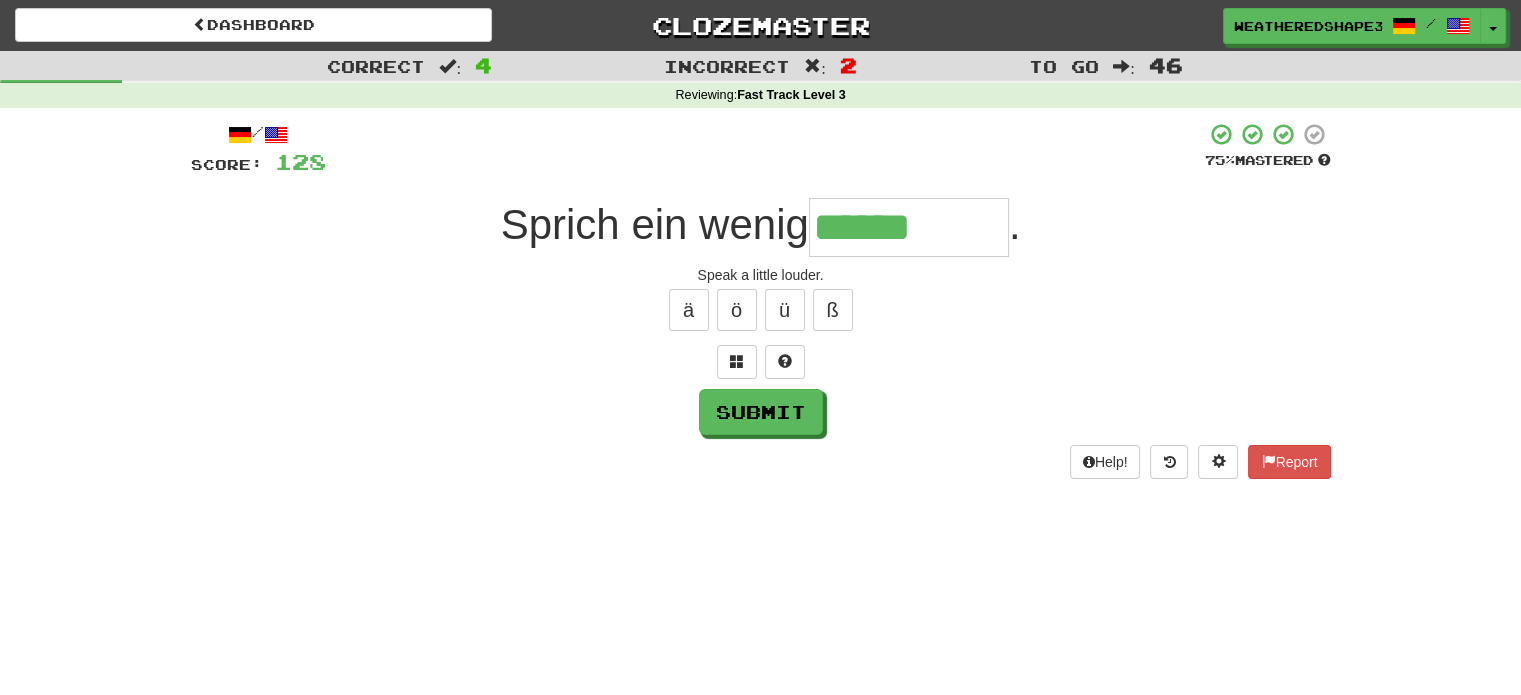 type on "******" 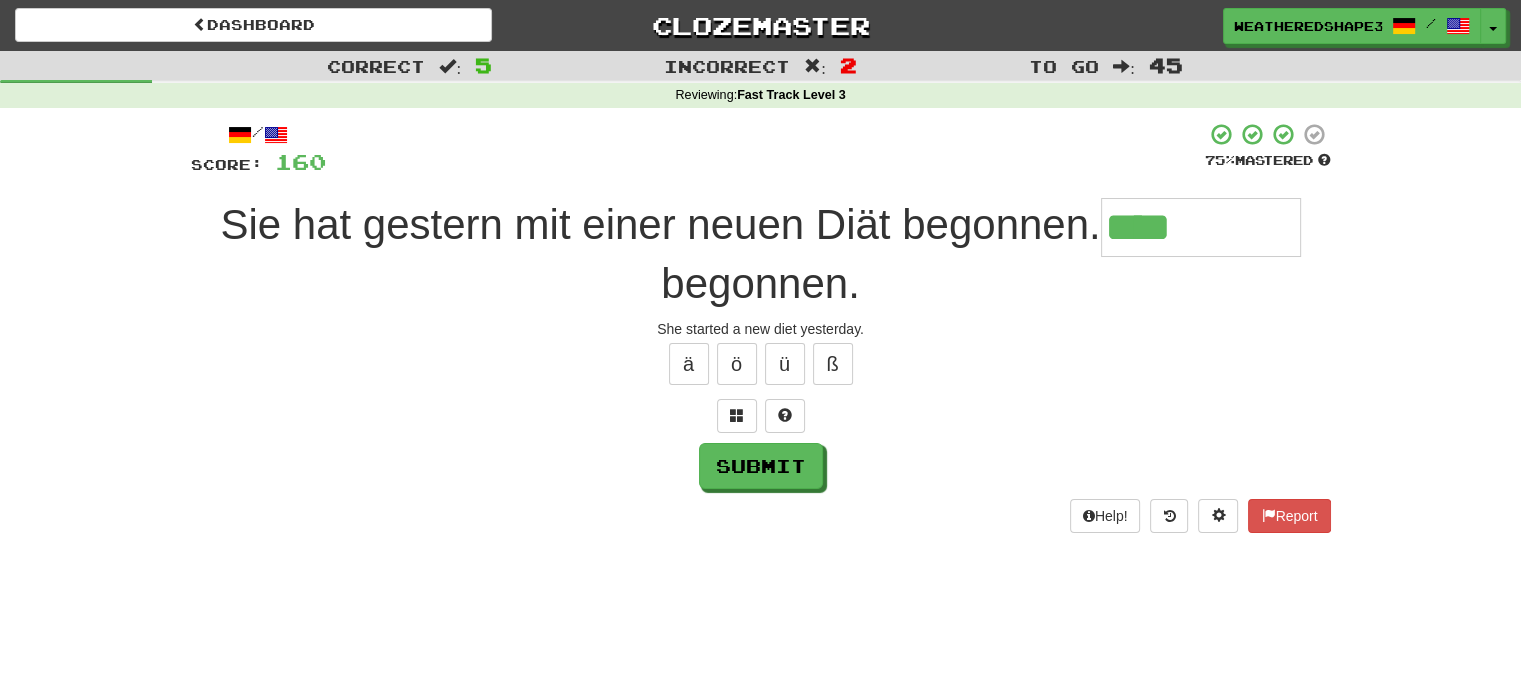 type on "****" 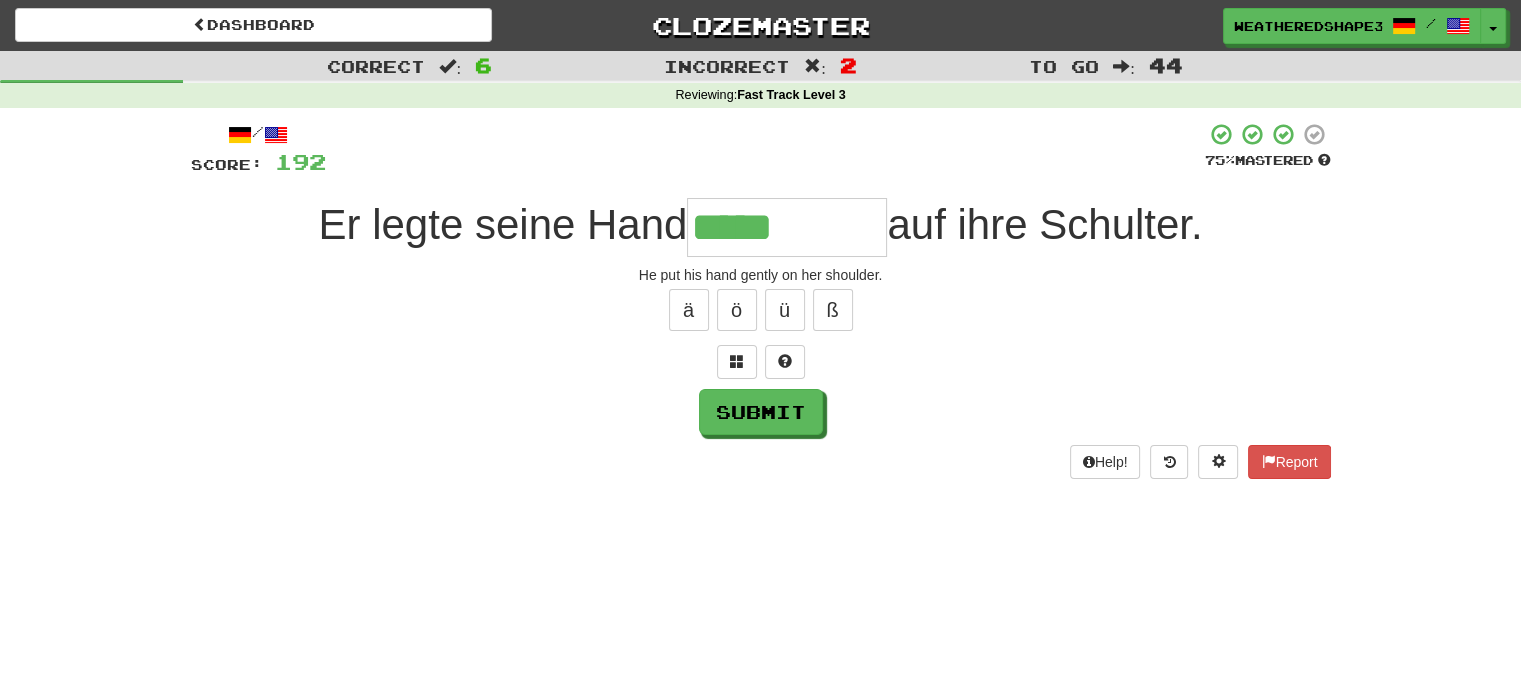type on "*****" 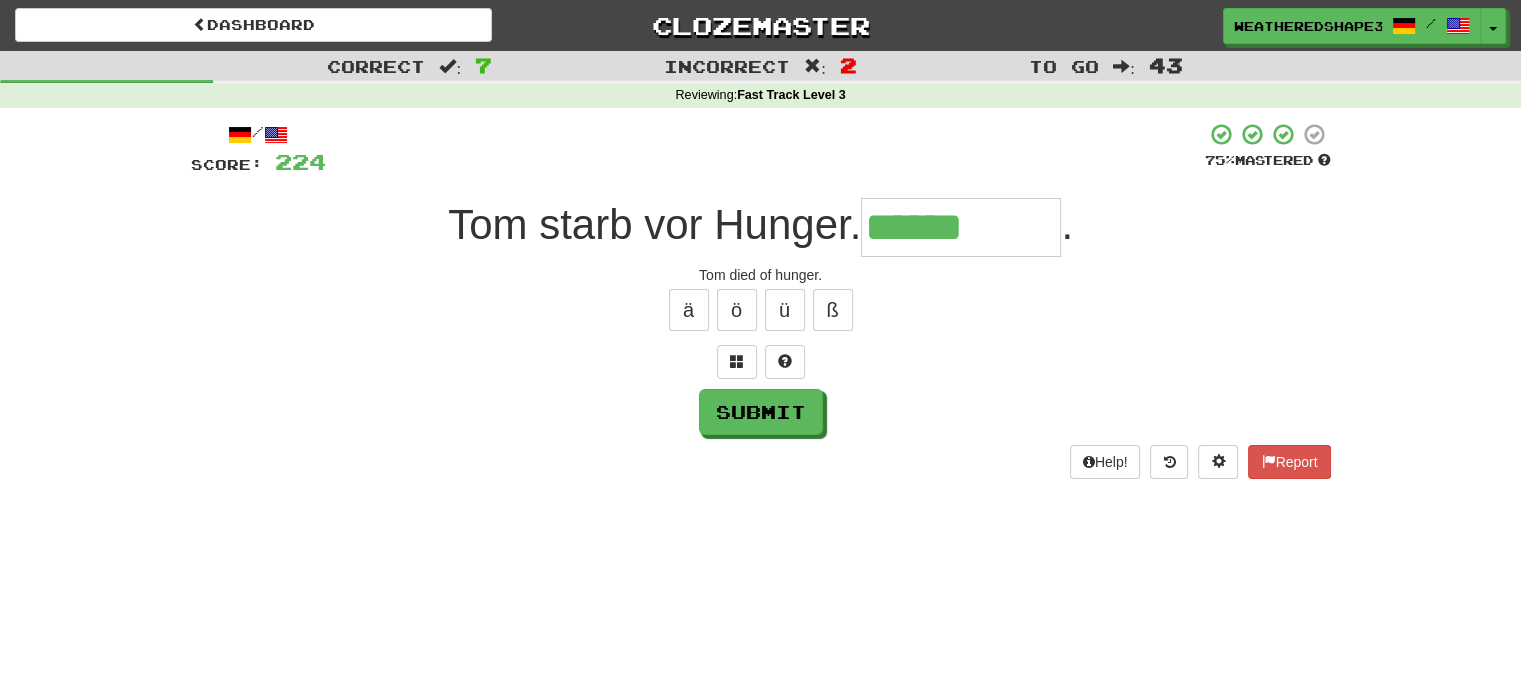 type on "******" 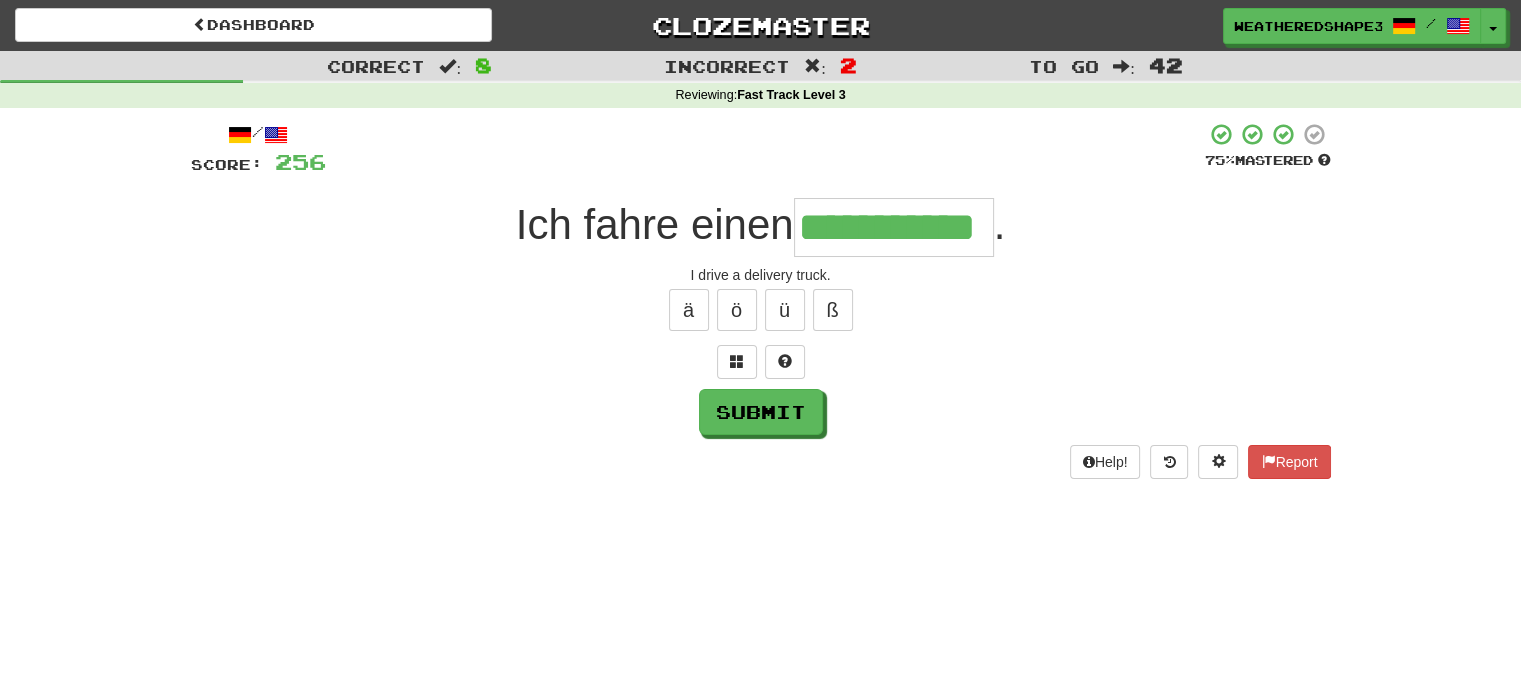 scroll, scrollTop: 0, scrollLeft: 0, axis: both 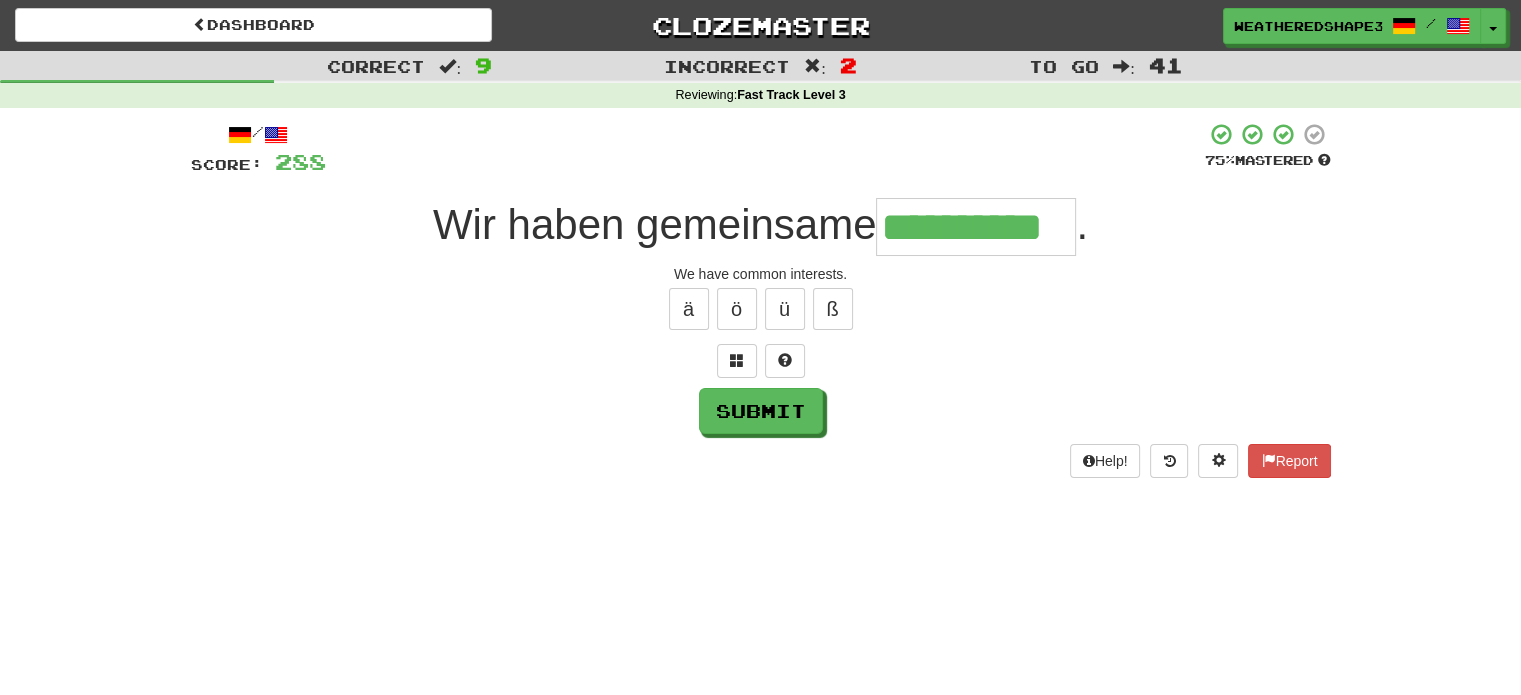 type on "**********" 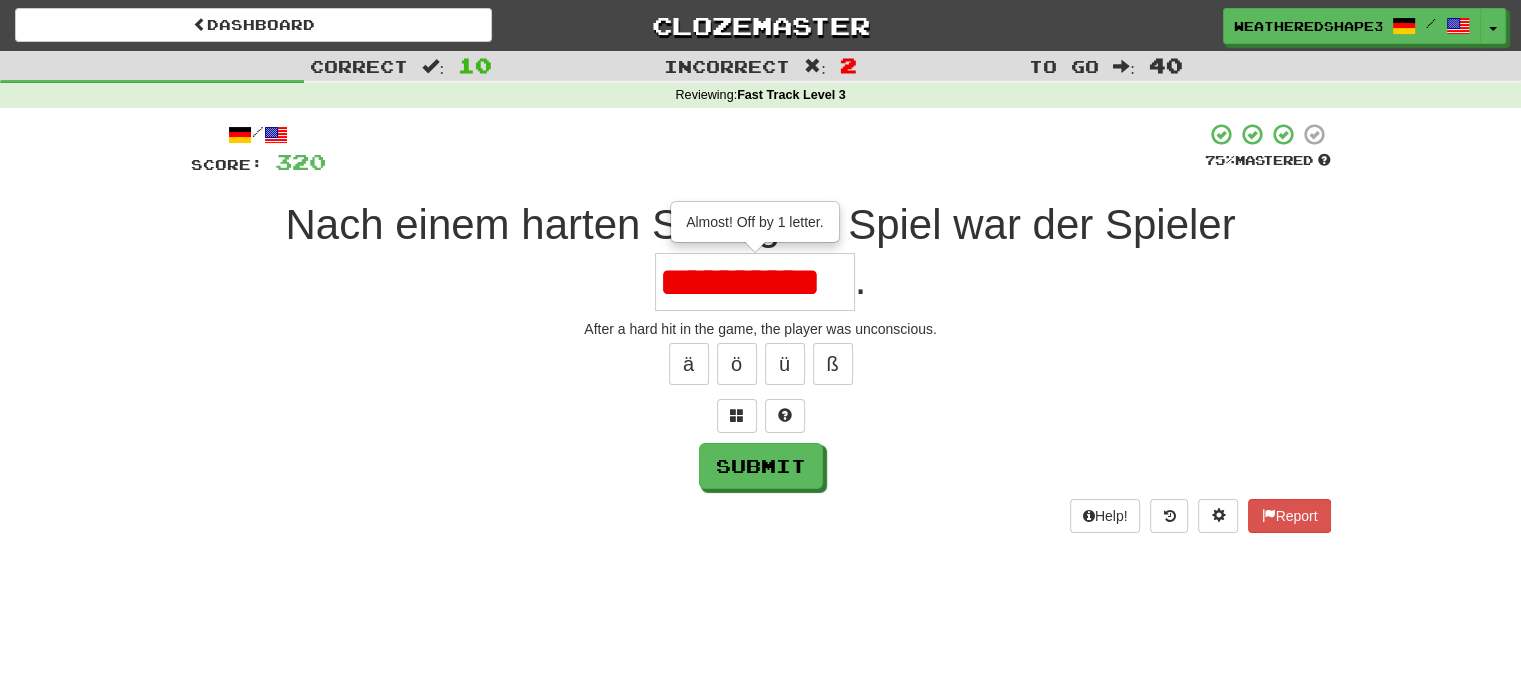 scroll, scrollTop: 0, scrollLeft: 15, axis: horizontal 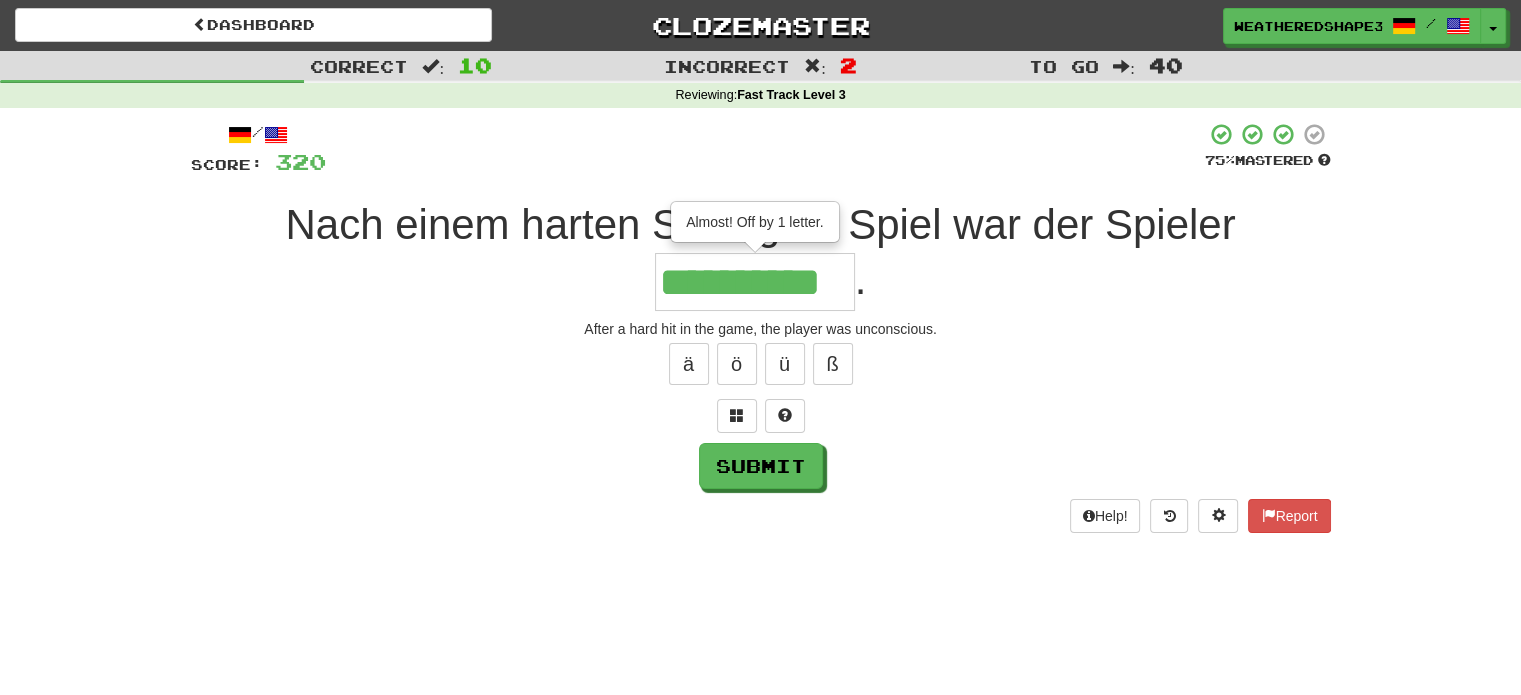 type on "**********" 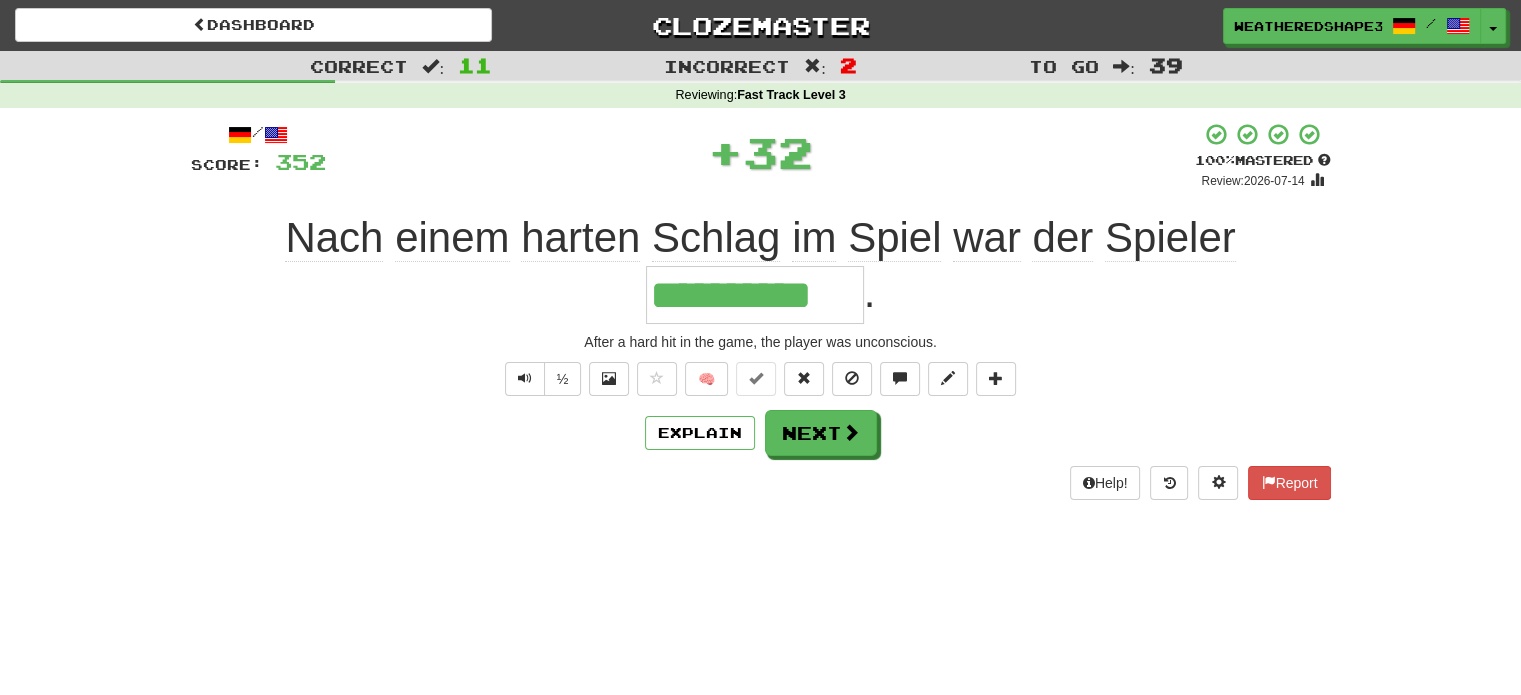 scroll, scrollTop: 0, scrollLeft: 0, axis: both 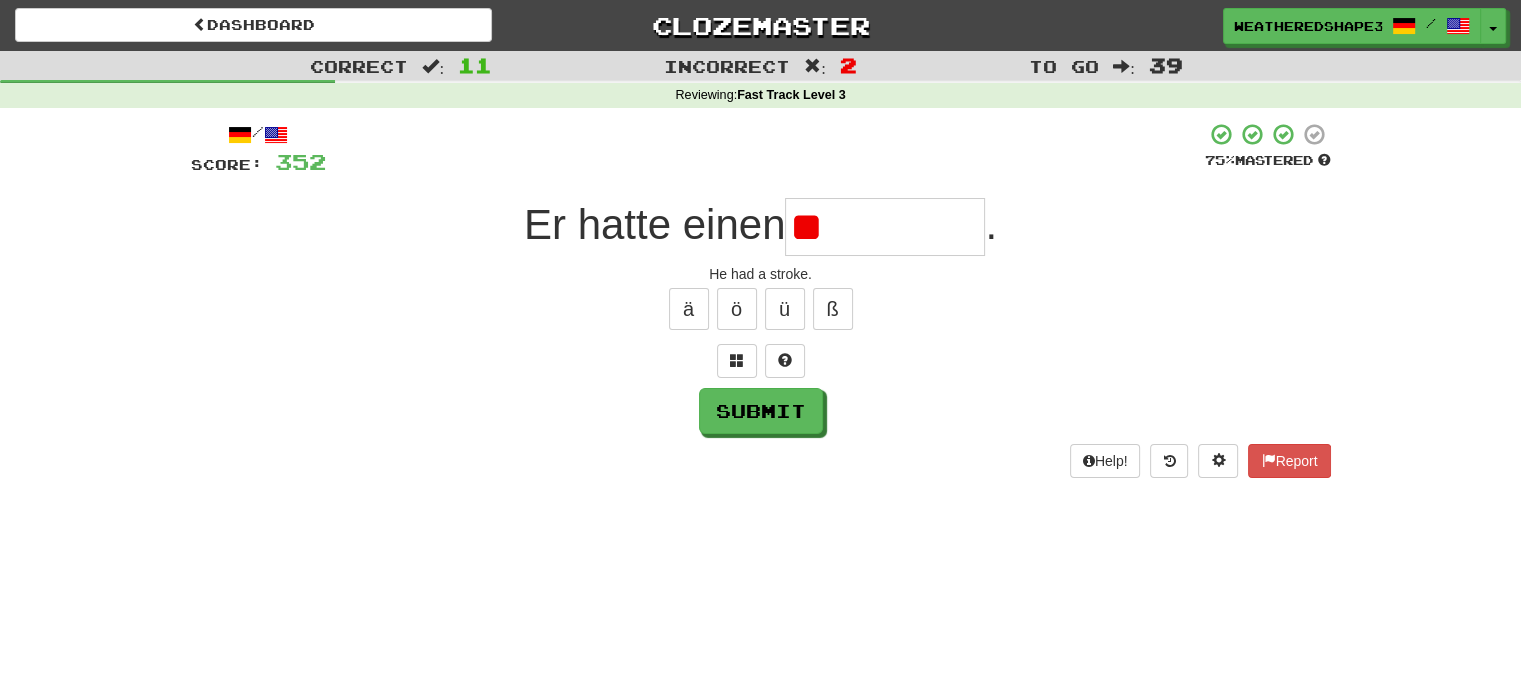 type on "*" 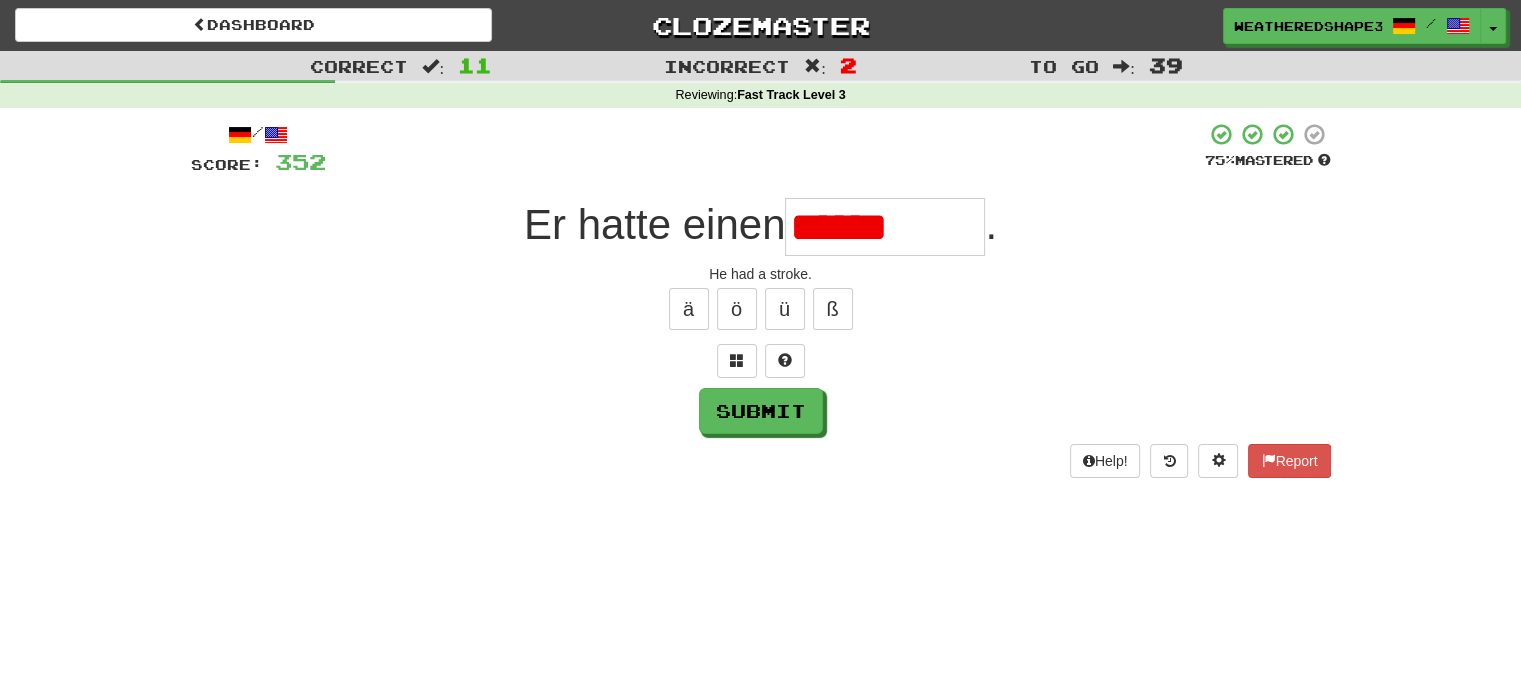 type on "**********" 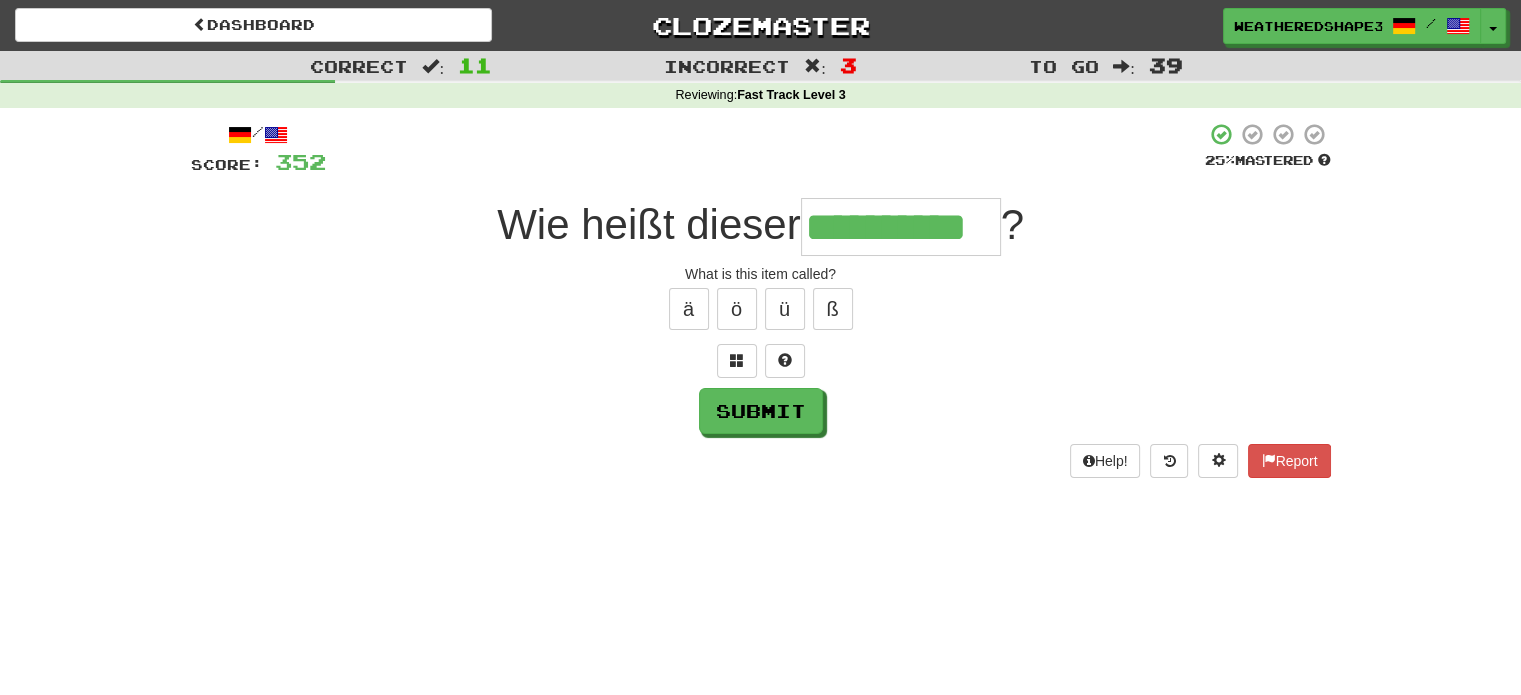 scroll, scrollTop: 0, scrollLeft: 26, axis: horizontal 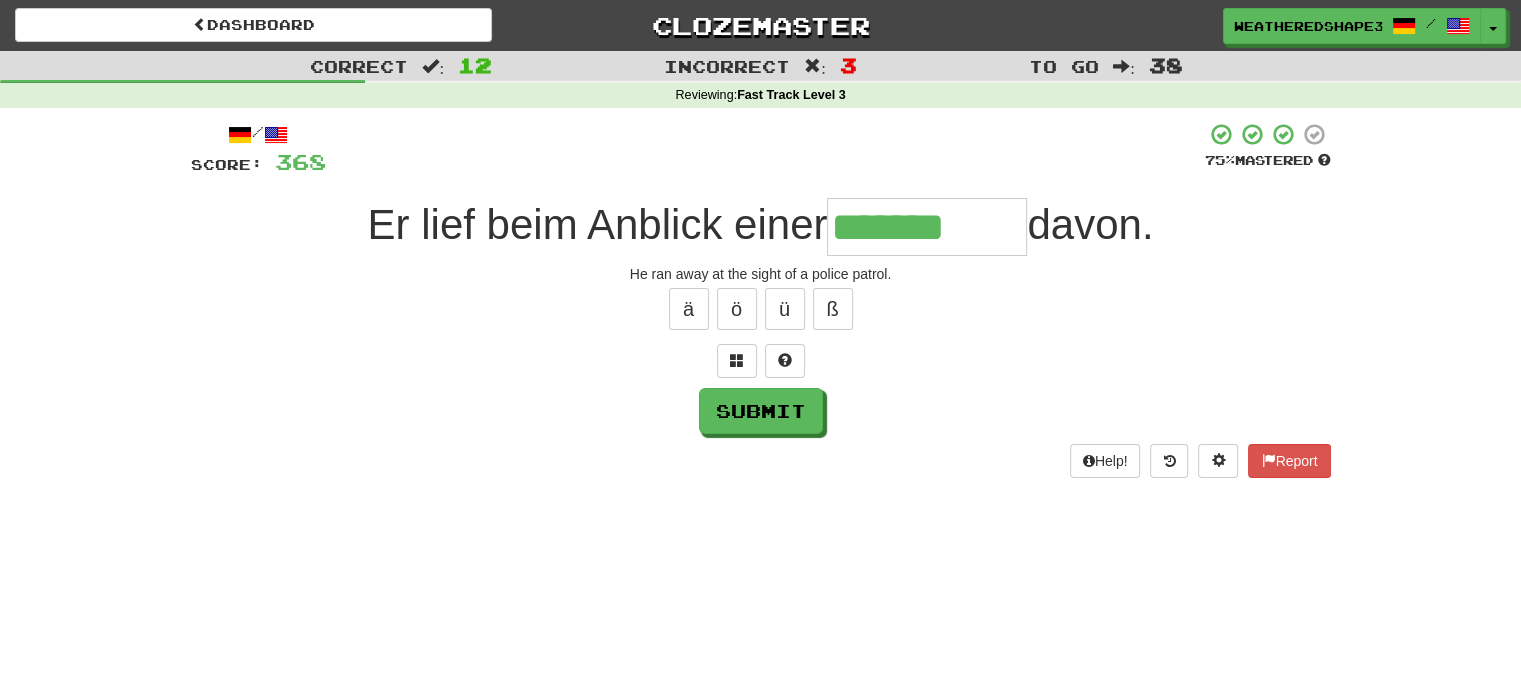 type on "**********" 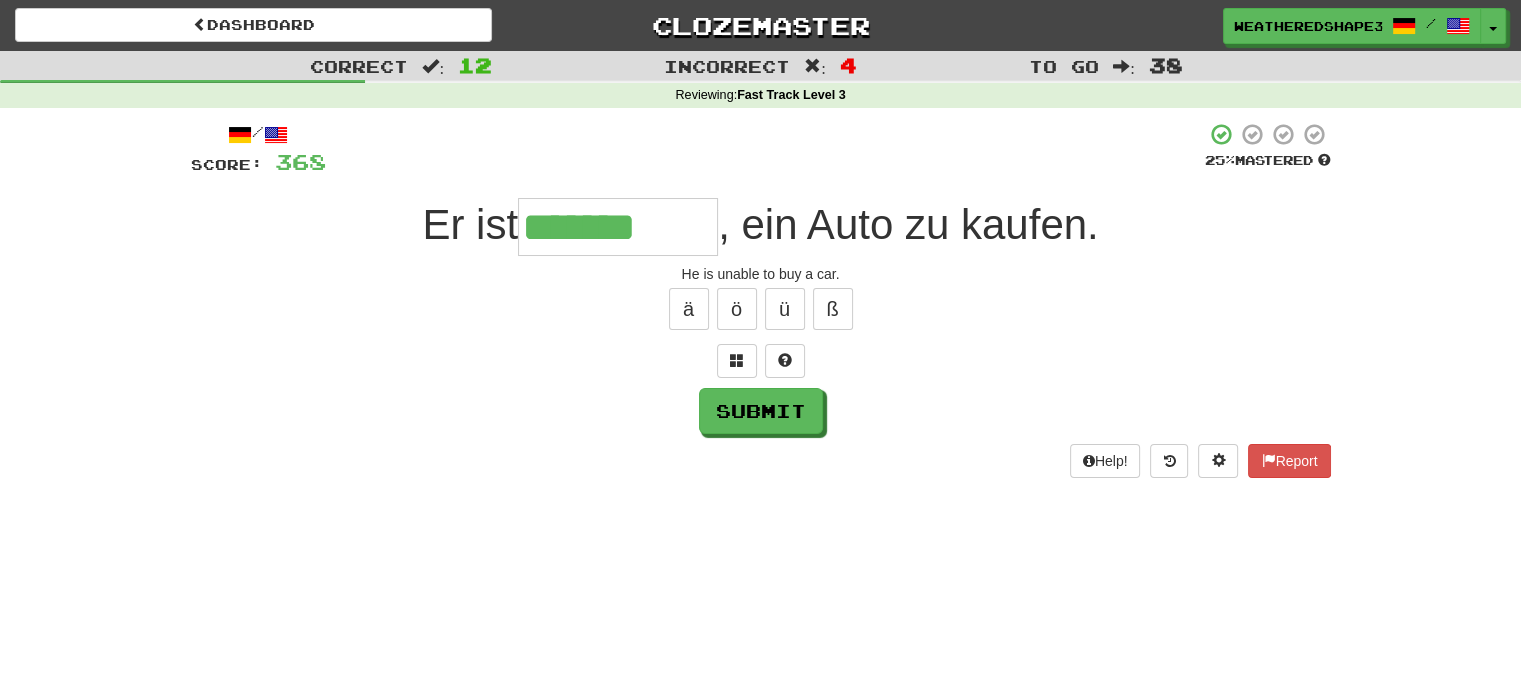 type on "*******" 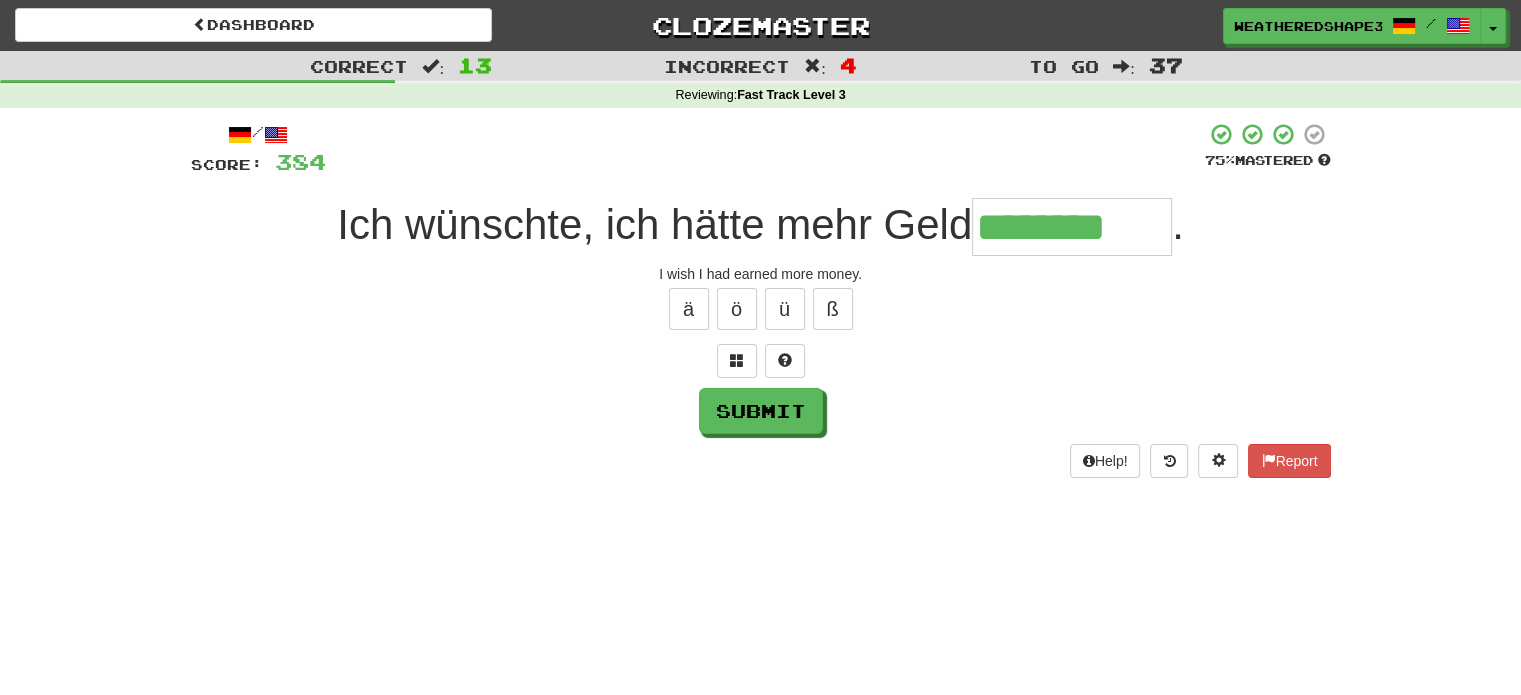 type on "********" 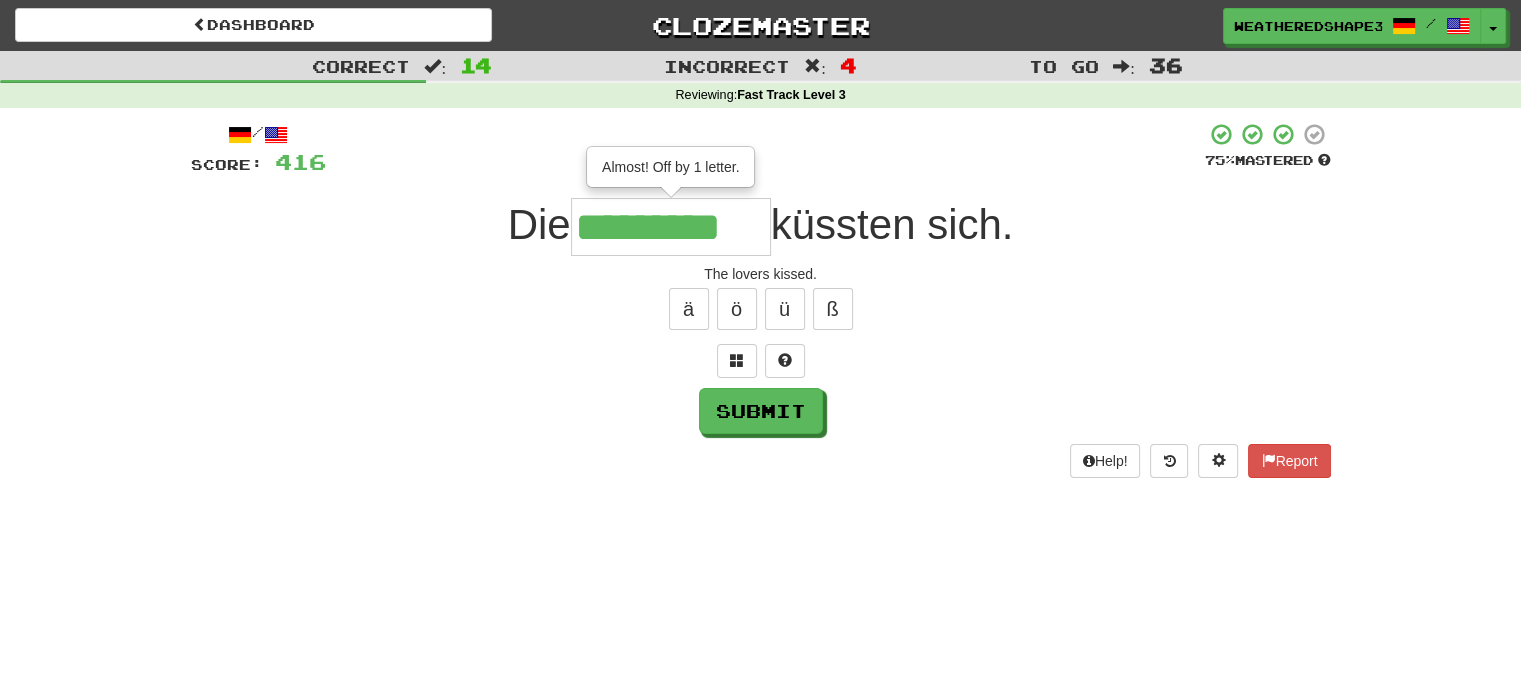 type on "*********" 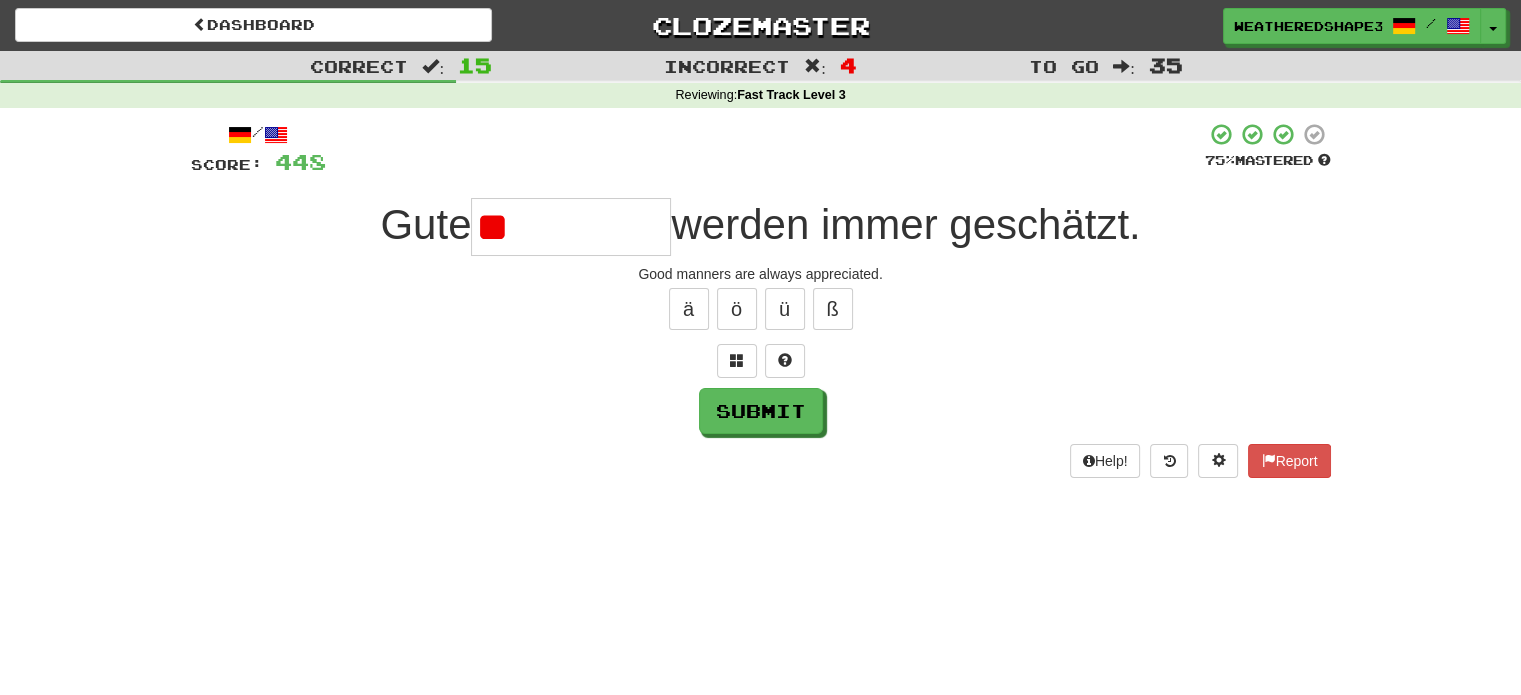 type on "*" 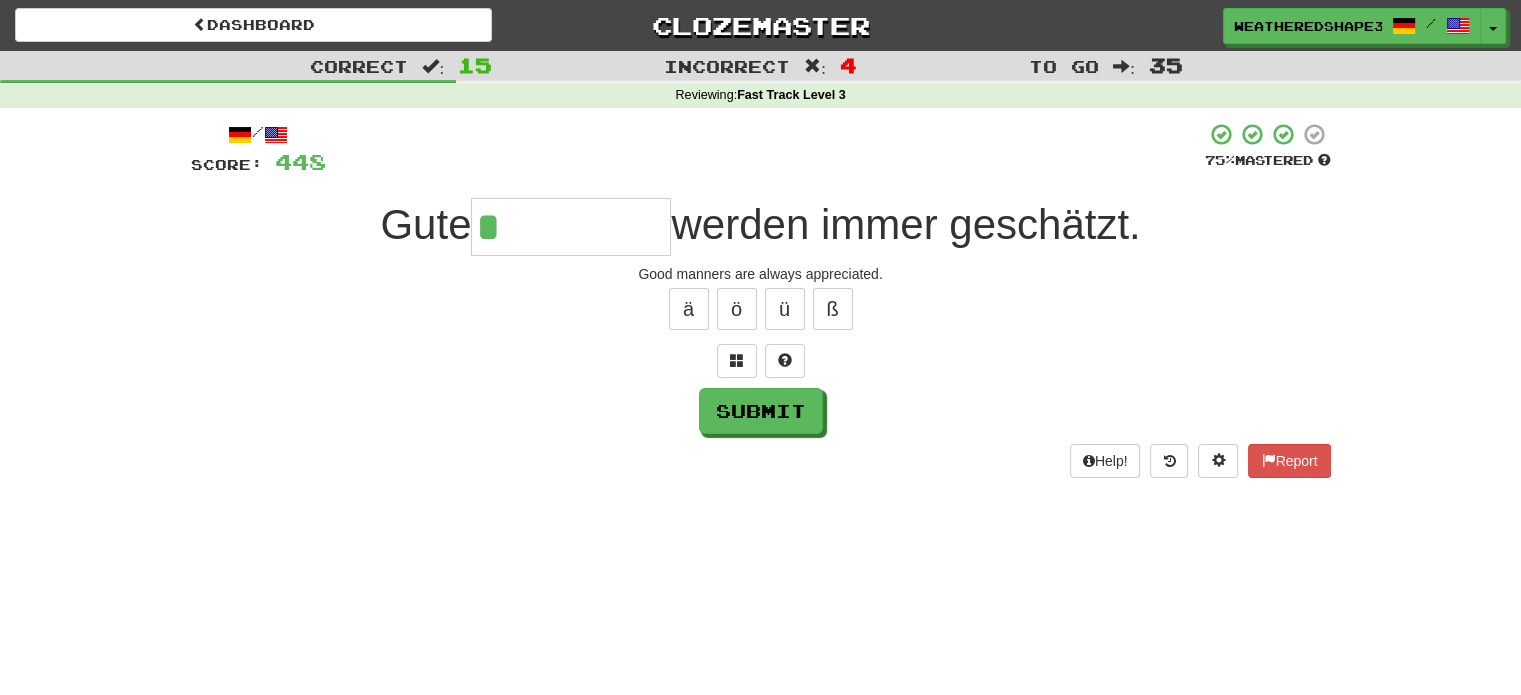 type on "********" 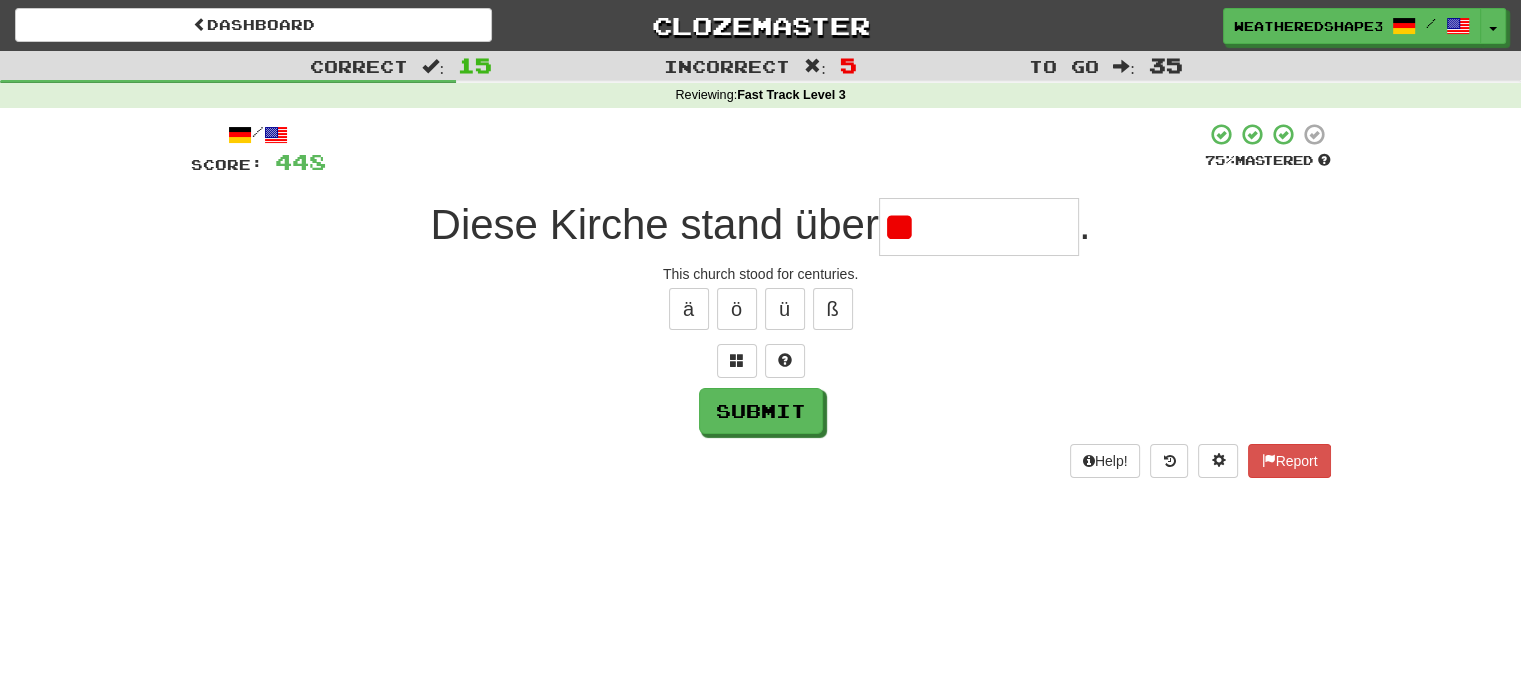 type on "*" 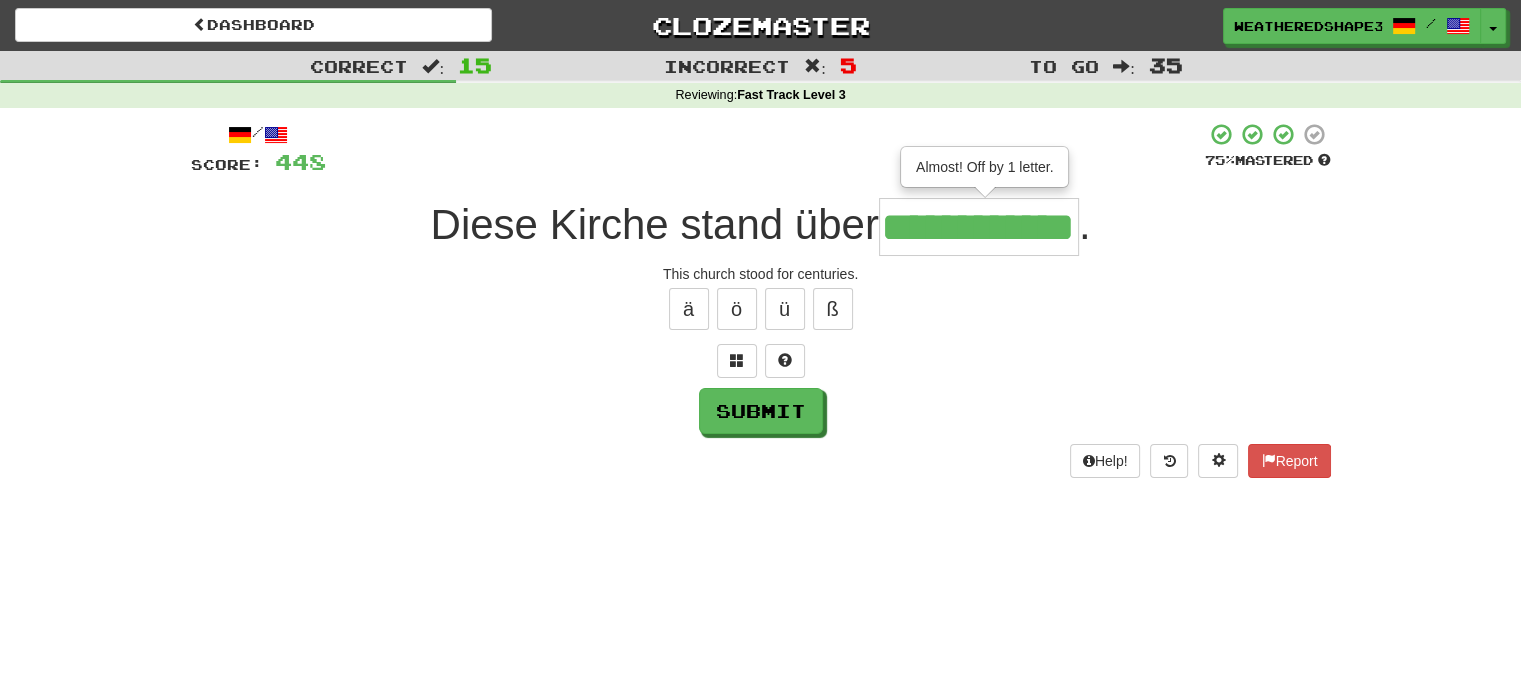 scroll, scrollTop: 0, scrollLeft: 43, axis: horizontal 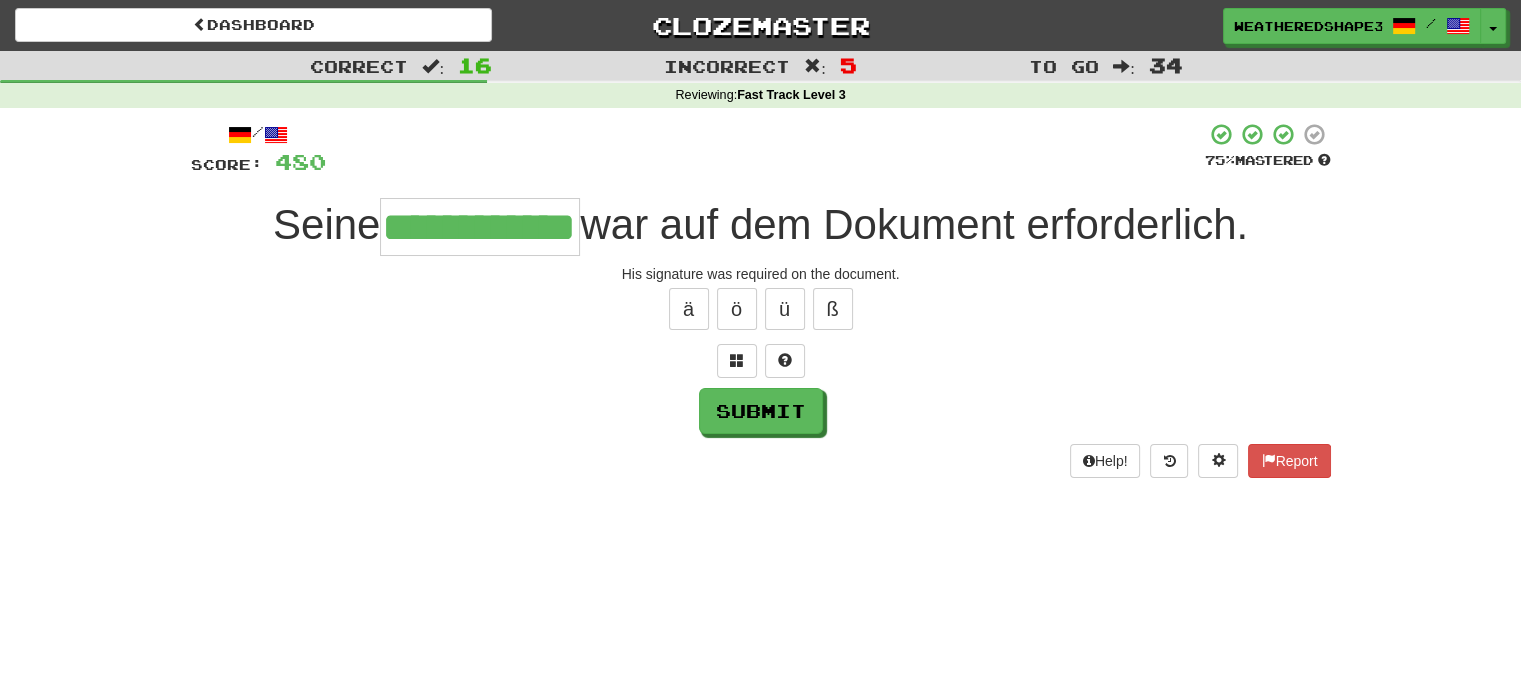 type on "**********" 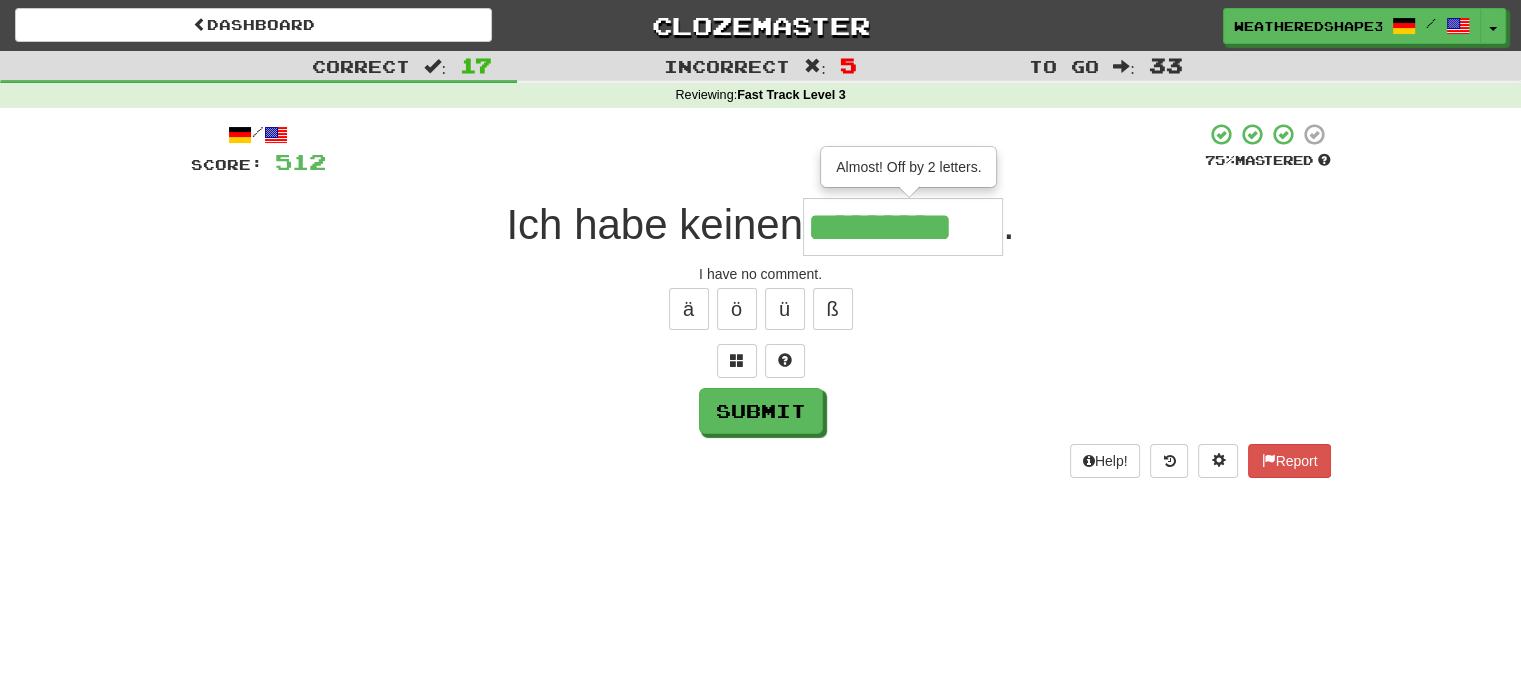 scroll, scrollTop: 0, scrollLeft: 17, axis: horizontal 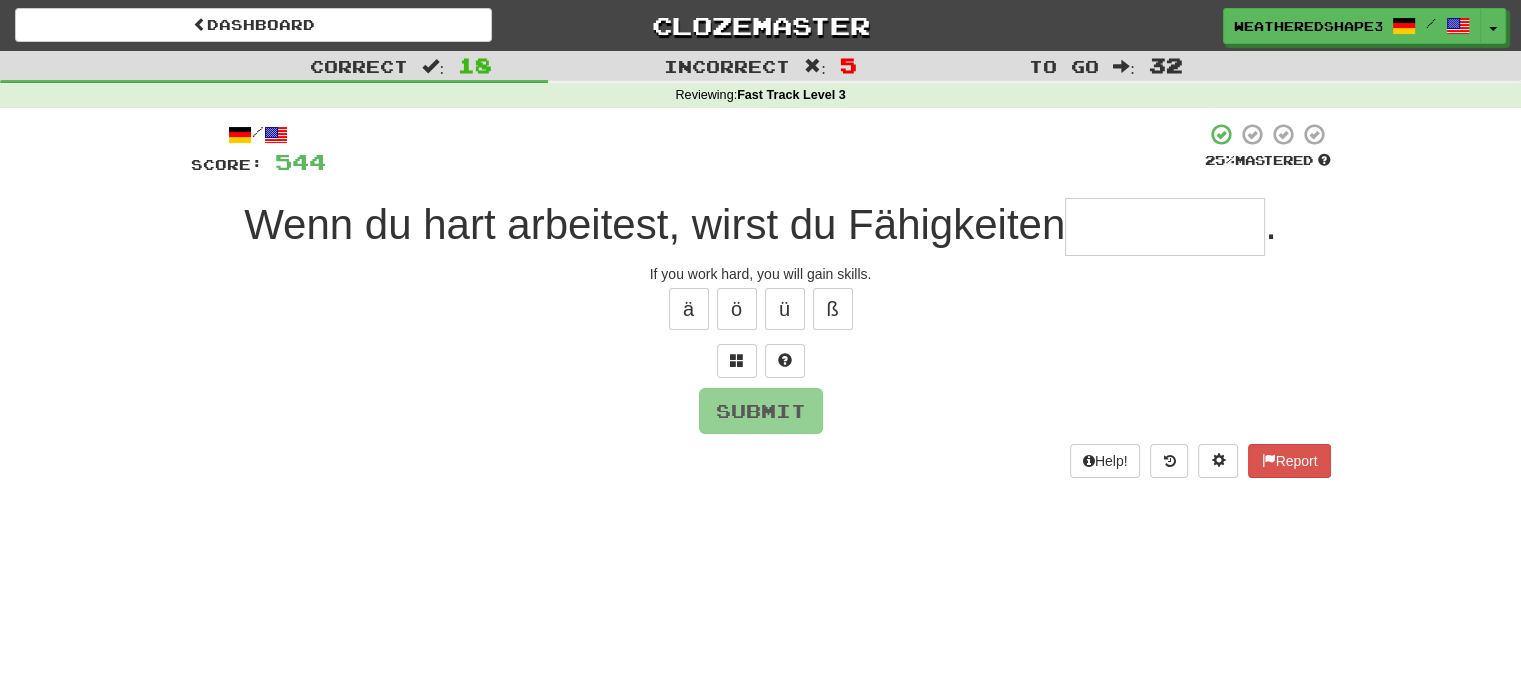 type on "*" 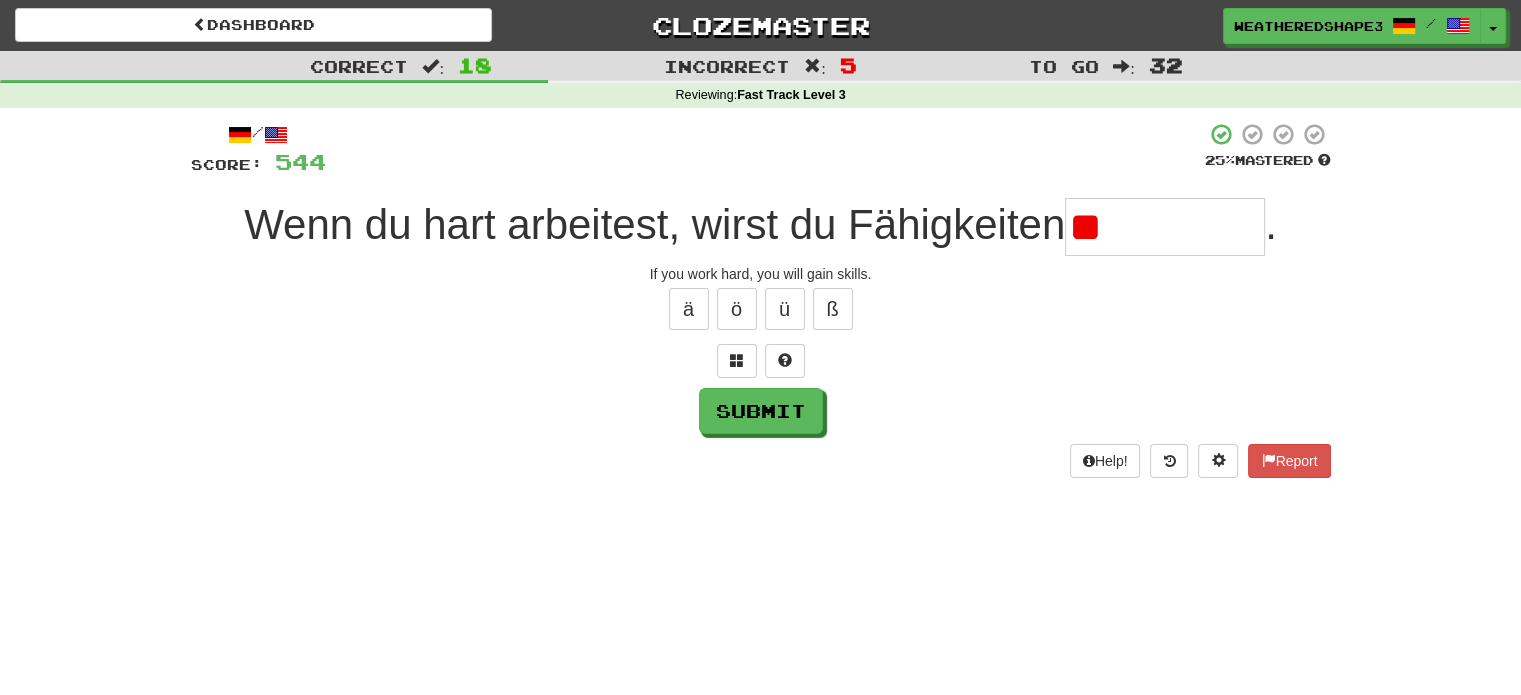 type on "*" 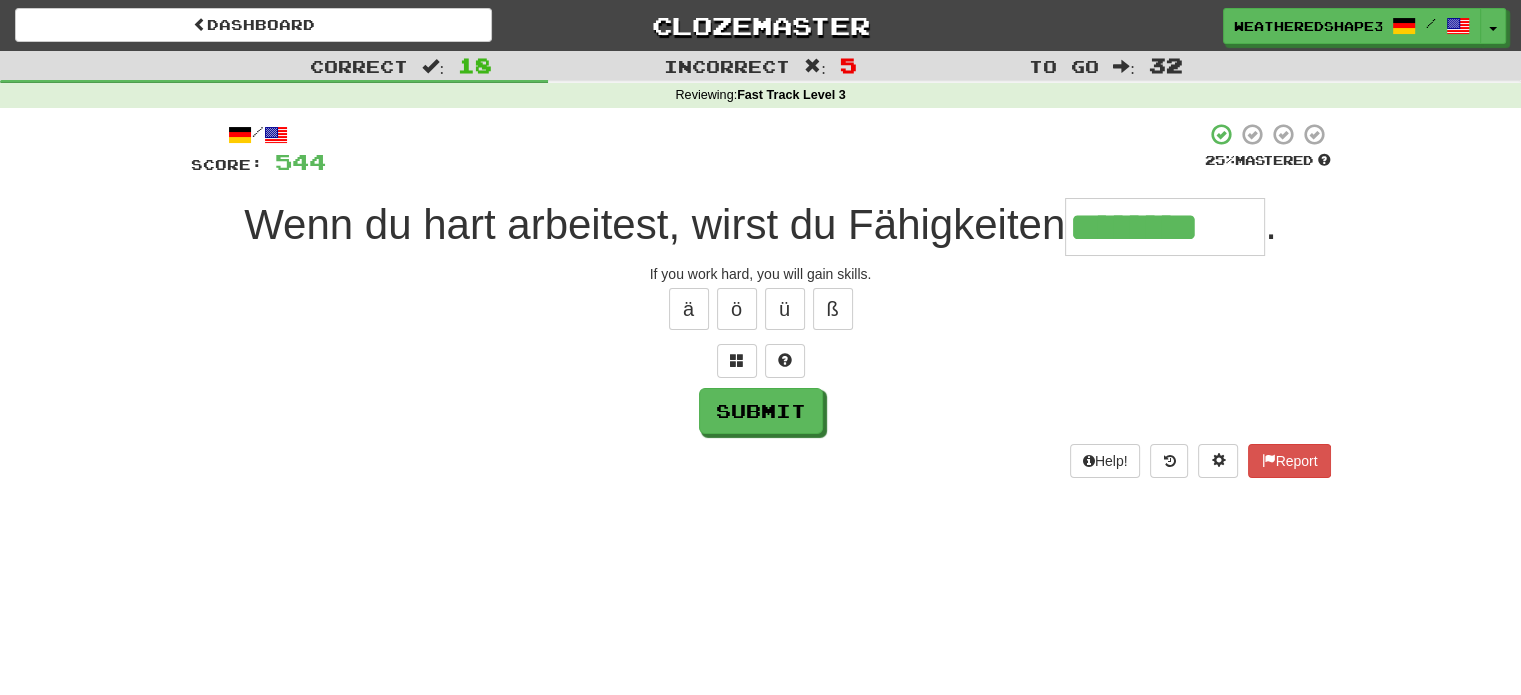 type on "********" 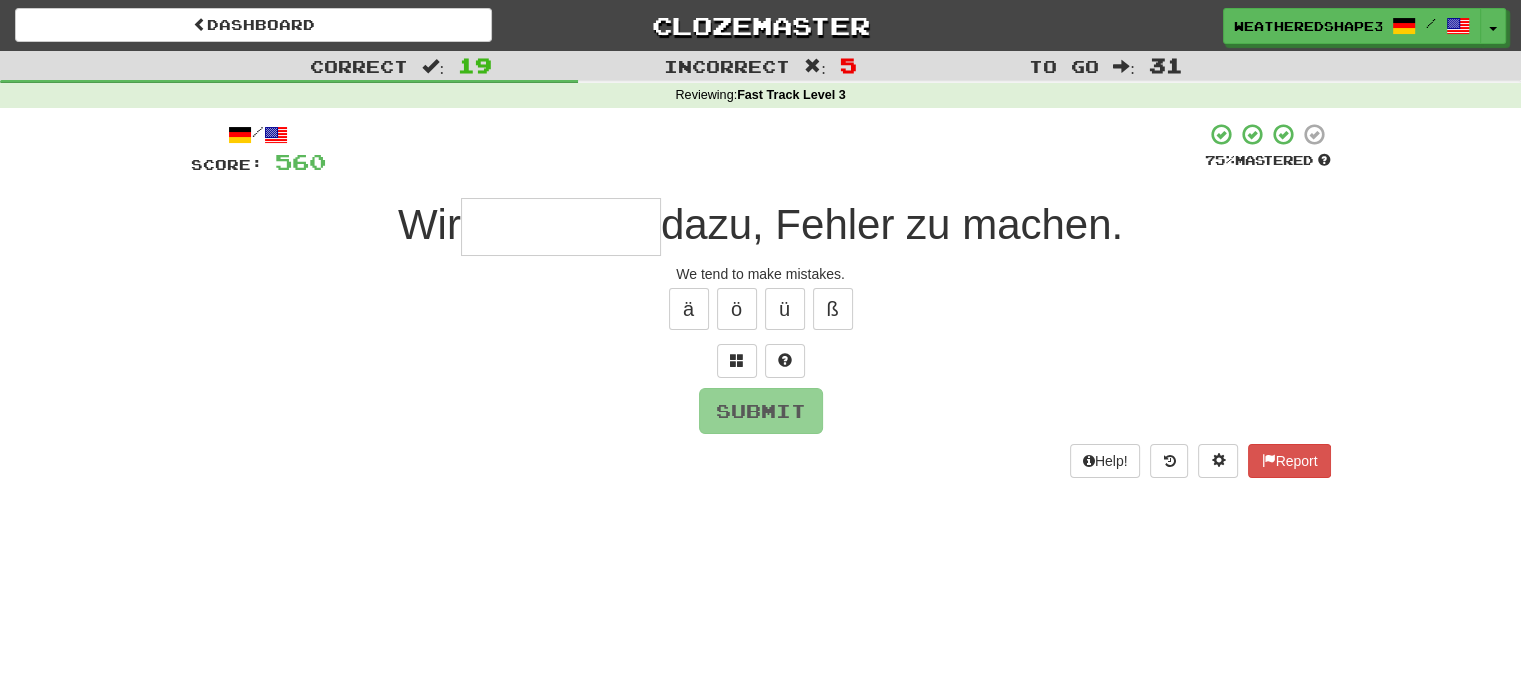 type on "*" 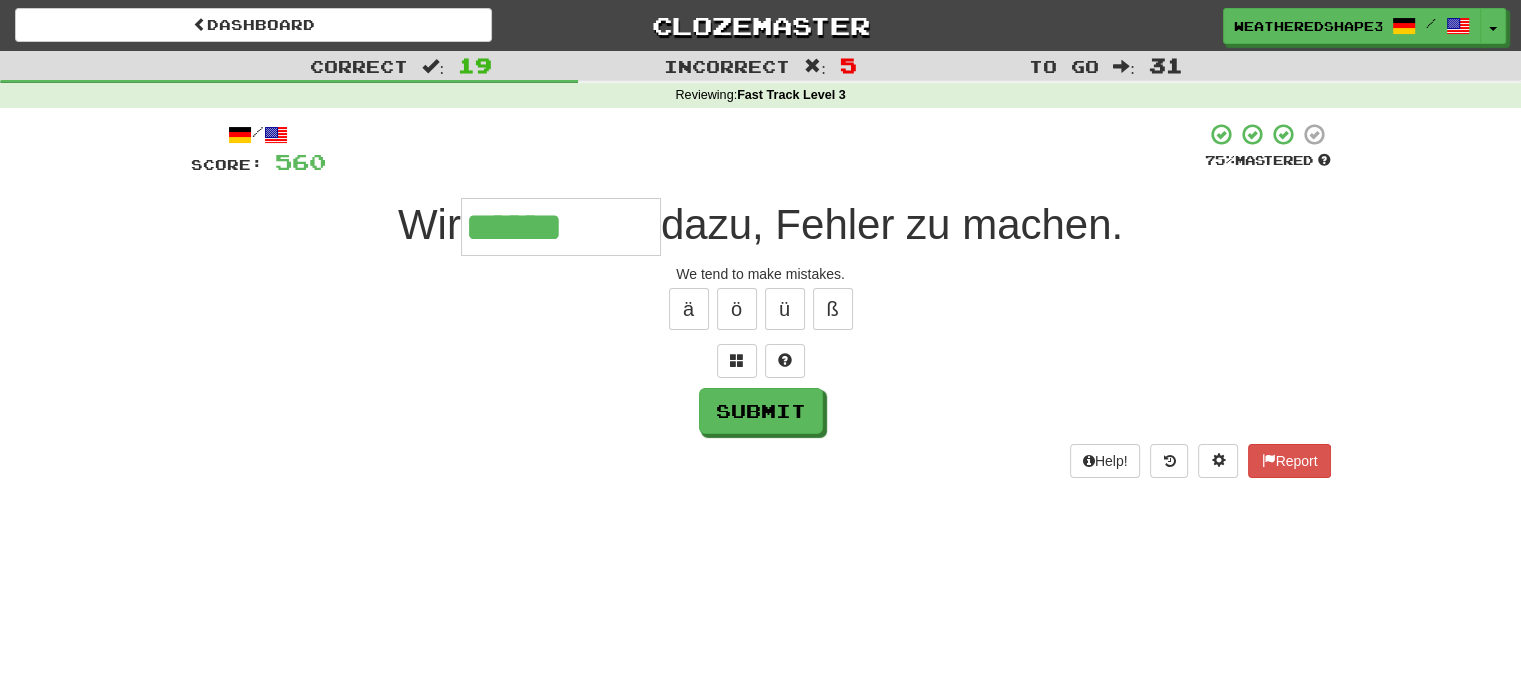 type on "******" 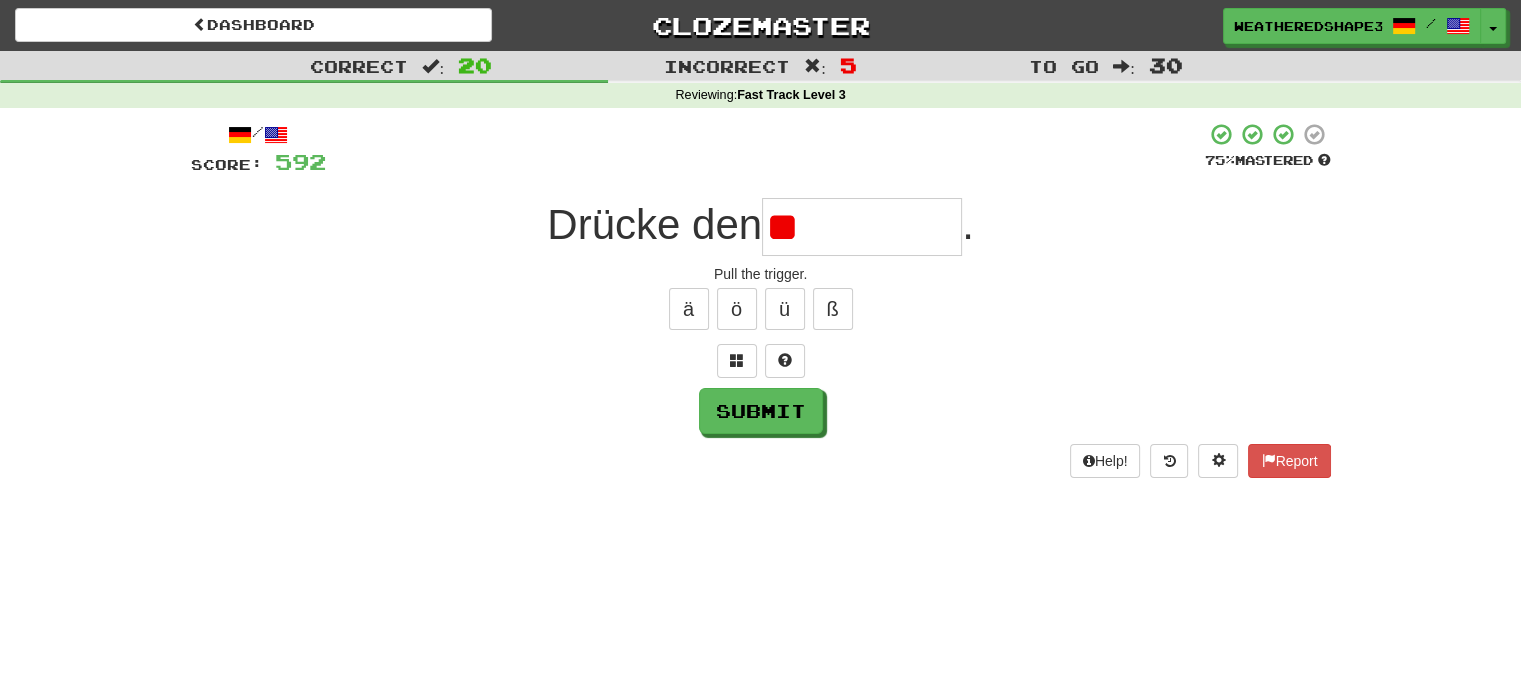type on "*" 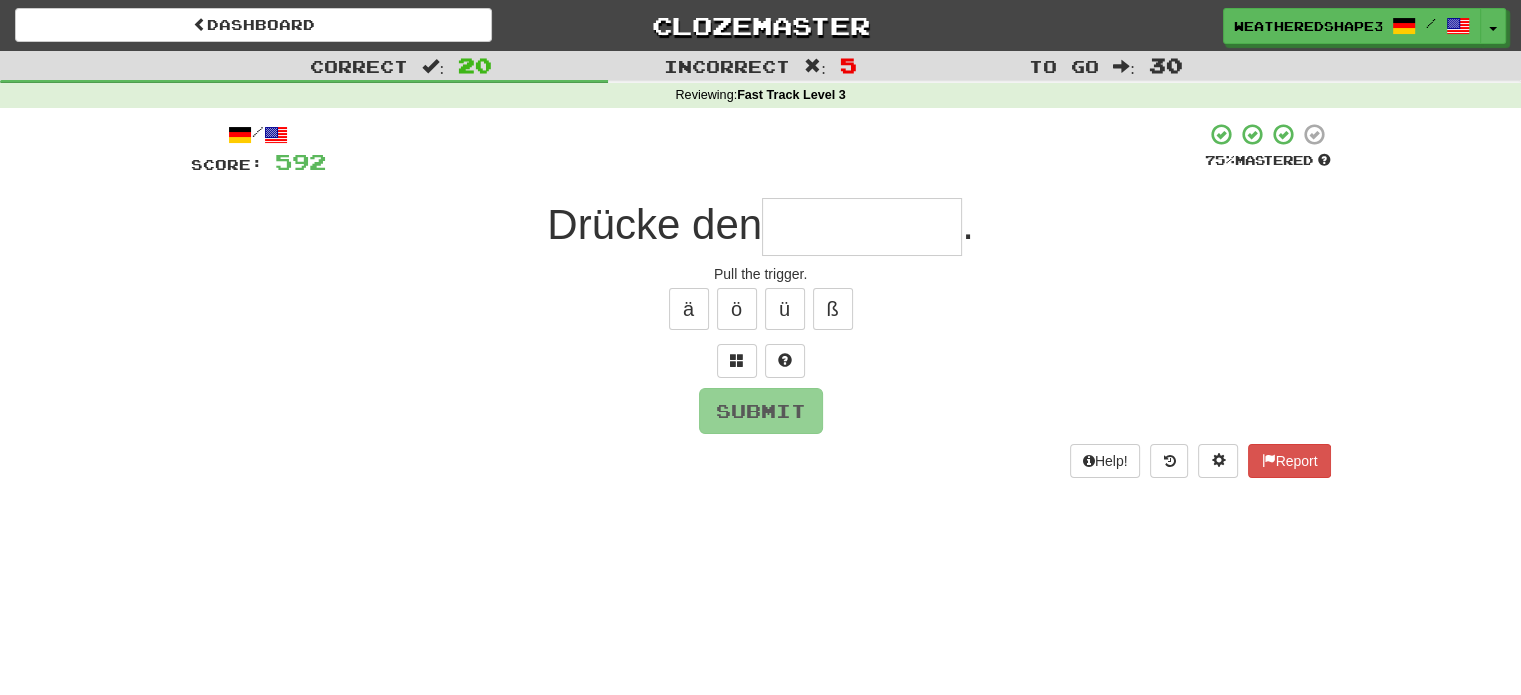 type on "*" 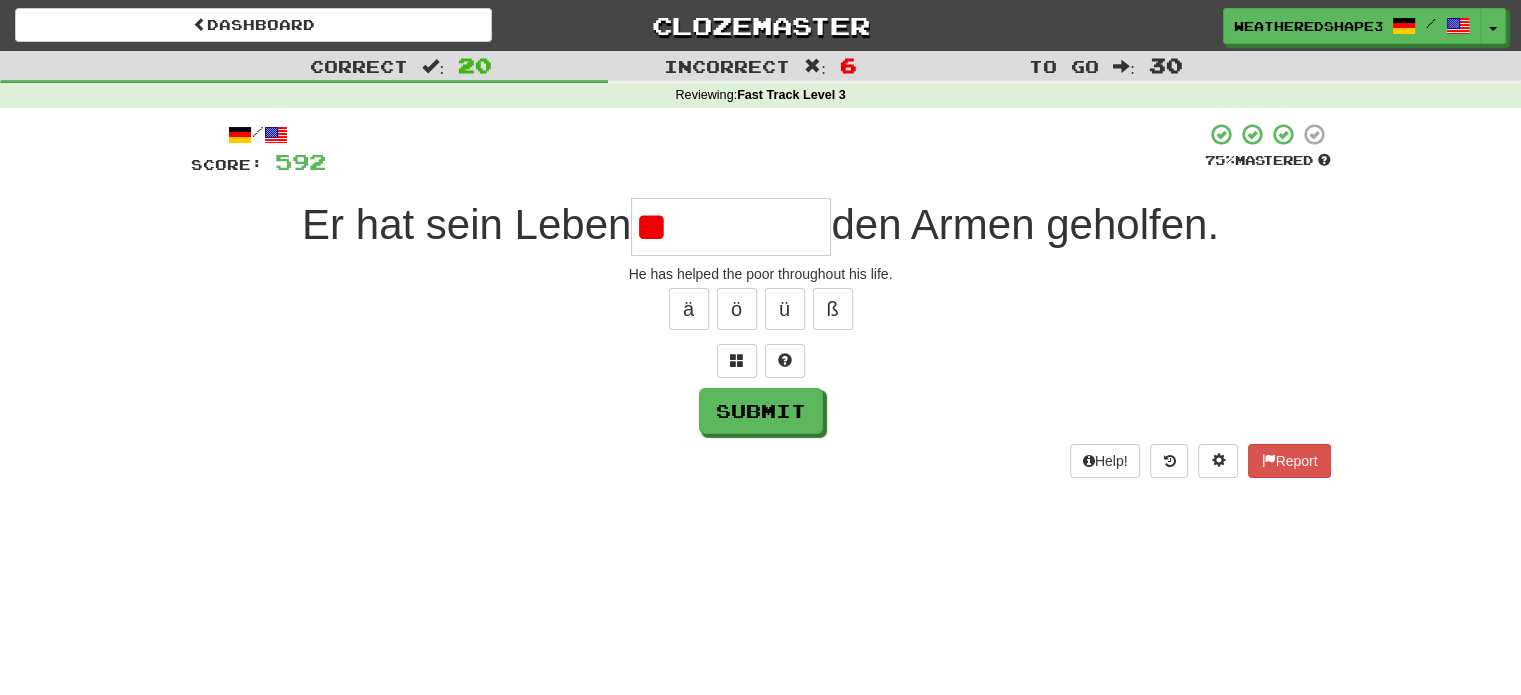 type on "*" 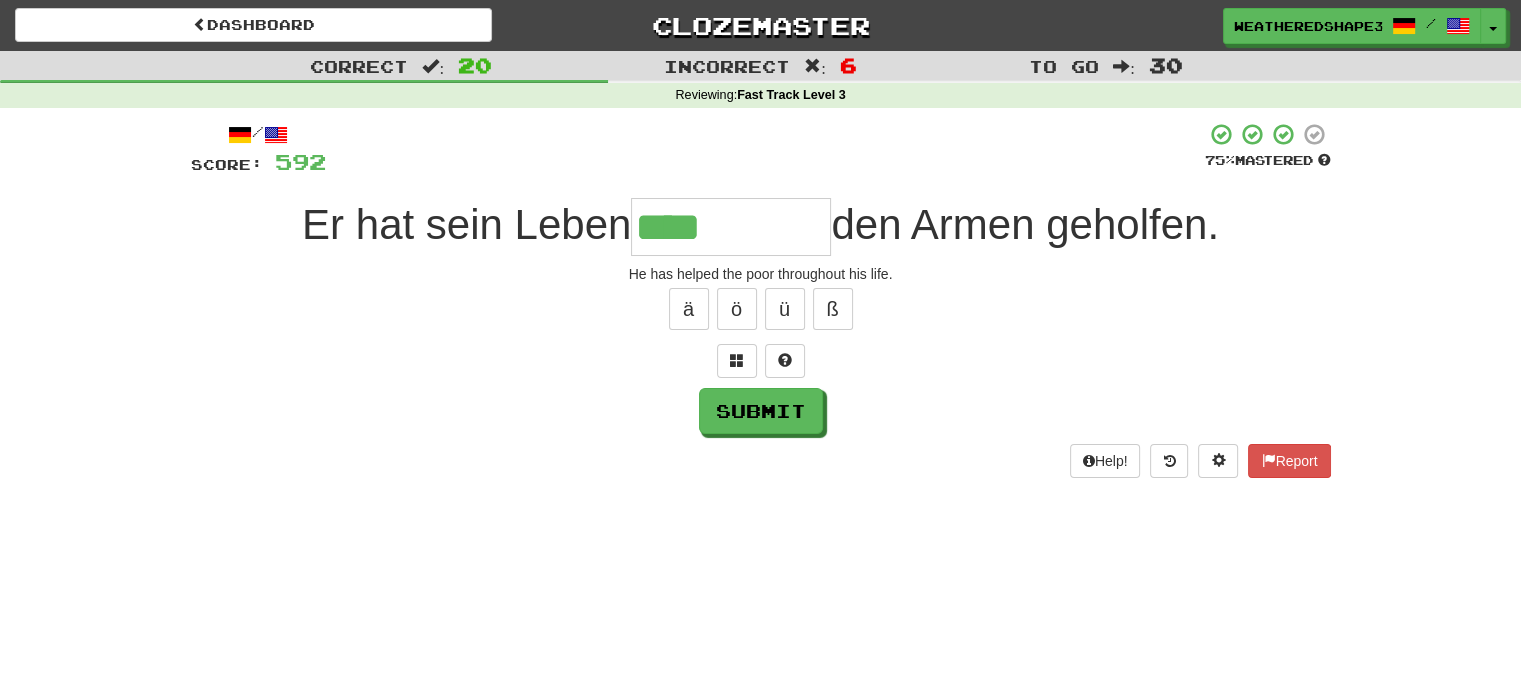 type on "****" 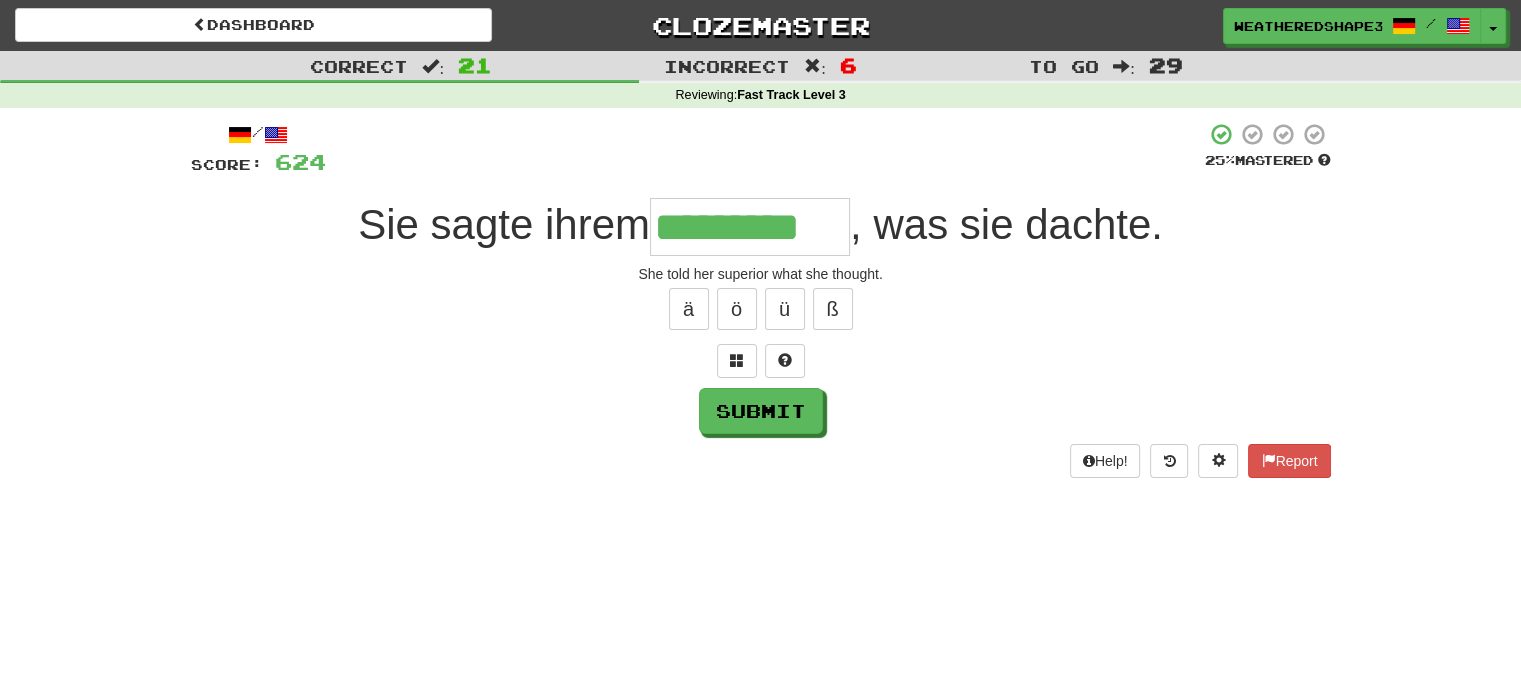 scroll, scrollTop: 0, scrollLeft: 0, axis: both 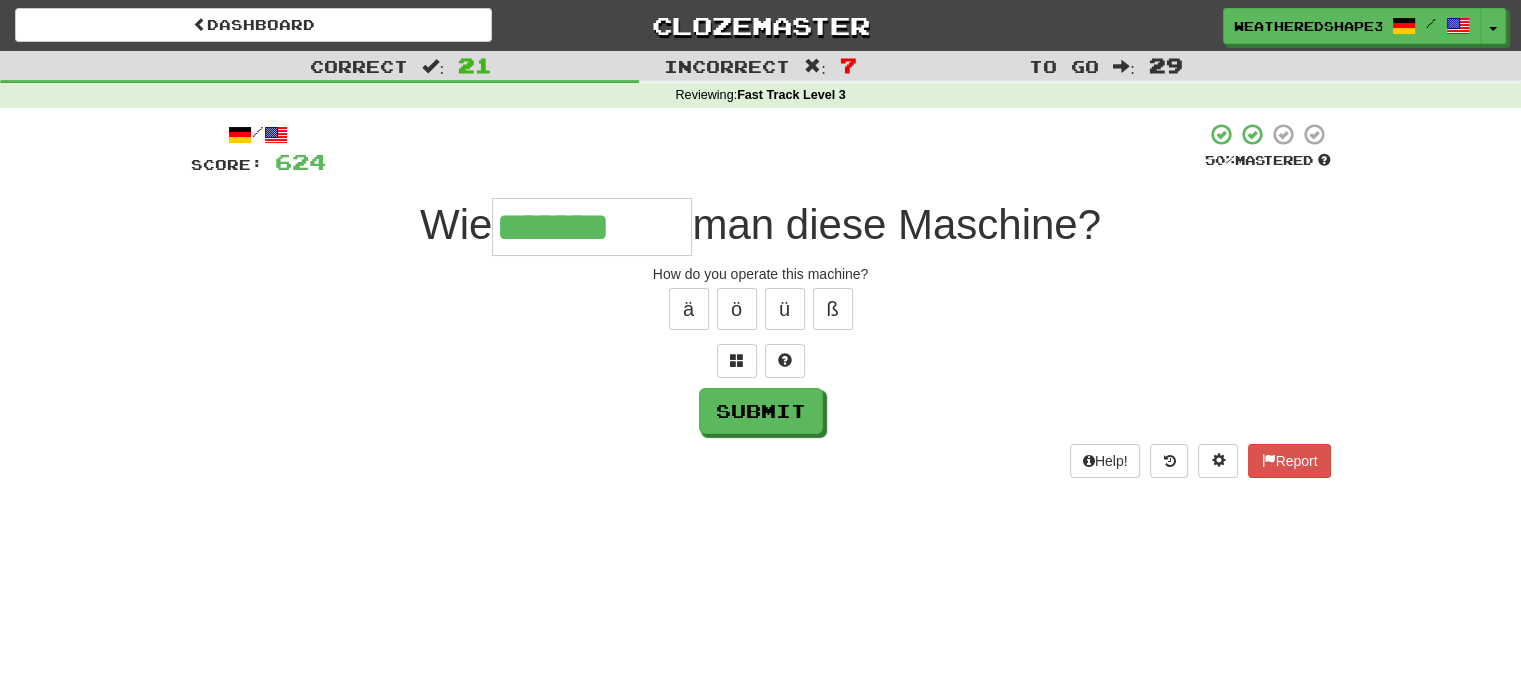 type on "*******" 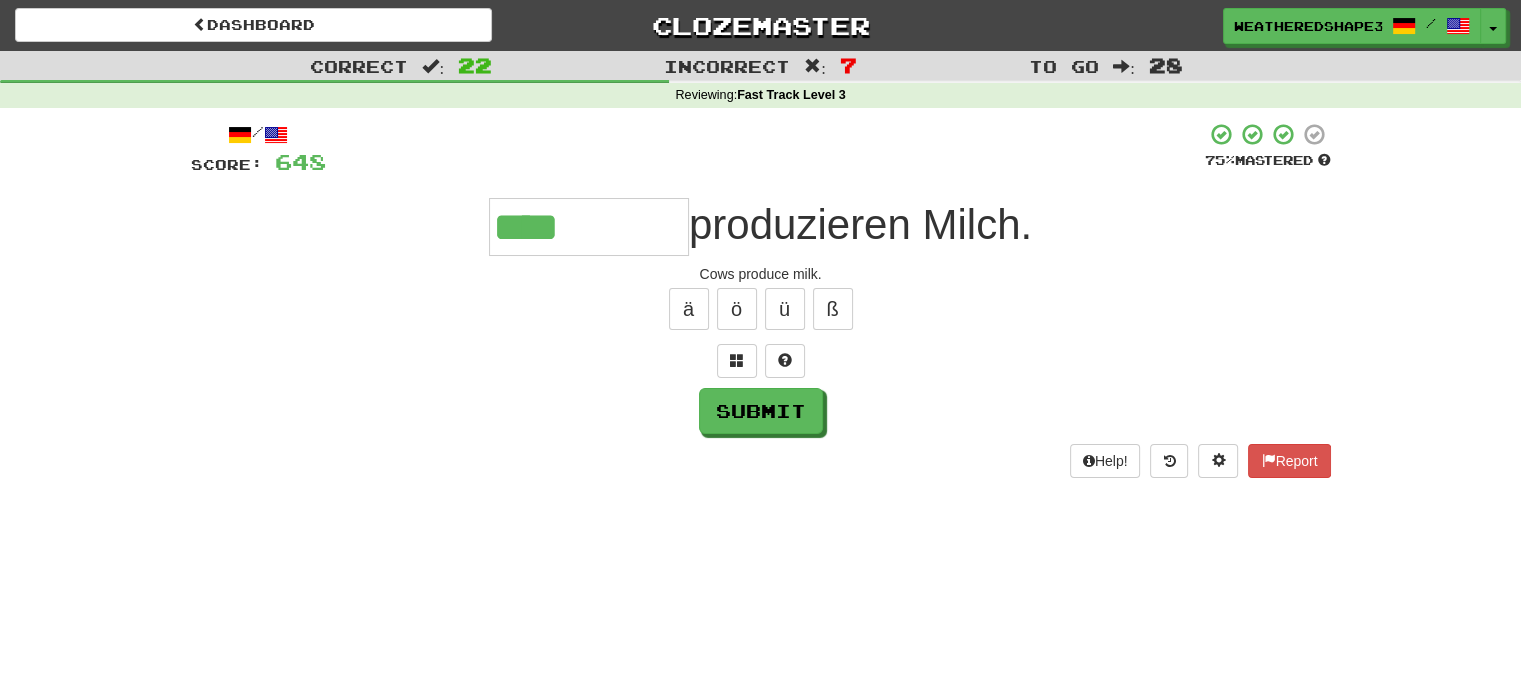 type on "****" 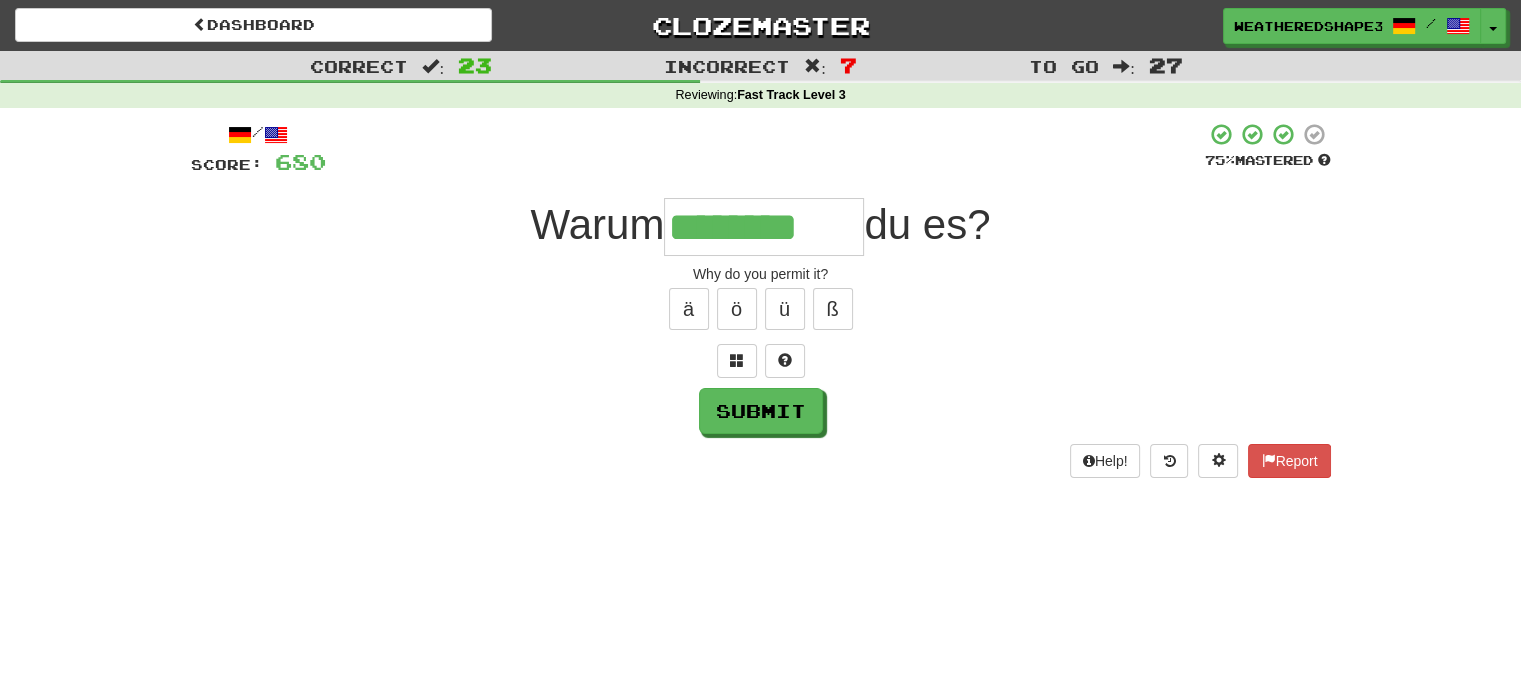 type on "********" 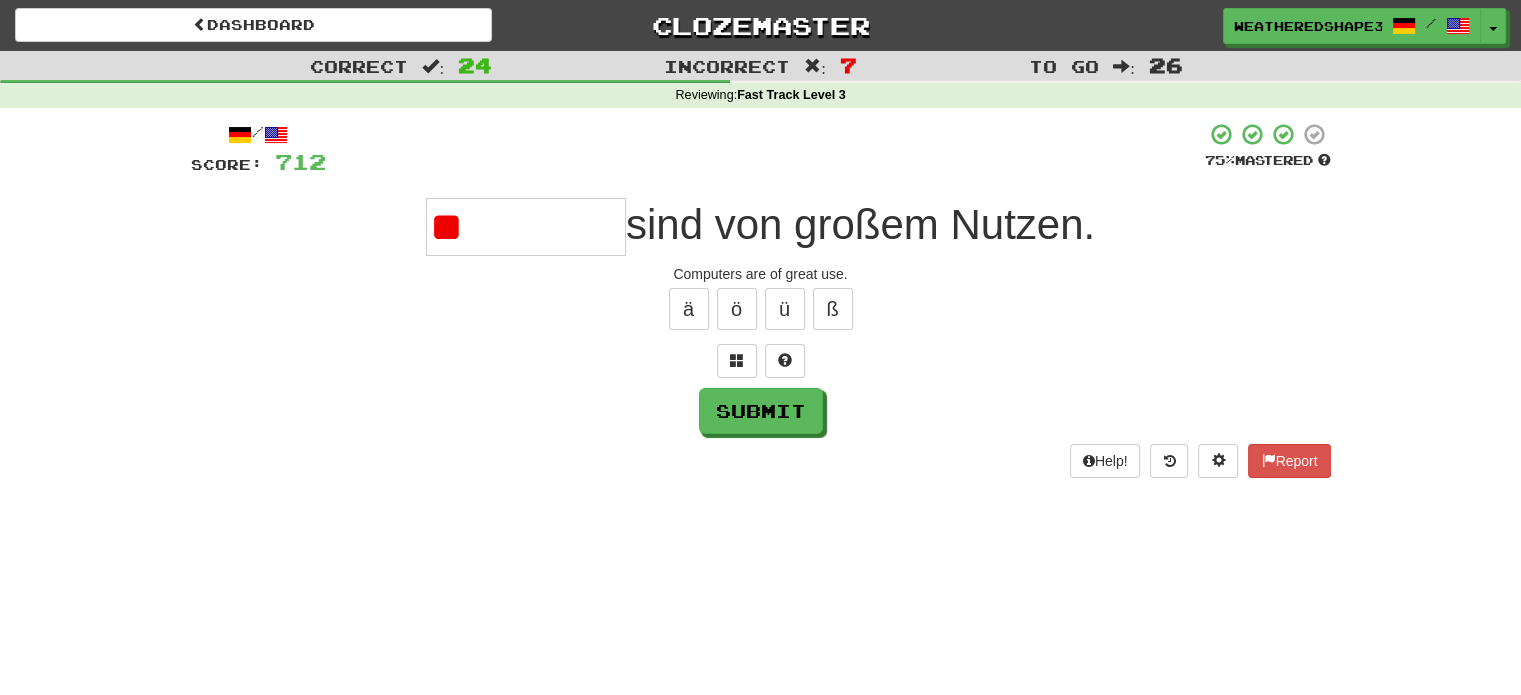 type on "*" 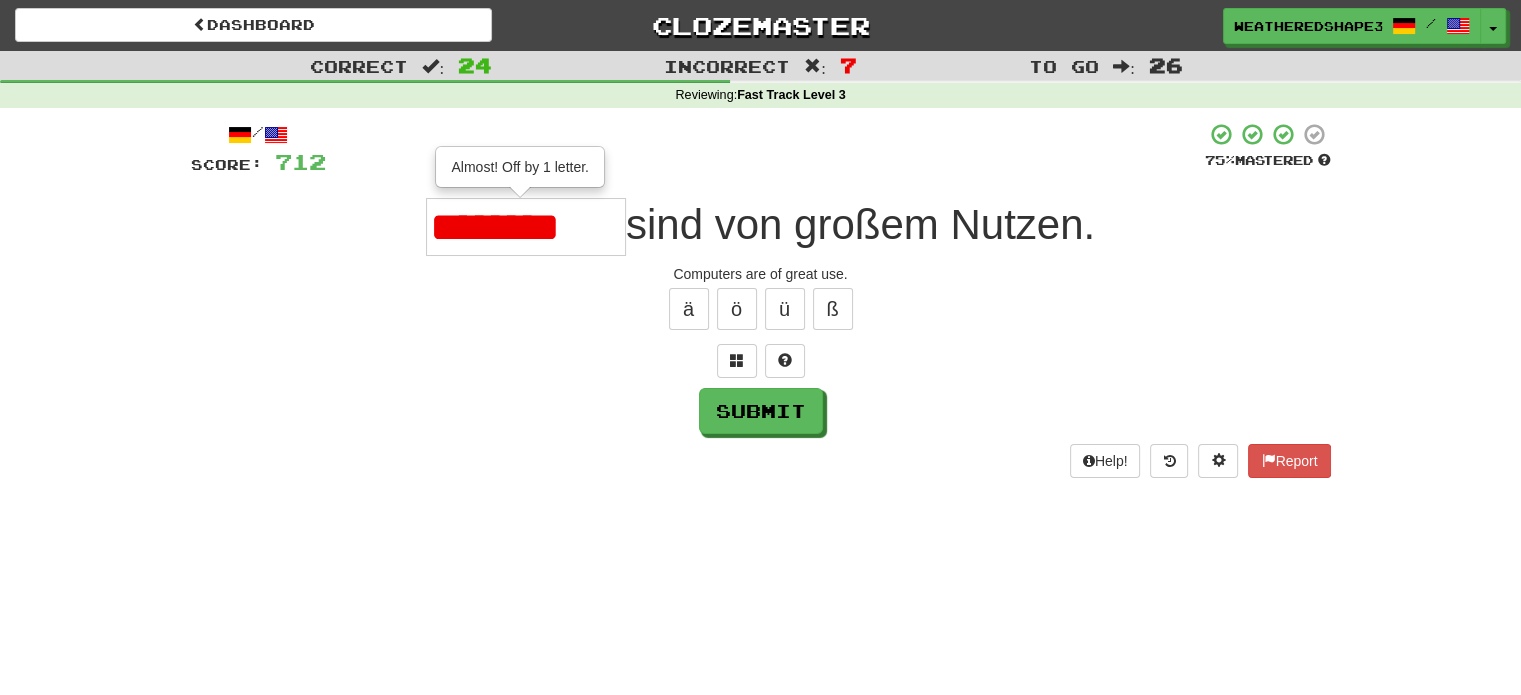 scroll, scrollTop: 0, scrollLeft: 0, axis: both 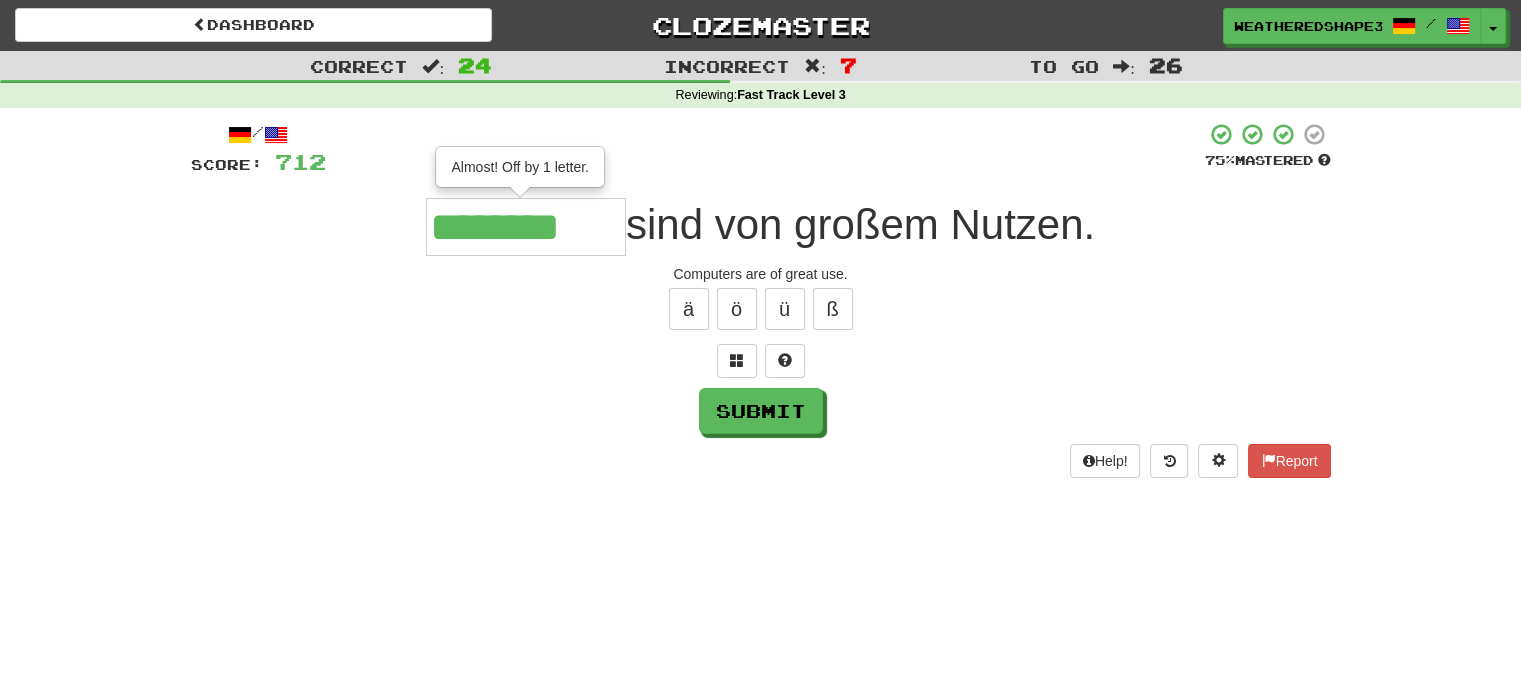 type on "********" 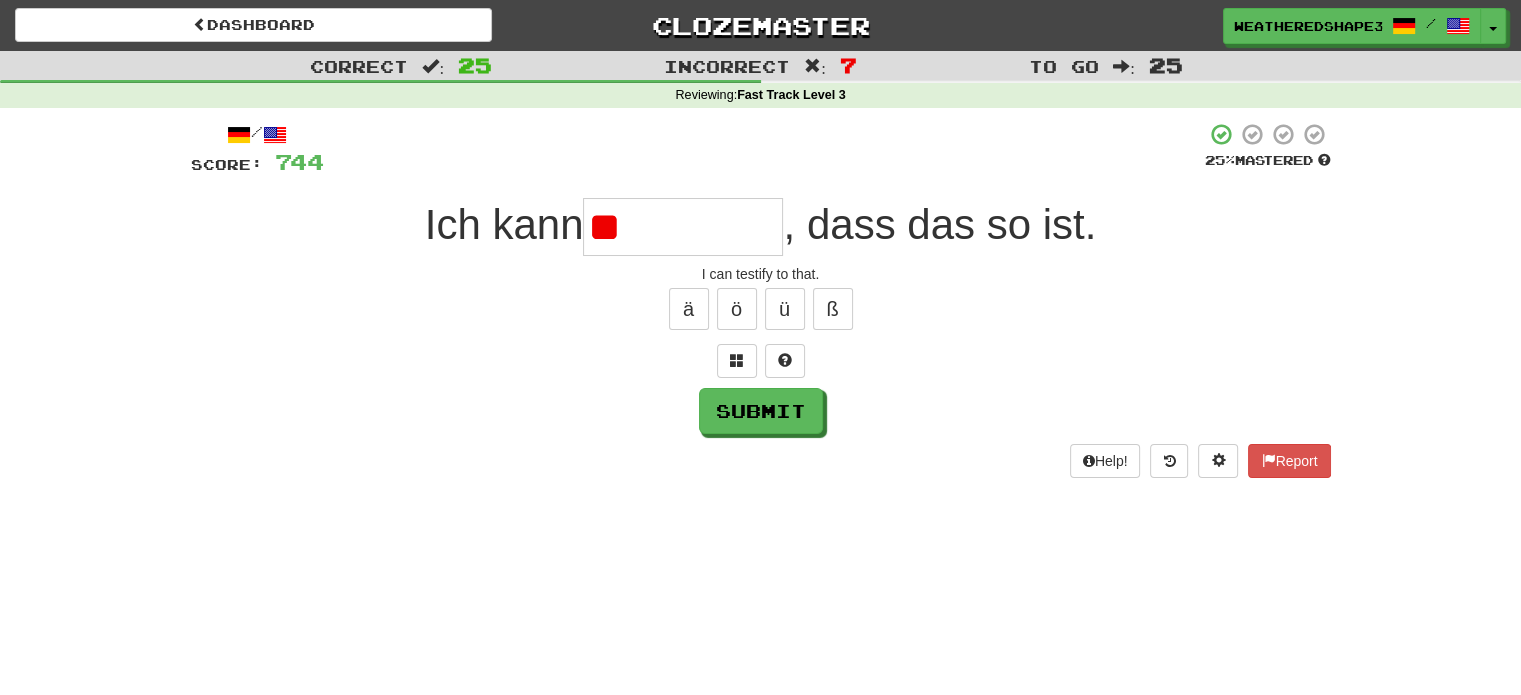 type on "*" 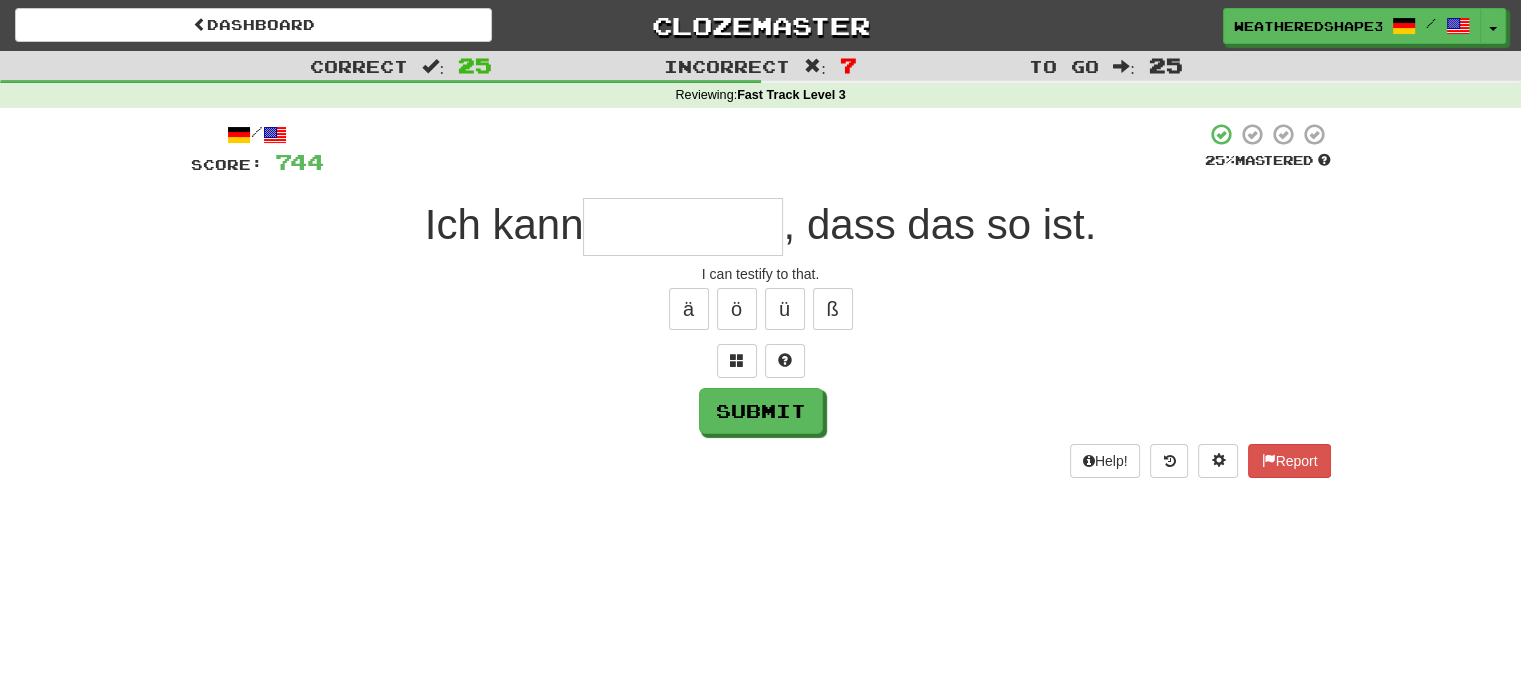 type on "*" 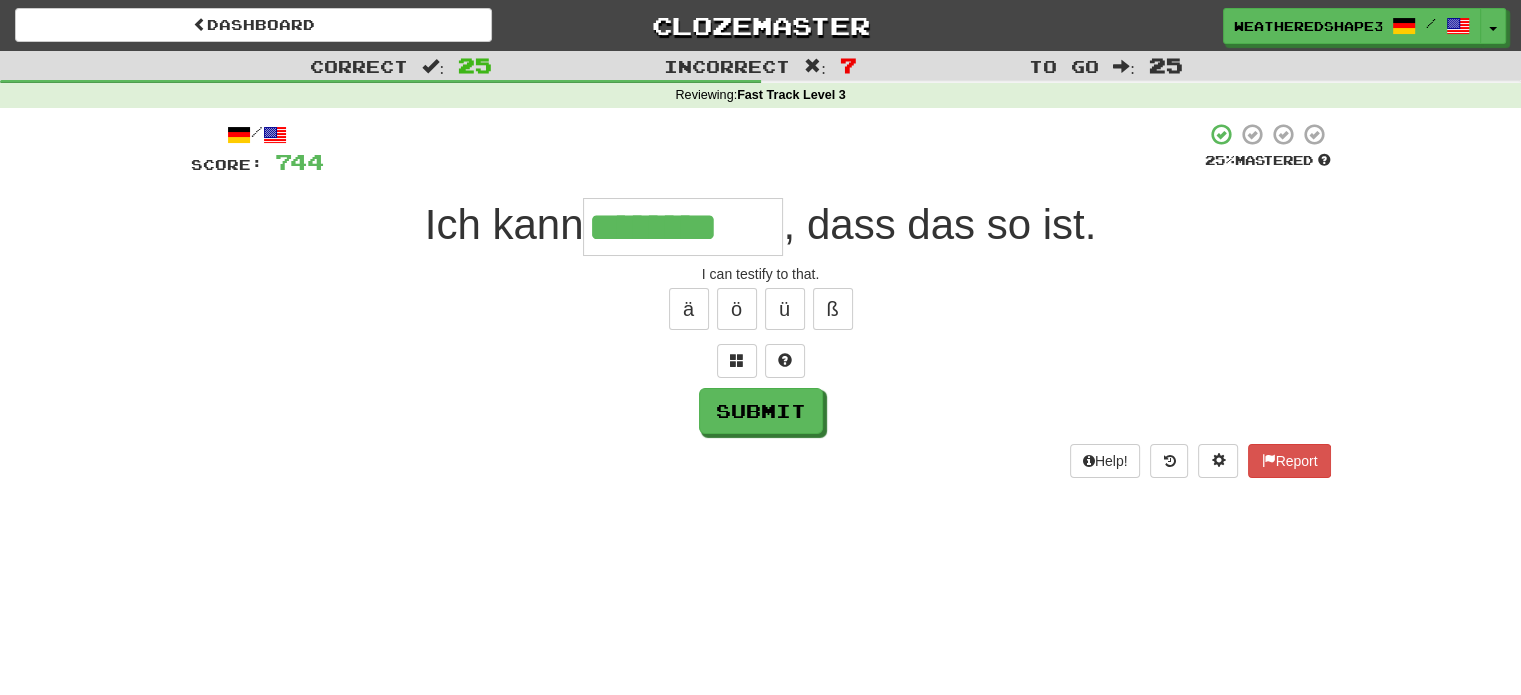 type on "********" 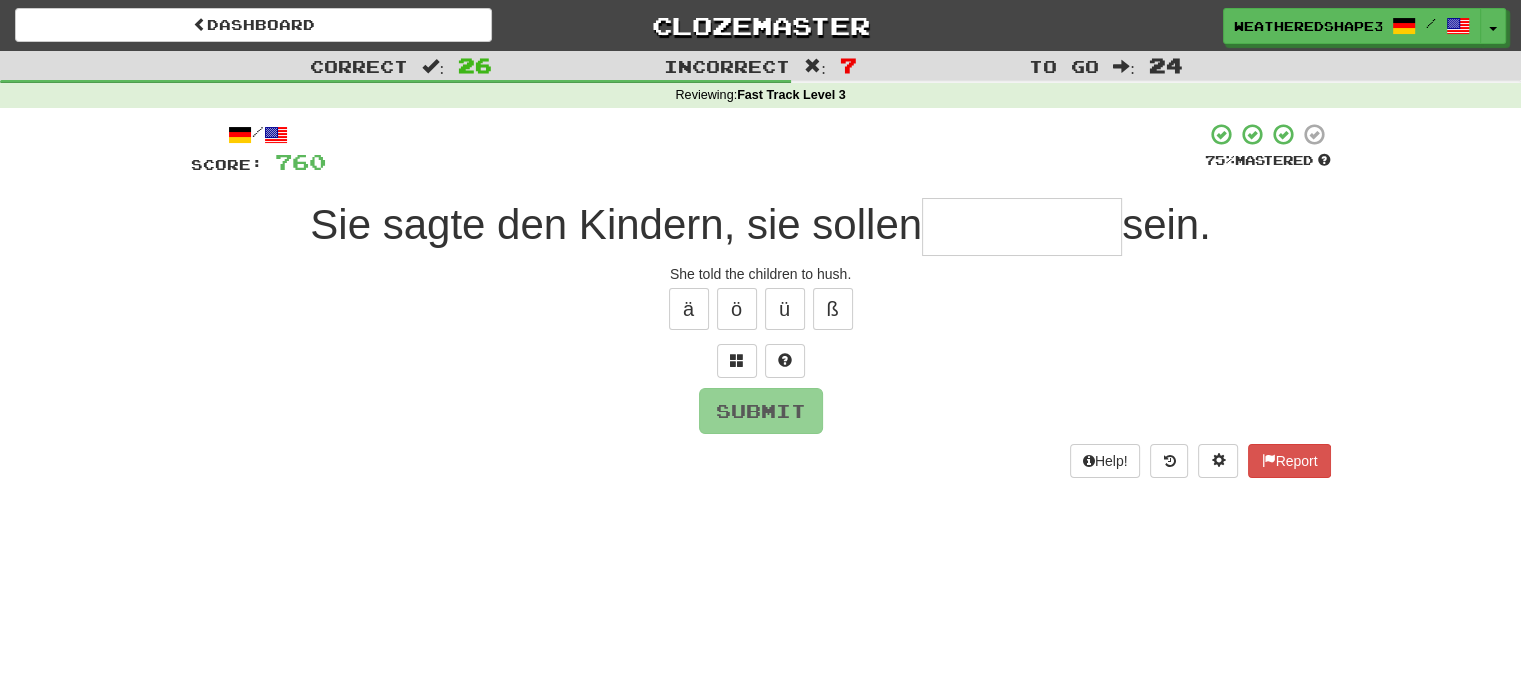 type on "*" 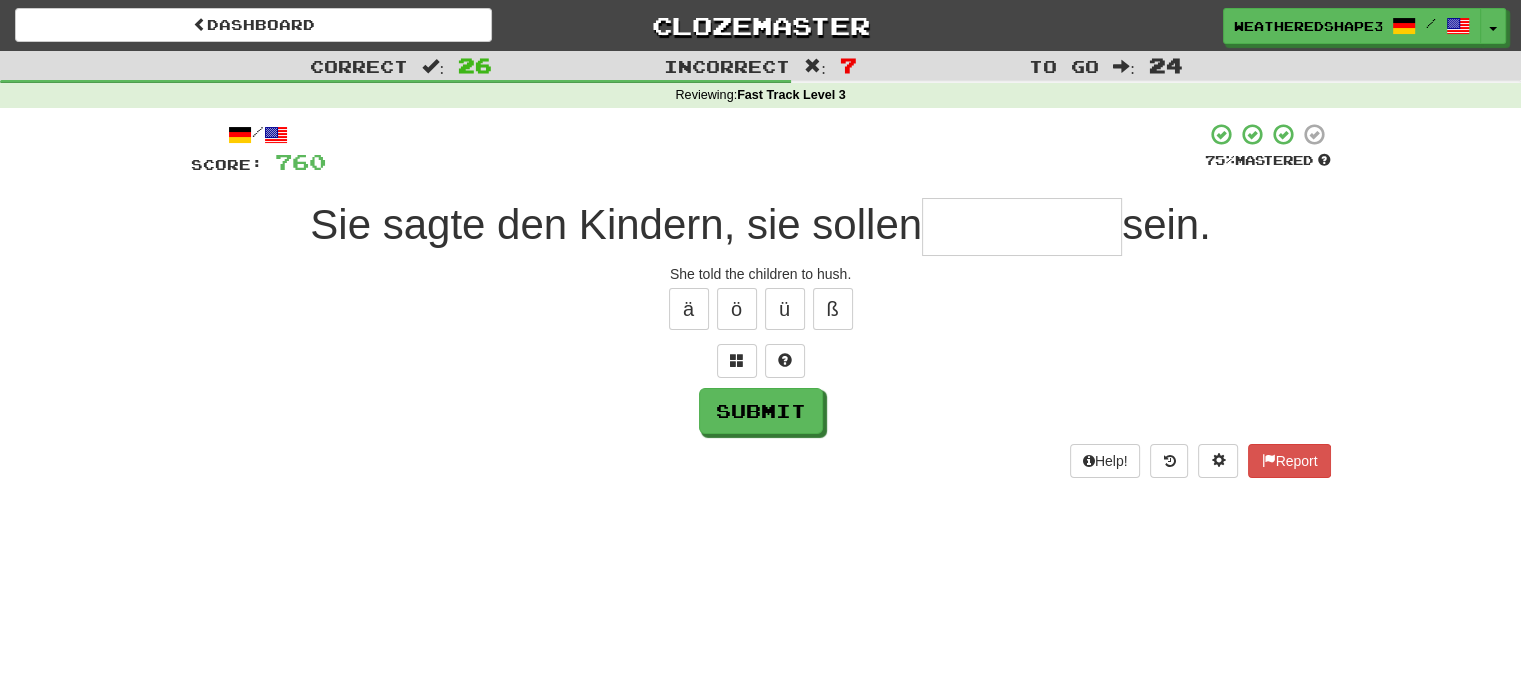type on "*" 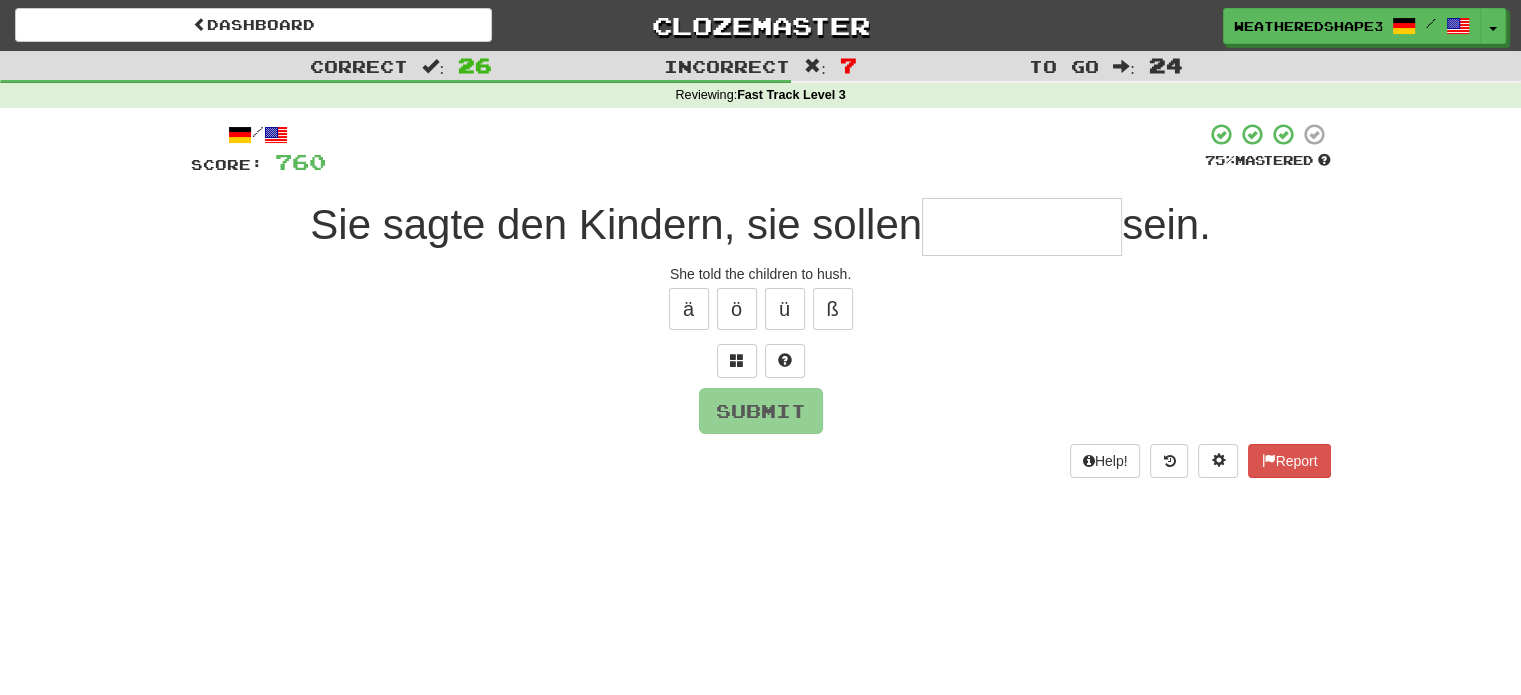 type on "*" 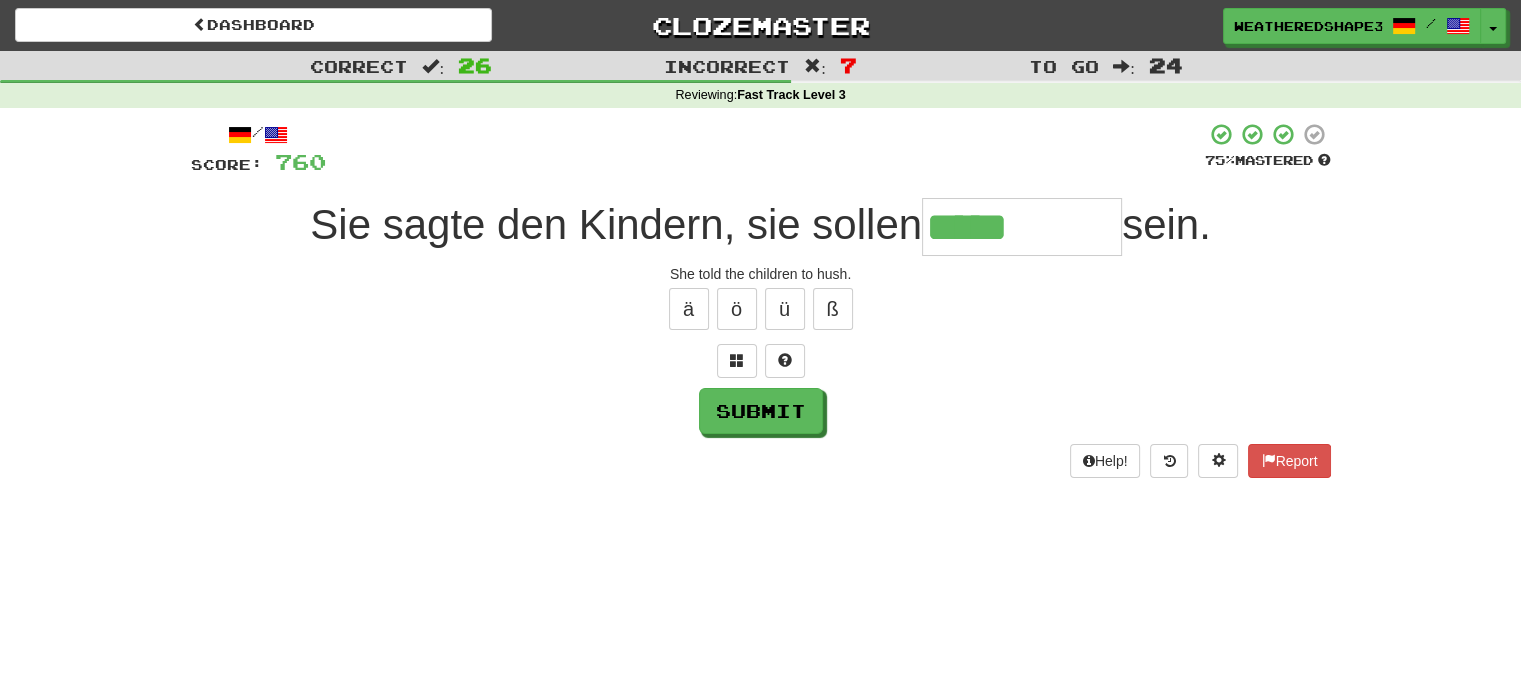 type on "*****" 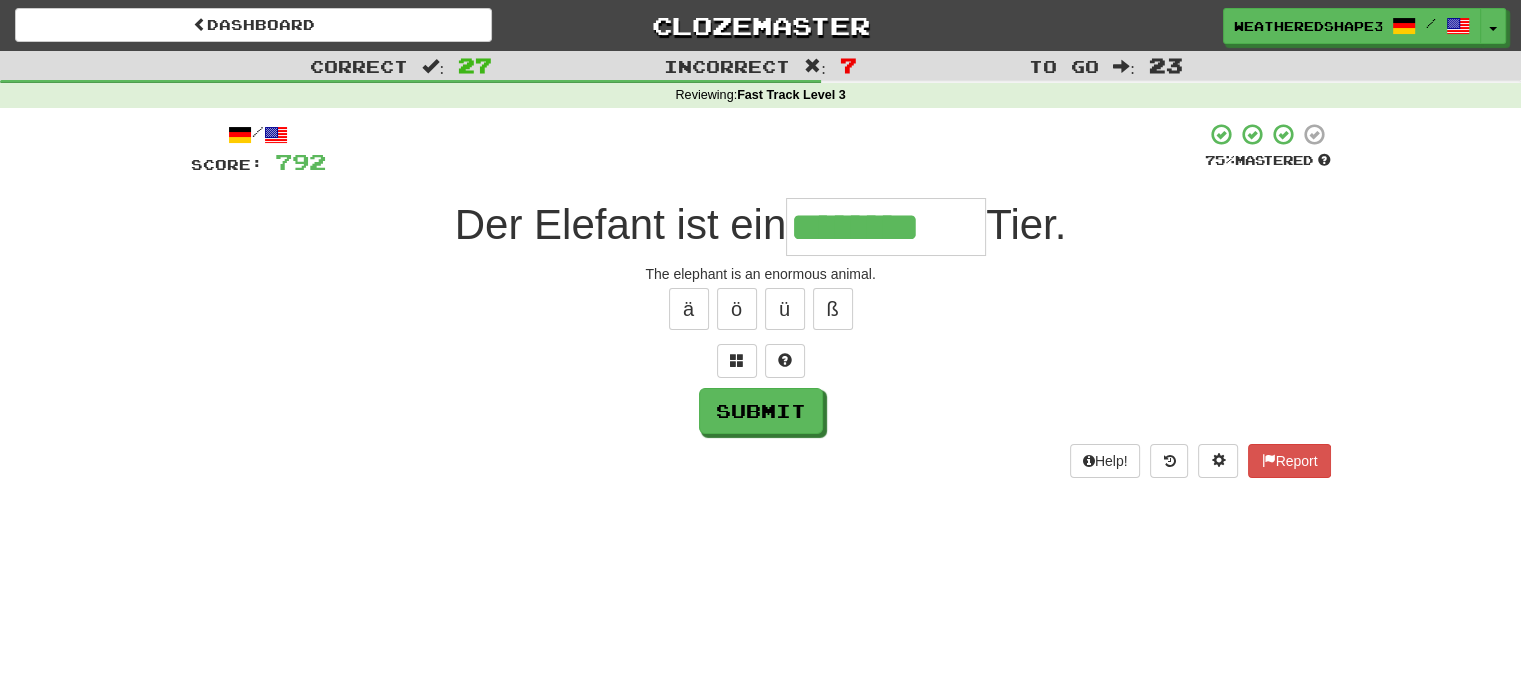 type on "********" 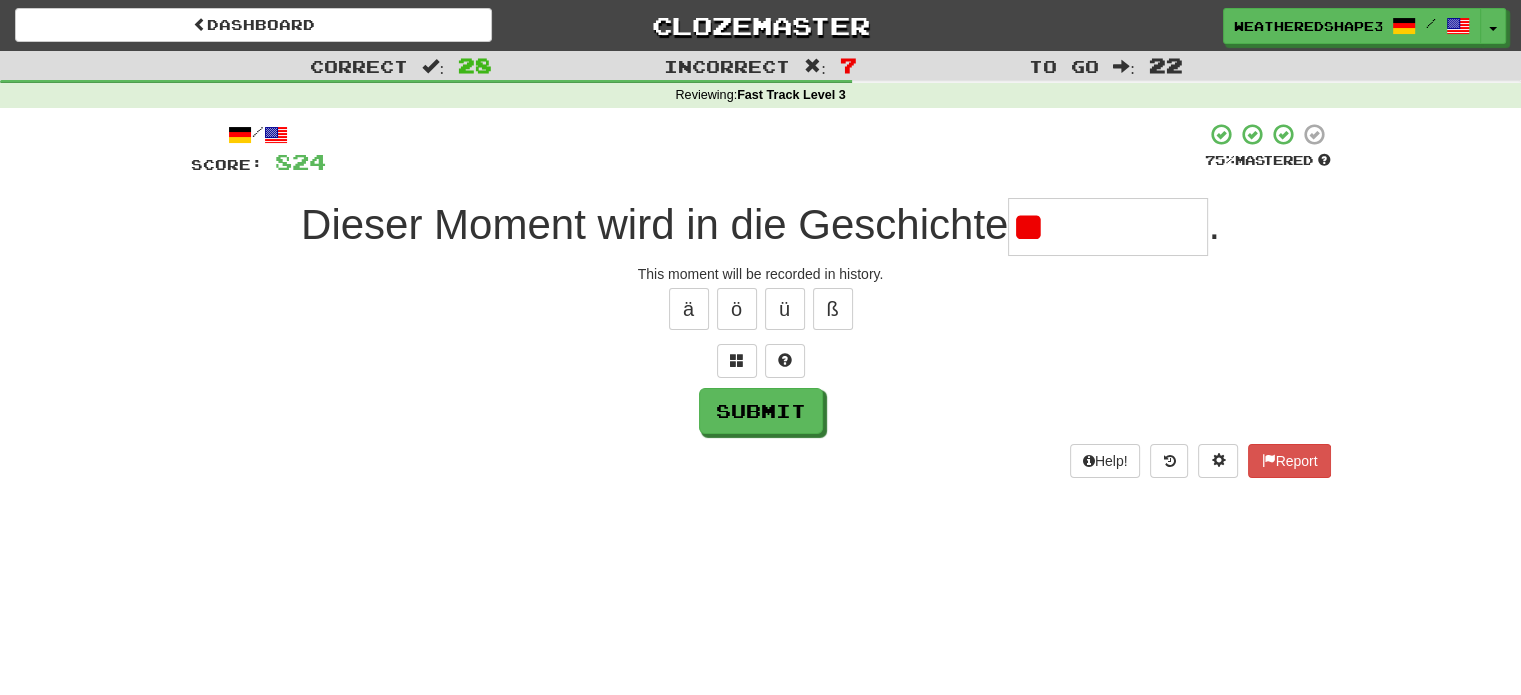 type on "*" 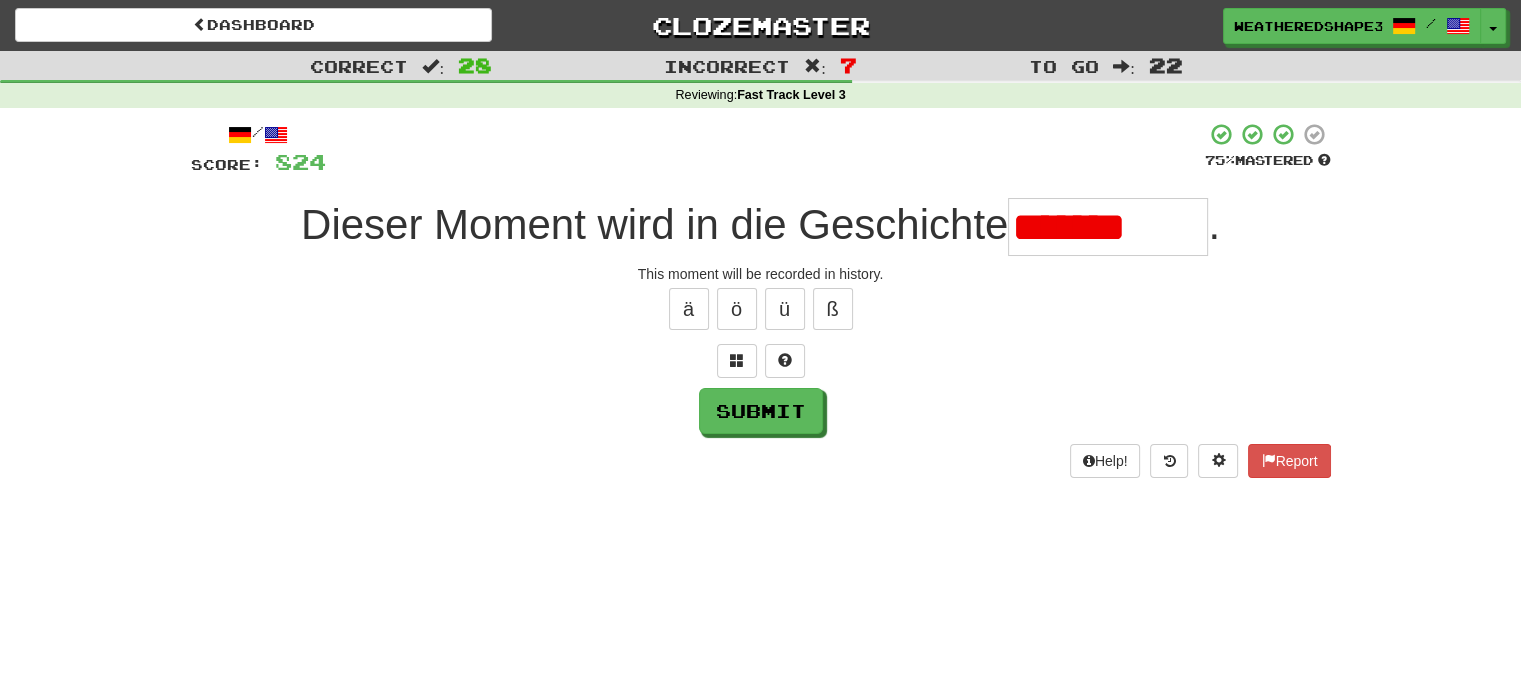 type on "********" 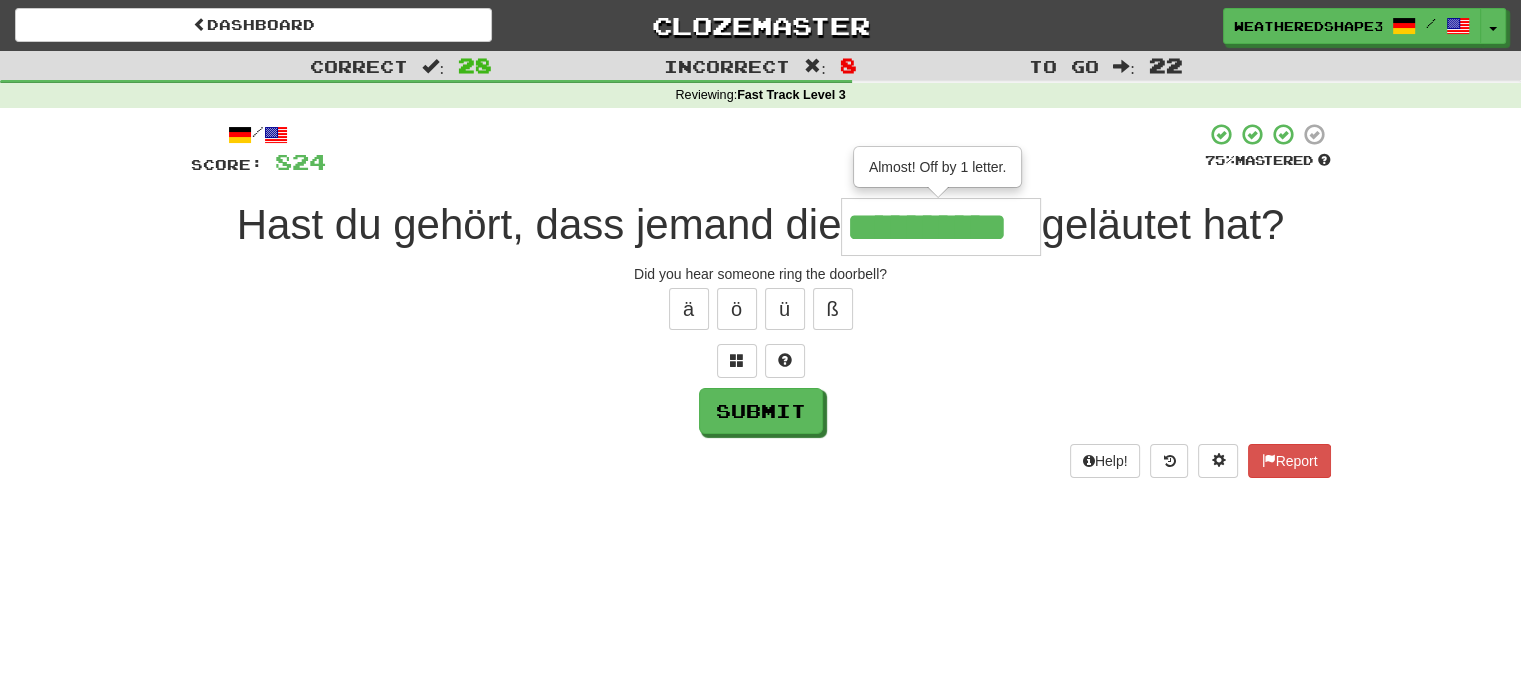 type on "**********" 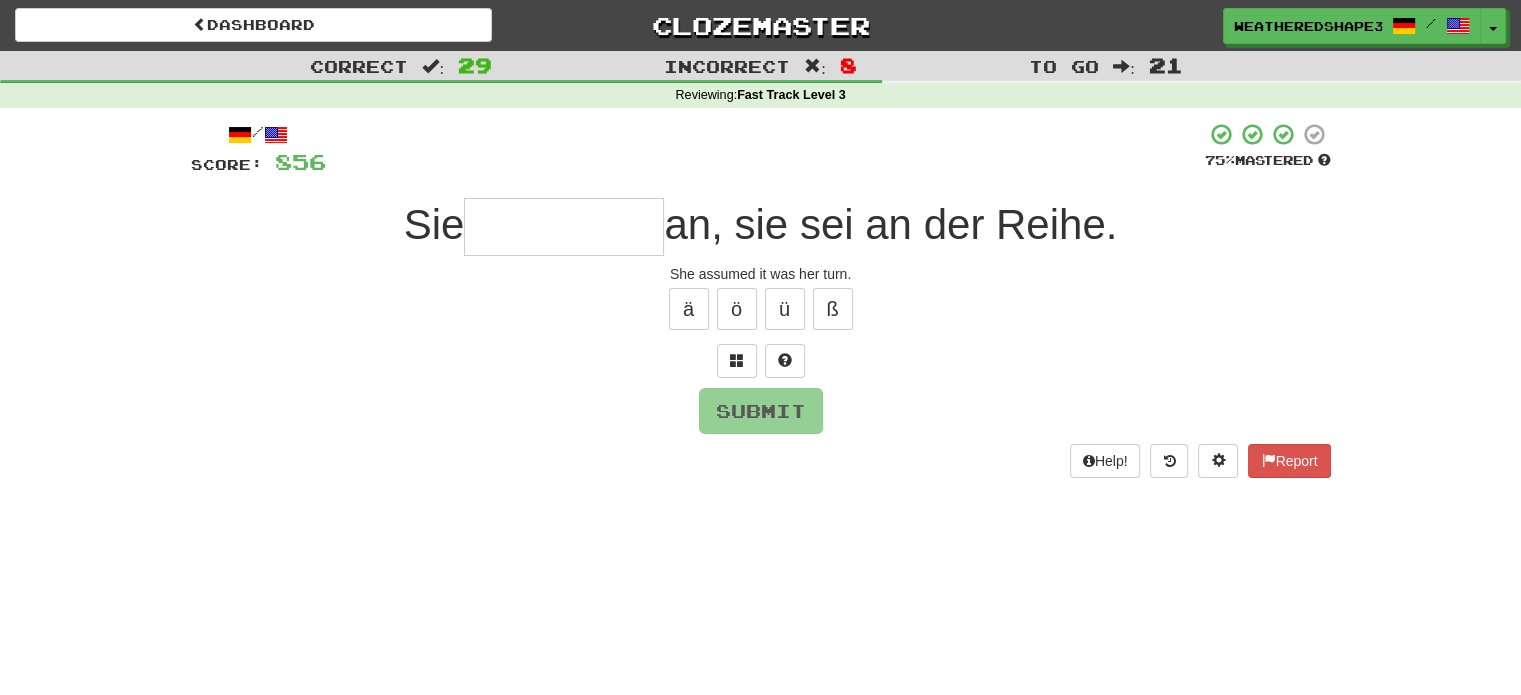 type on "****" 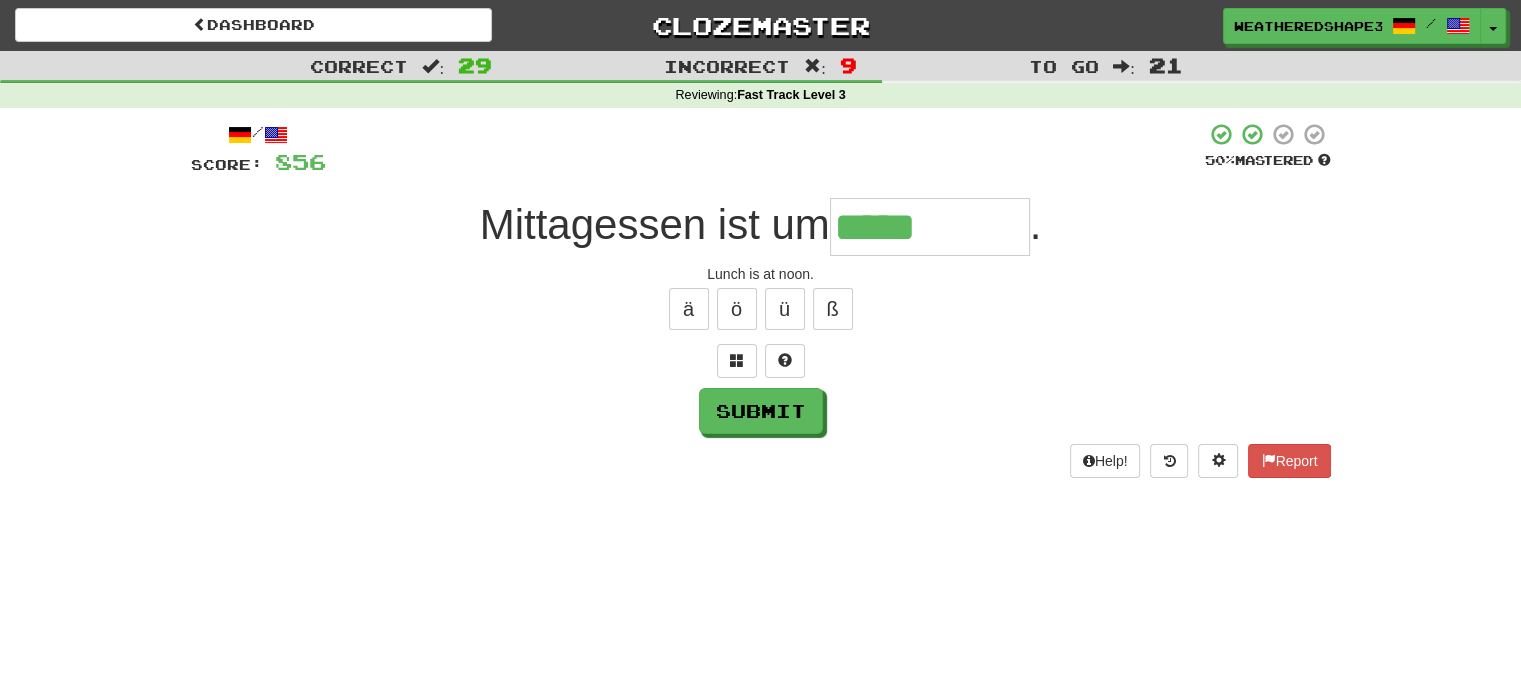 type on "*****" 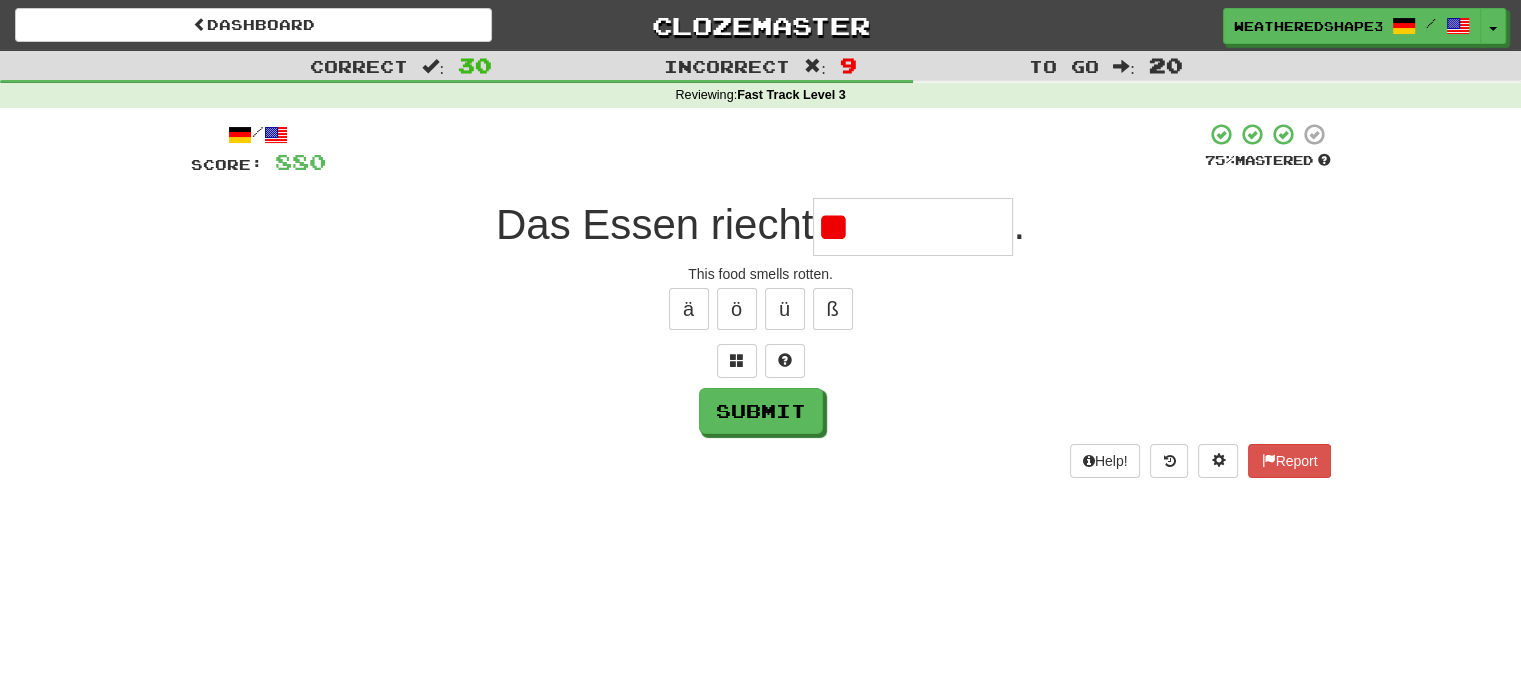 type on "*" 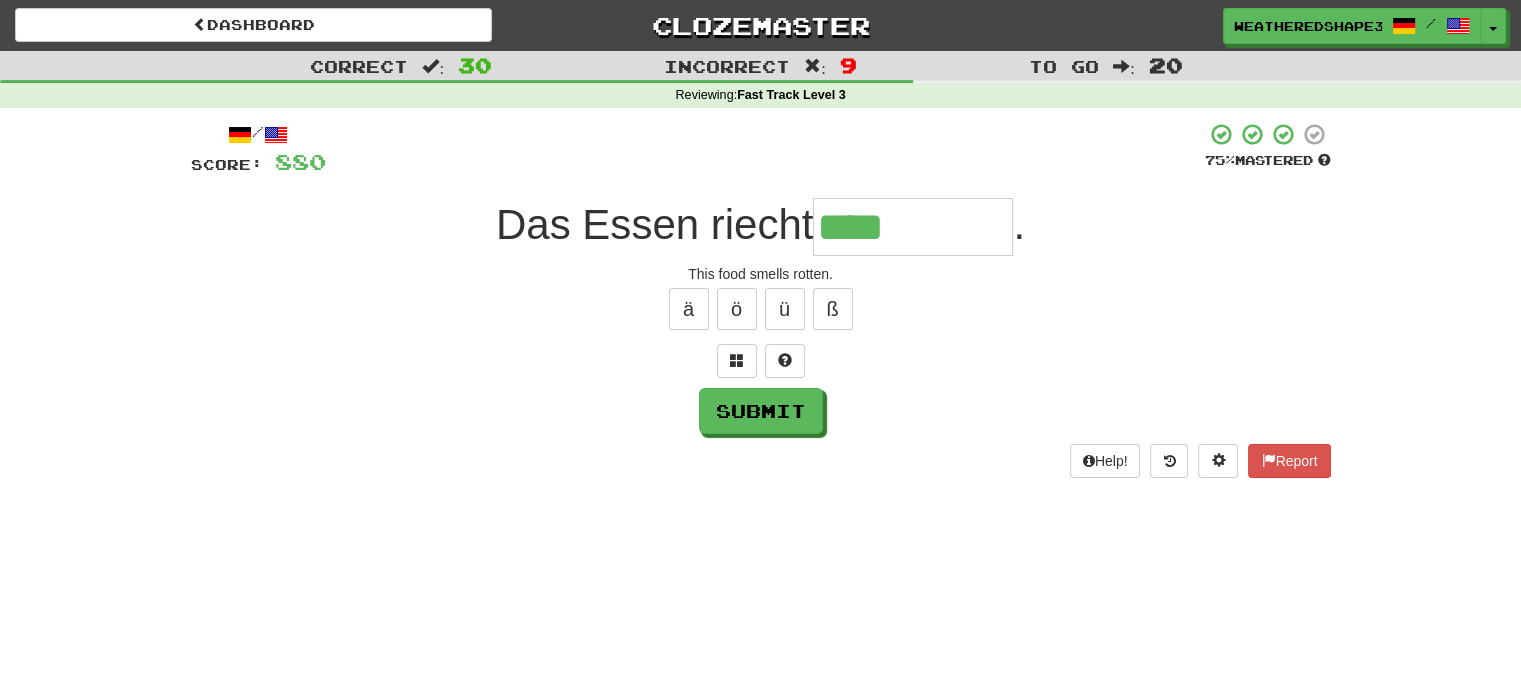 type on "*********" 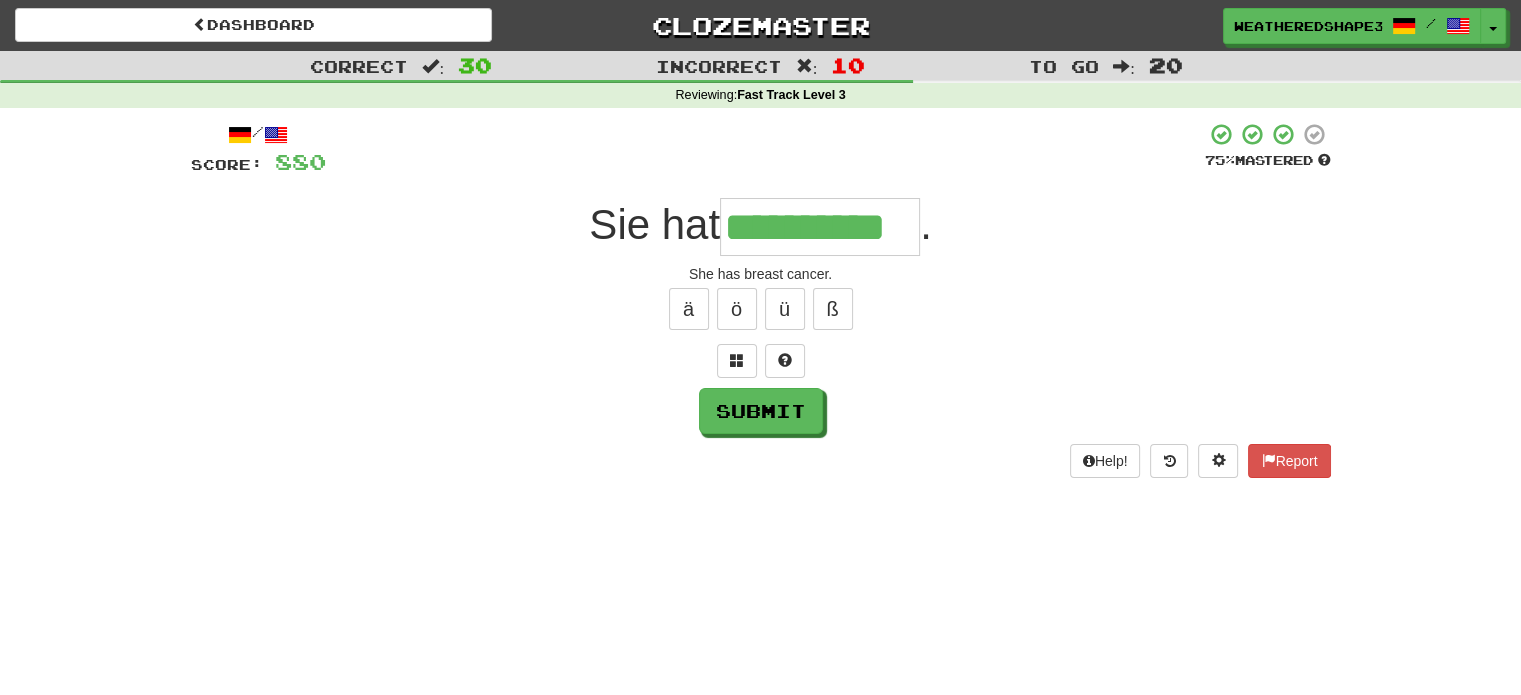 scroll, scrollTop: 0, scrollLeft: 3, axis: horizontal 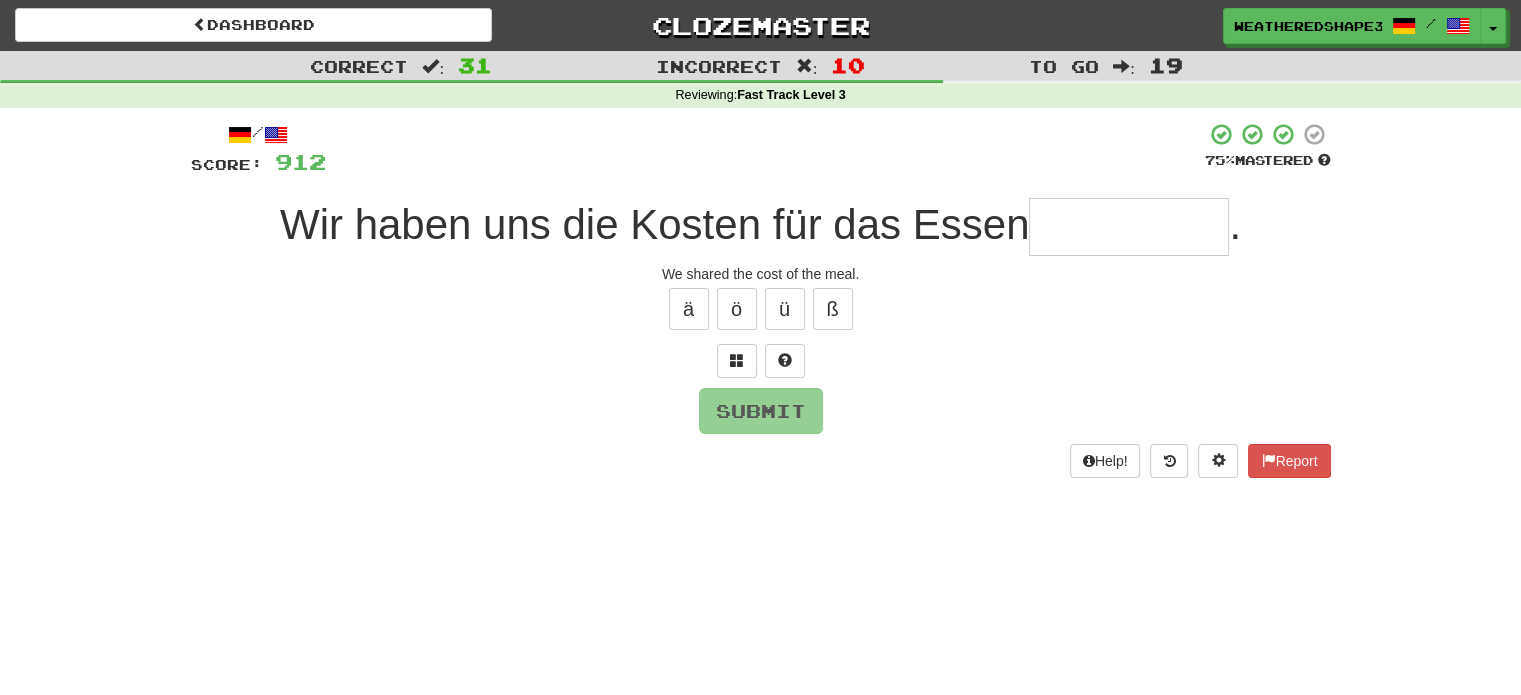 type on "*" 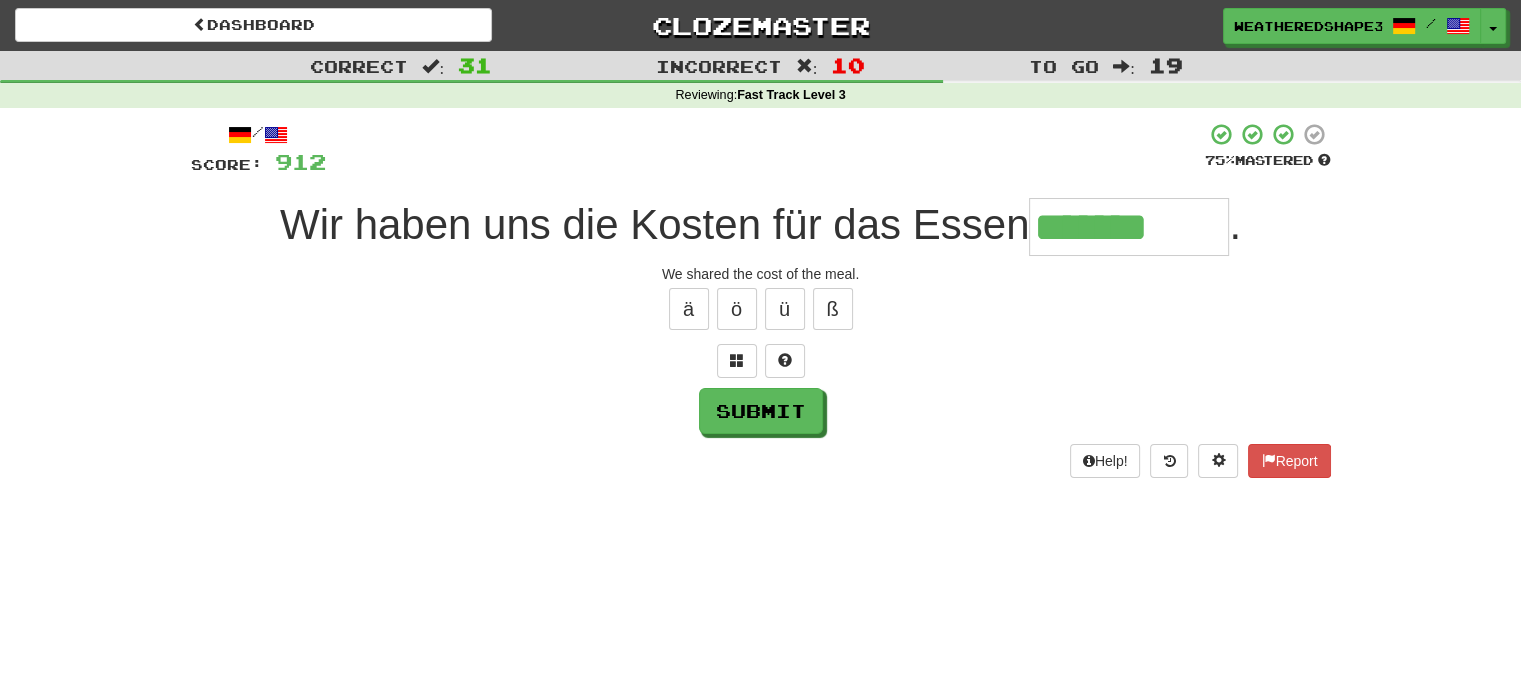 type on "*******" 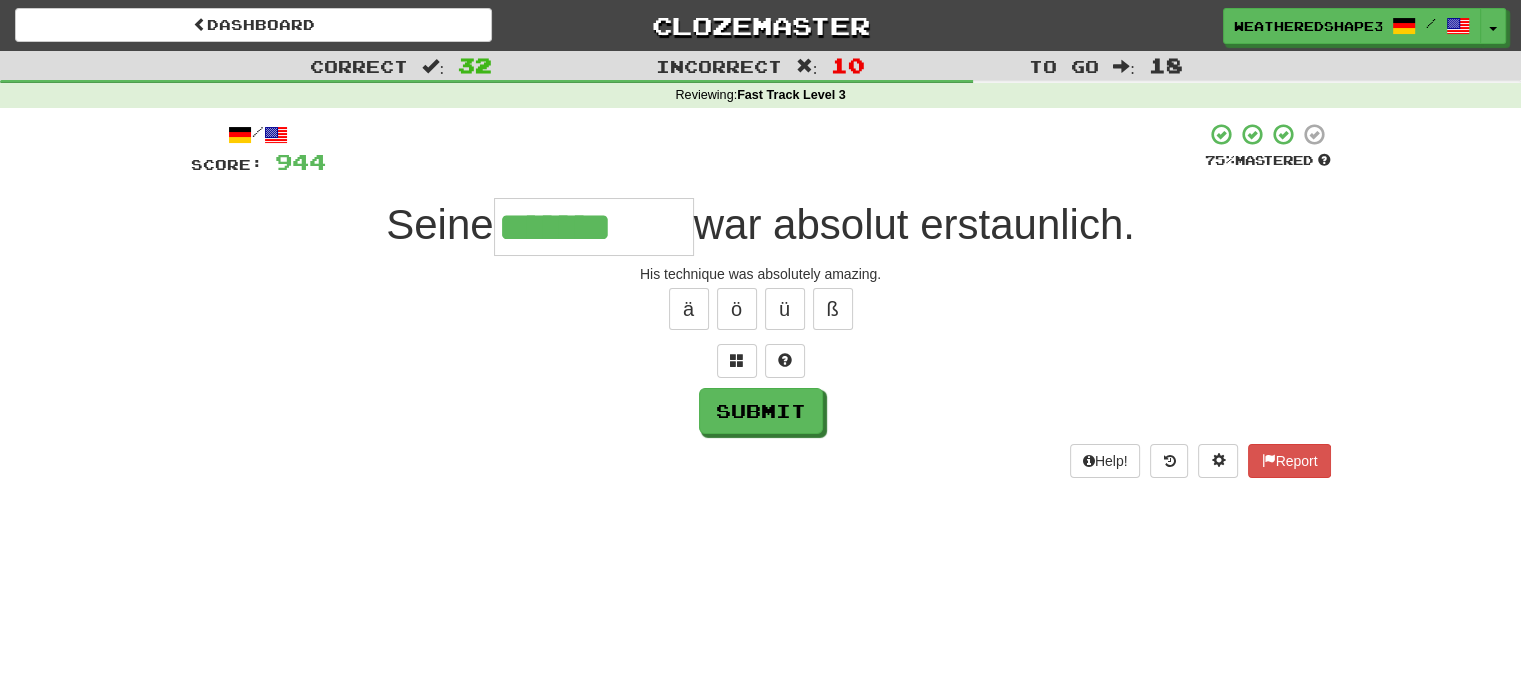 type on "*******" 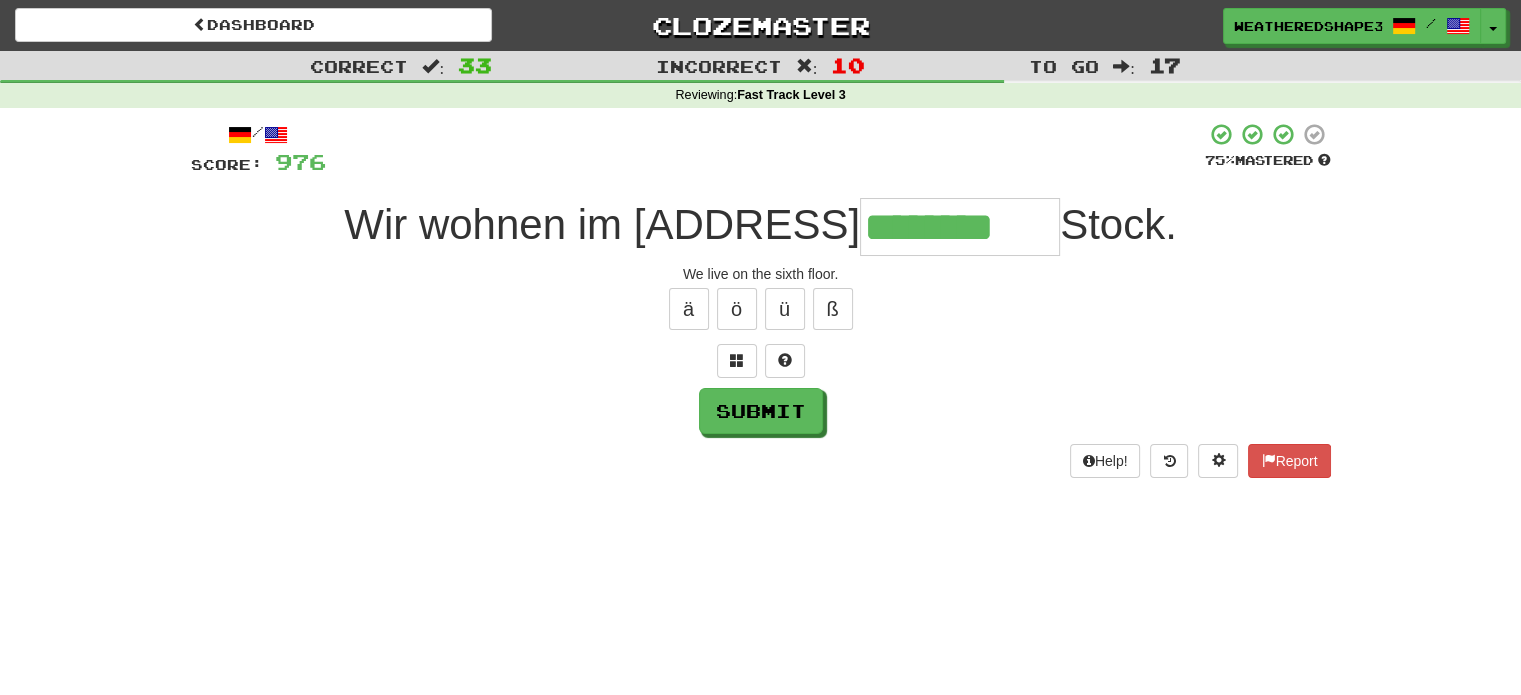 type on "********" 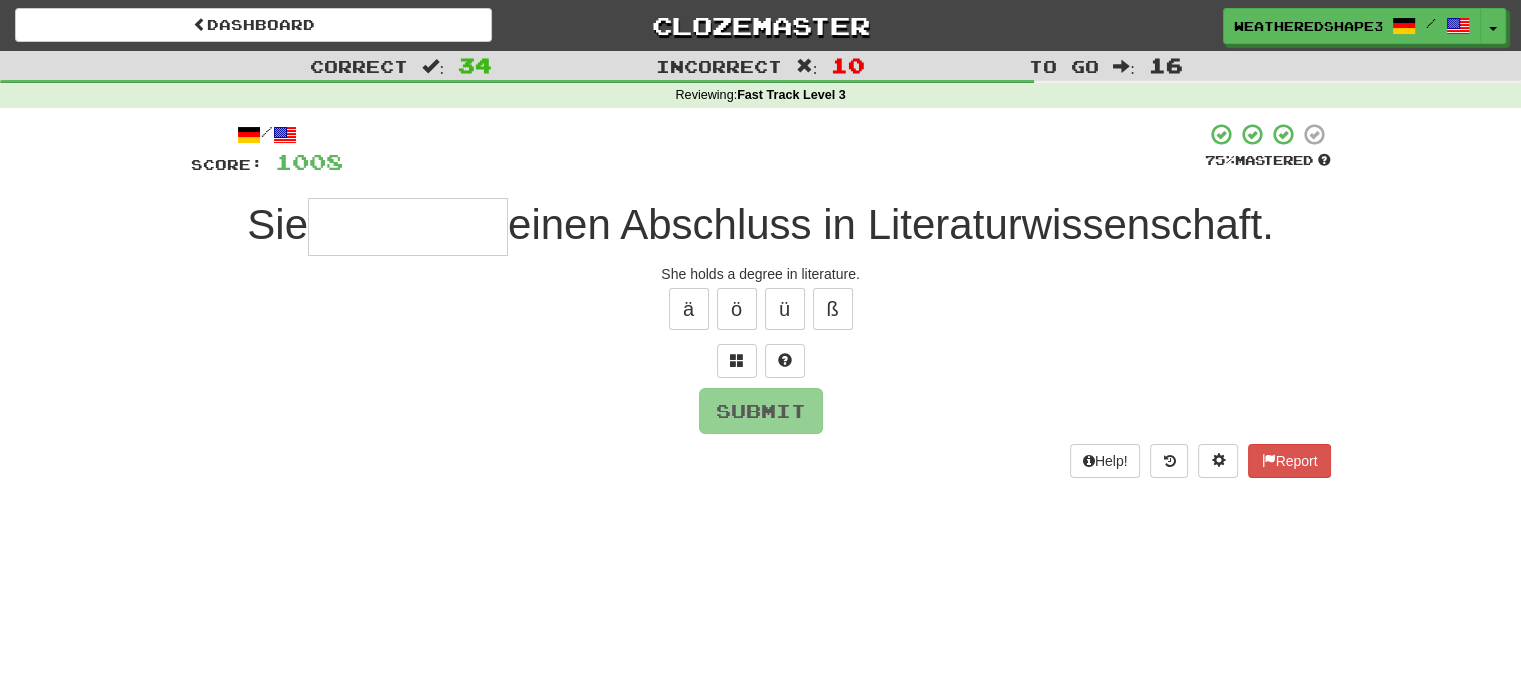 type on "*" 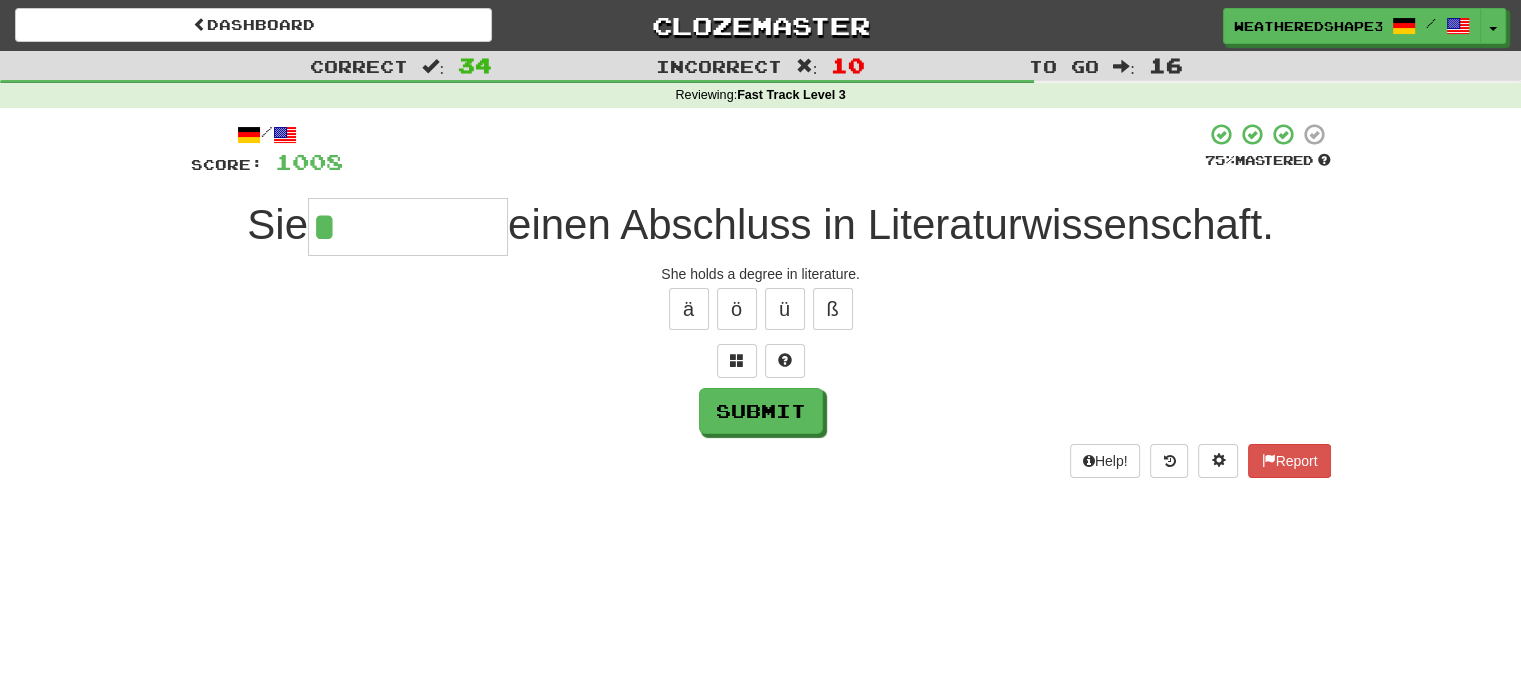 type on "*******" 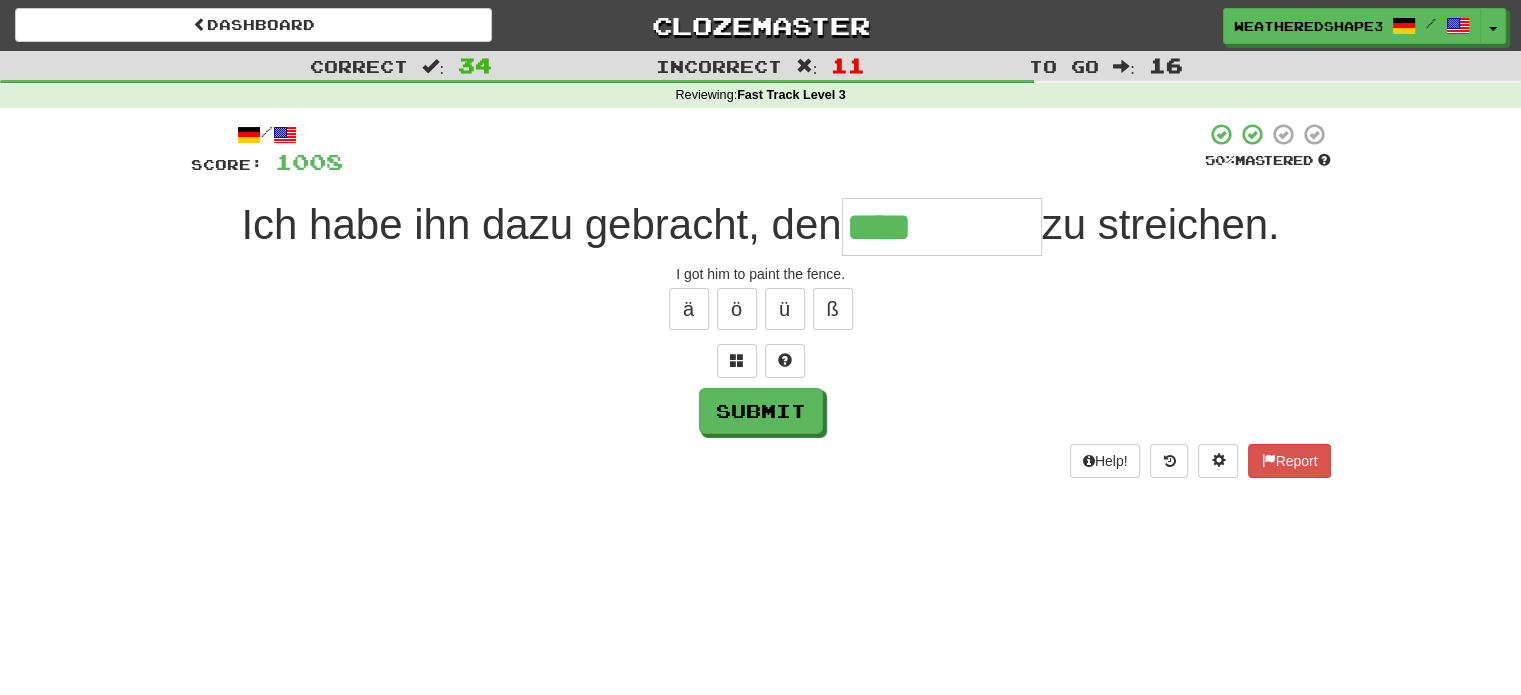 type on "****" 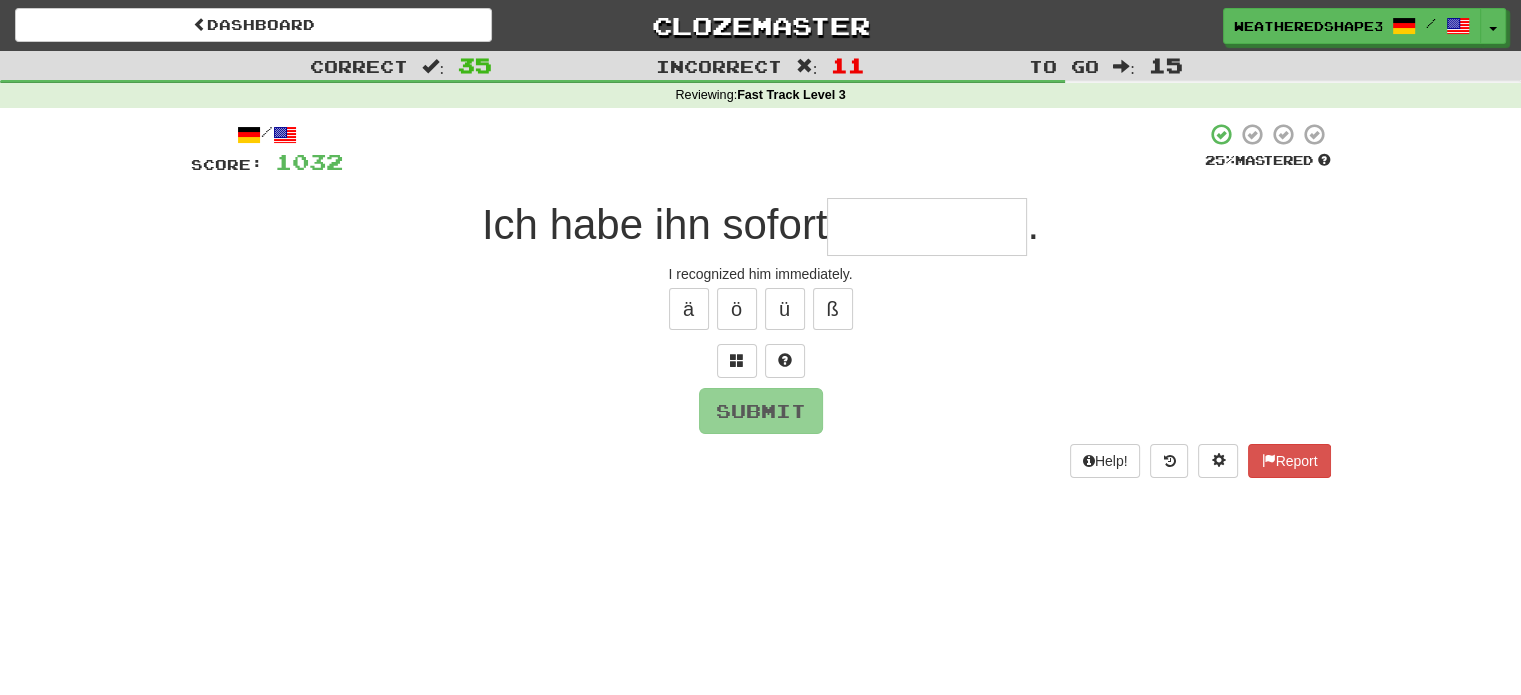 type on "*" 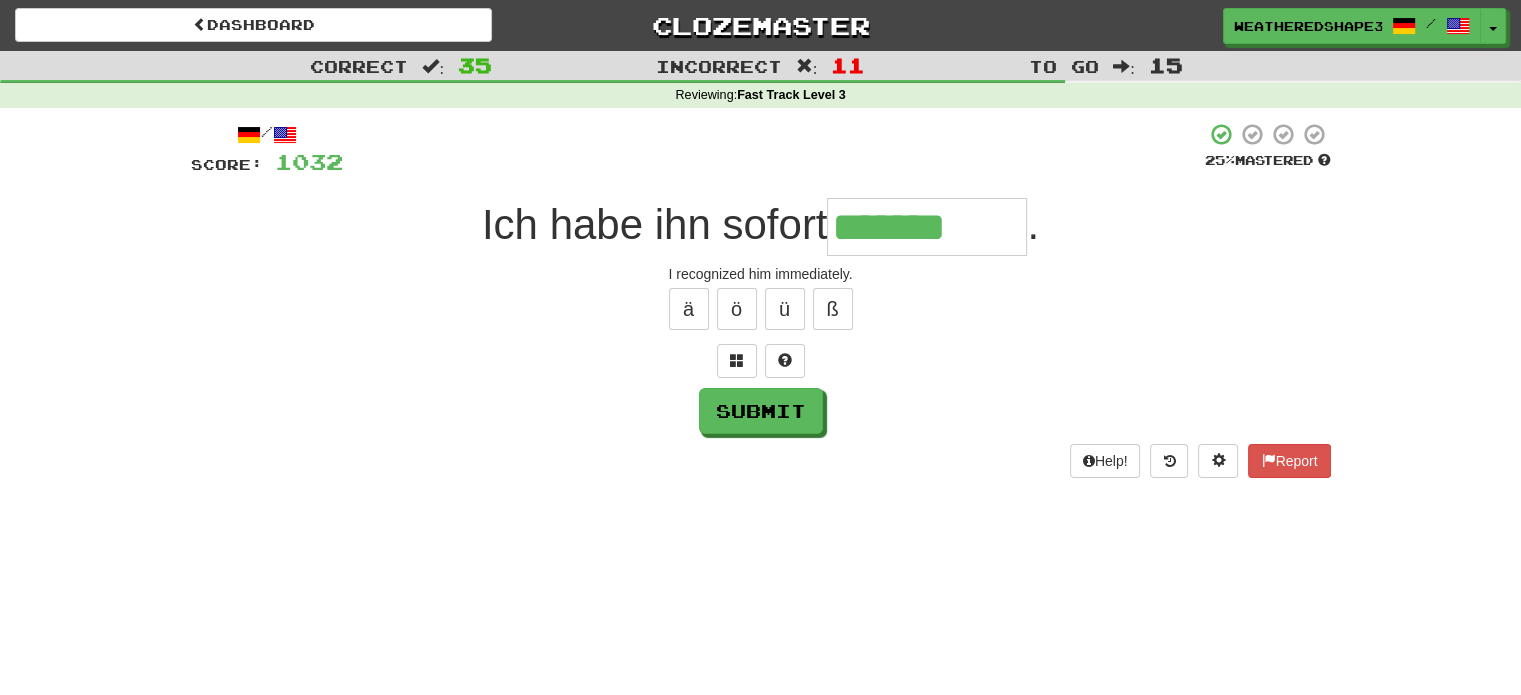 type on "*******" 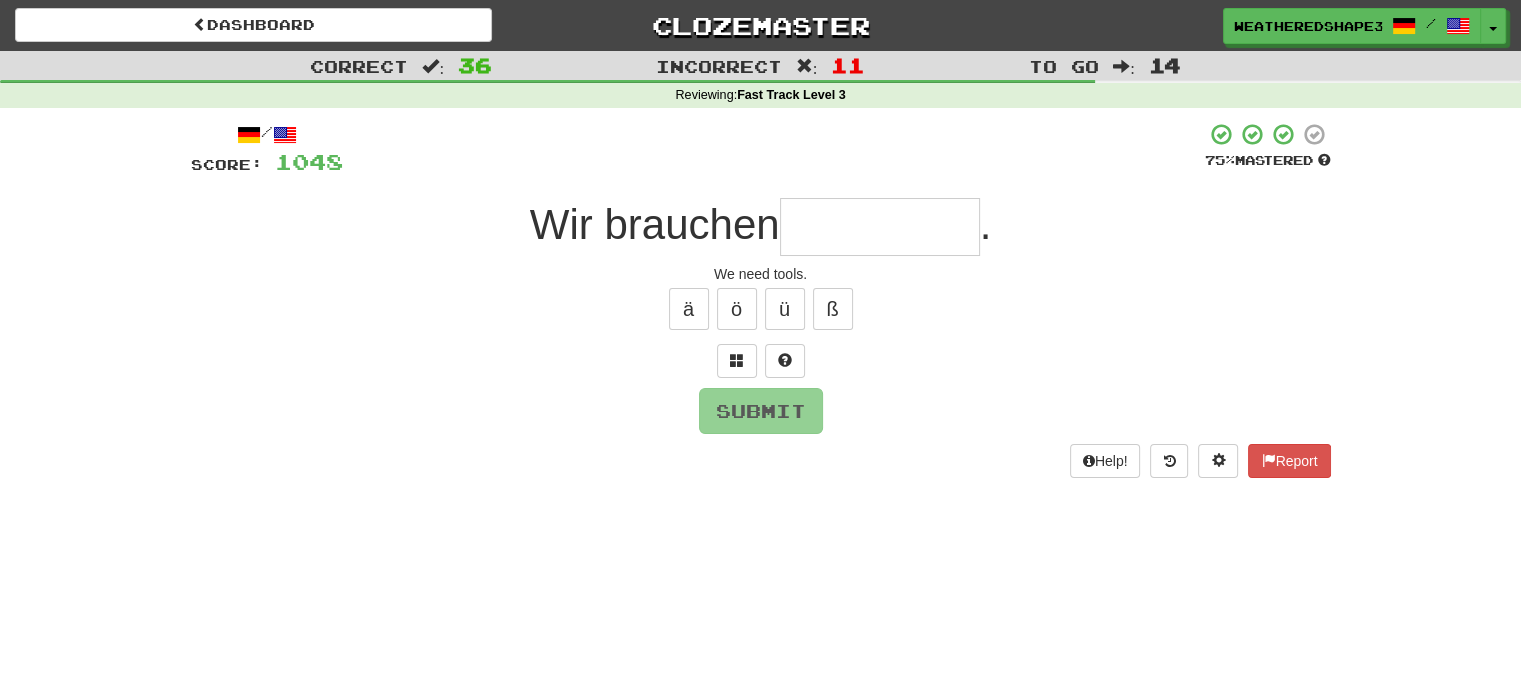 type on "*" 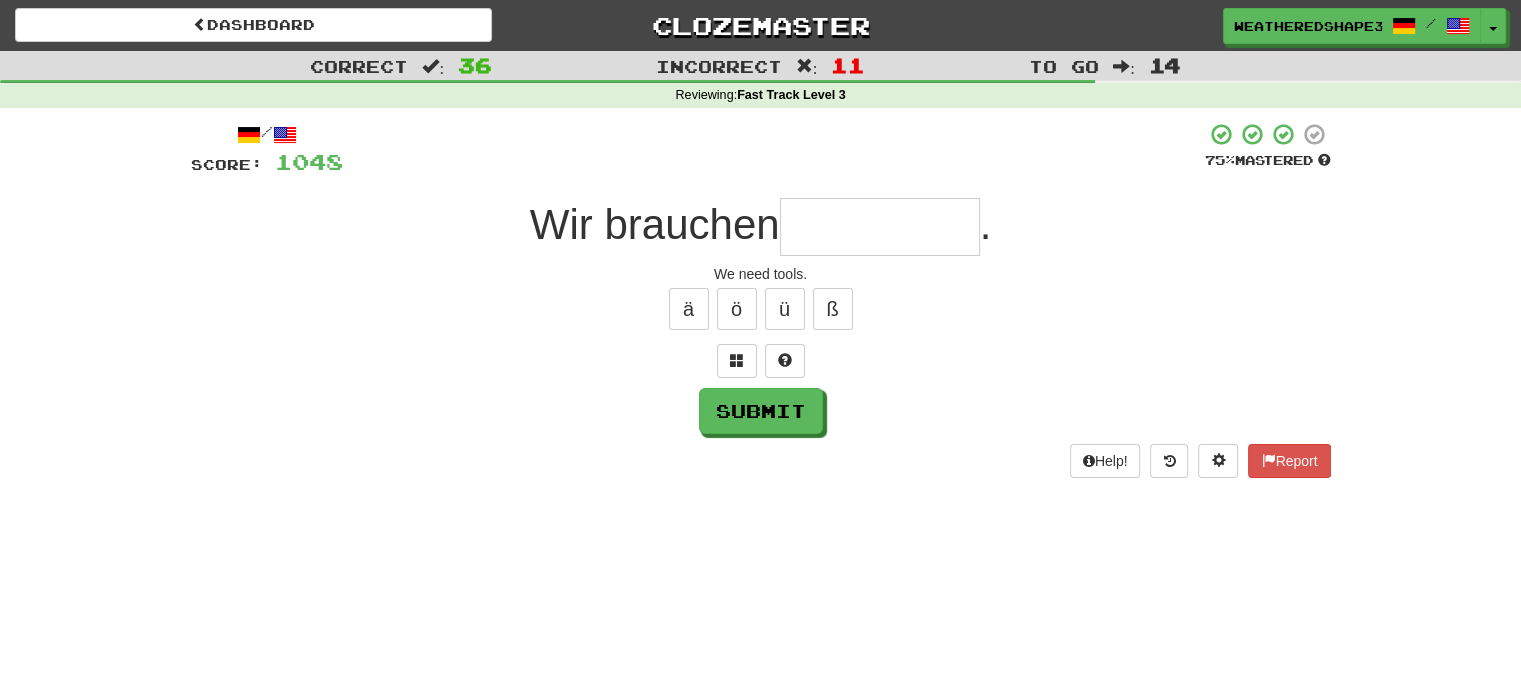type on "*" 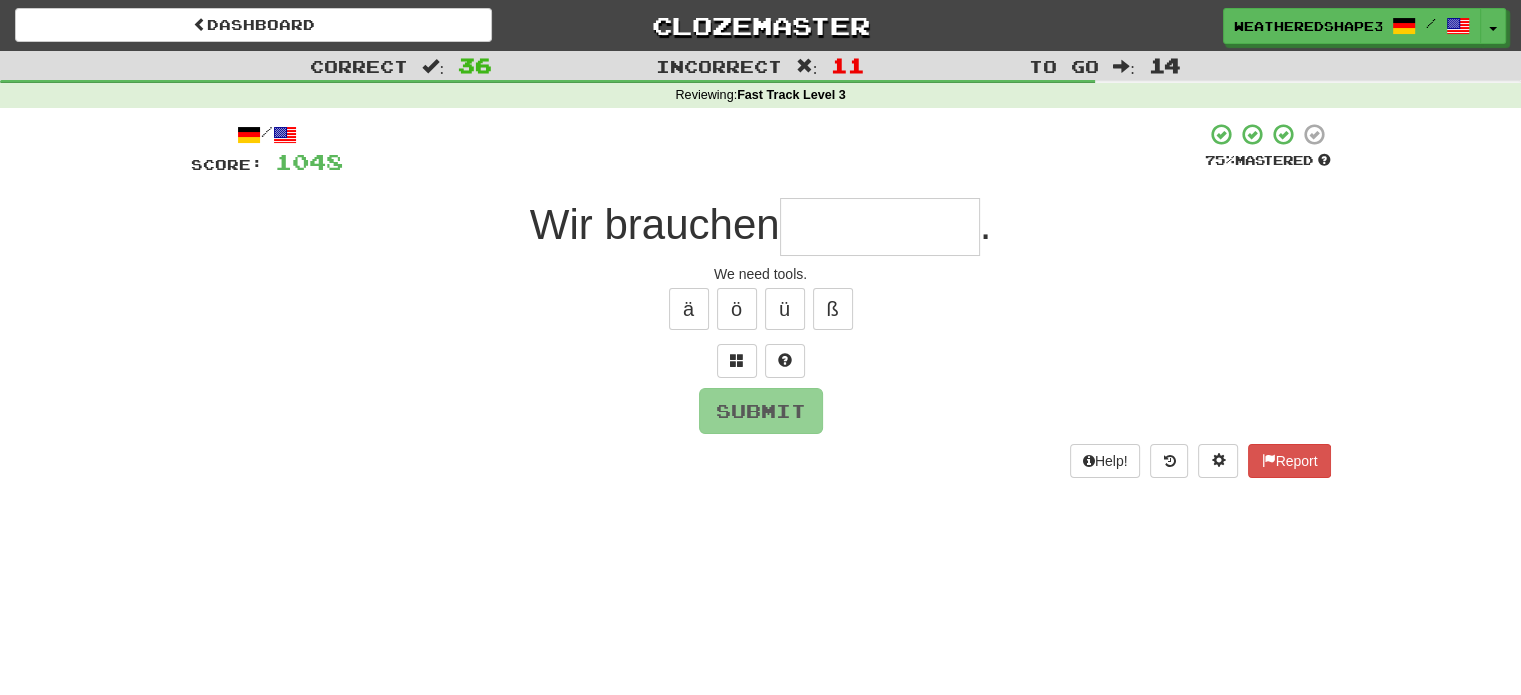 type on "*" 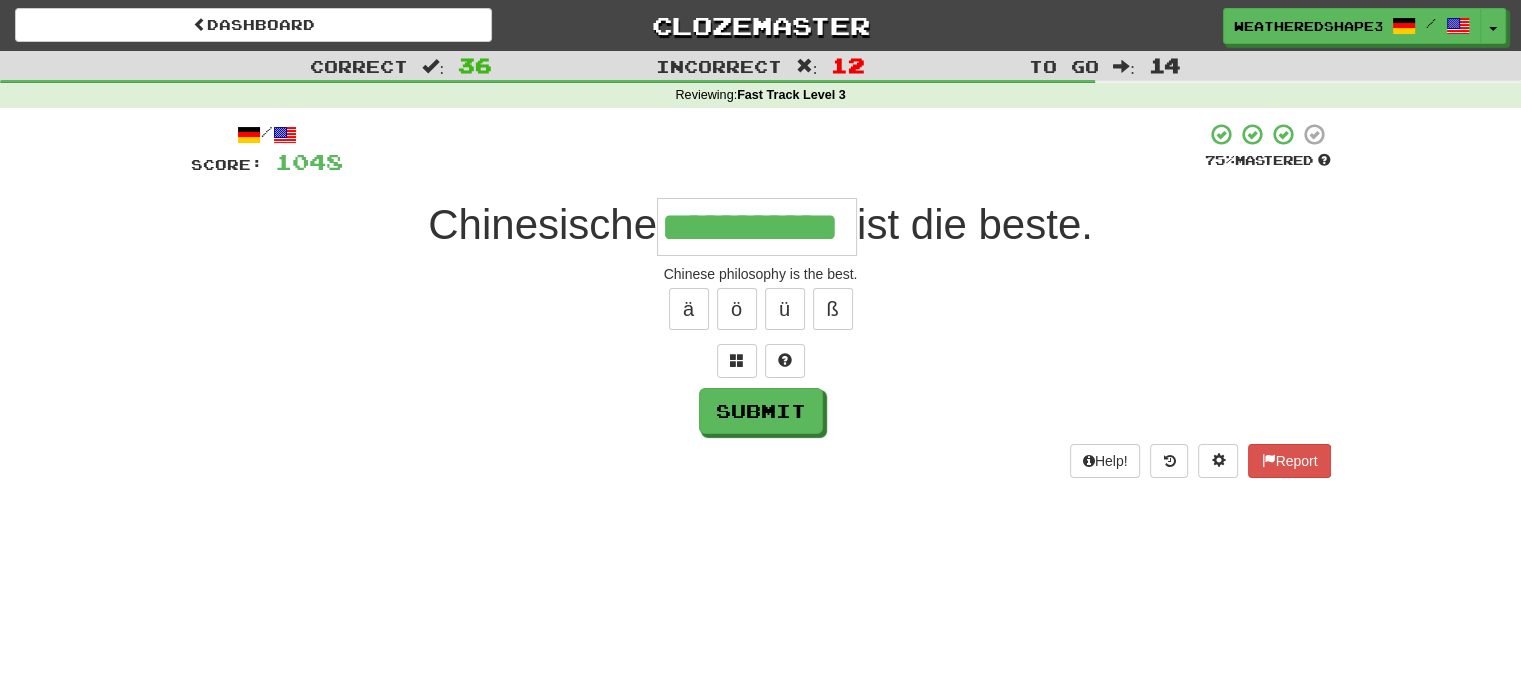 scroll, scrollTop: 0, scrollLeft: 20, axis: horizontal 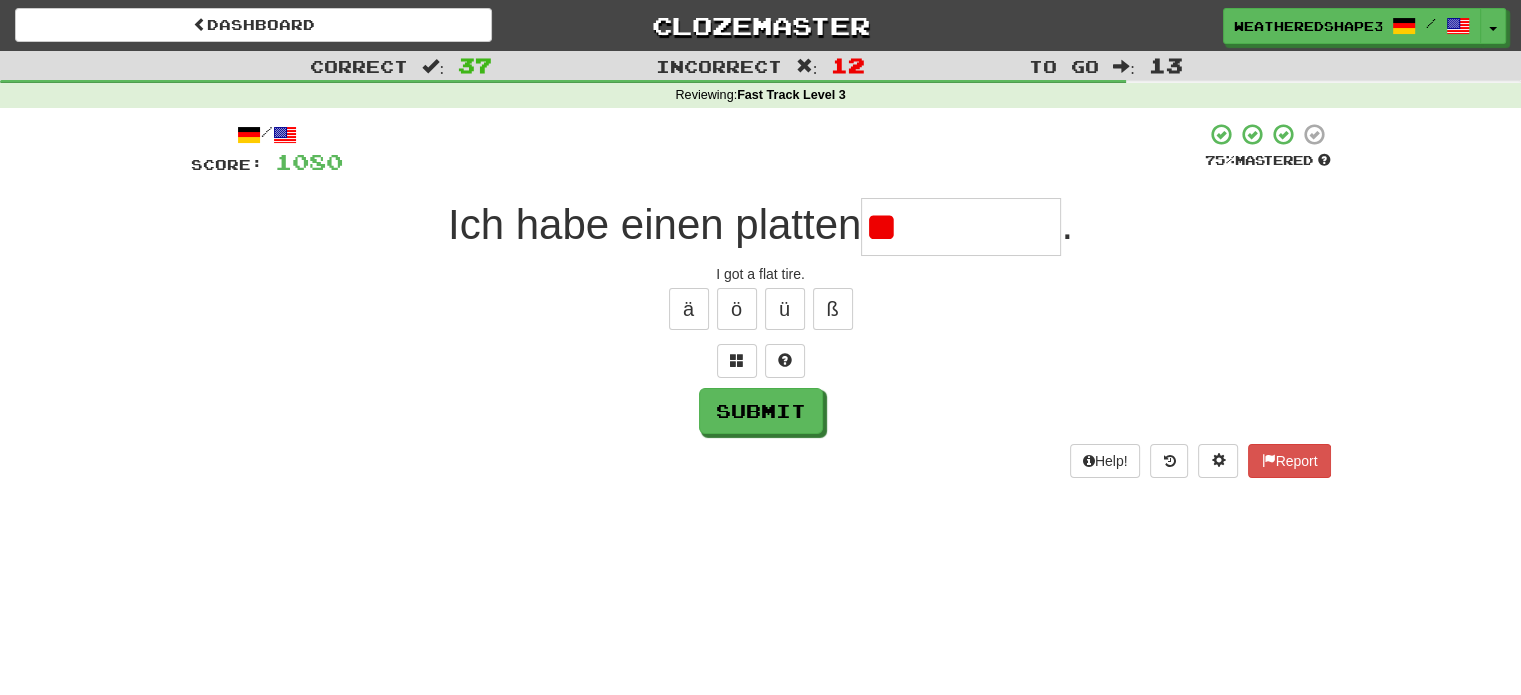 type on "*" 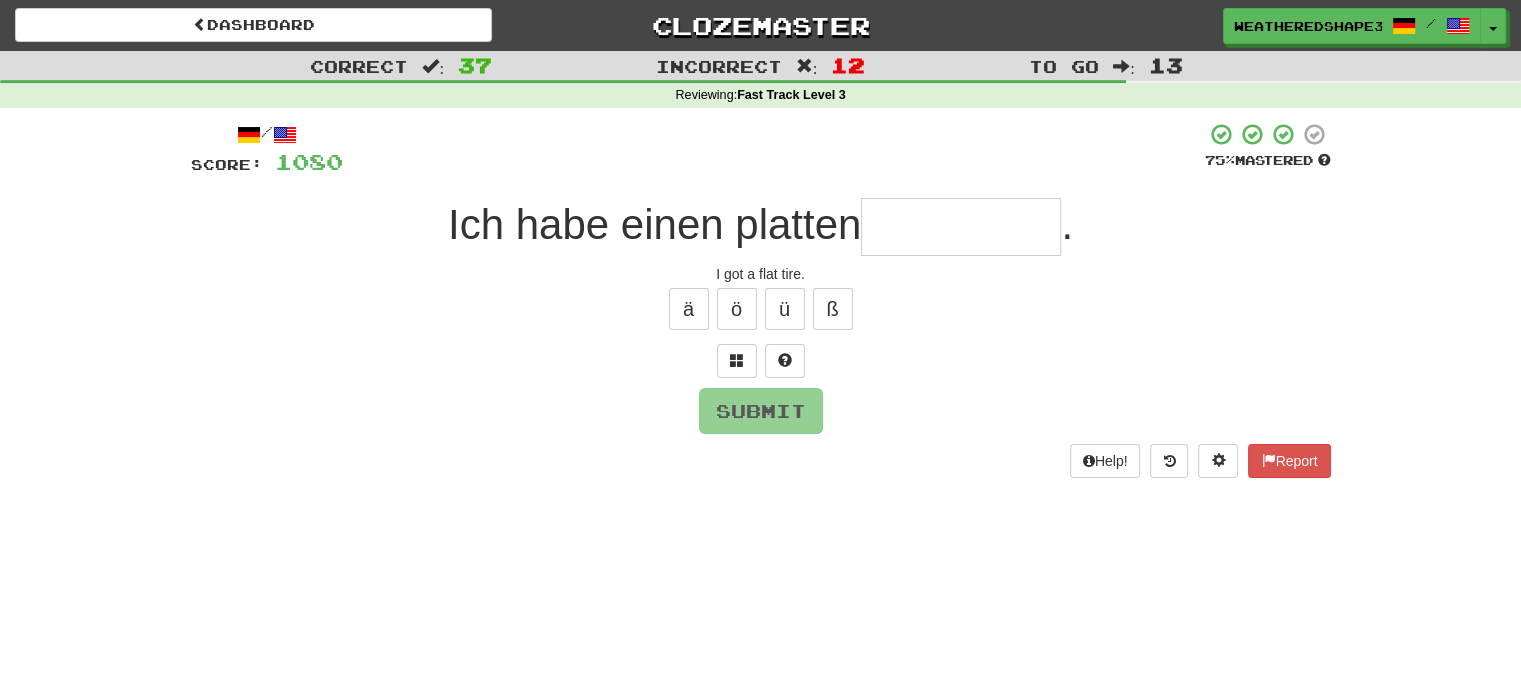 type on "*" 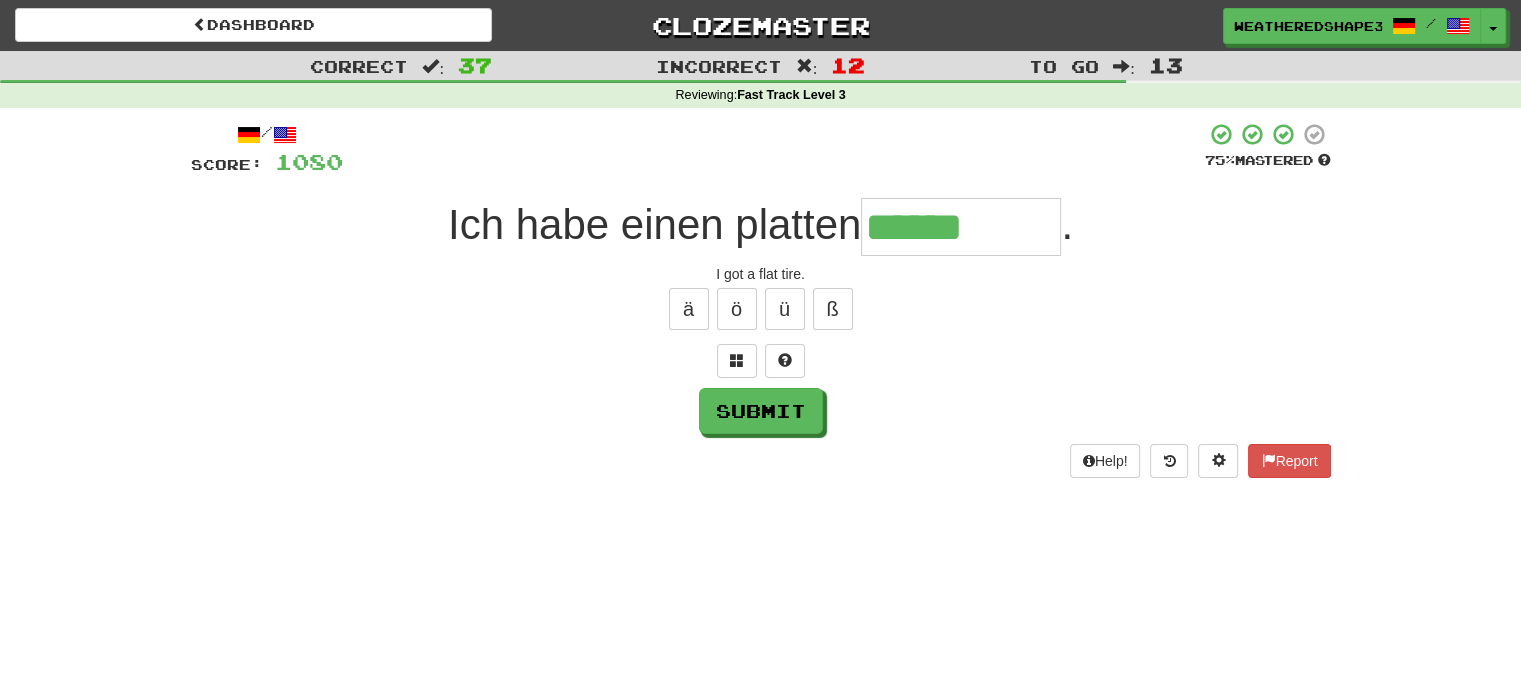 type on "******" 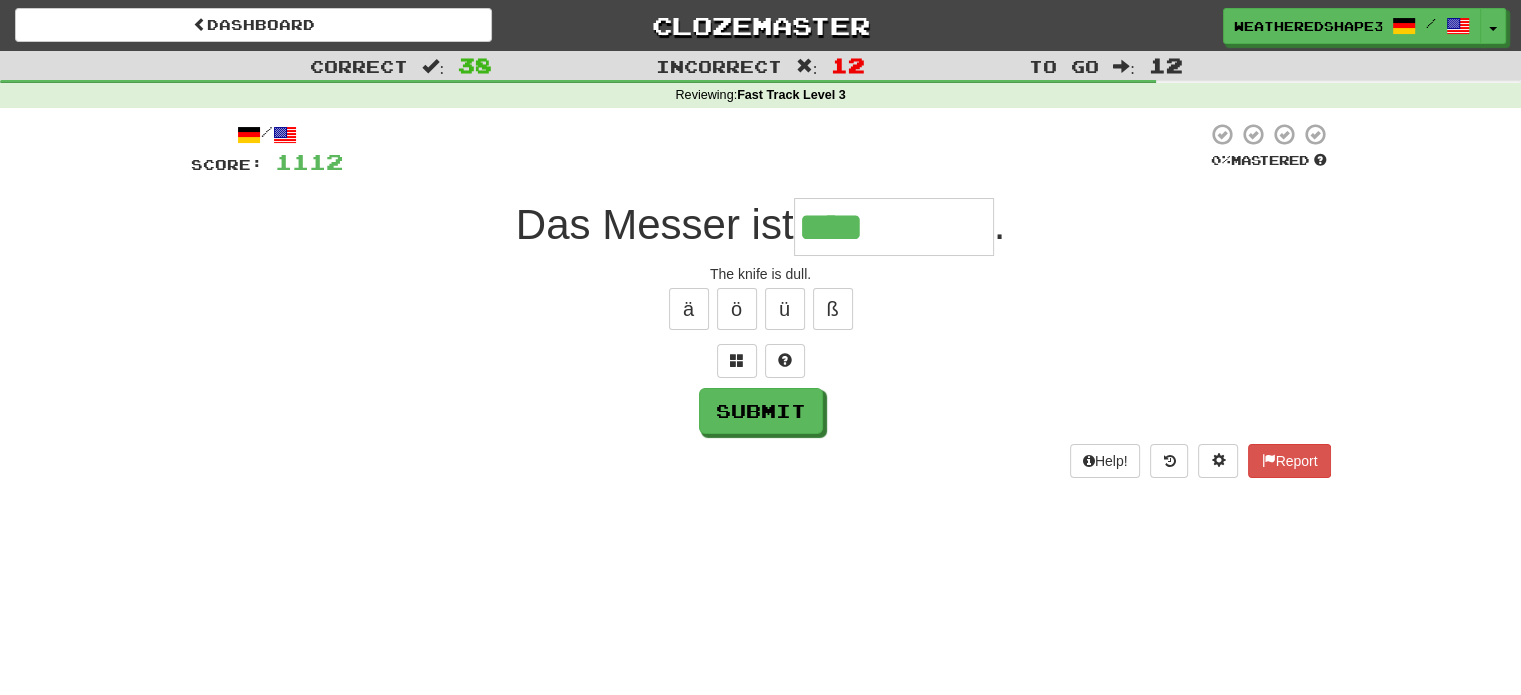 type on "****" 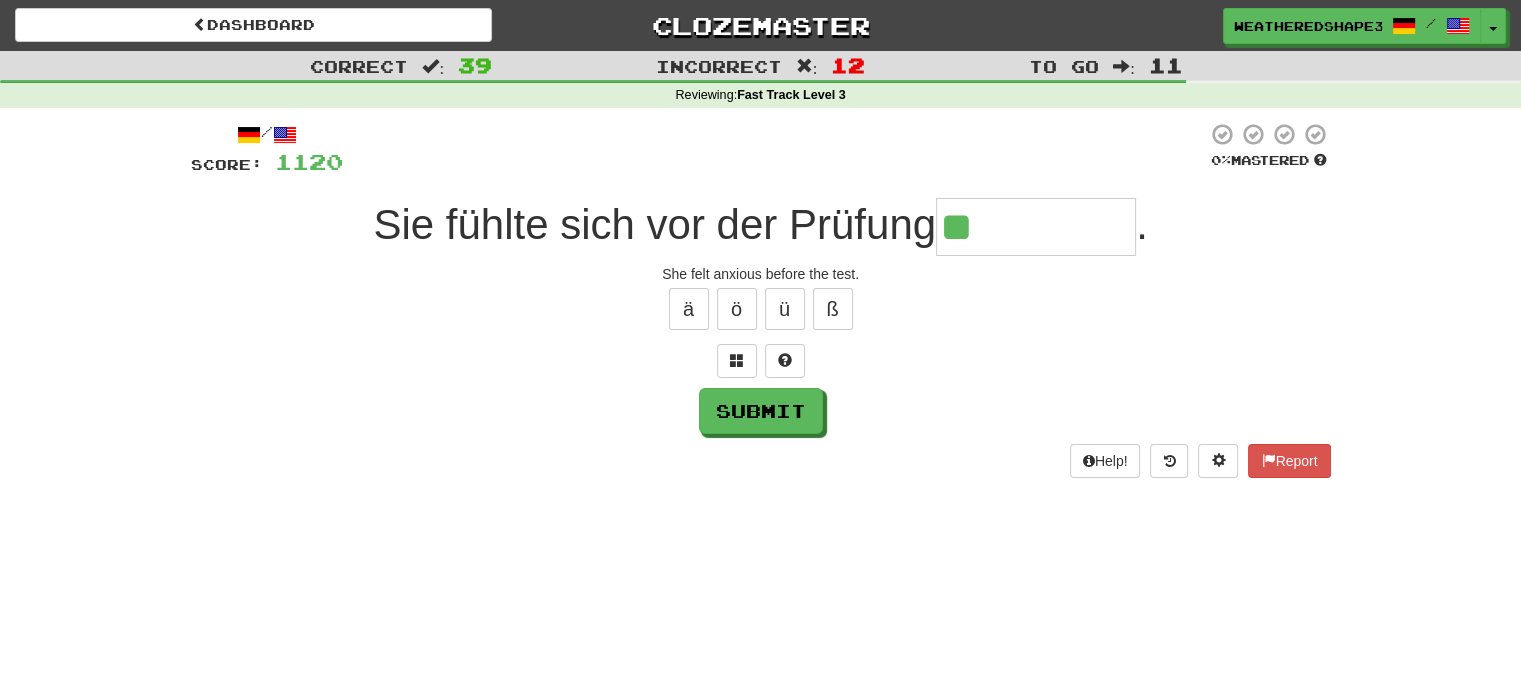 type on "*******" 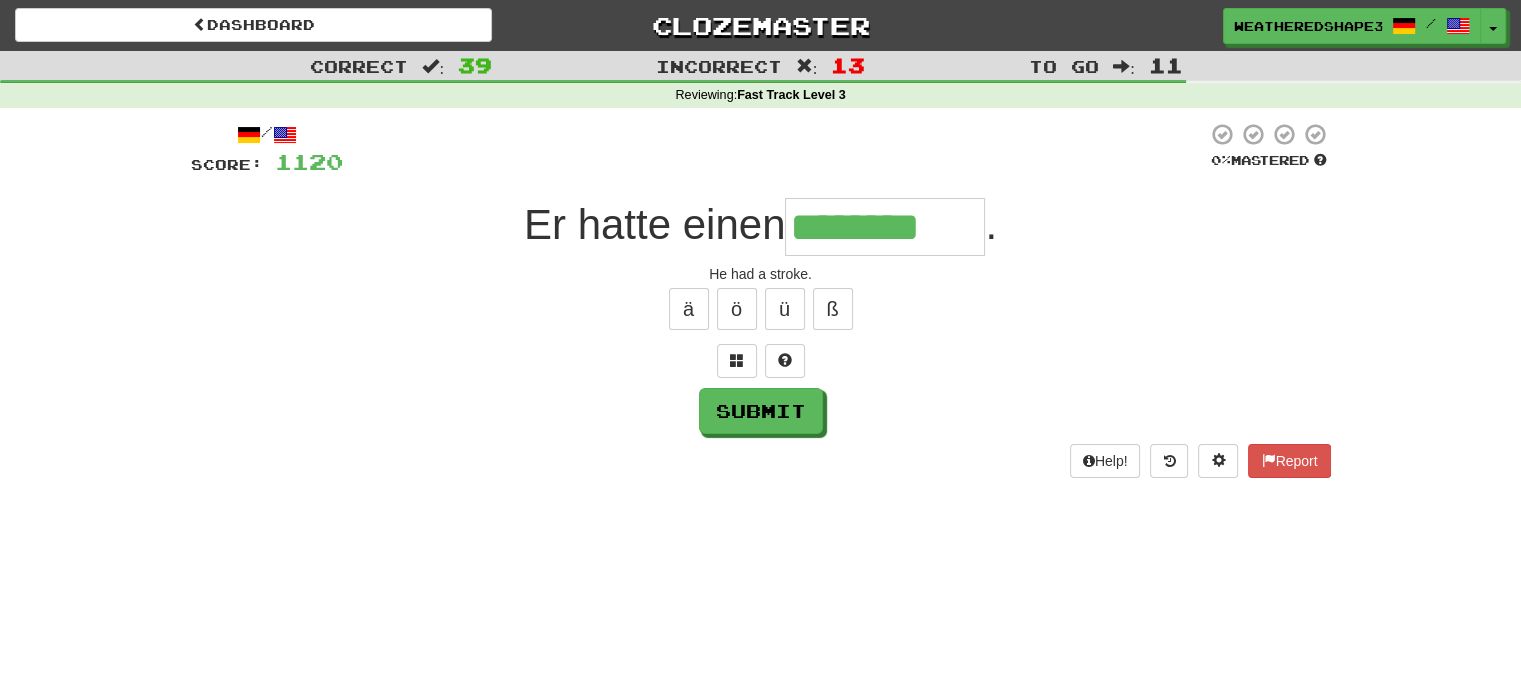 type on "**********" 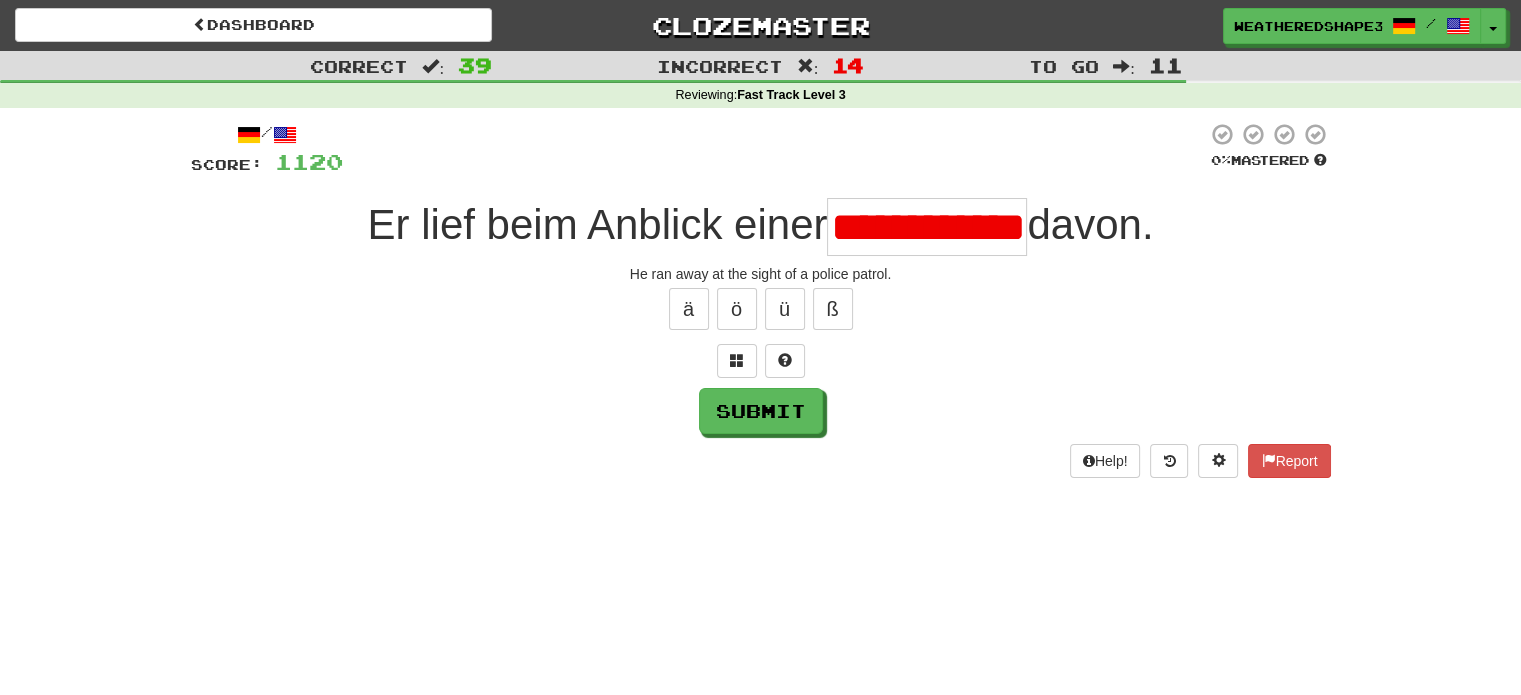 scroll, scrollTop: 0, scrollLeft: 0, axis: both 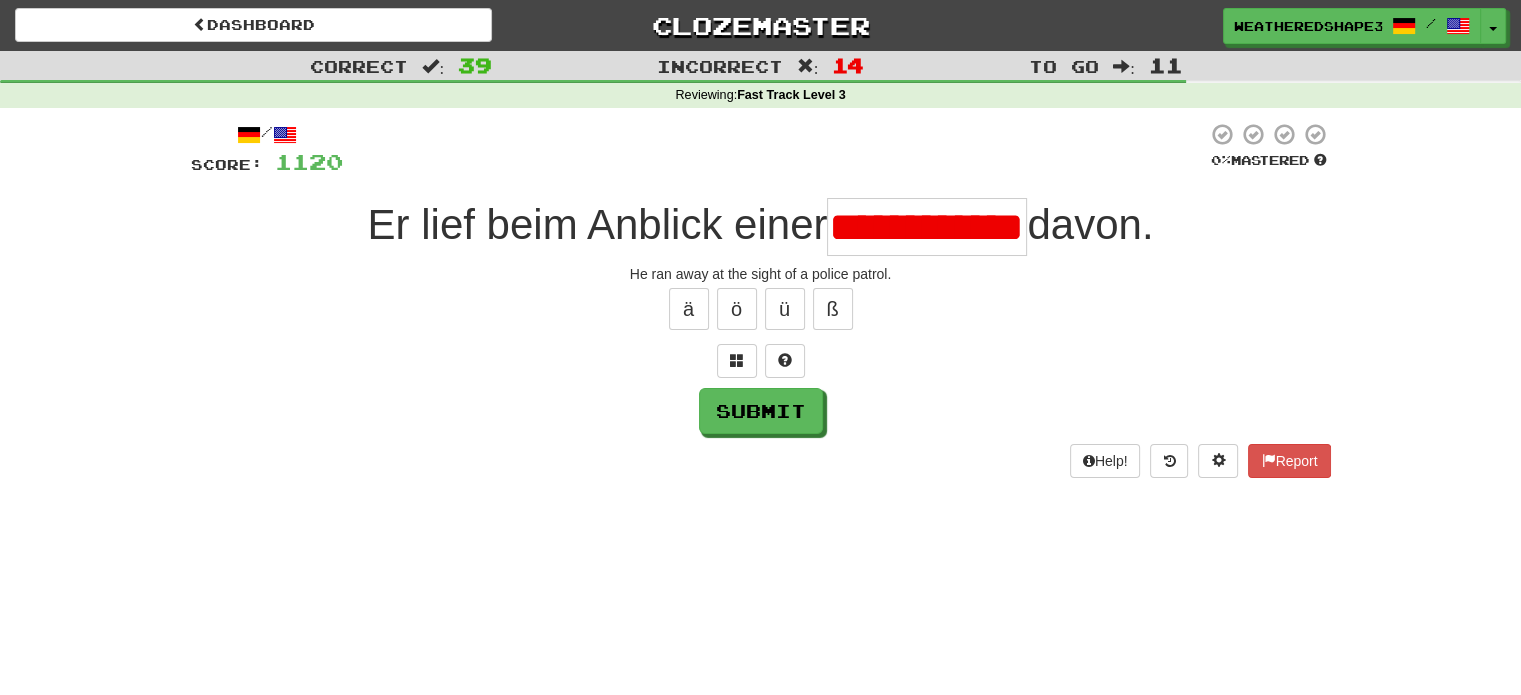 type on "**********" 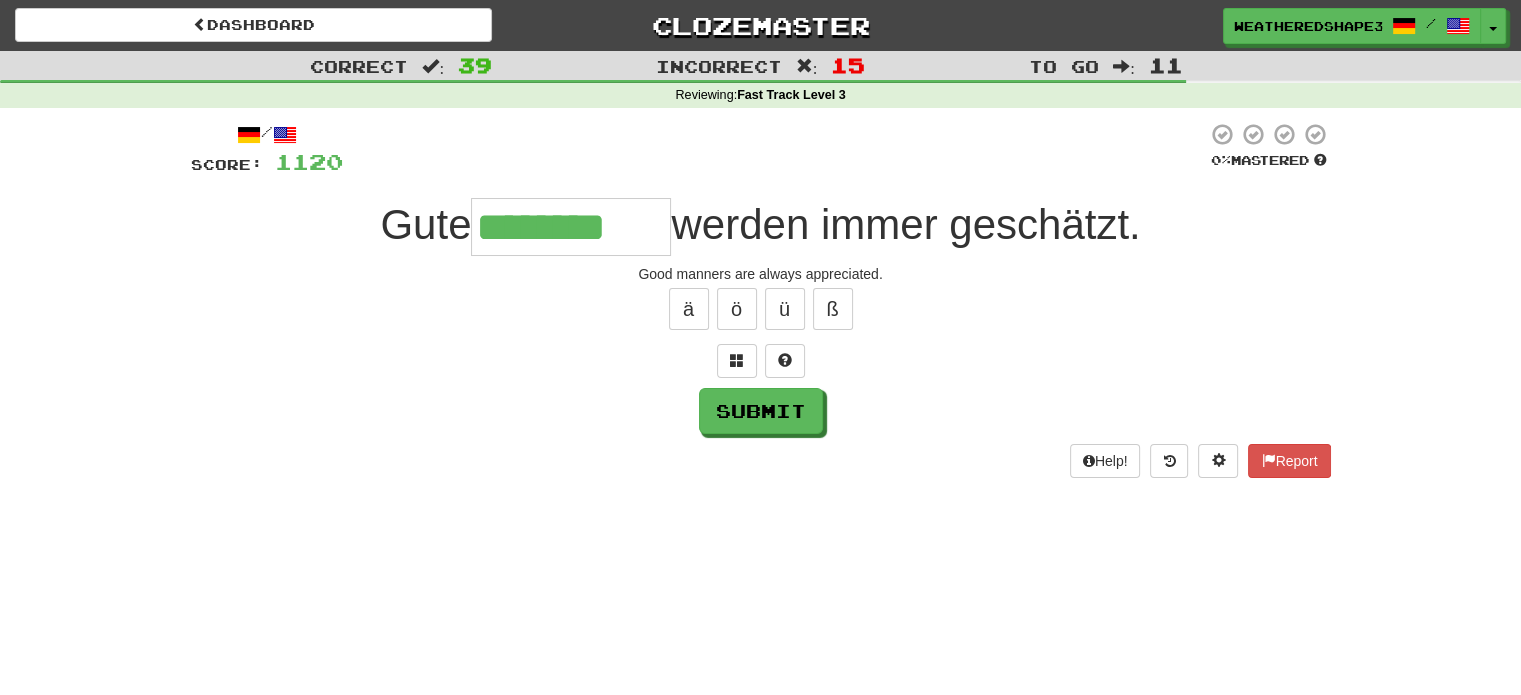 type on "********" 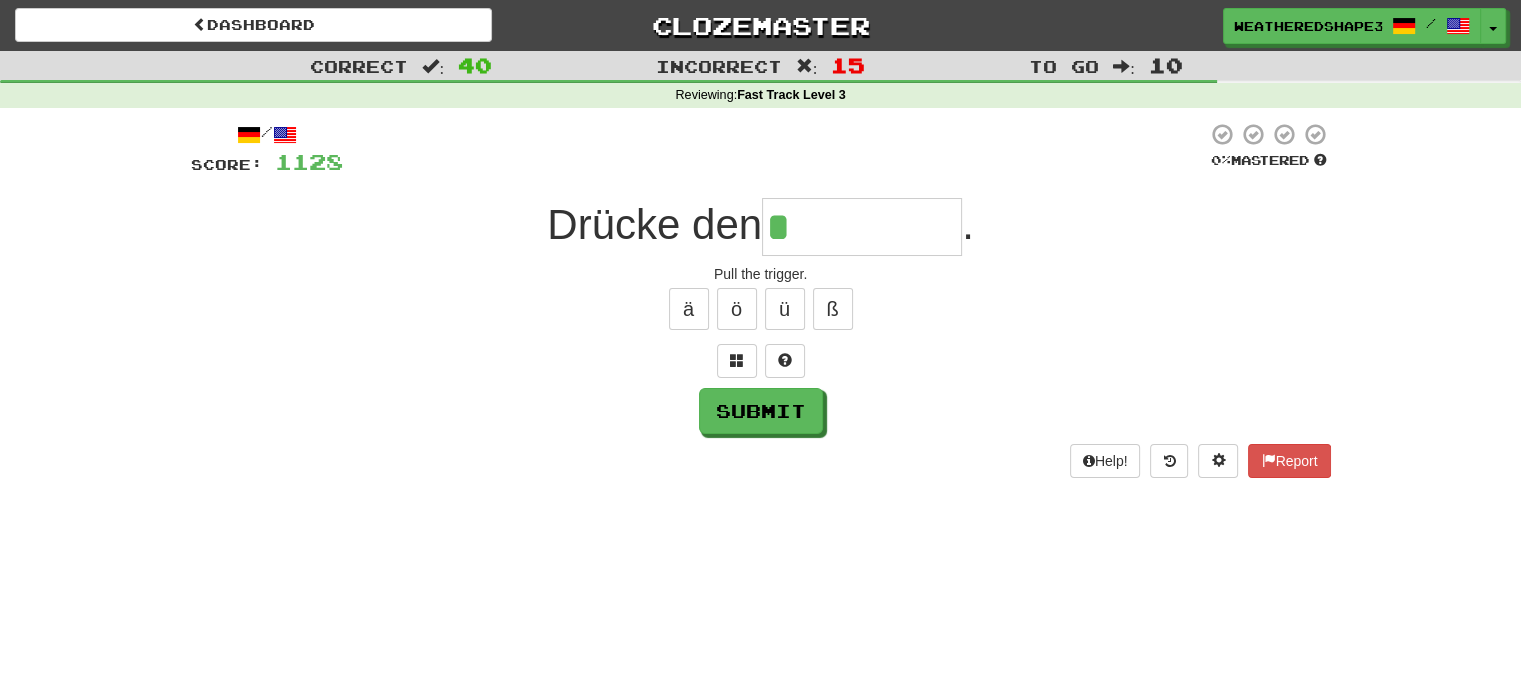 type on "*****" 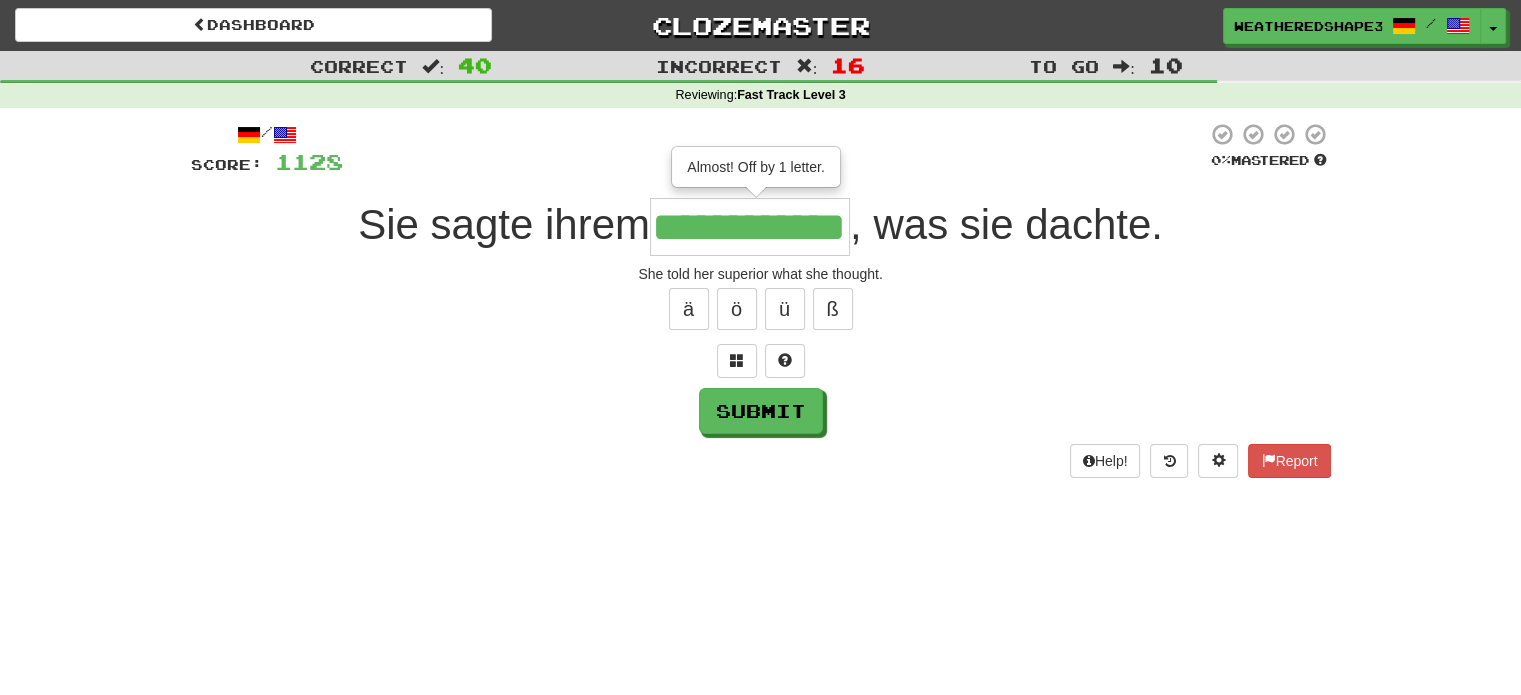 scroll, scrollTop: 0, scrollLeft: 48, axis: horizontal 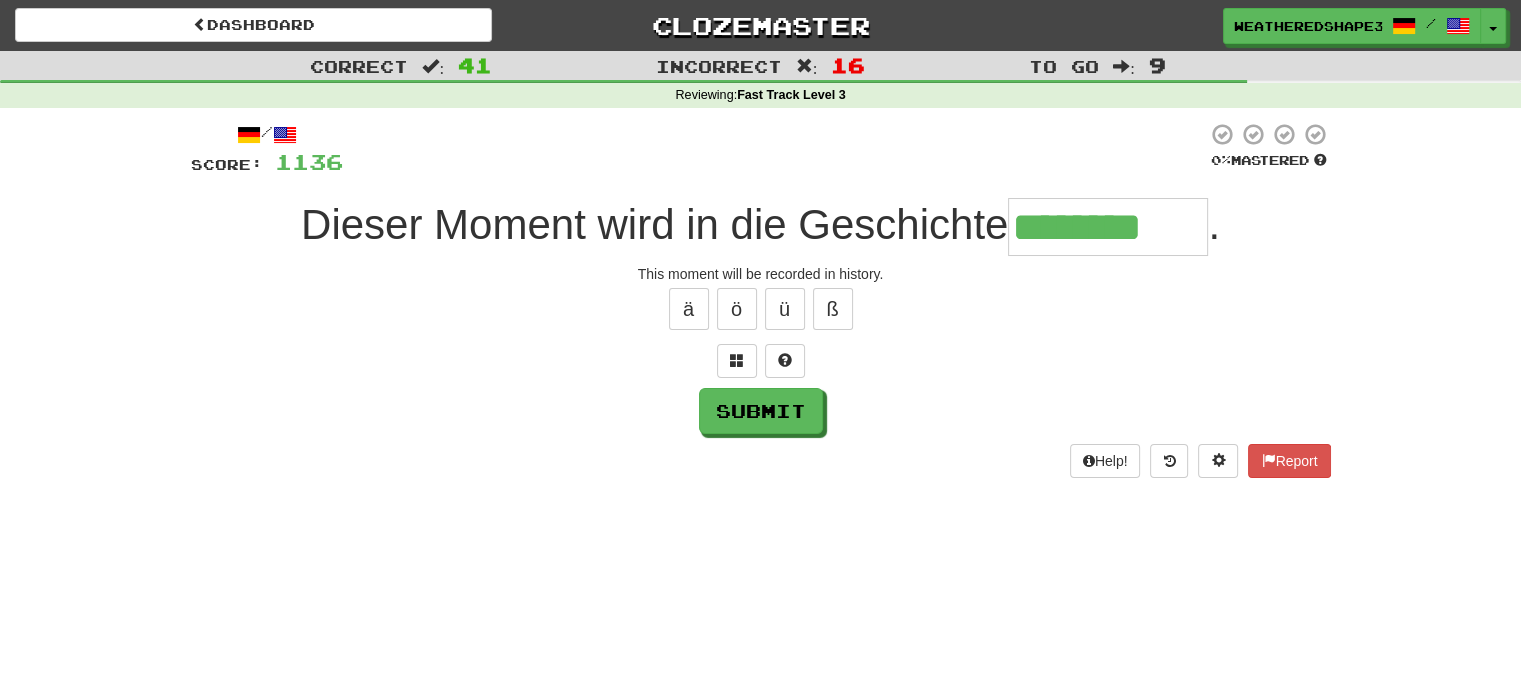 type on "********" 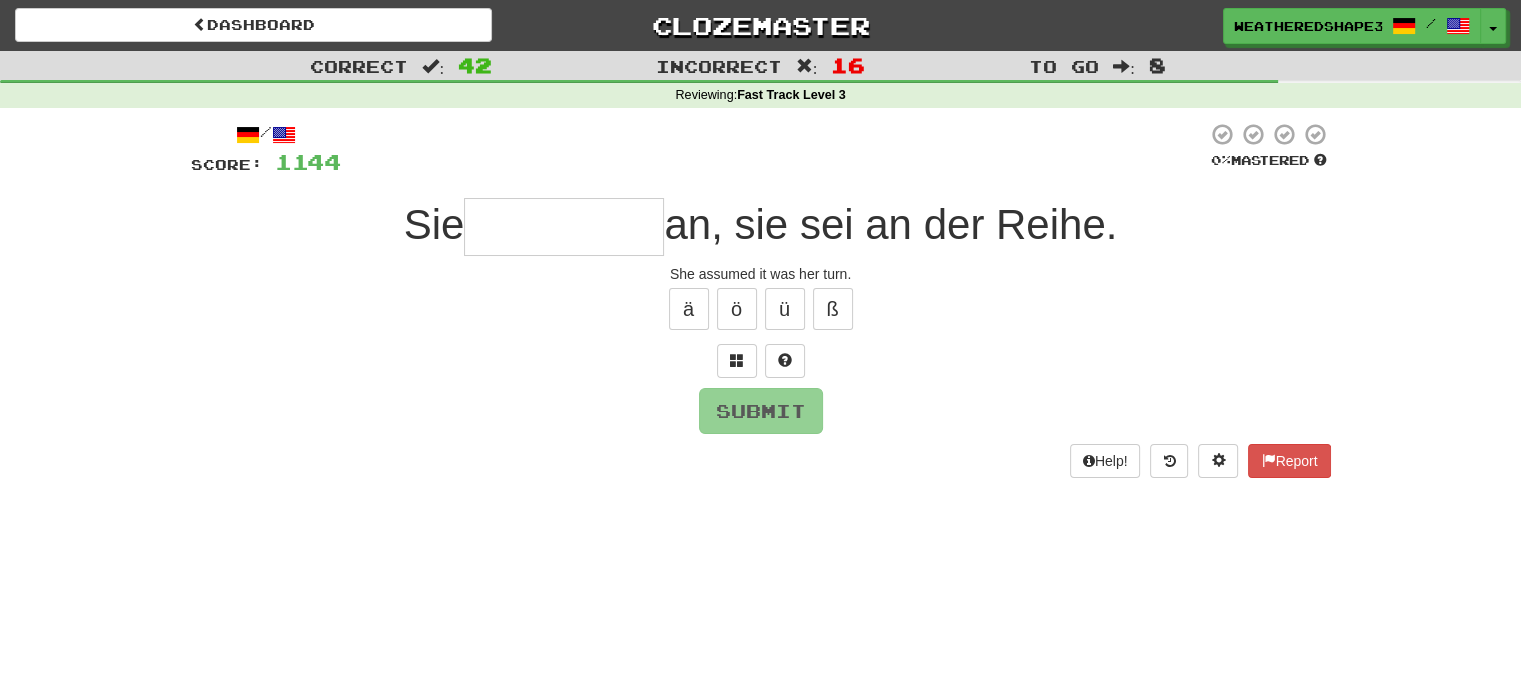 type on "*" 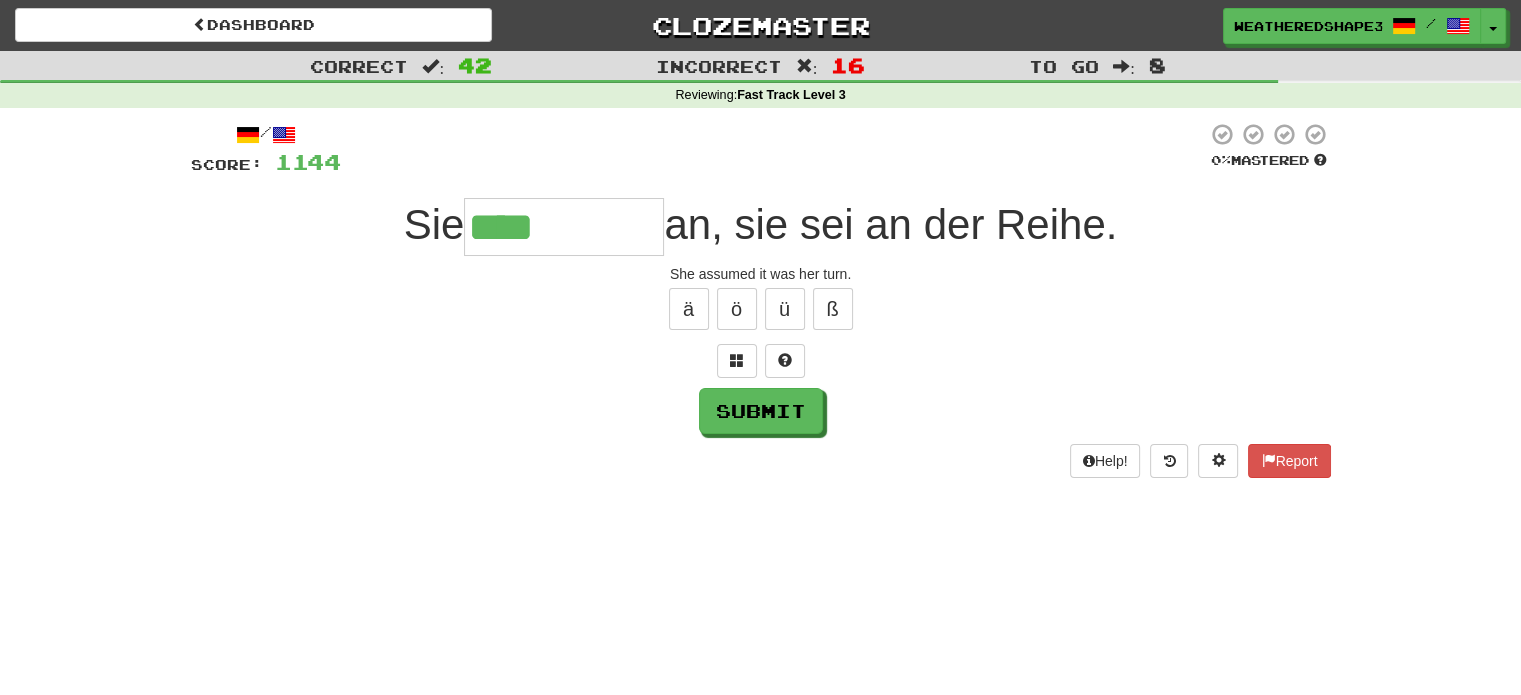 type on "****" 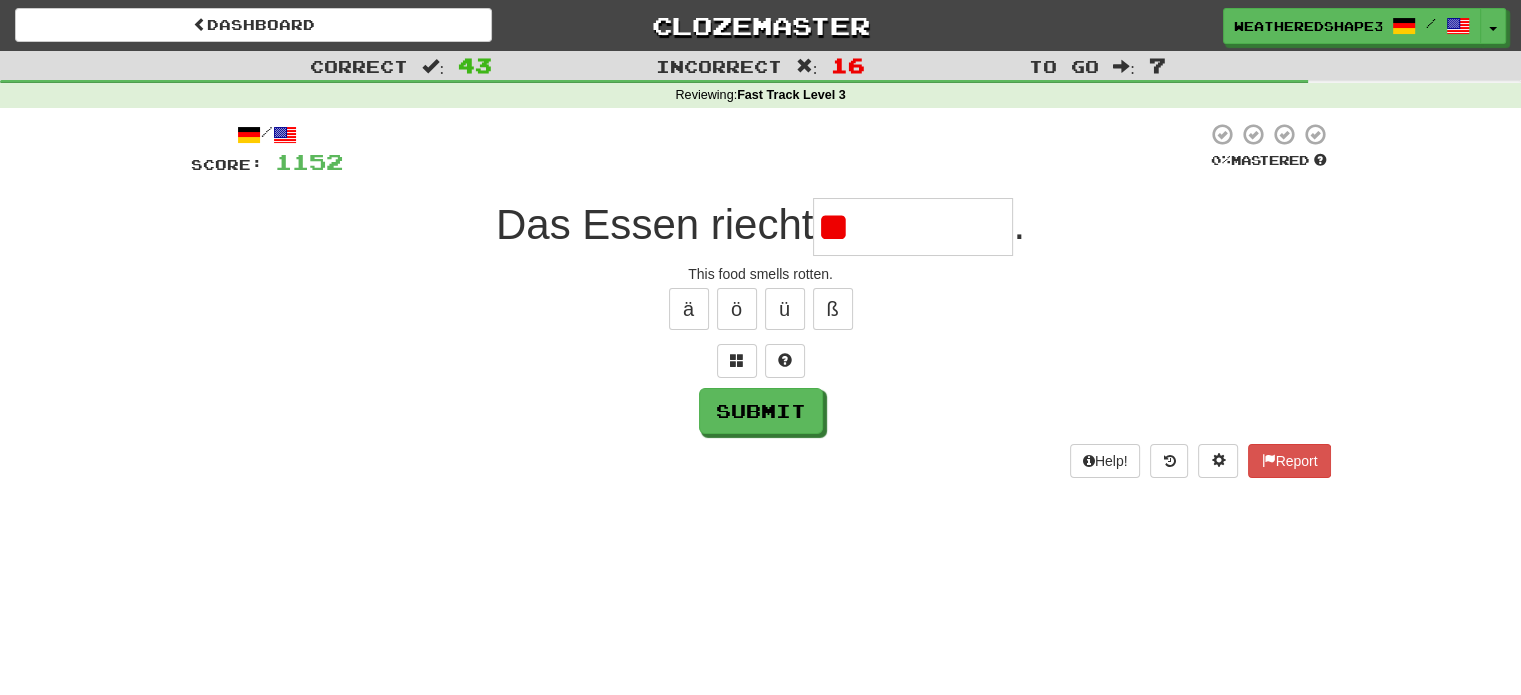 type on "*" 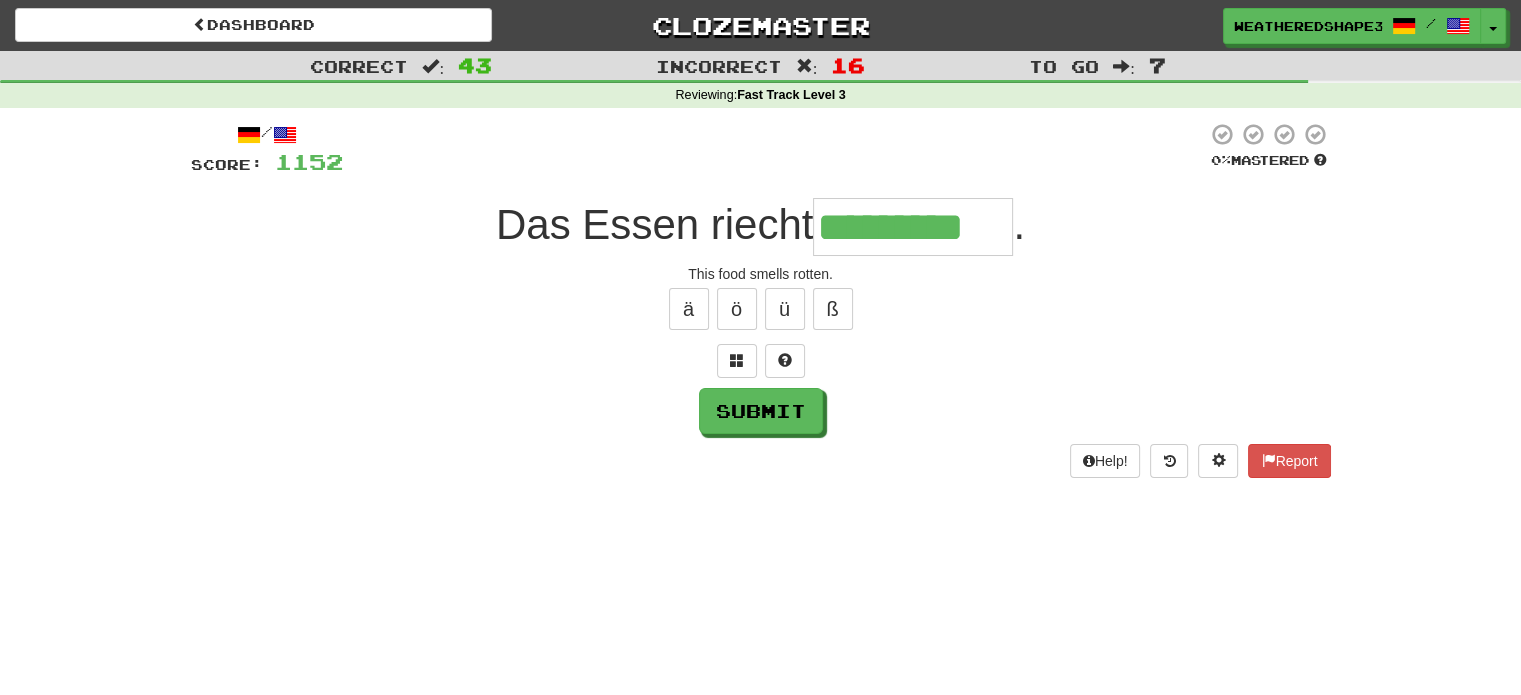 type on "*********" 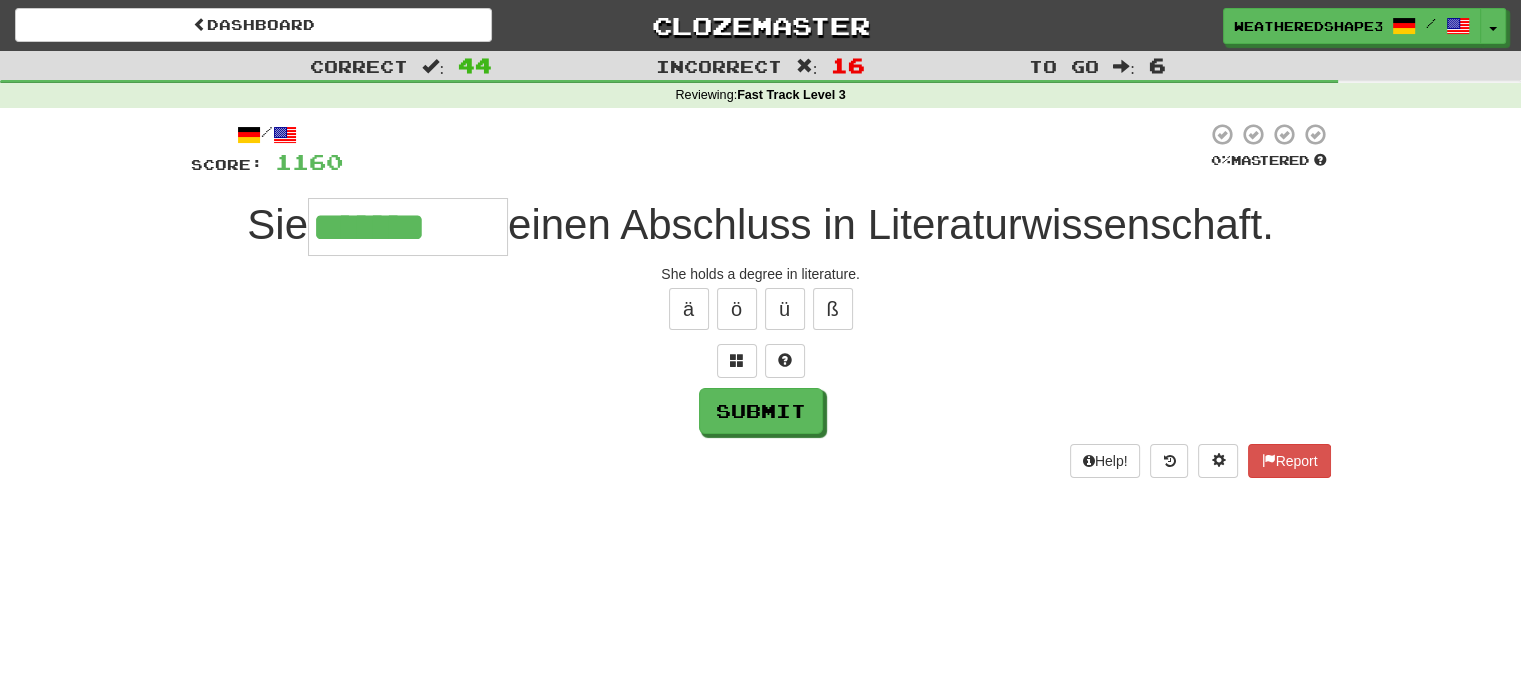 type on "*******" 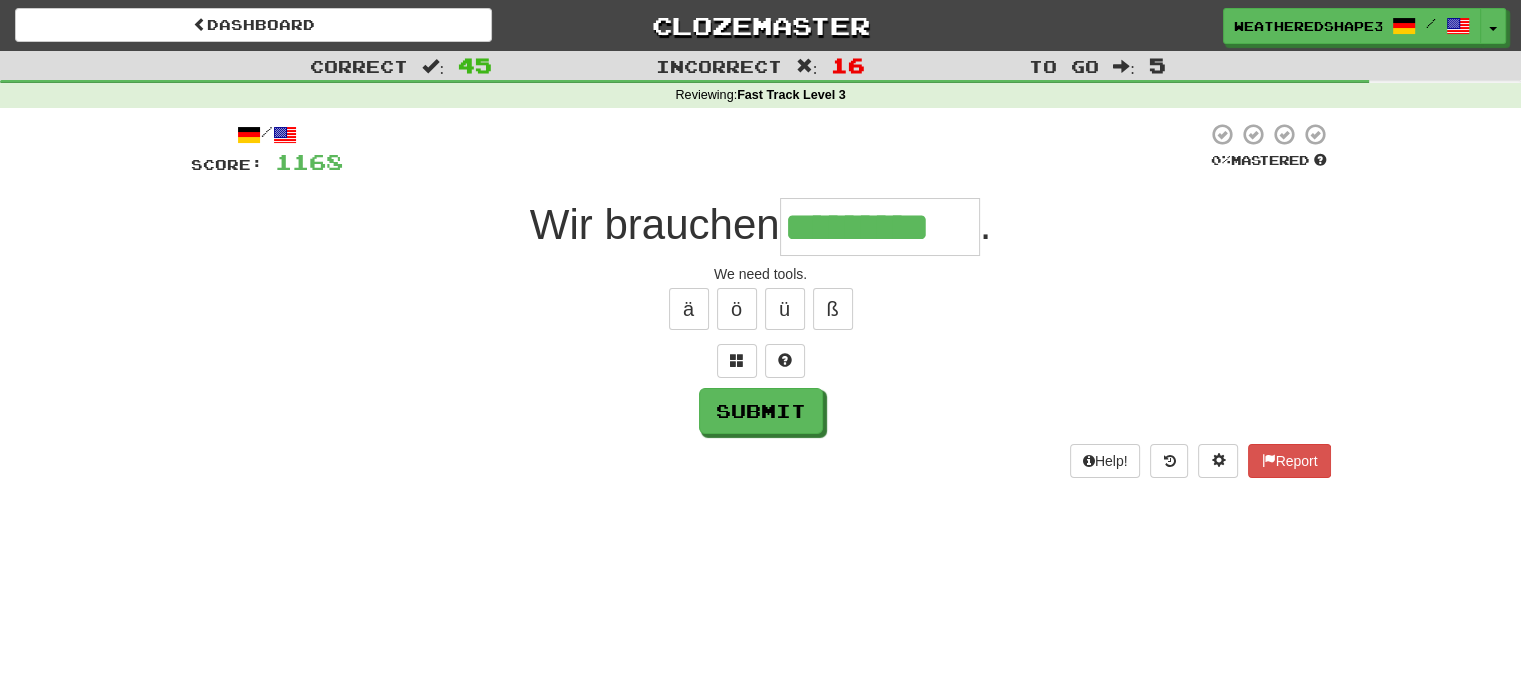 scroll, scrollTop: 0, scrollLeft: 10, axis: horizontal 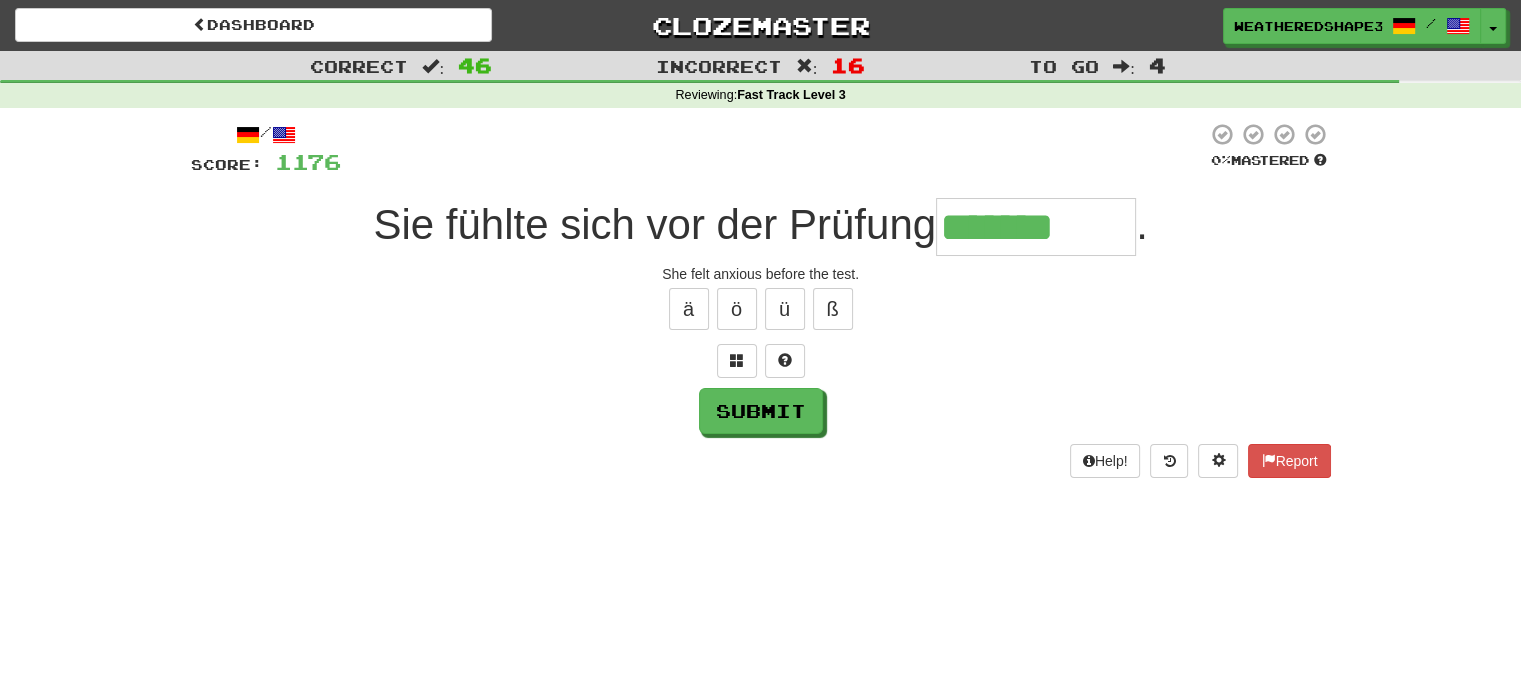 type on "*******" 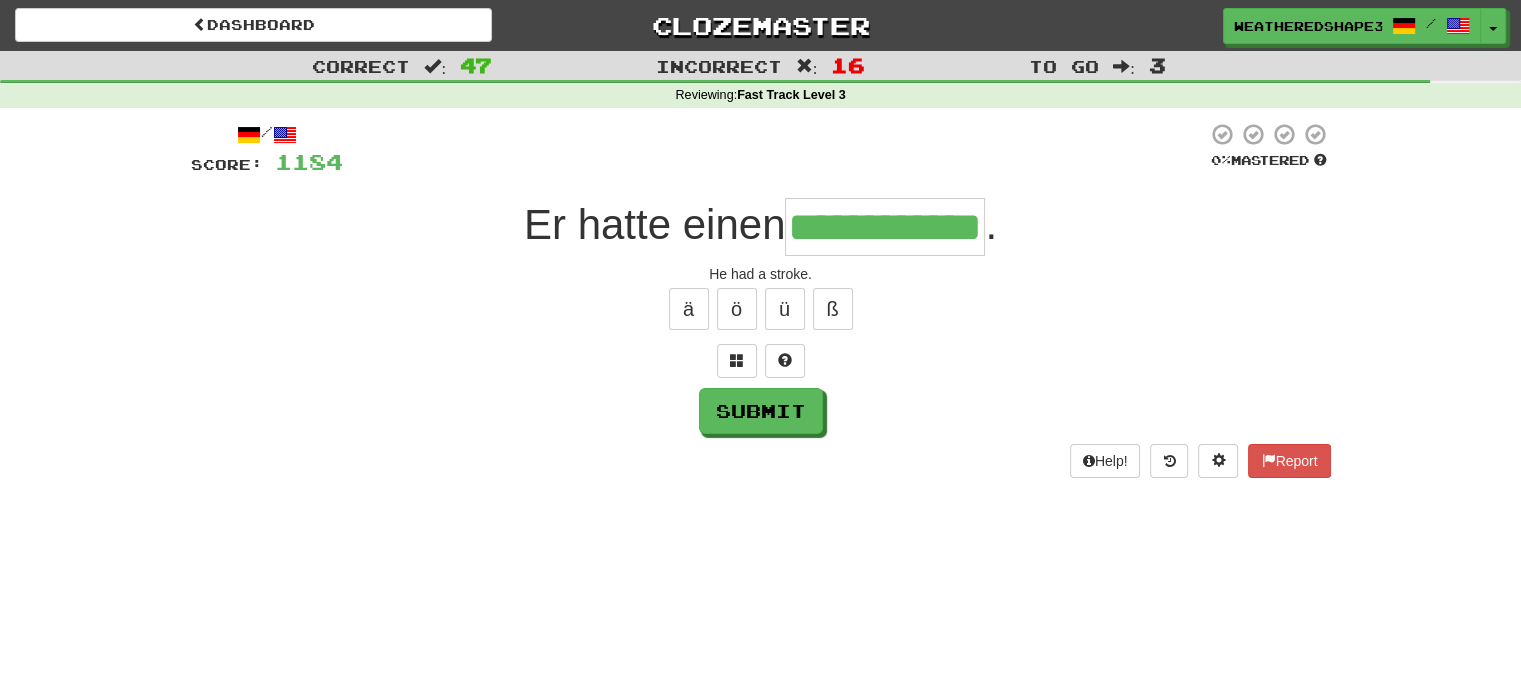 scroll, scrollTop: 0, scrollLeft: 28, axis: horizontal 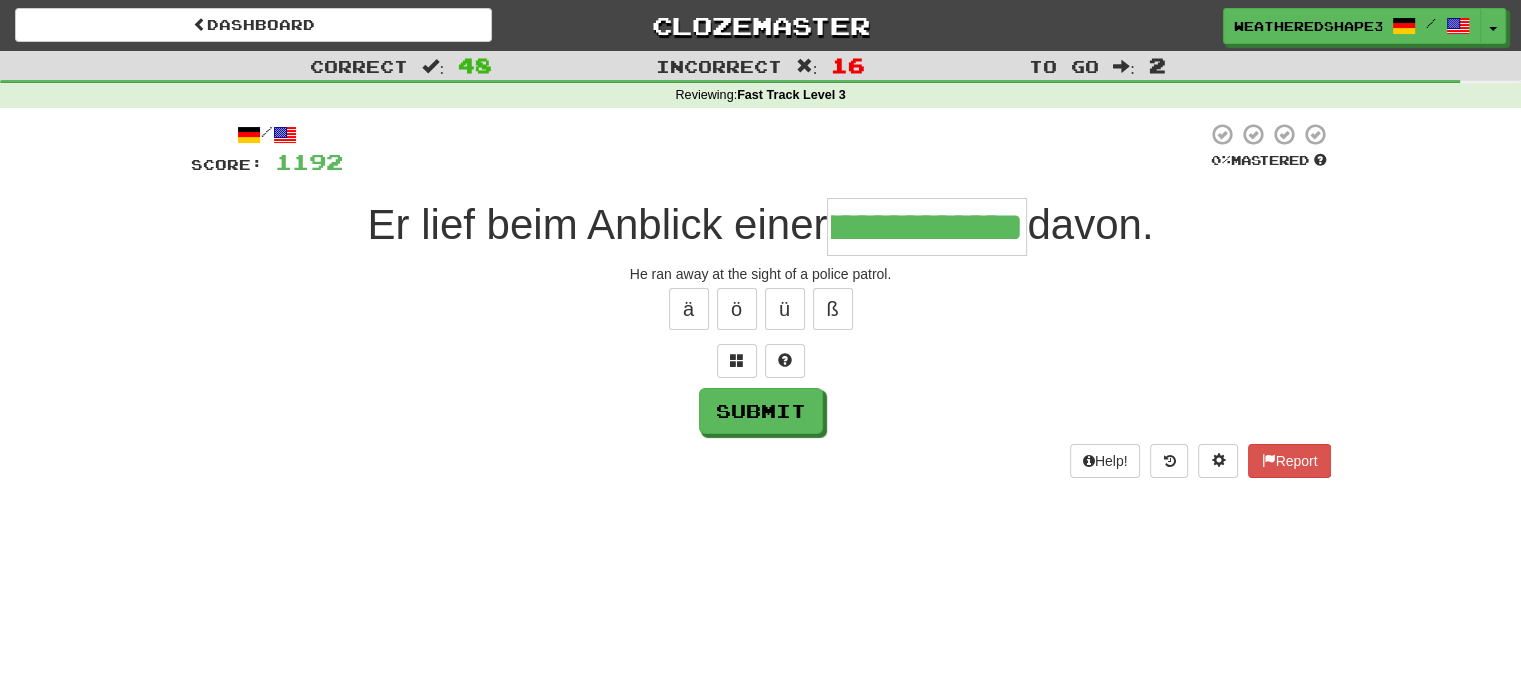 type on "**********" 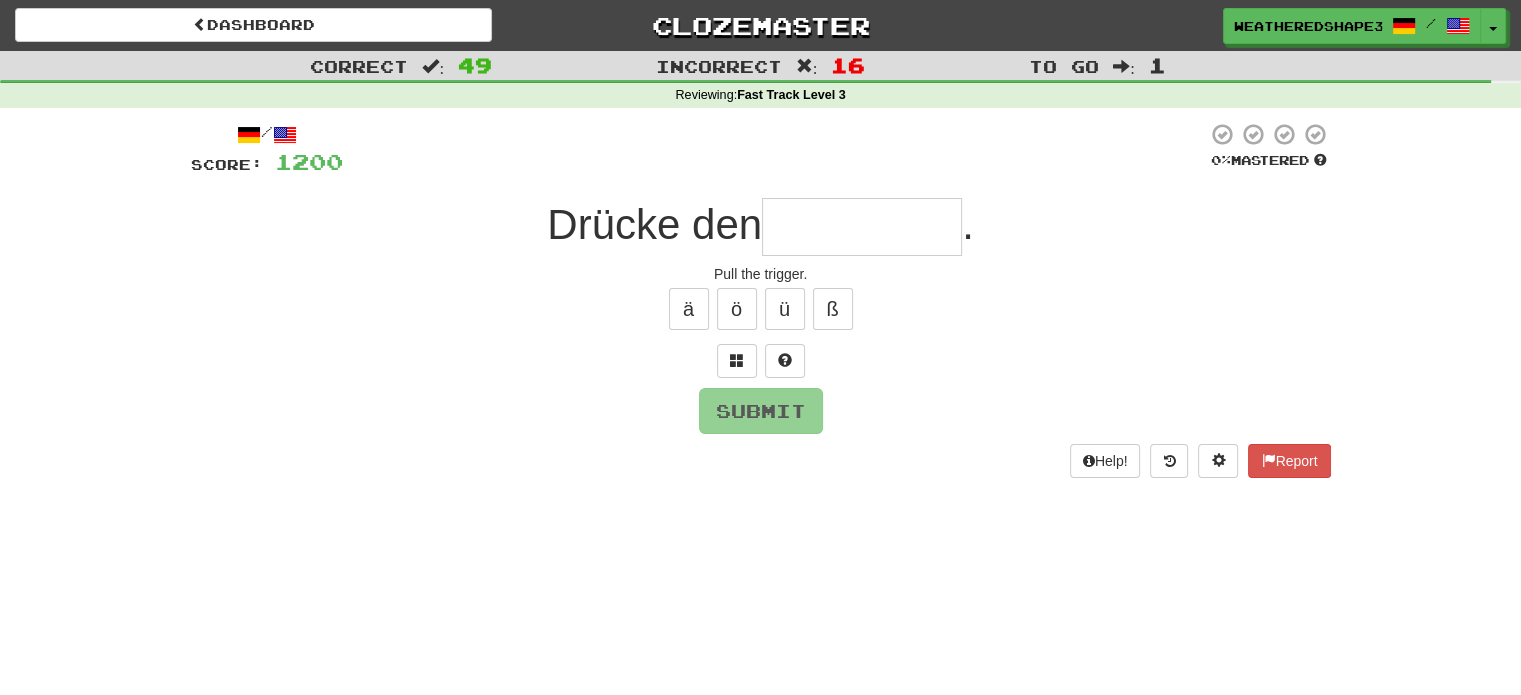 type on "*" 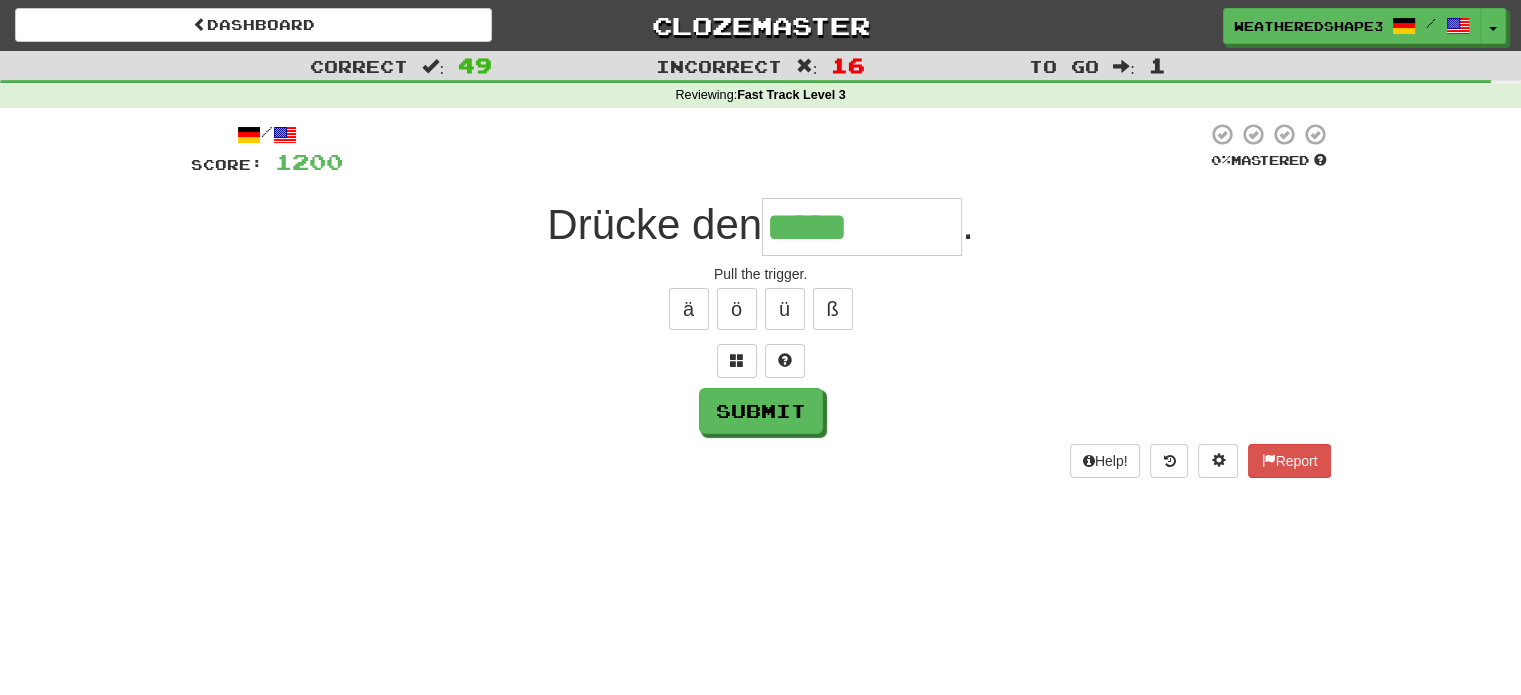 type on "*****" 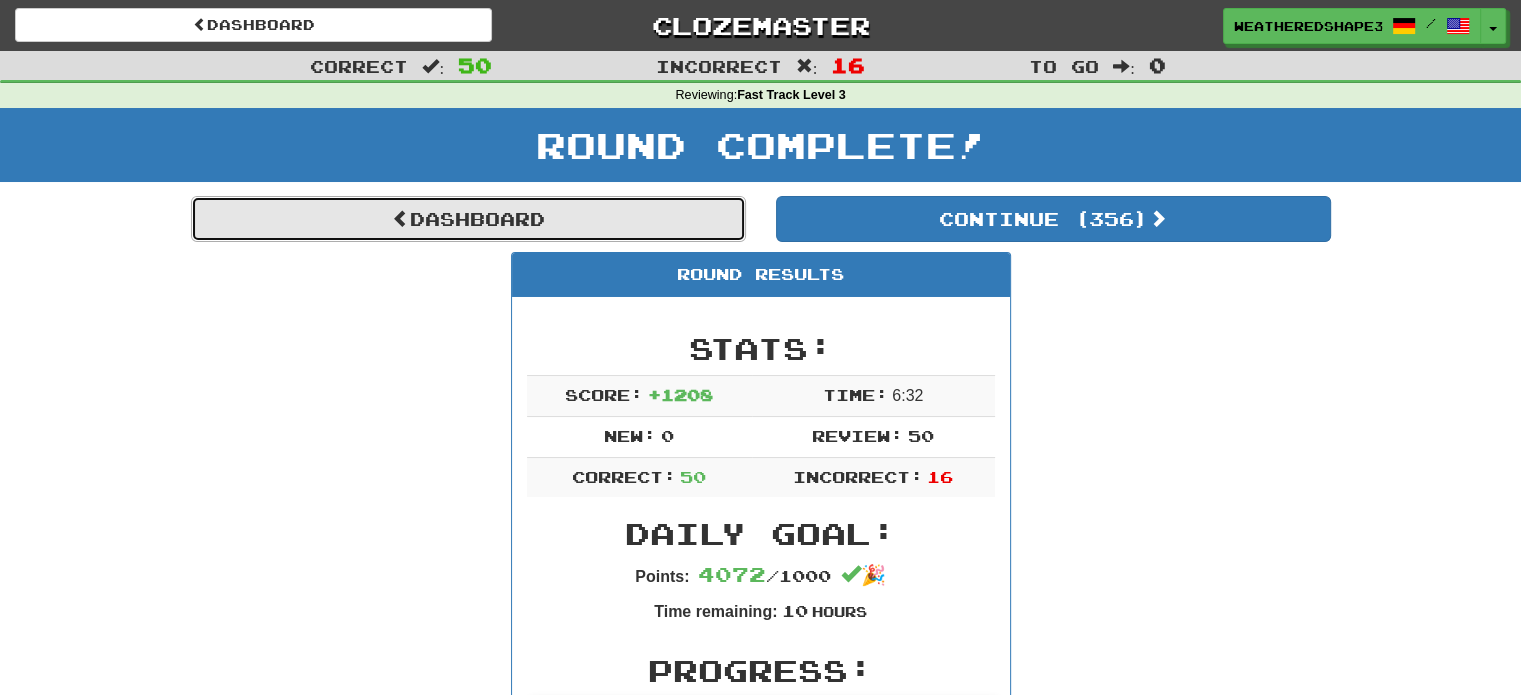 click on "Dashboard" at bounding box center (468, 219) 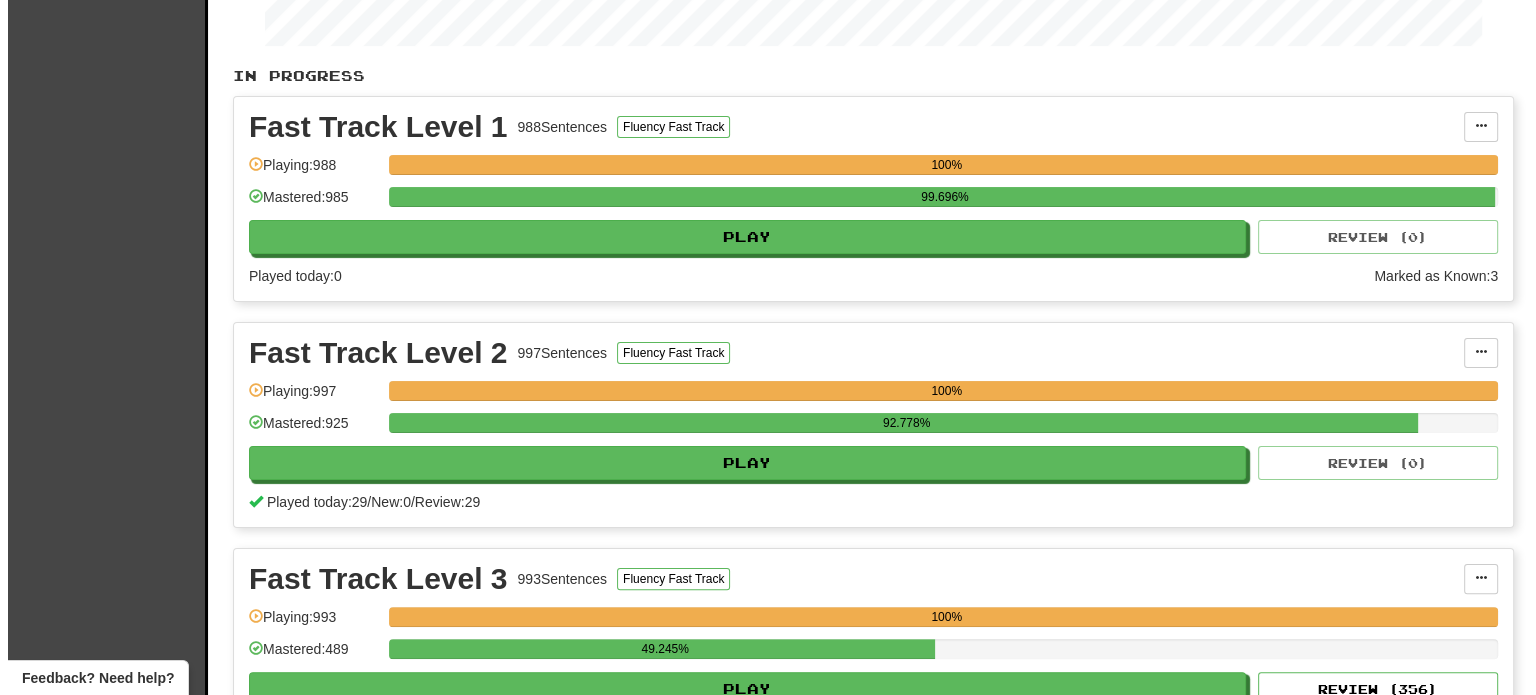 scroll, scrollTop: 500, scrollLeft: 0, axis: vertical 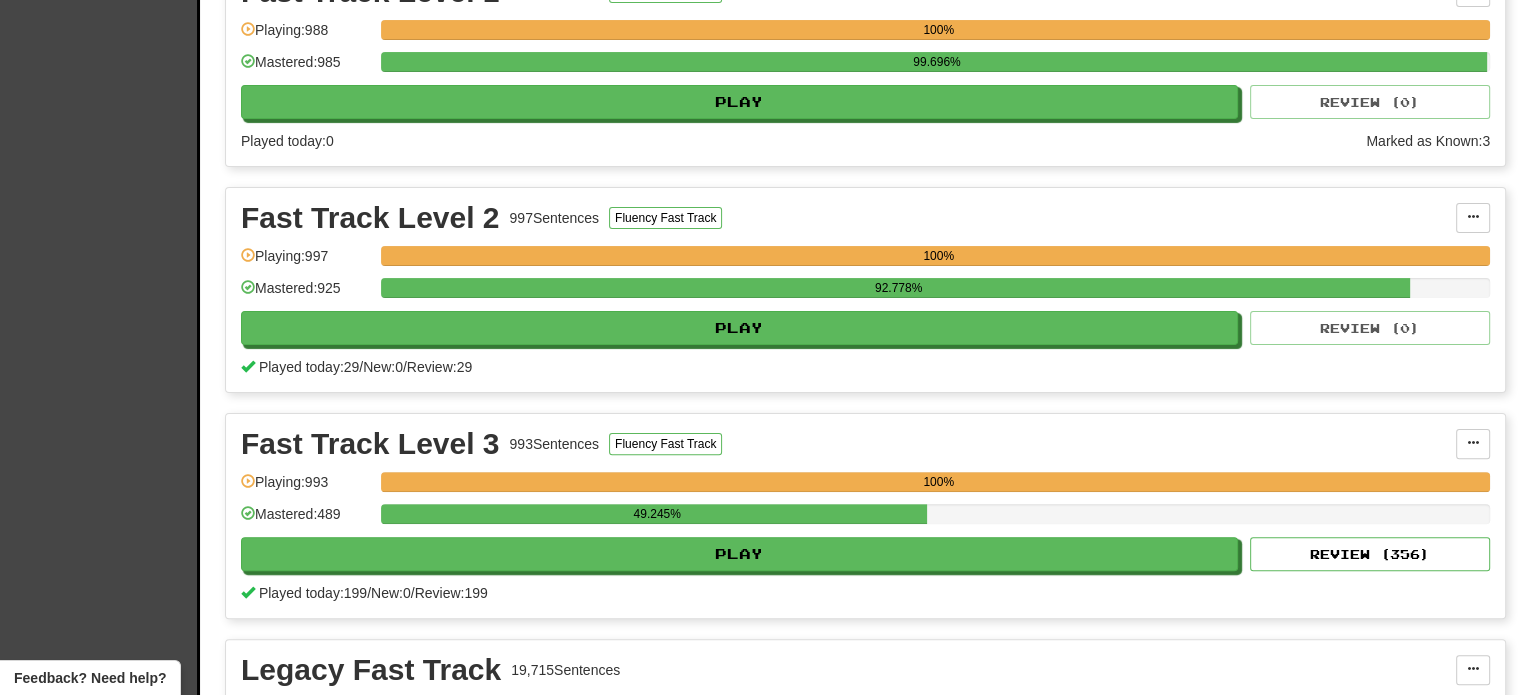 click on "Played today:  0" at bounding box center [803, 141] 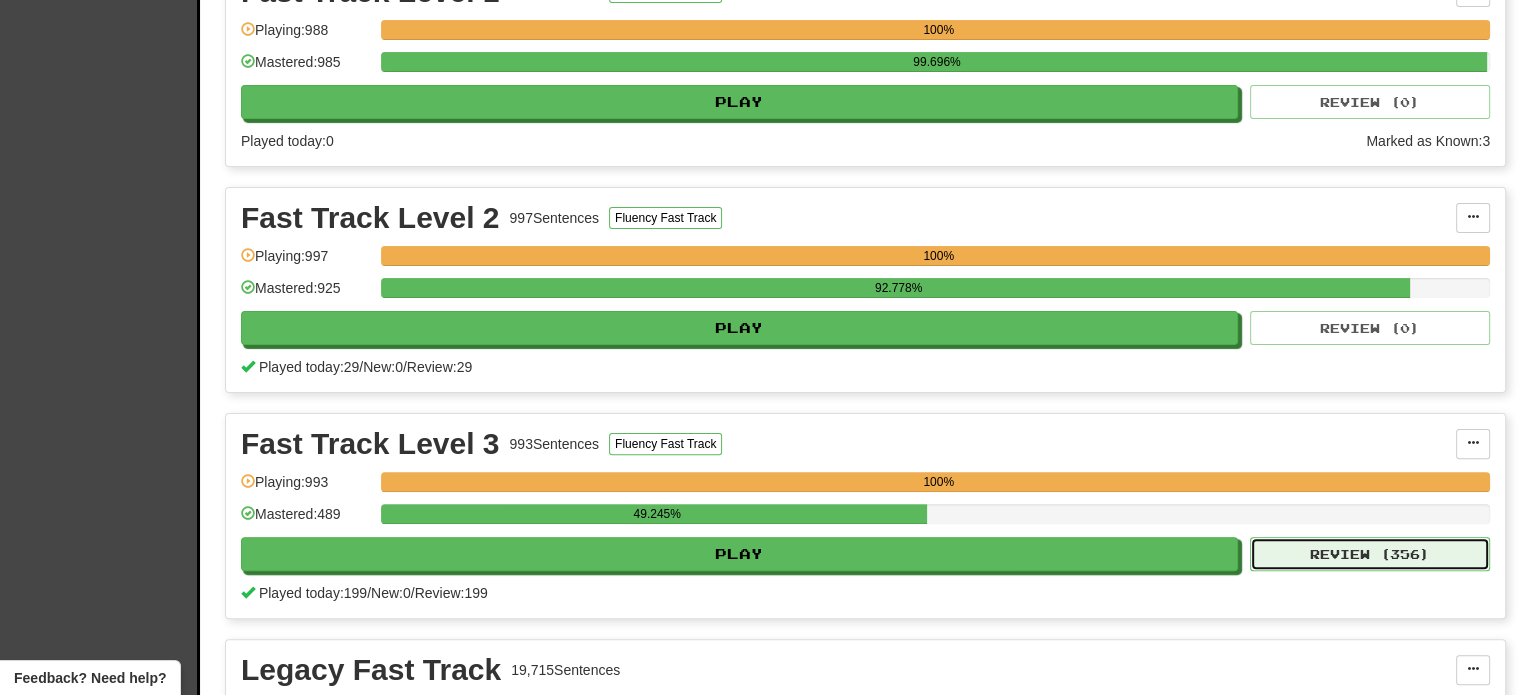 click on "Review ( 356 )" at bounding box center (1370, 554) 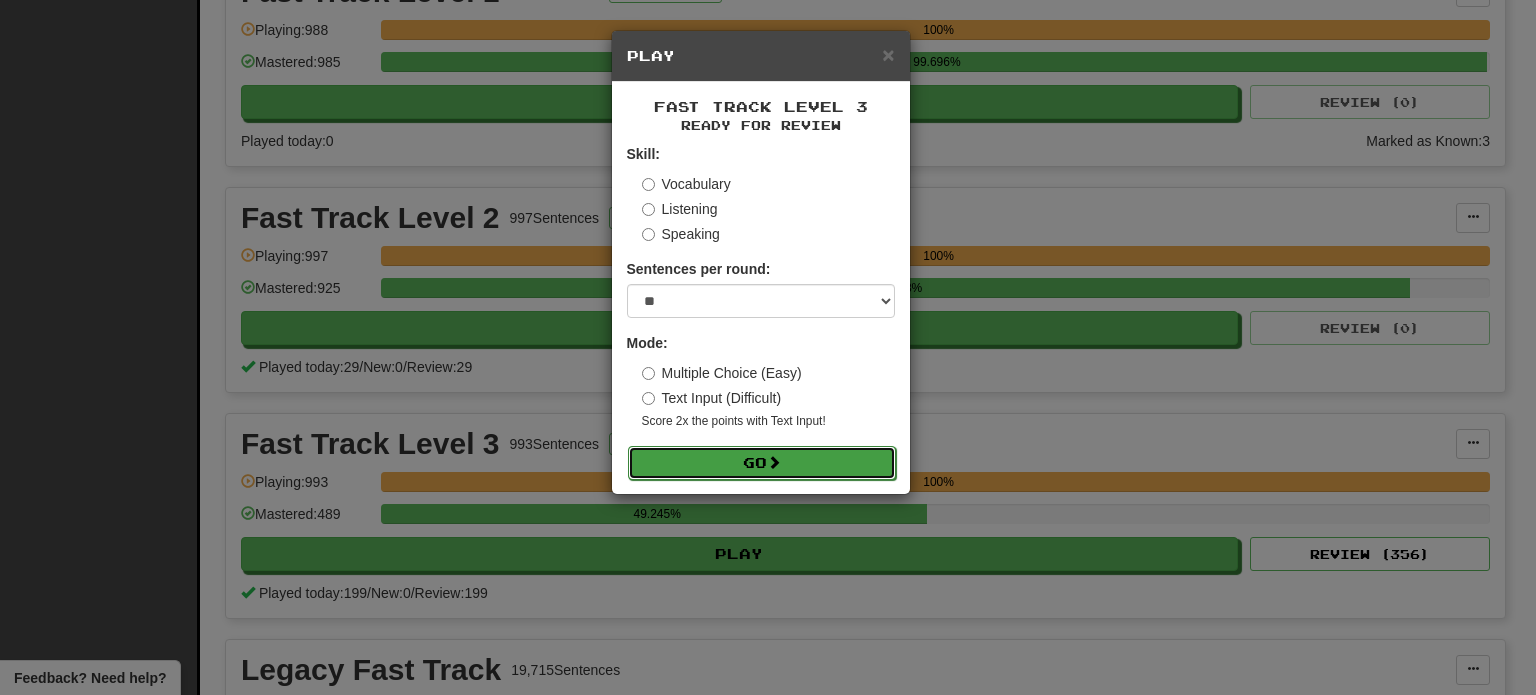 click on "Go" at bounding box center [762, 463] 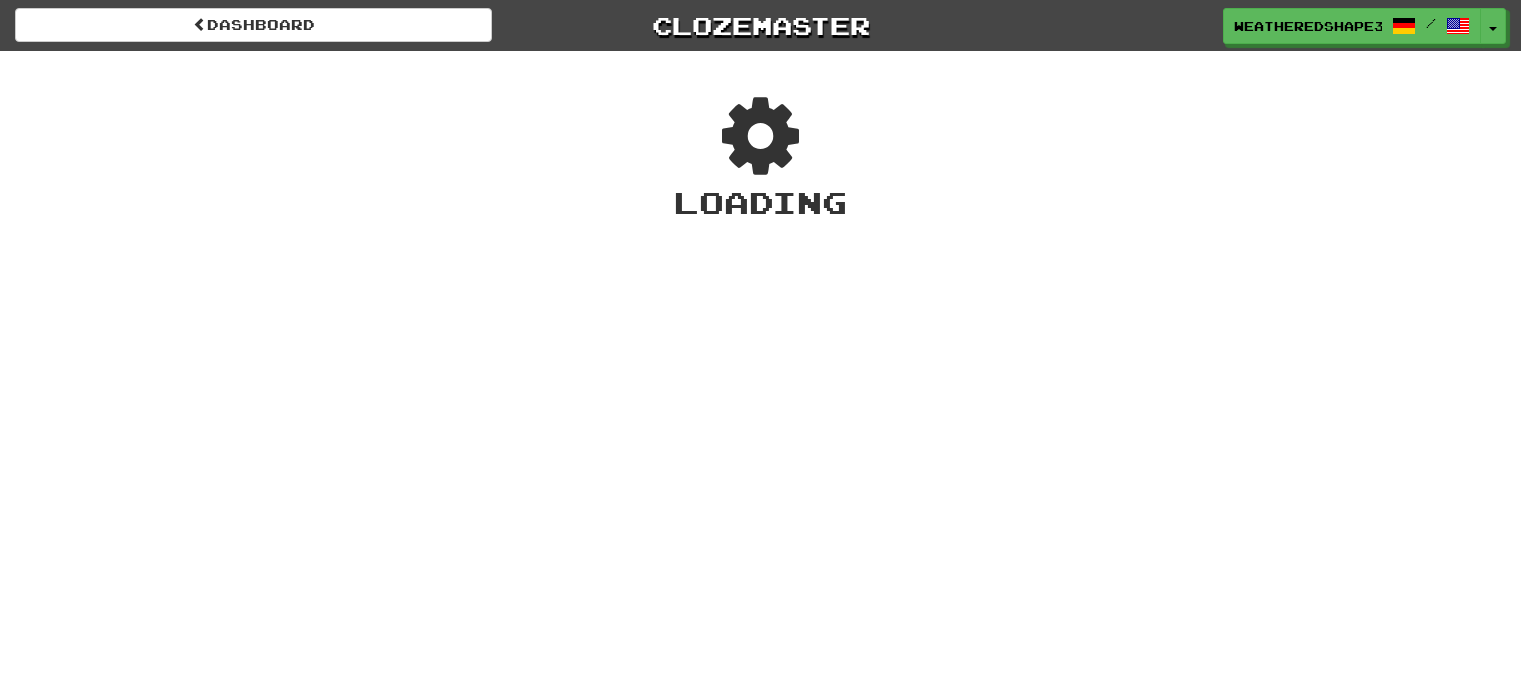 scroll, scrollTop: 0, scrollLeft: 0, axis: both 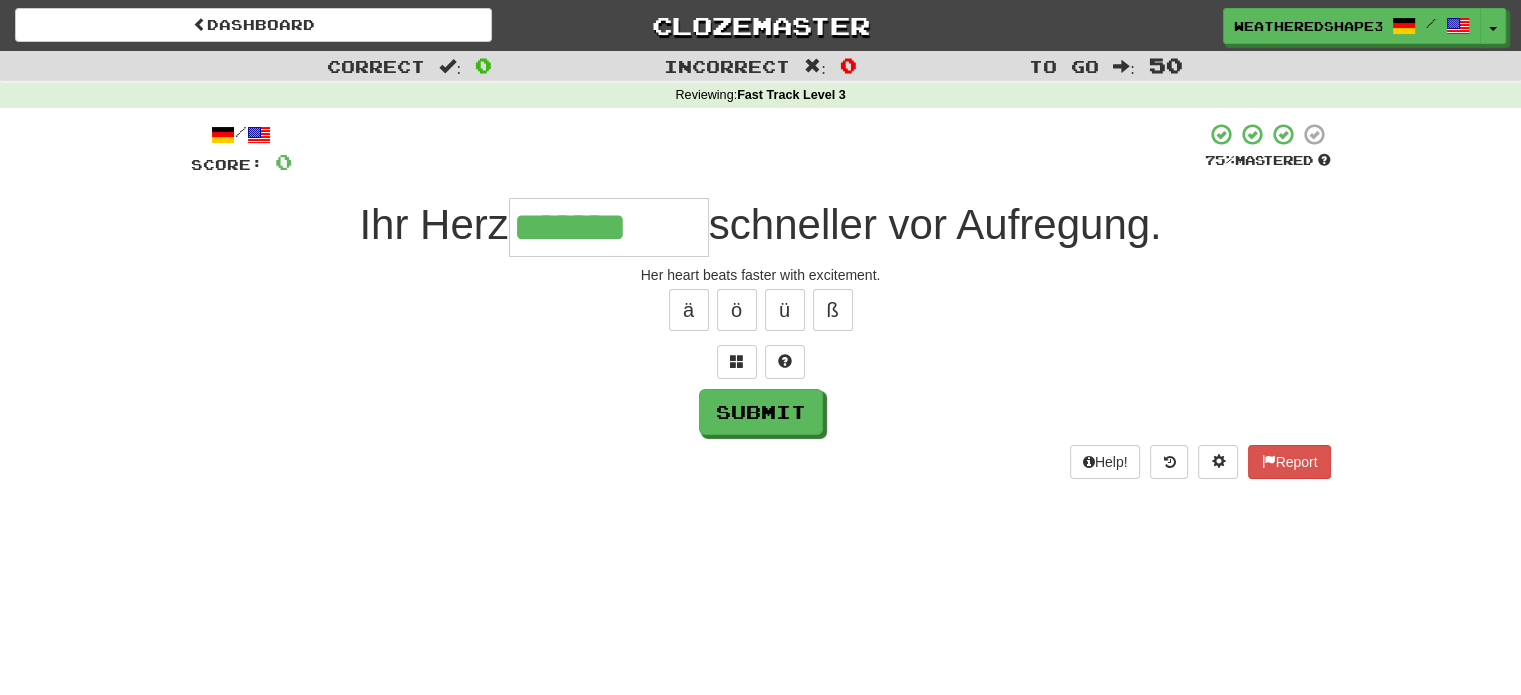 type on "*******" 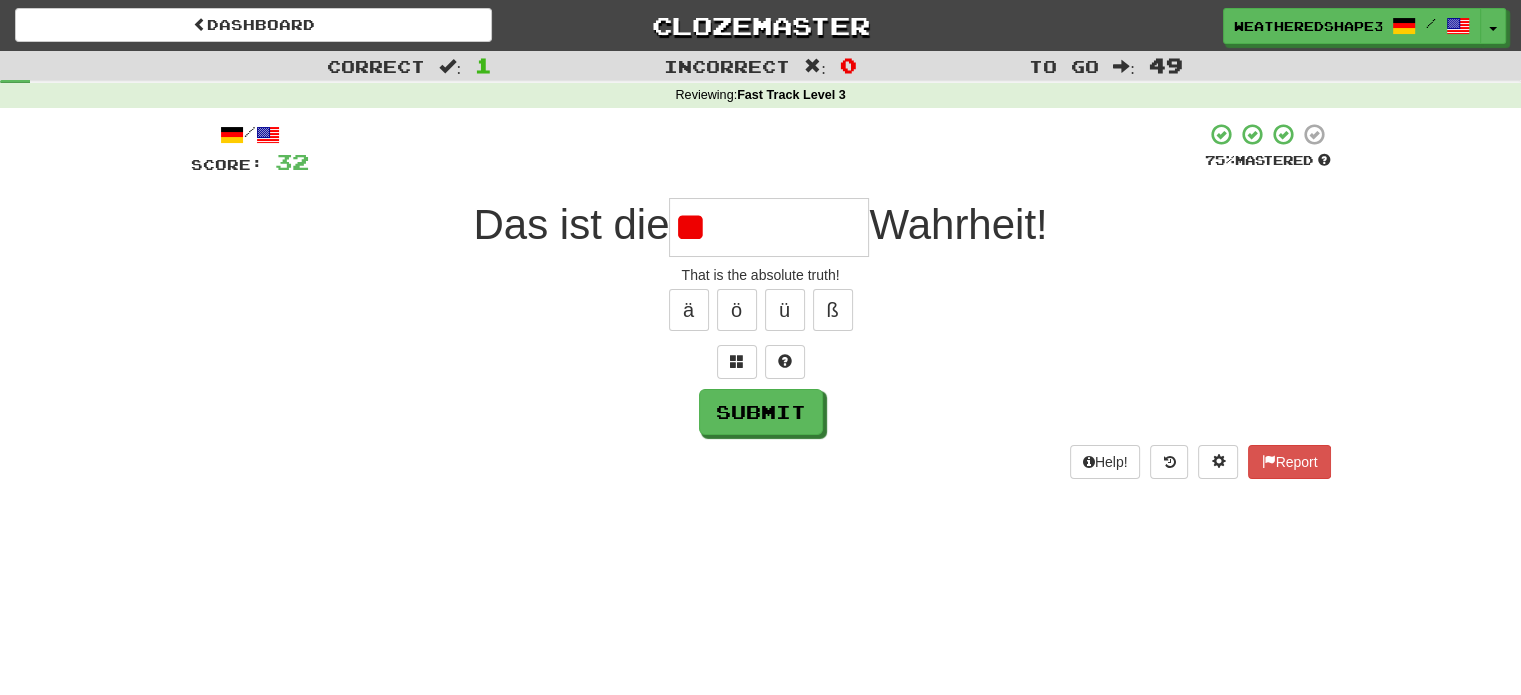 type on "*" 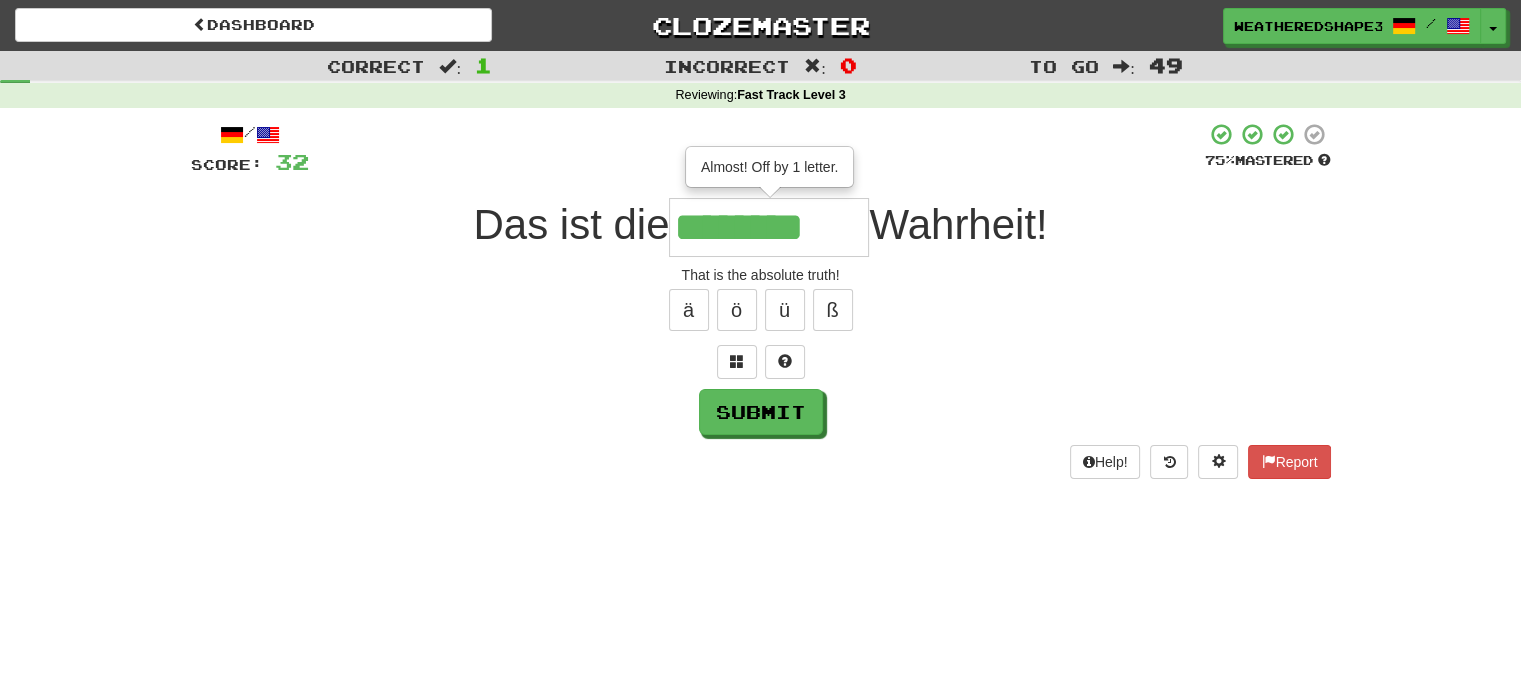 type on "********" 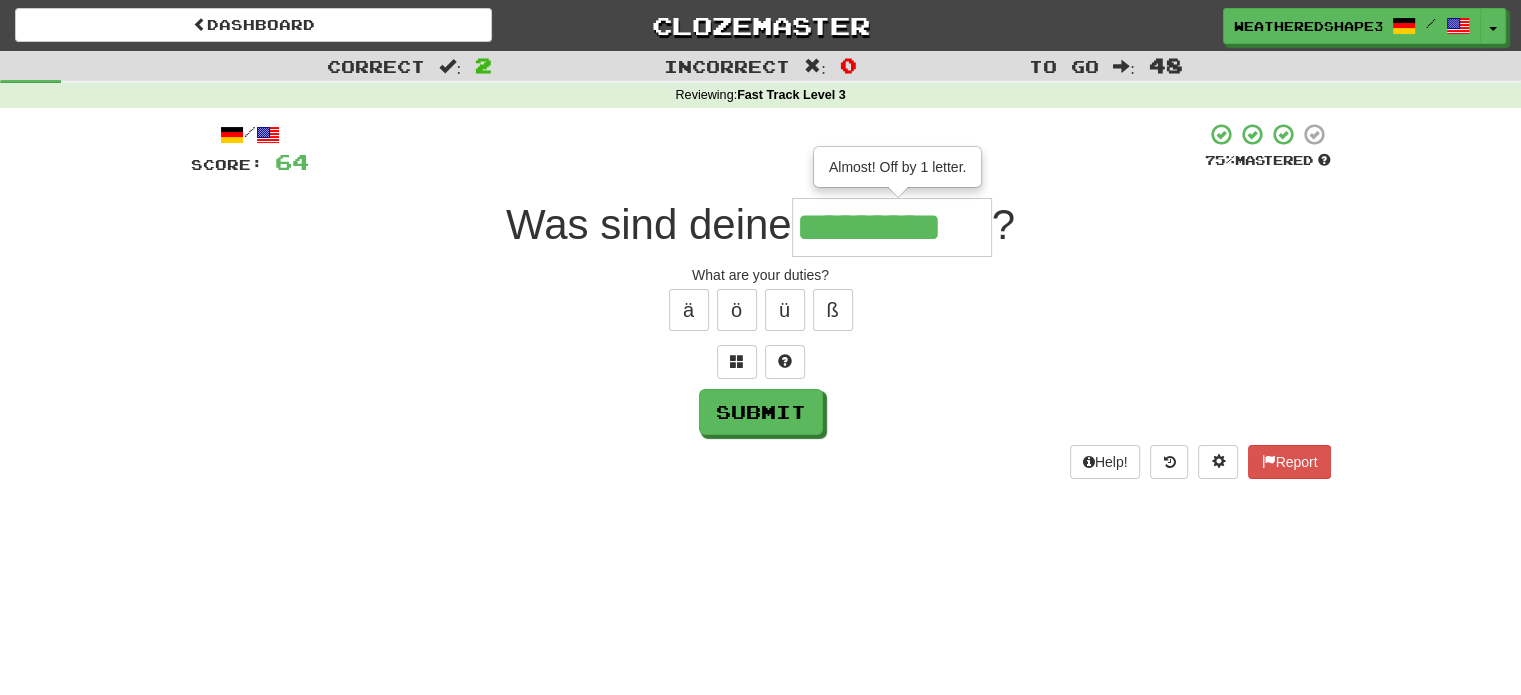 type on "*********" 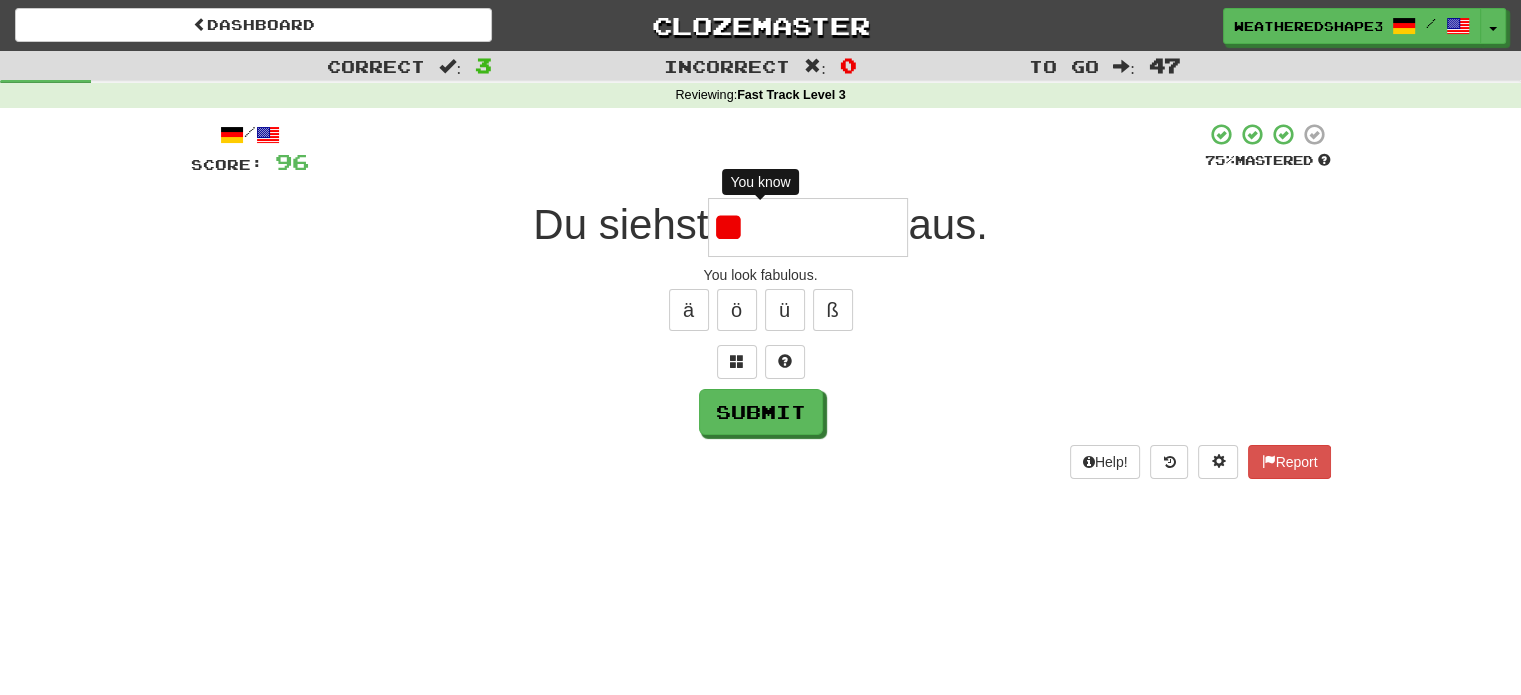 type on "*" 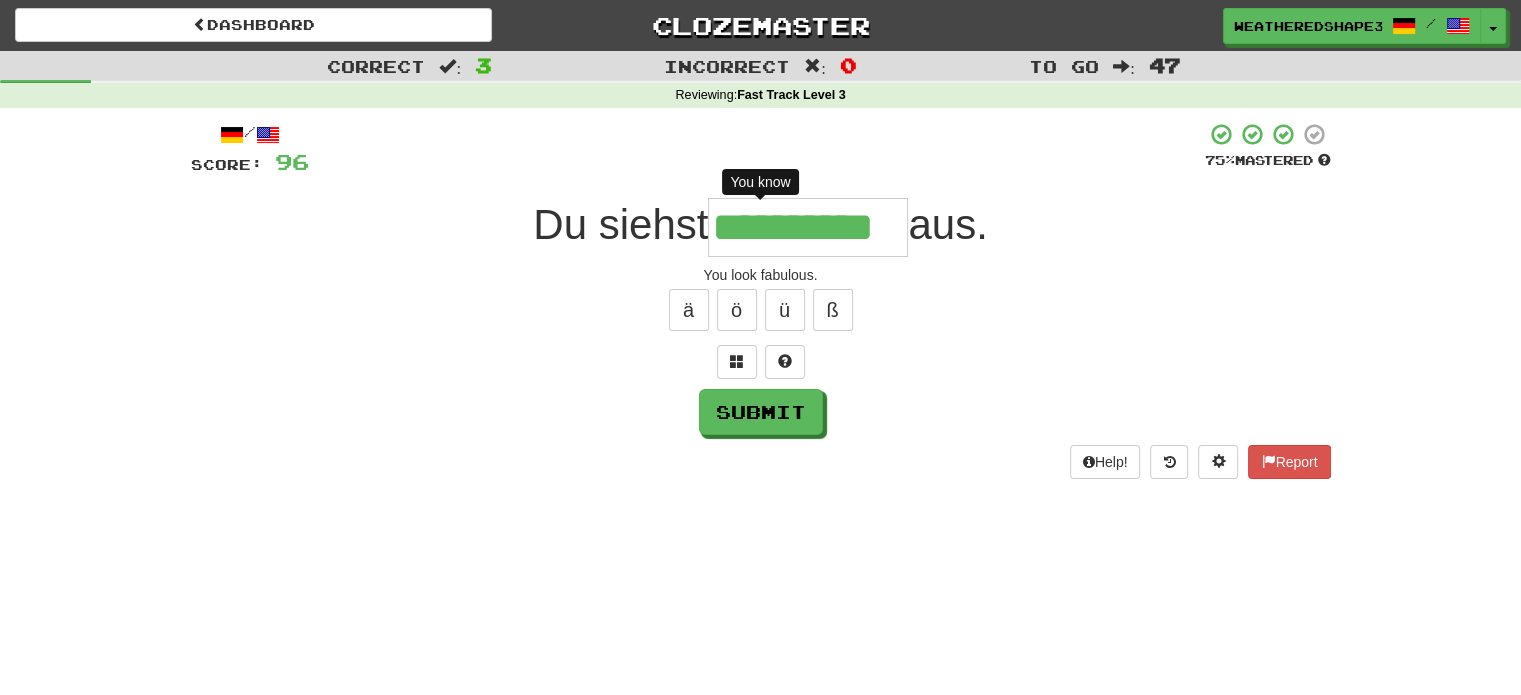 type on "**********" 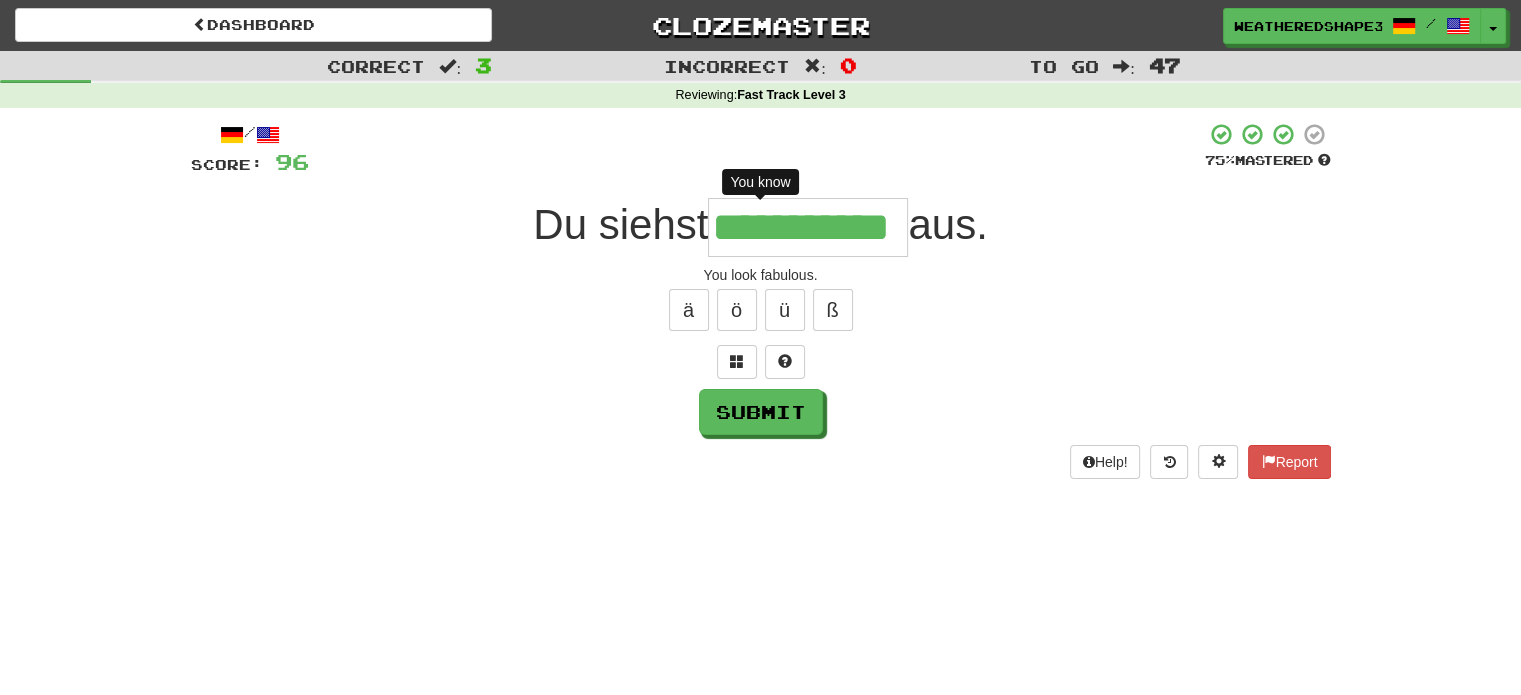 scroll, scrollTop: 0, scrollLeft: 8, axis: horizontal 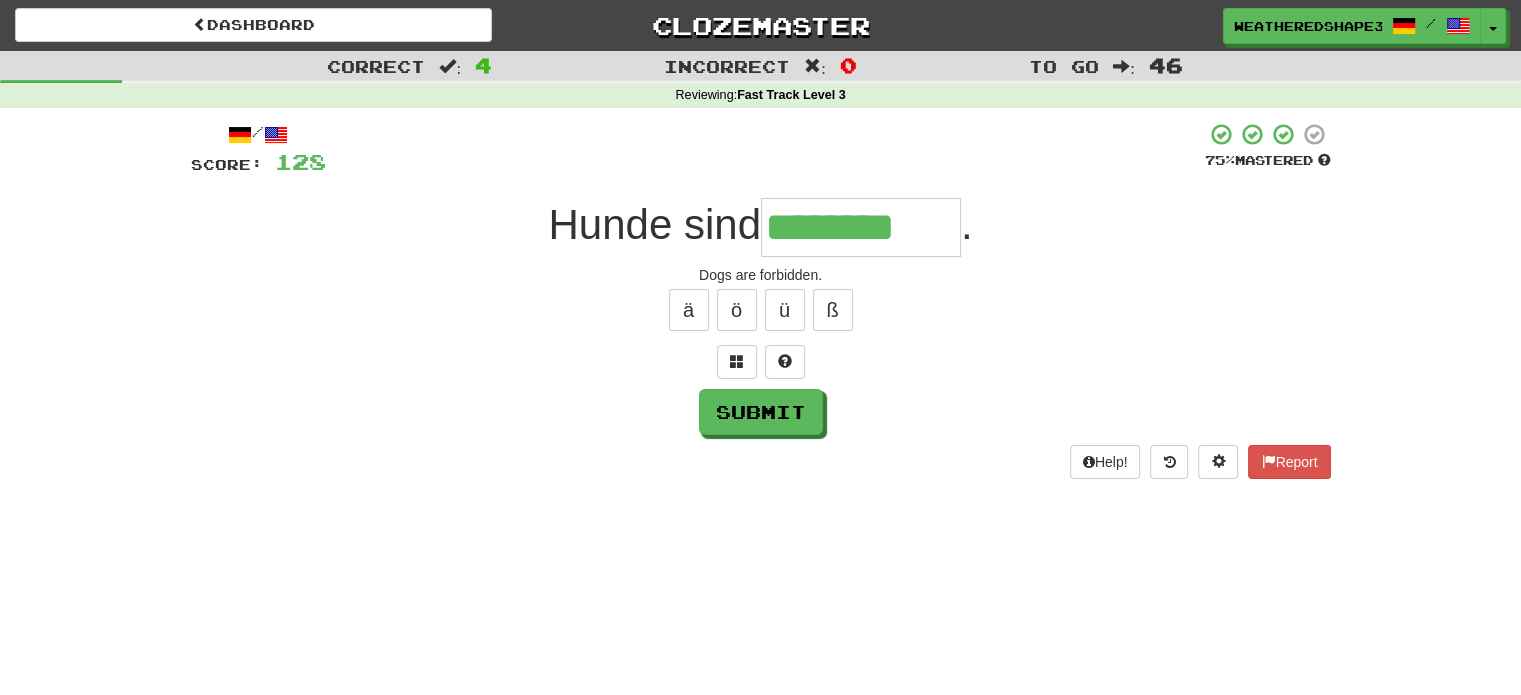 type on "********" 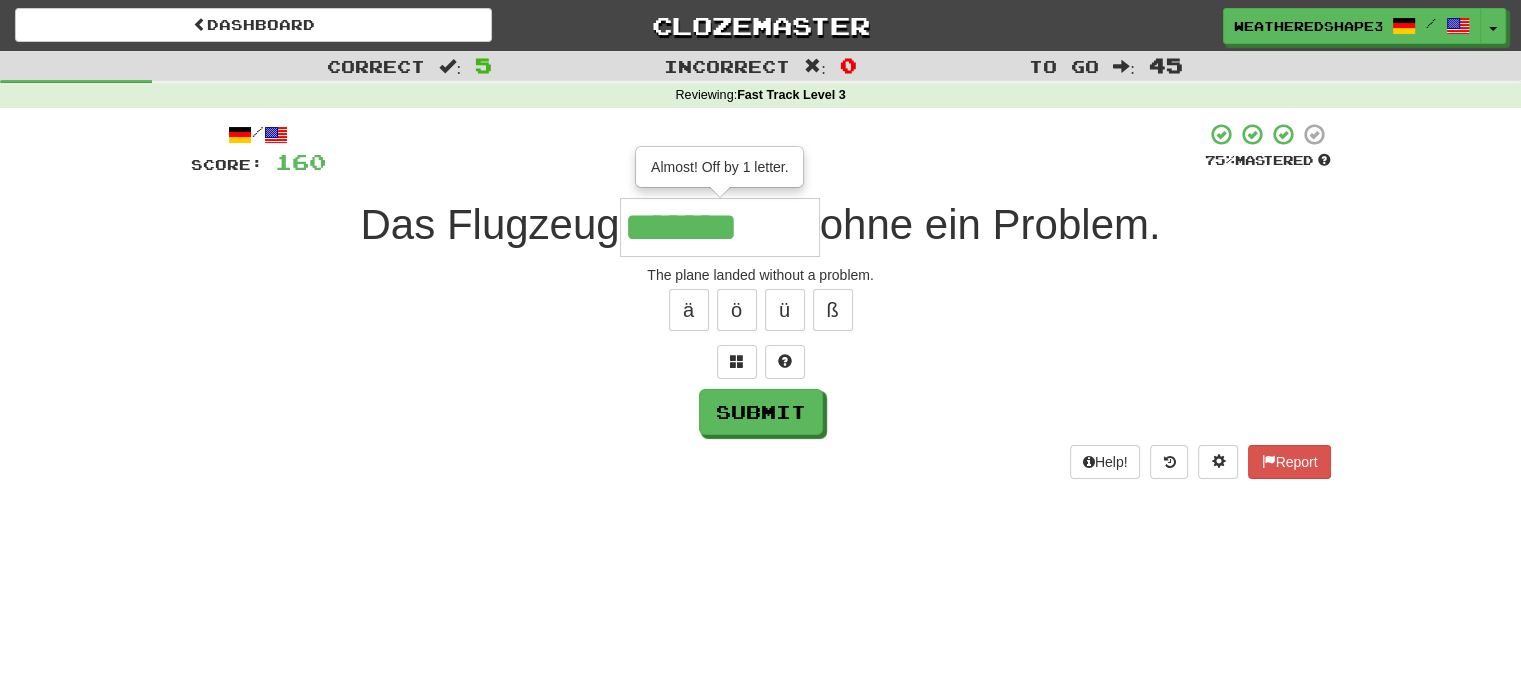type on "*******" 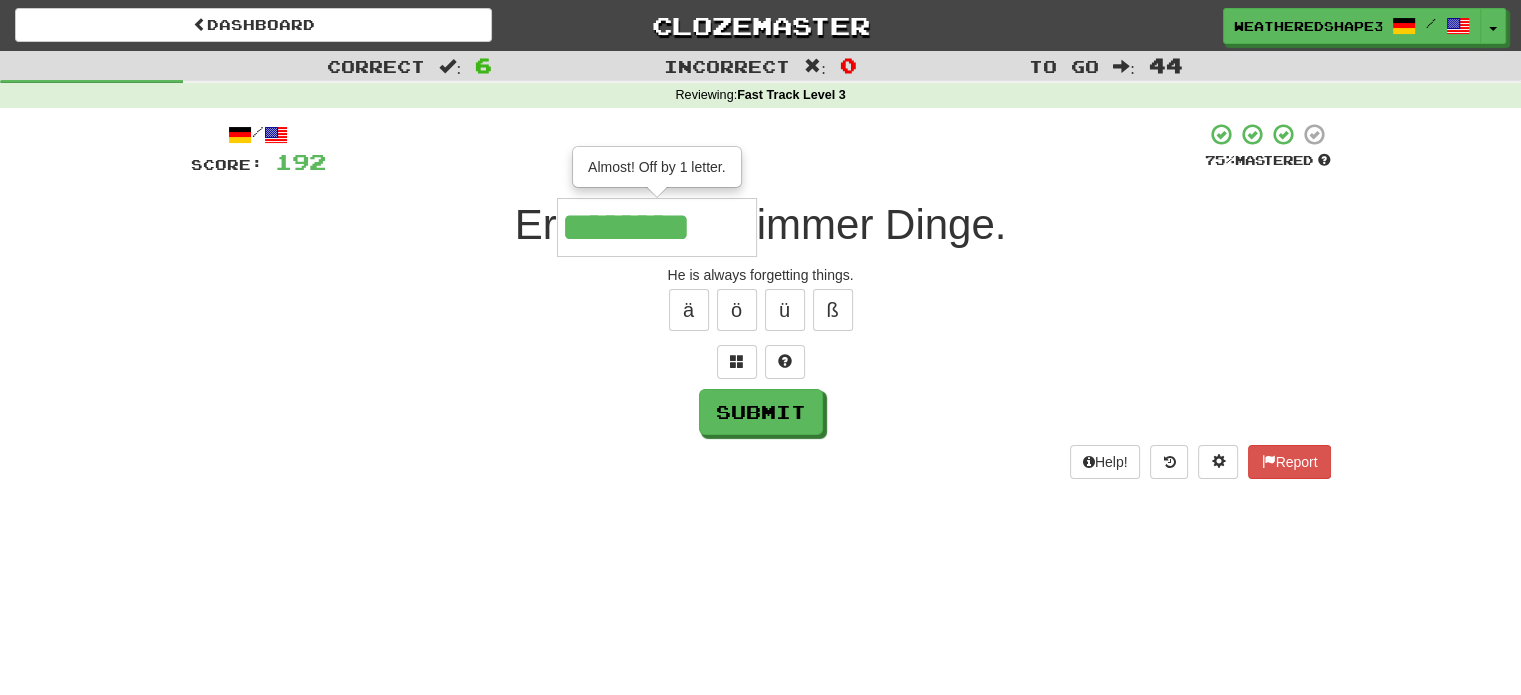 type on "********" 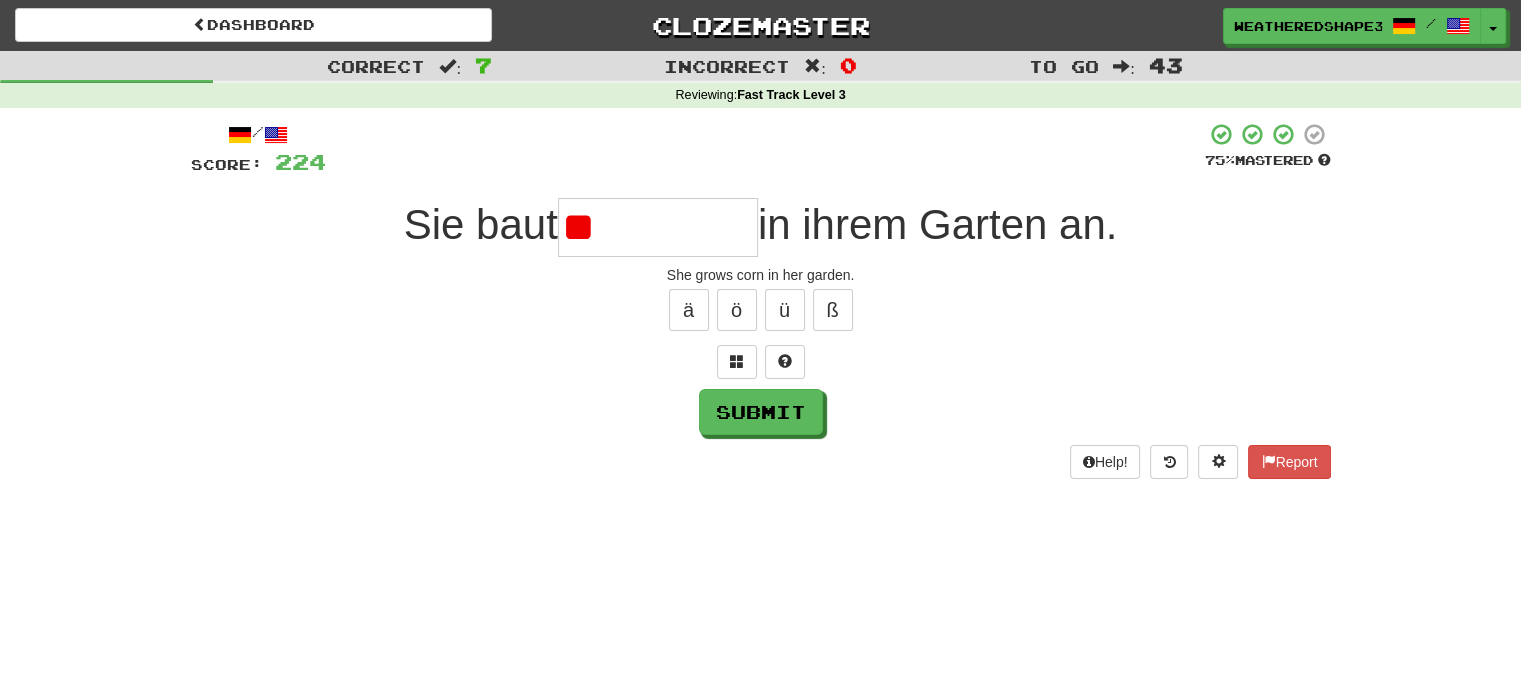 type on "*" 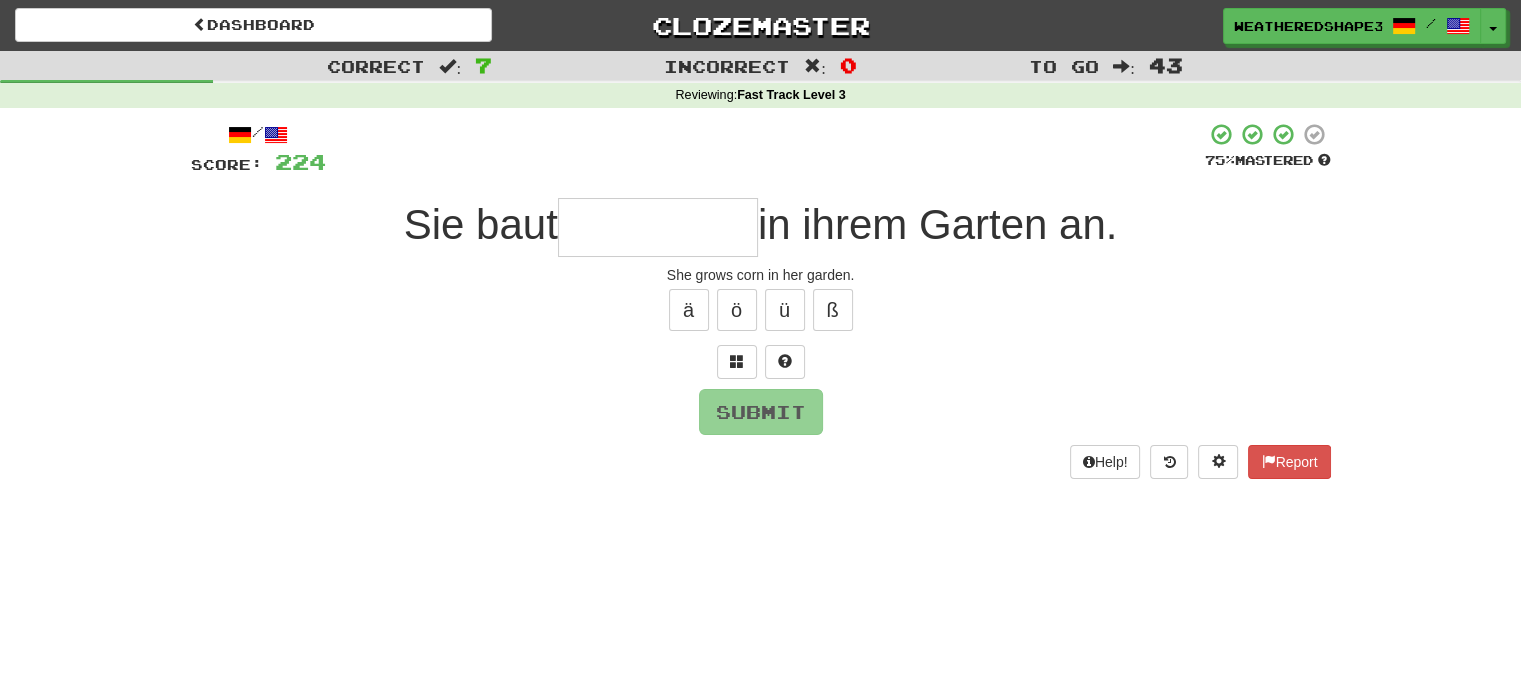type on "*" 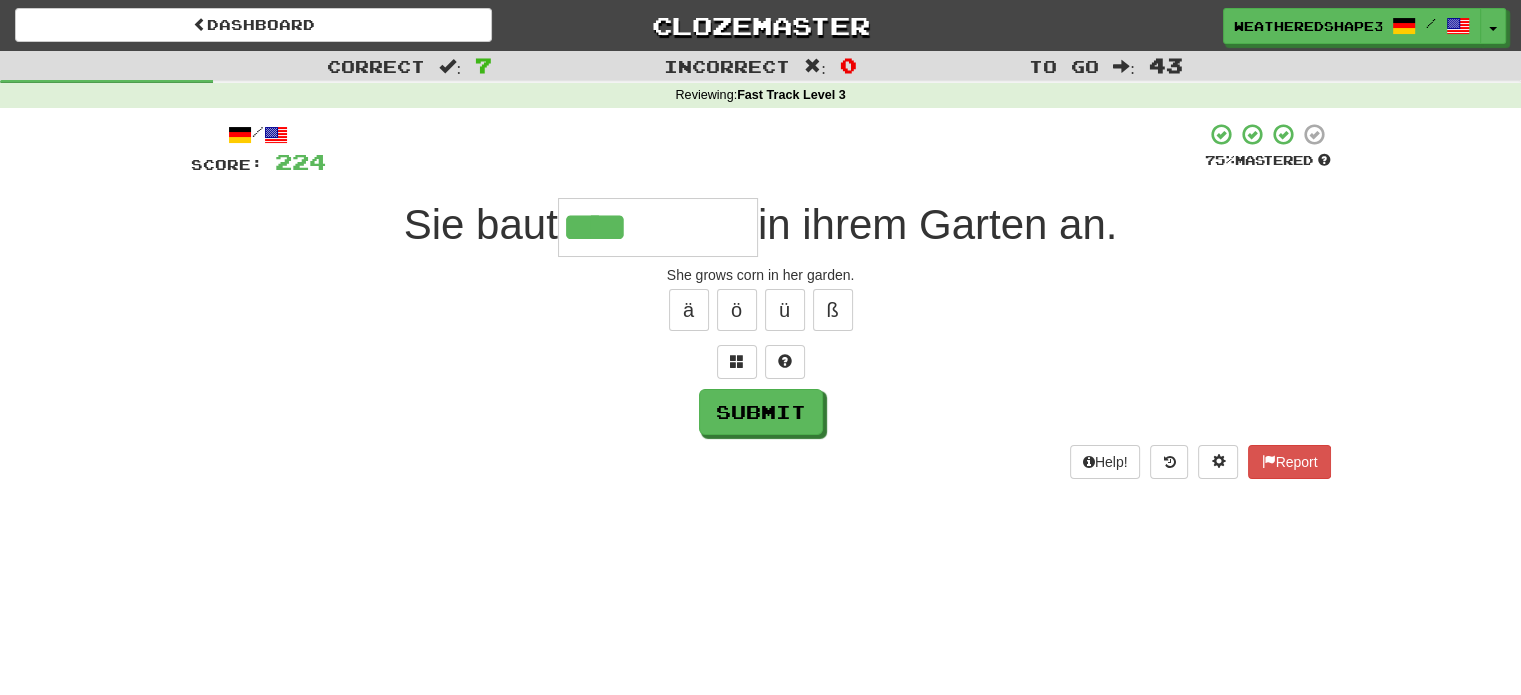 type on "****" 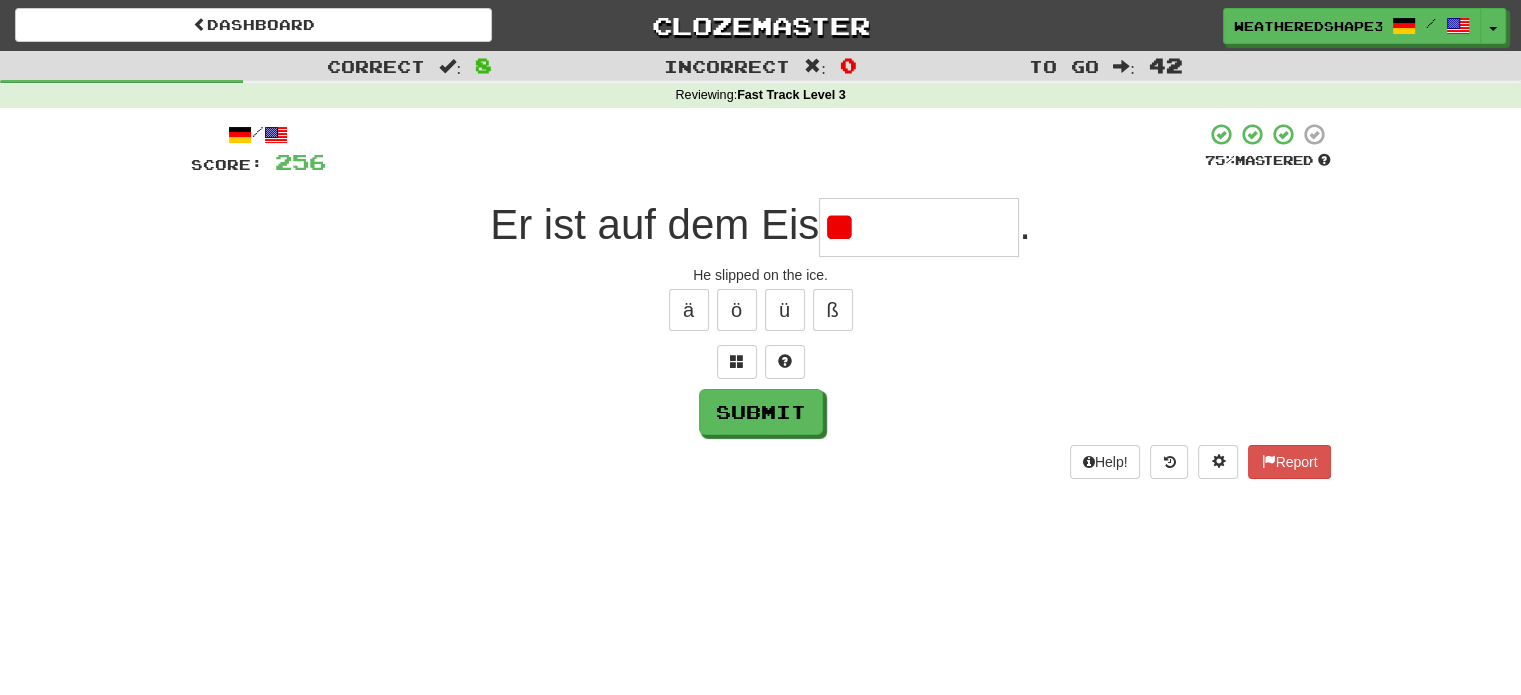 type on "*" 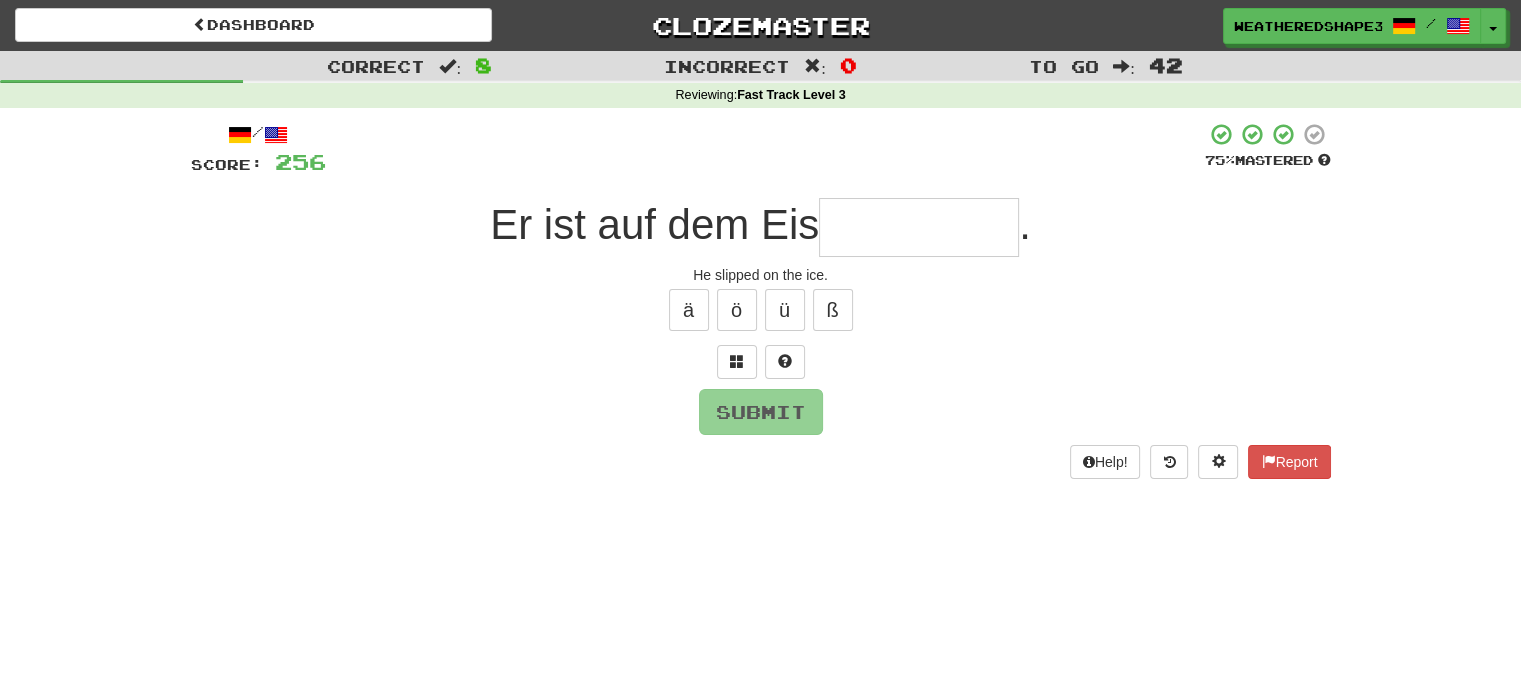 type on "*" 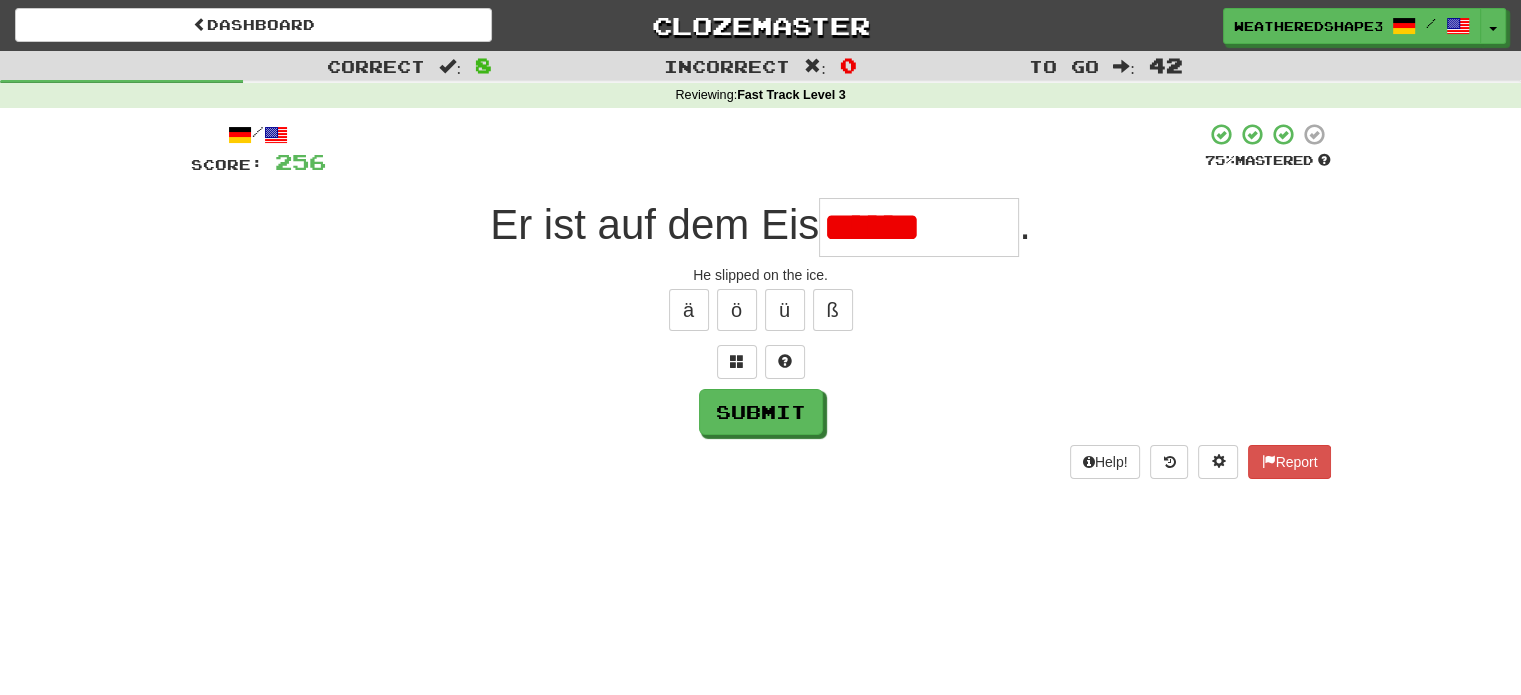 type on "**********" 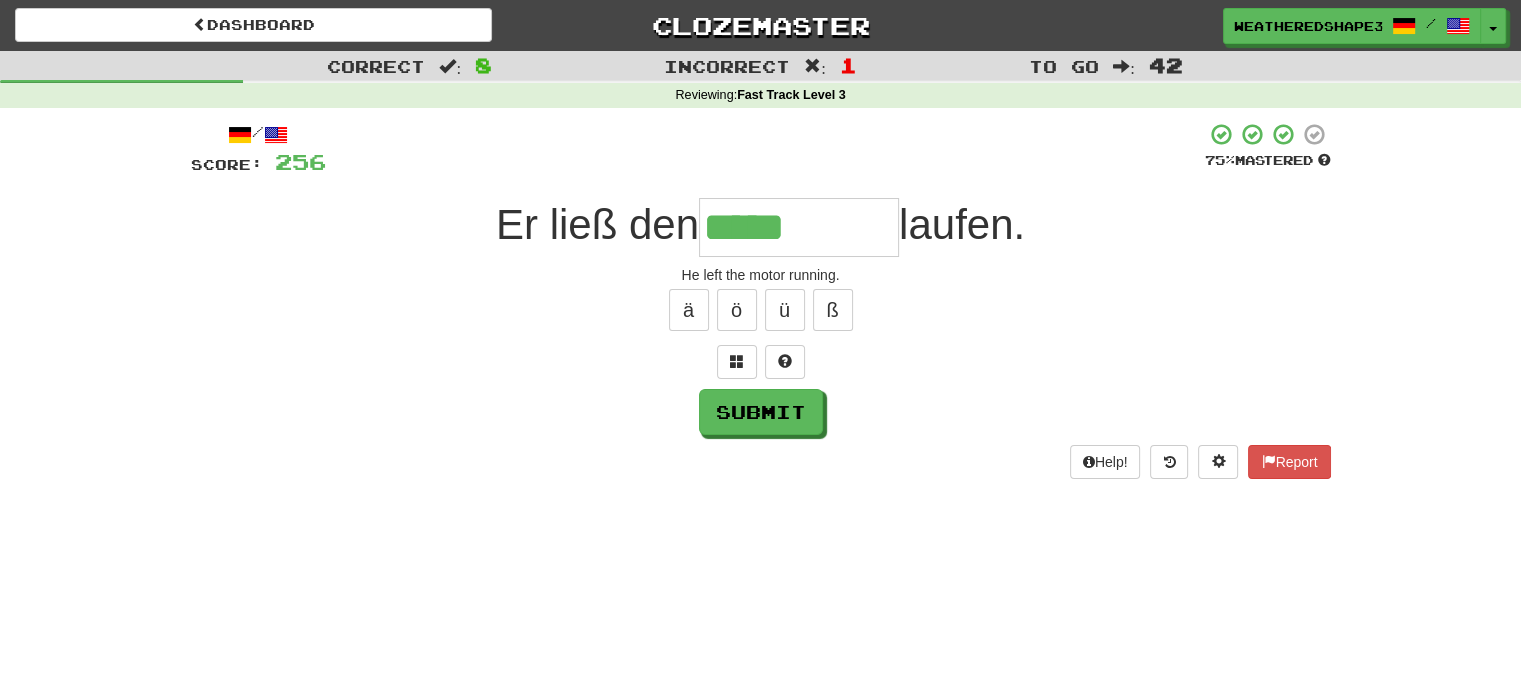 type on "*****" 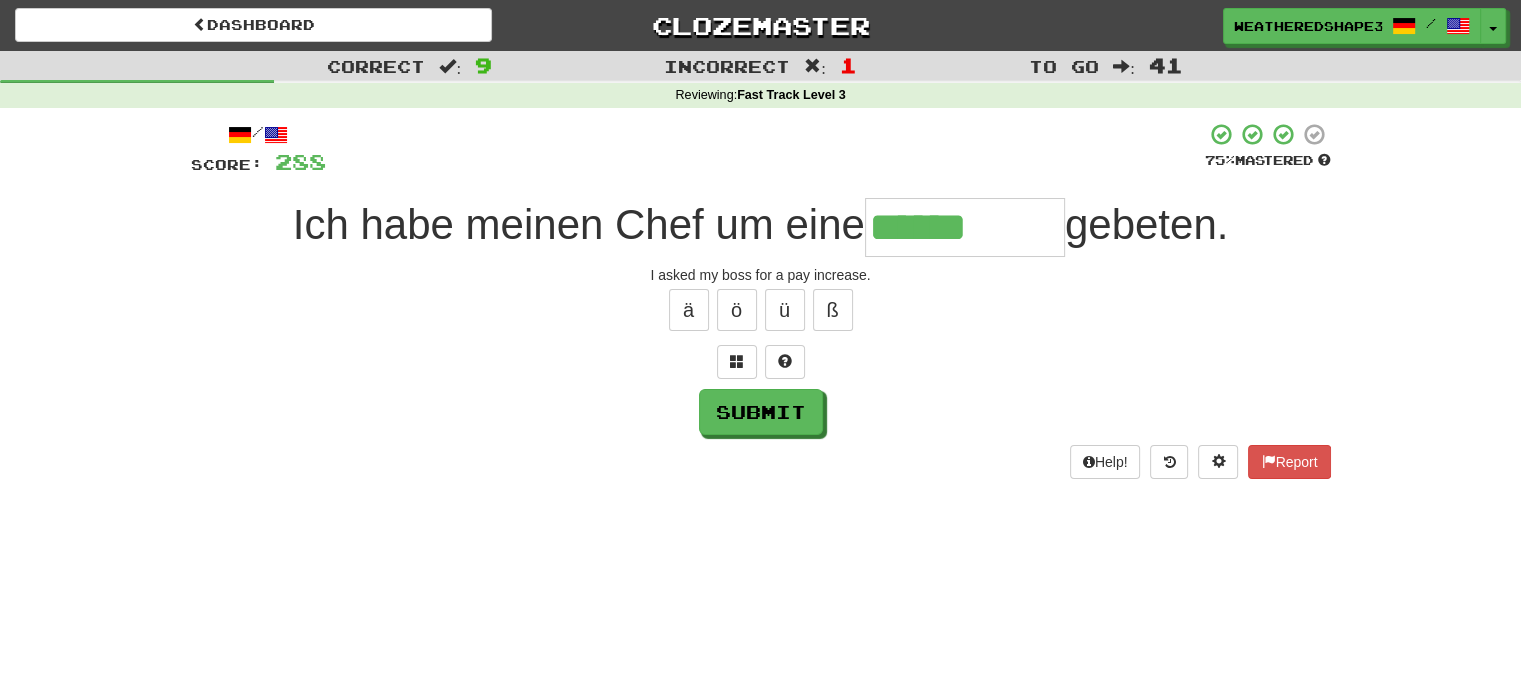 type on "**********" 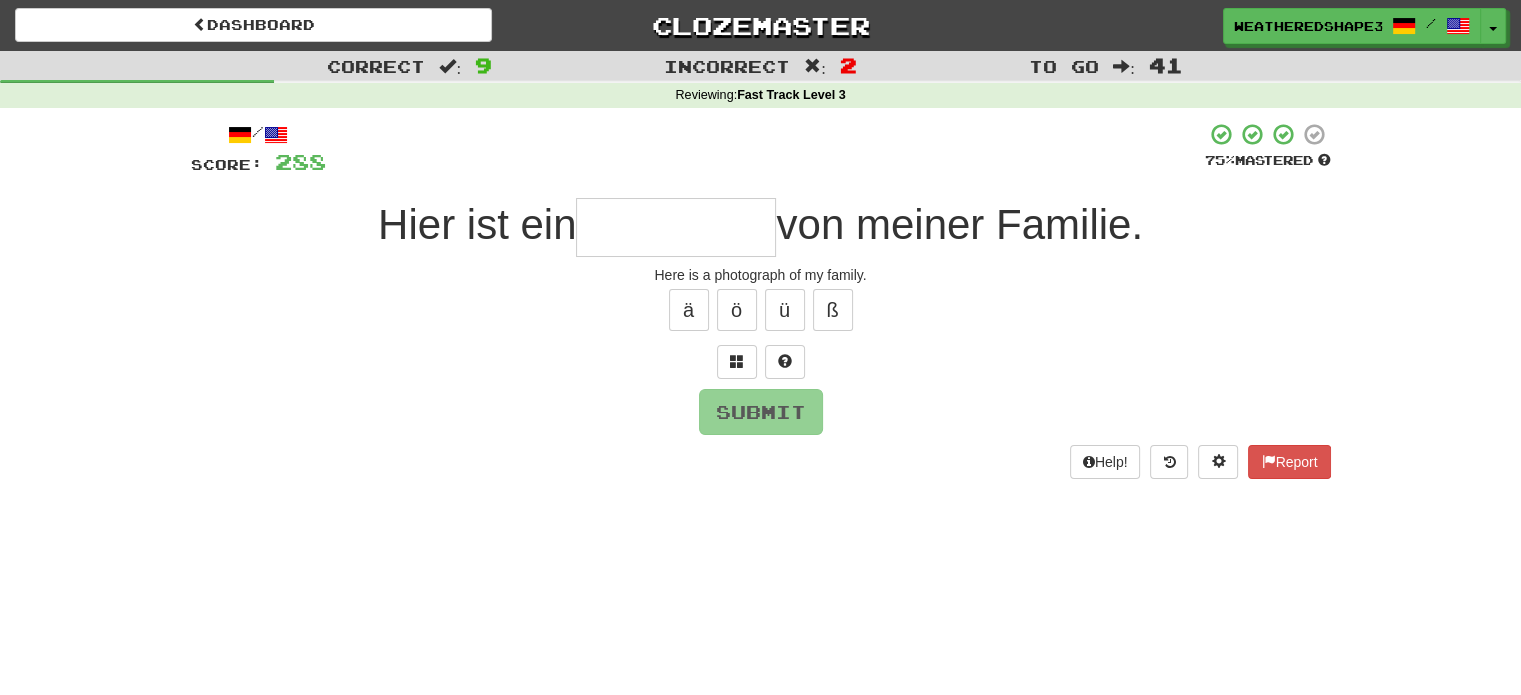 type on "*" 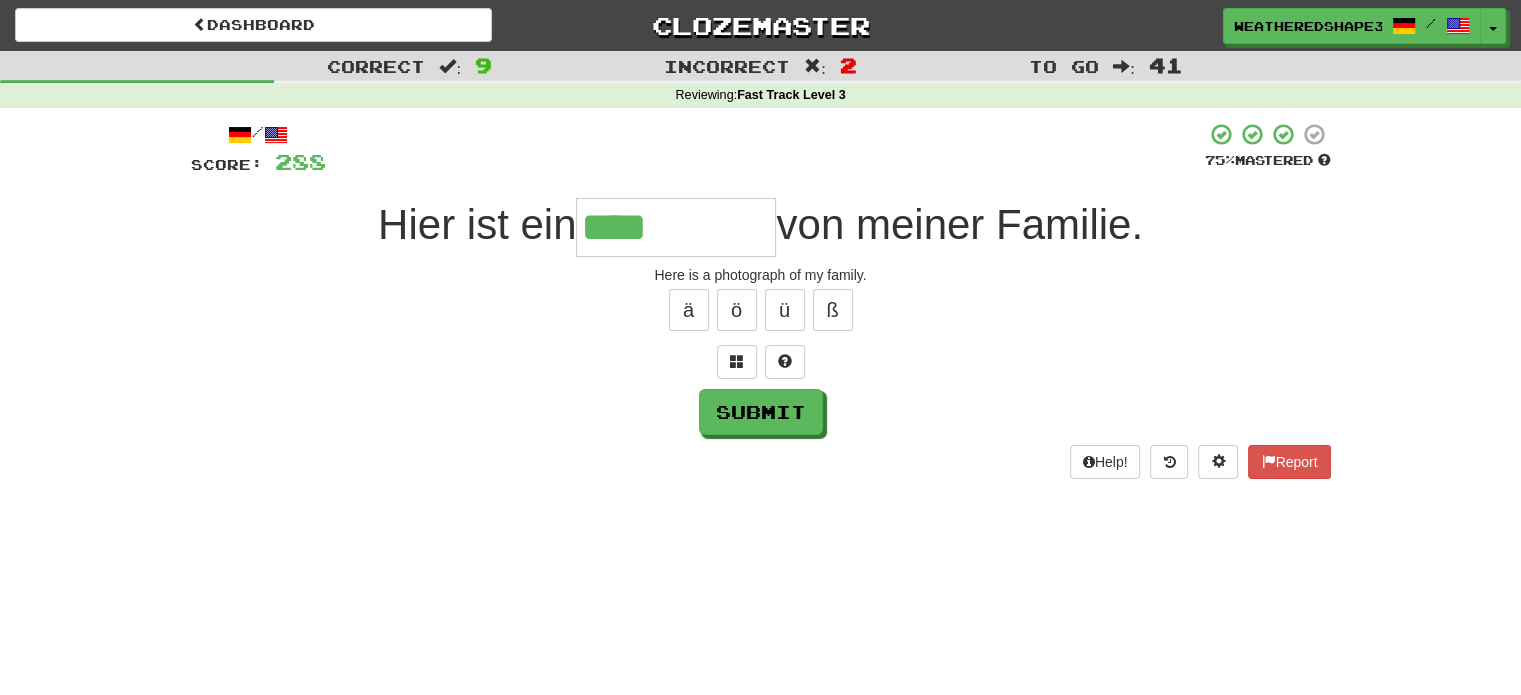 type on "****" 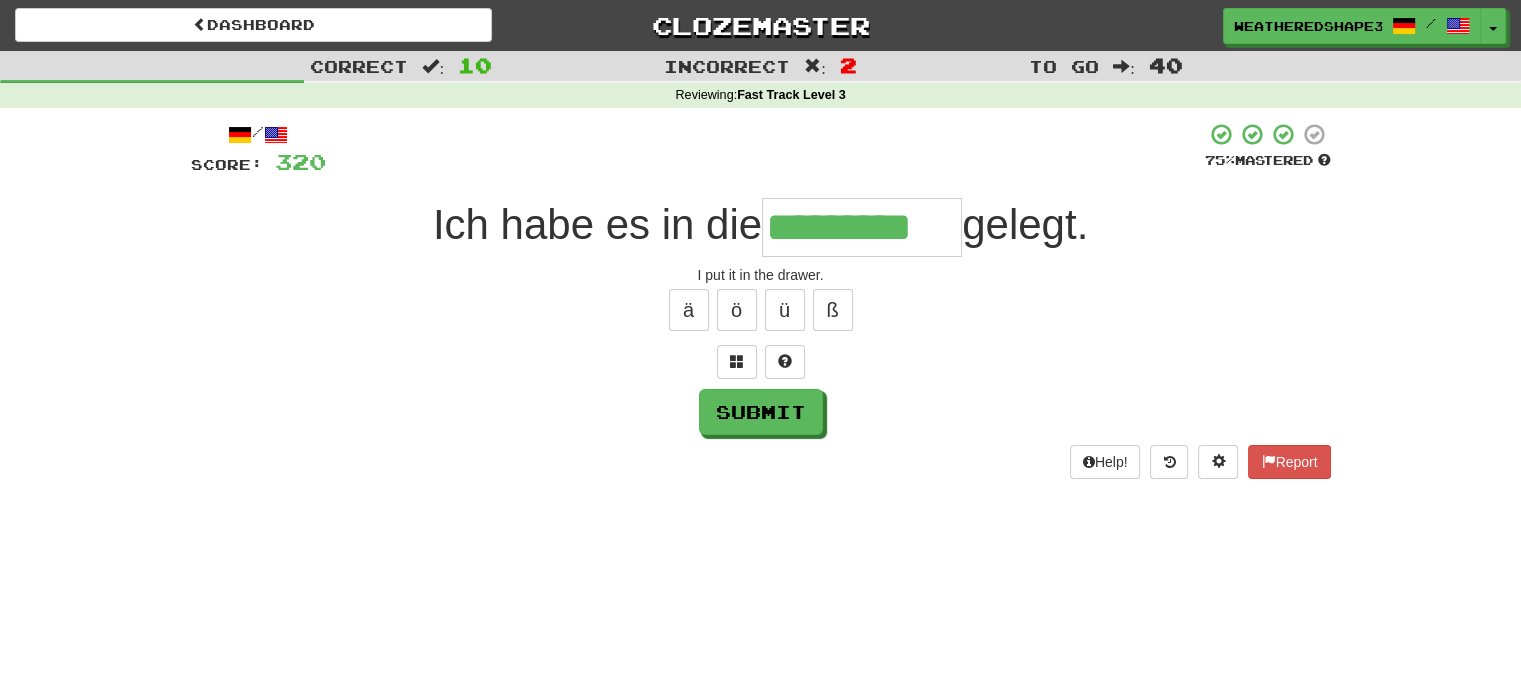 type on "*********" 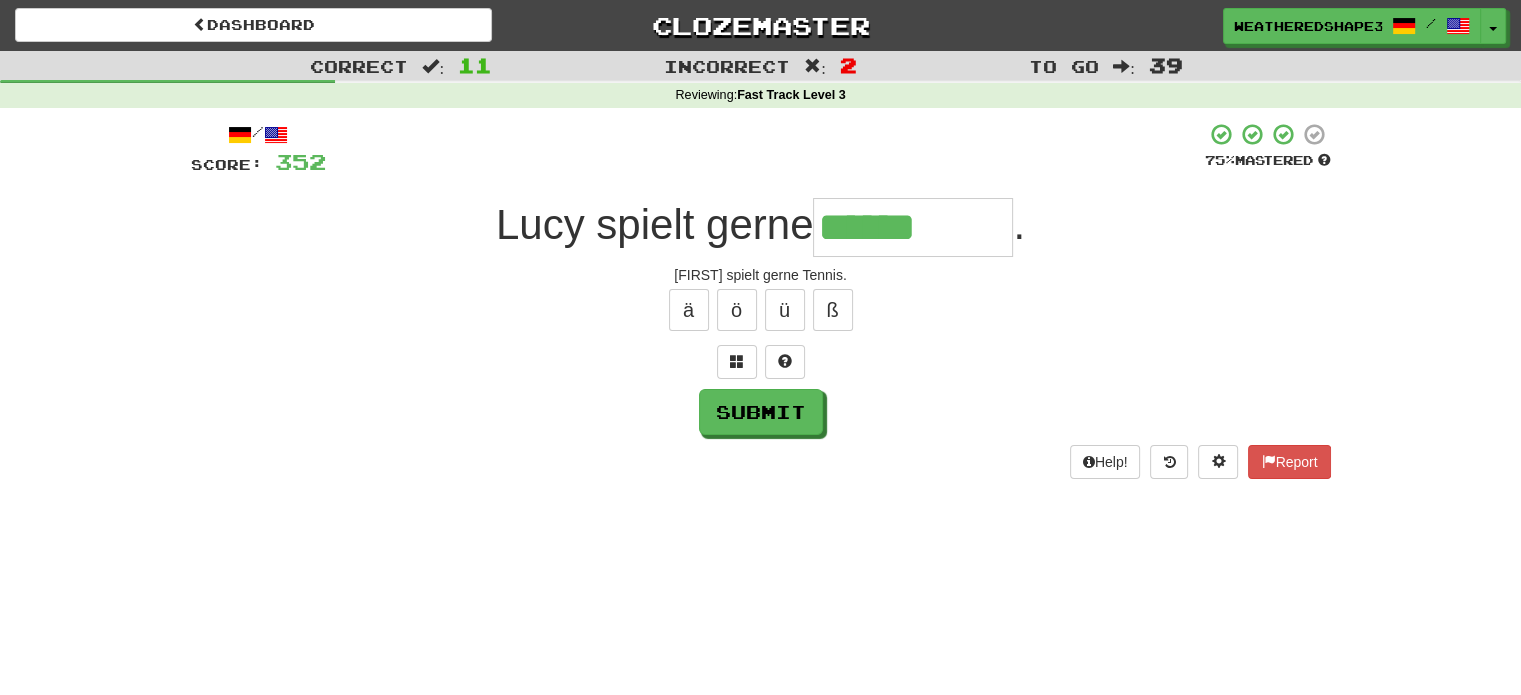 type on "******" 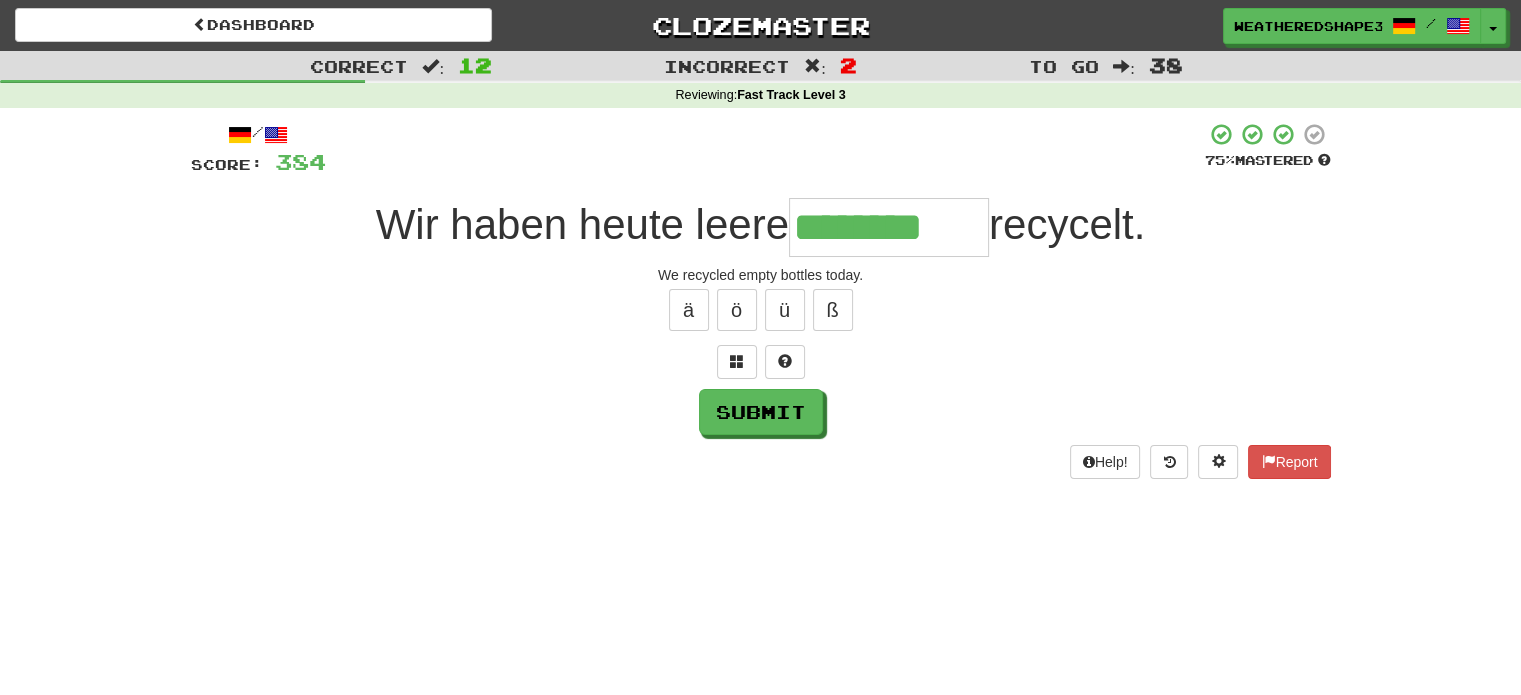 type on "********" 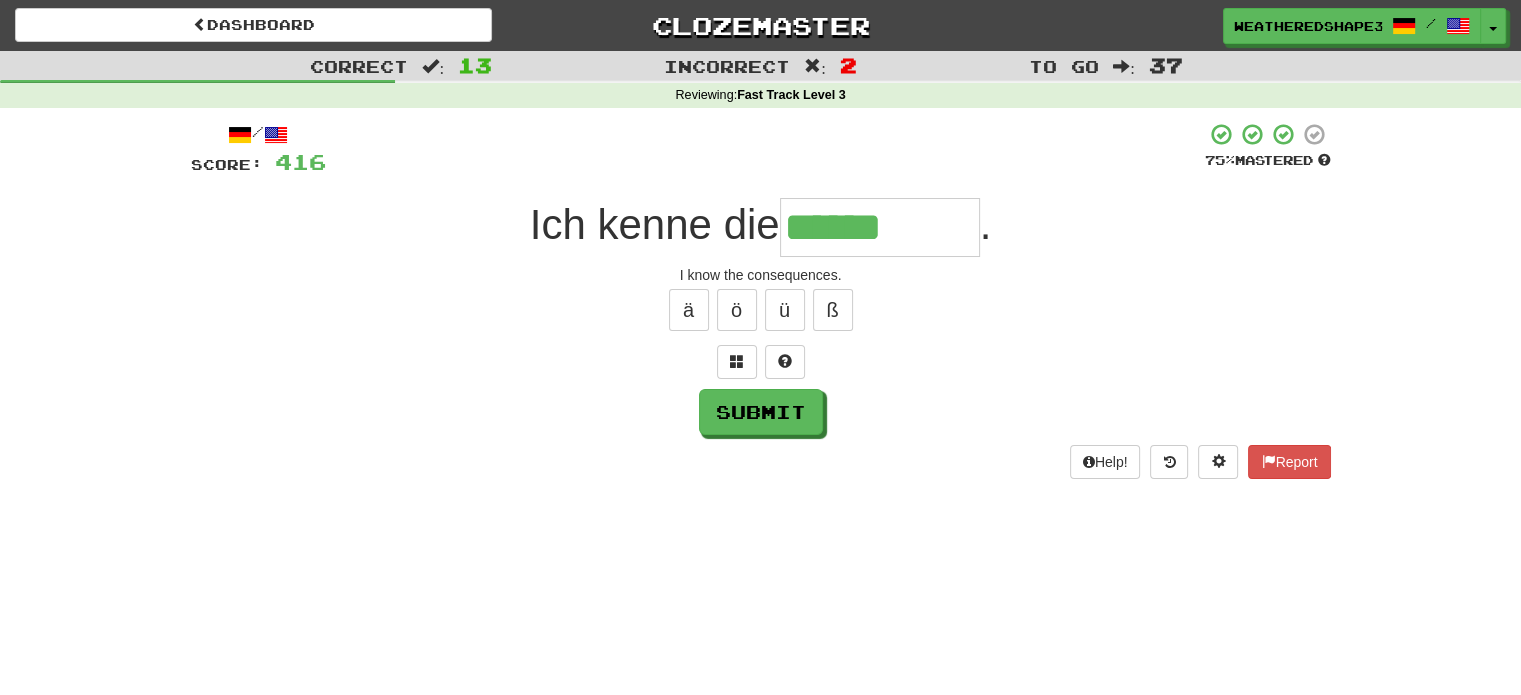type on "******" 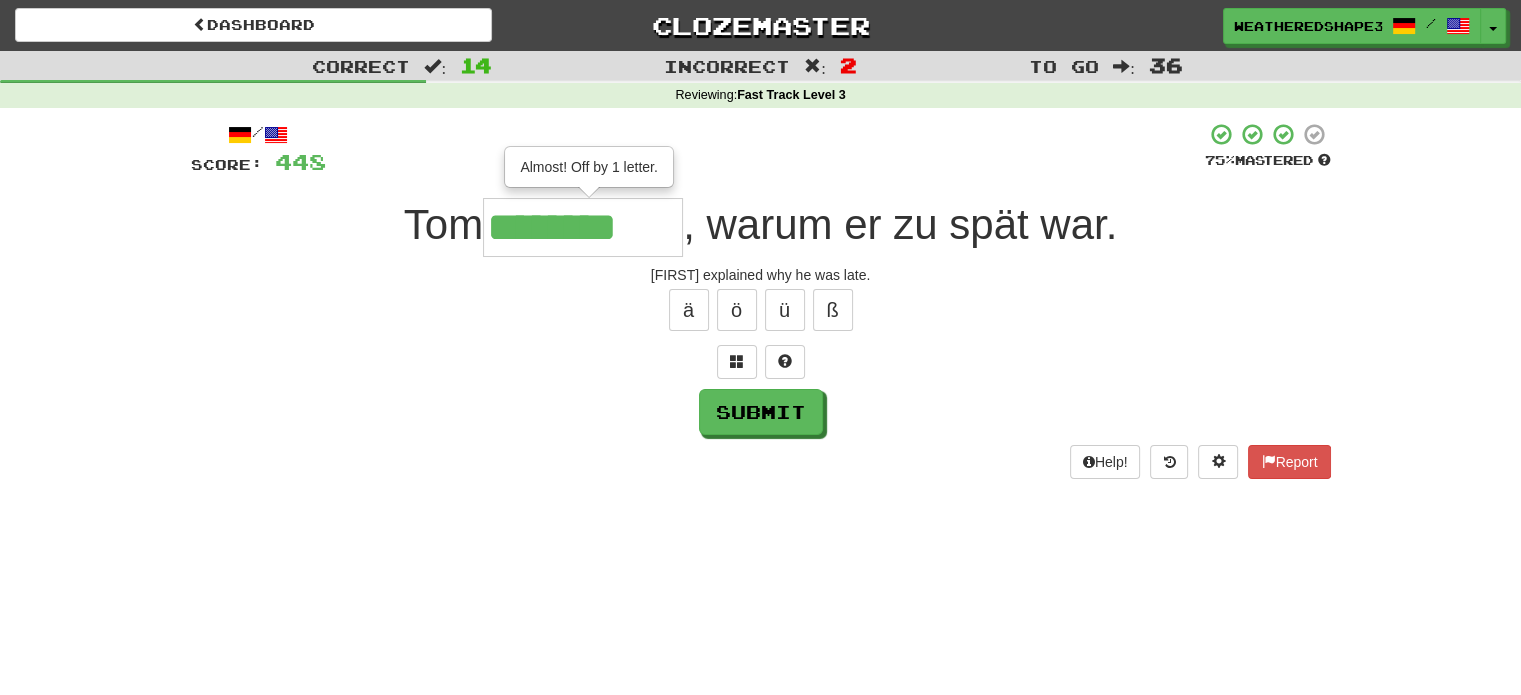type on "********" 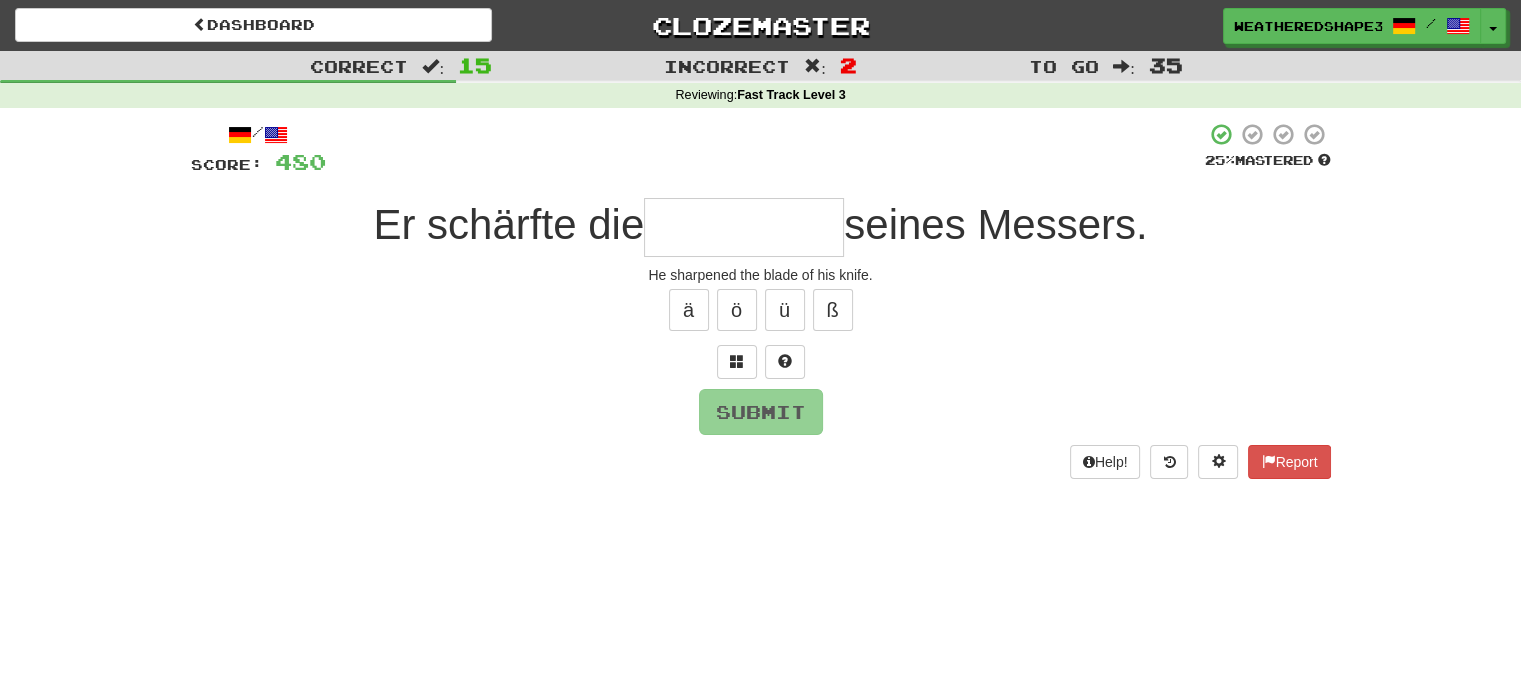 type on "*" 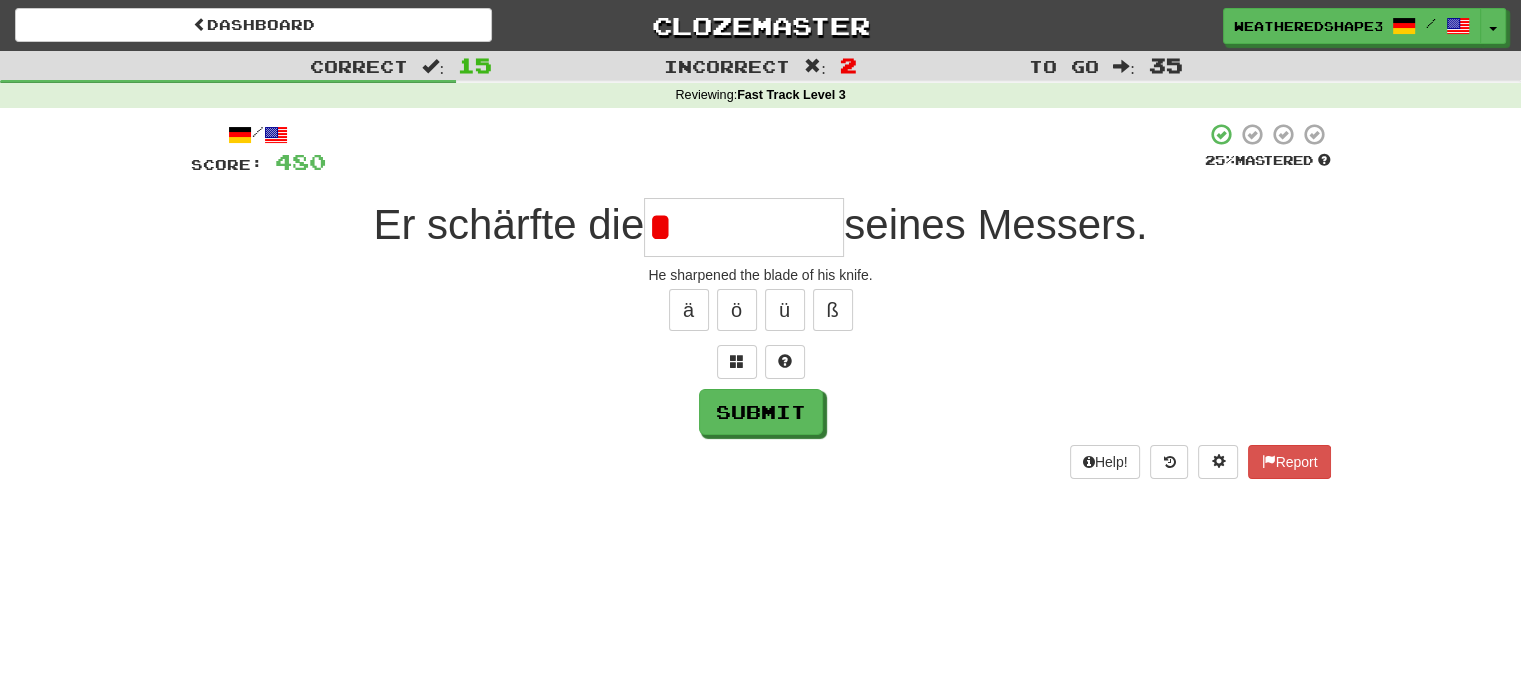 type on "******" 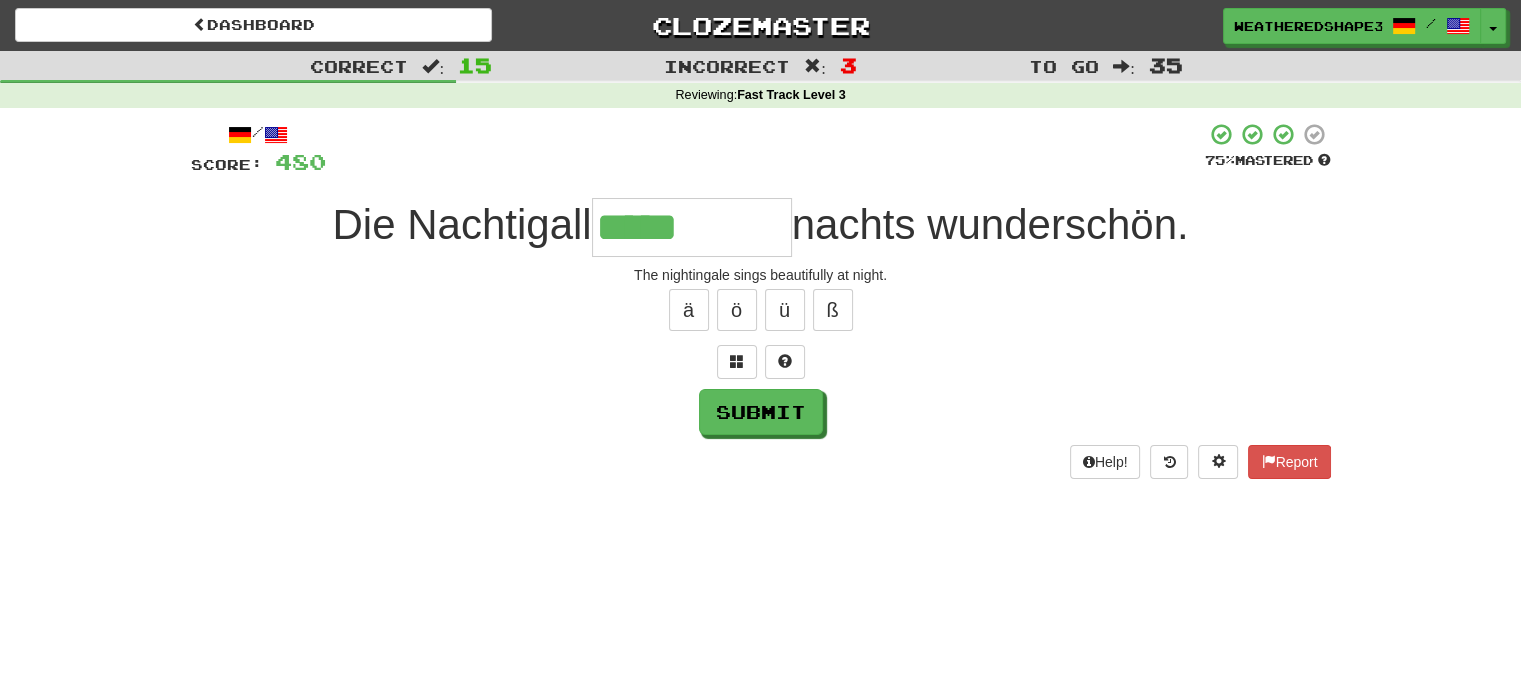 type on "*****" 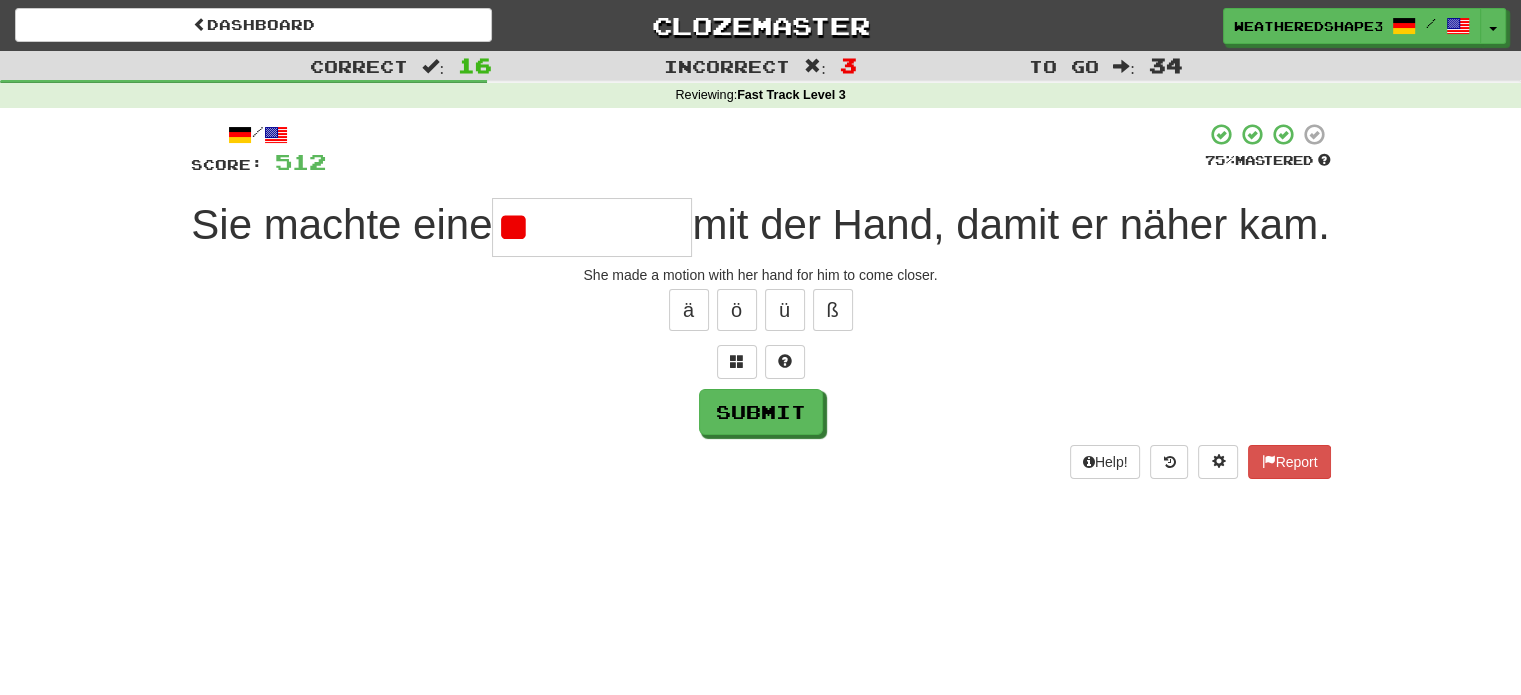 type on "*" 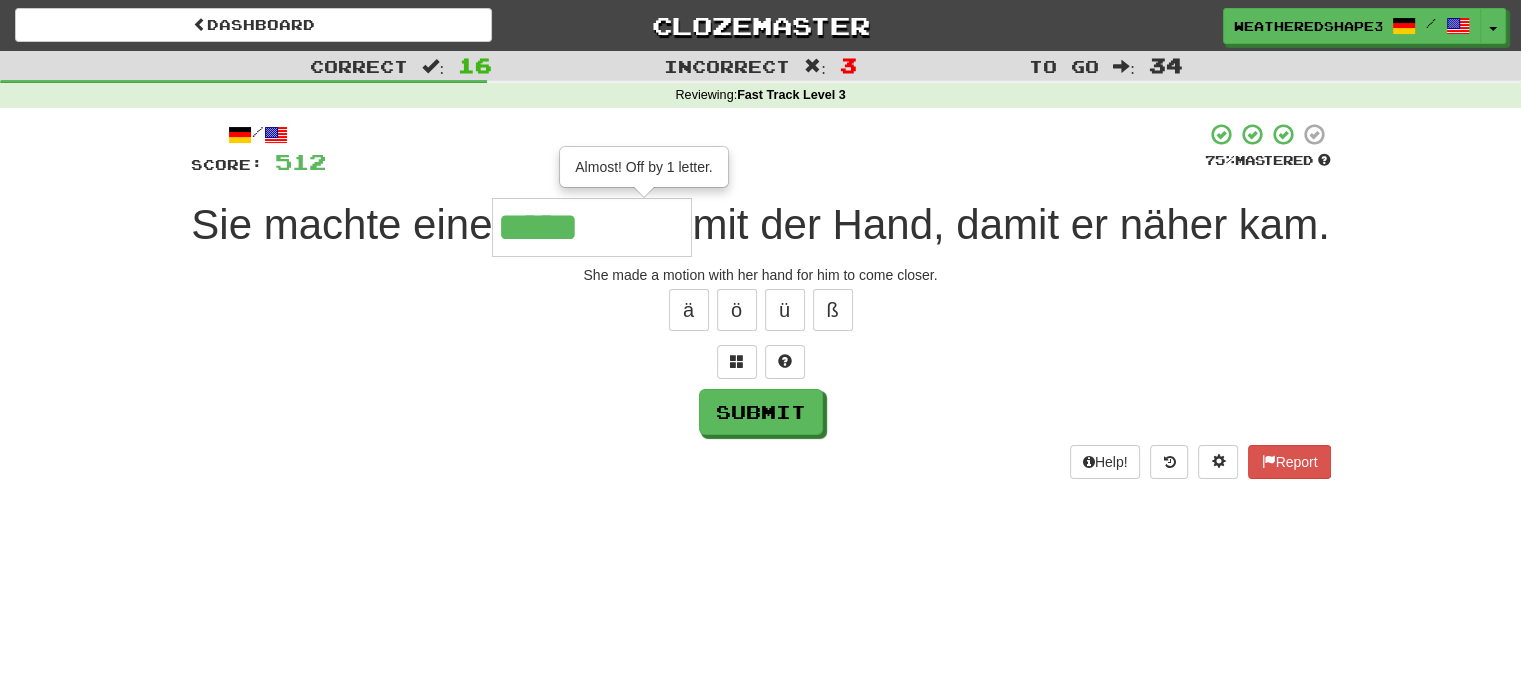 type on "*****" 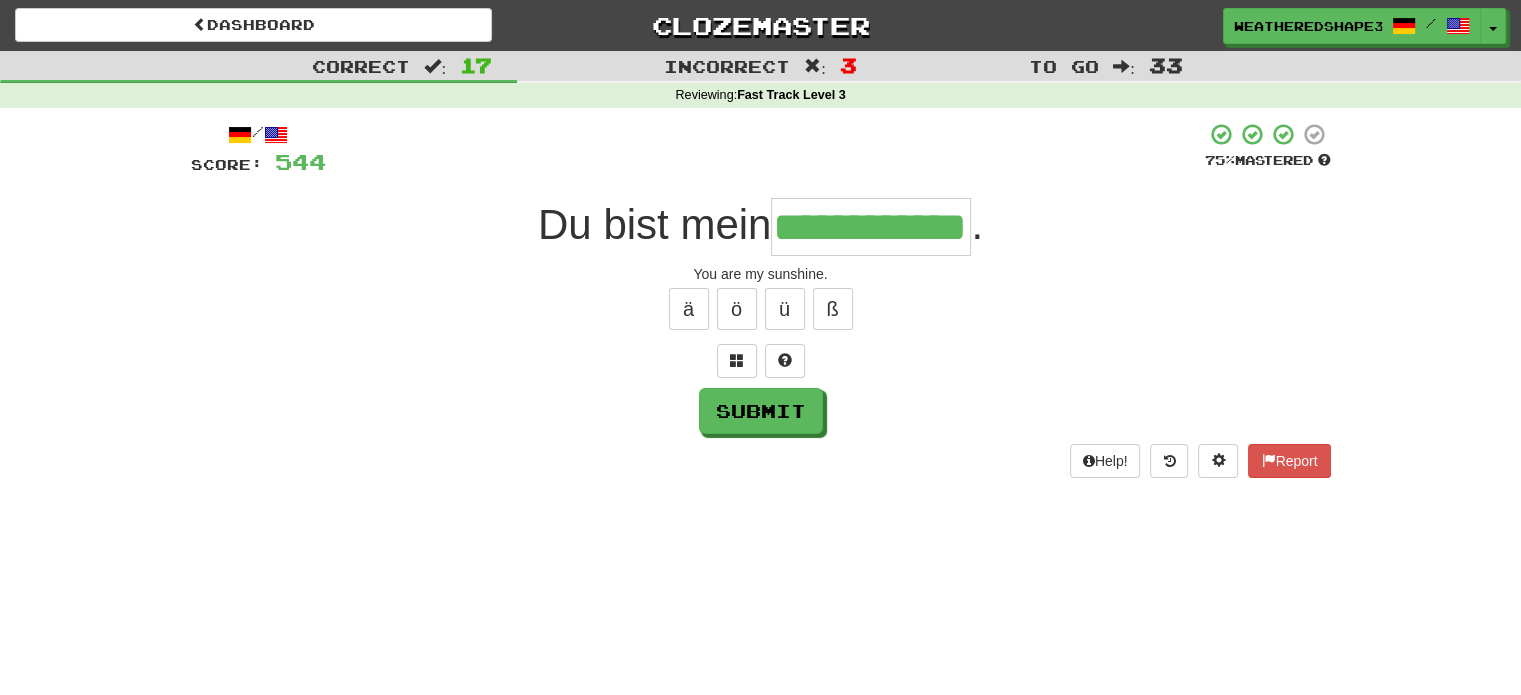 scroll, scrollTop: 0, scrollLeft: 66, axis: horizontal 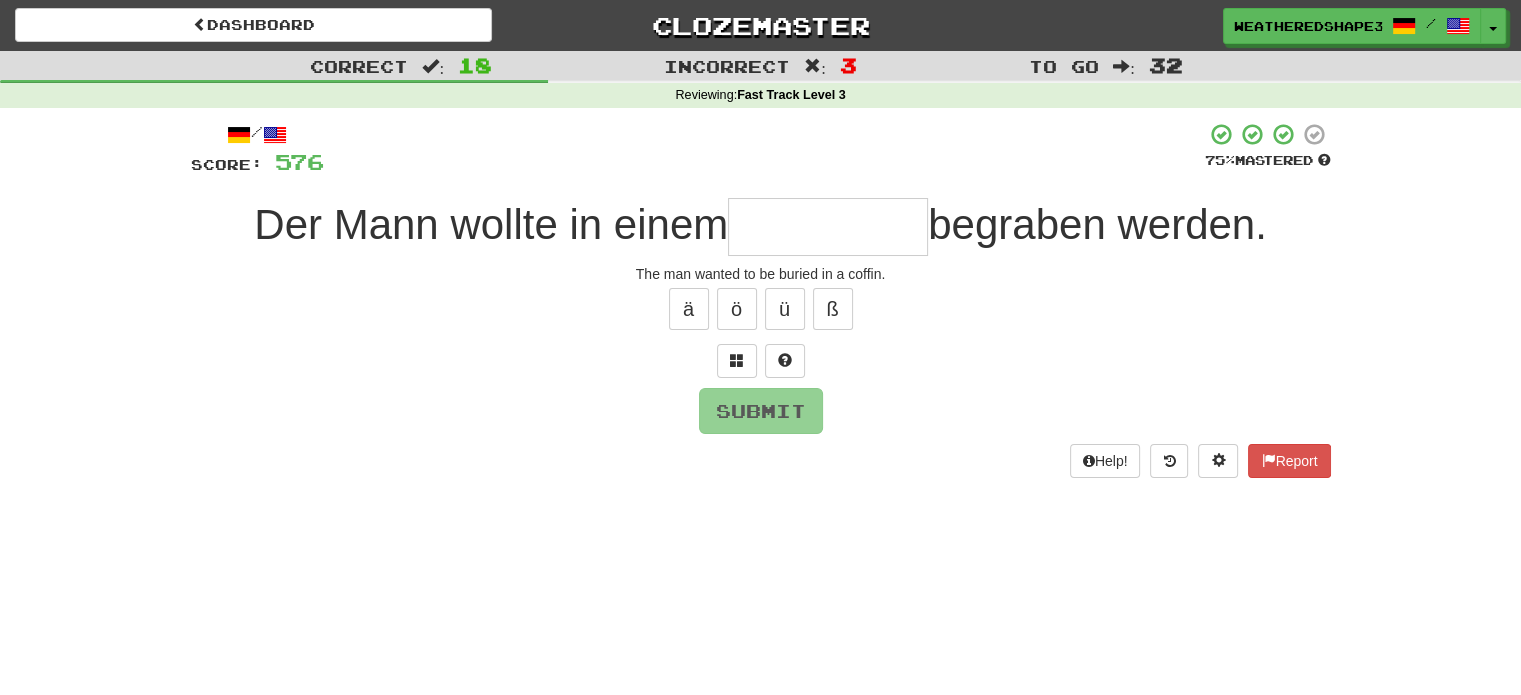 type on "*" 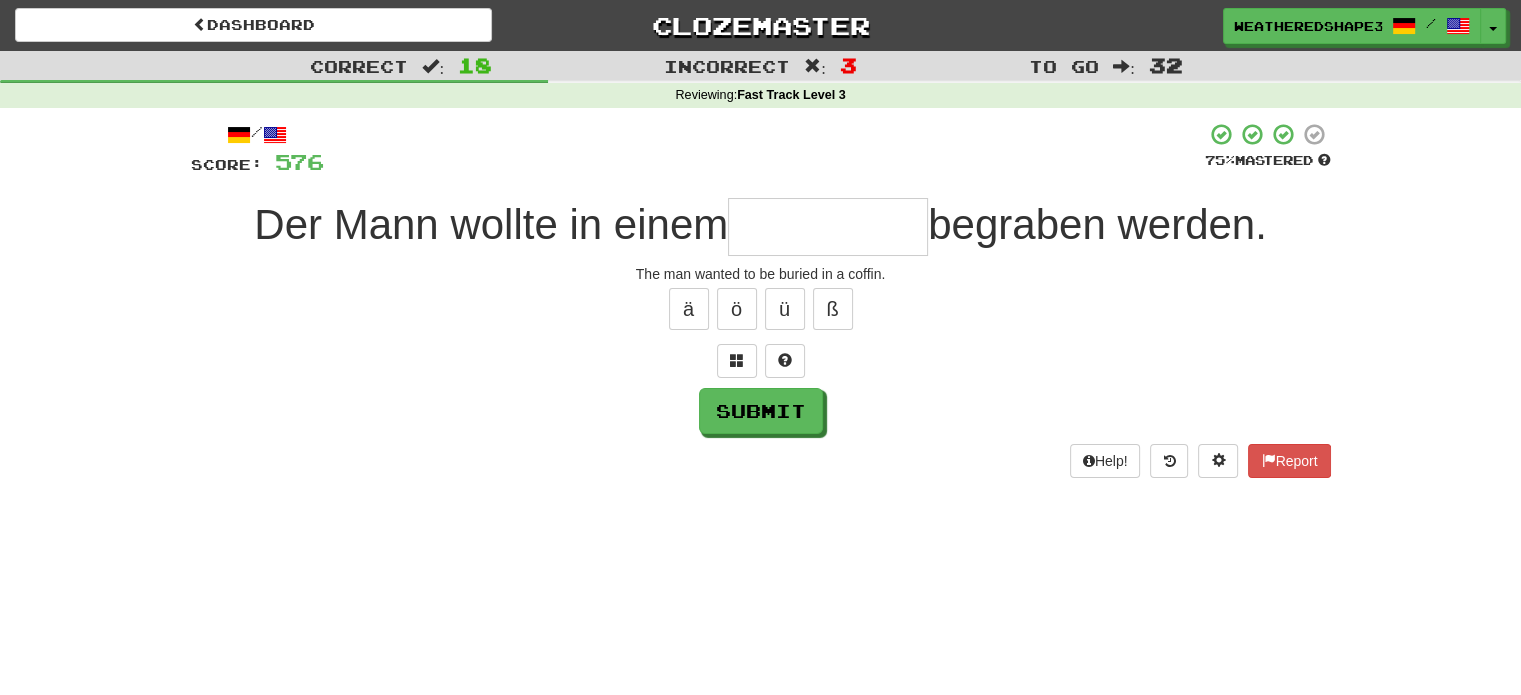 type on "*" 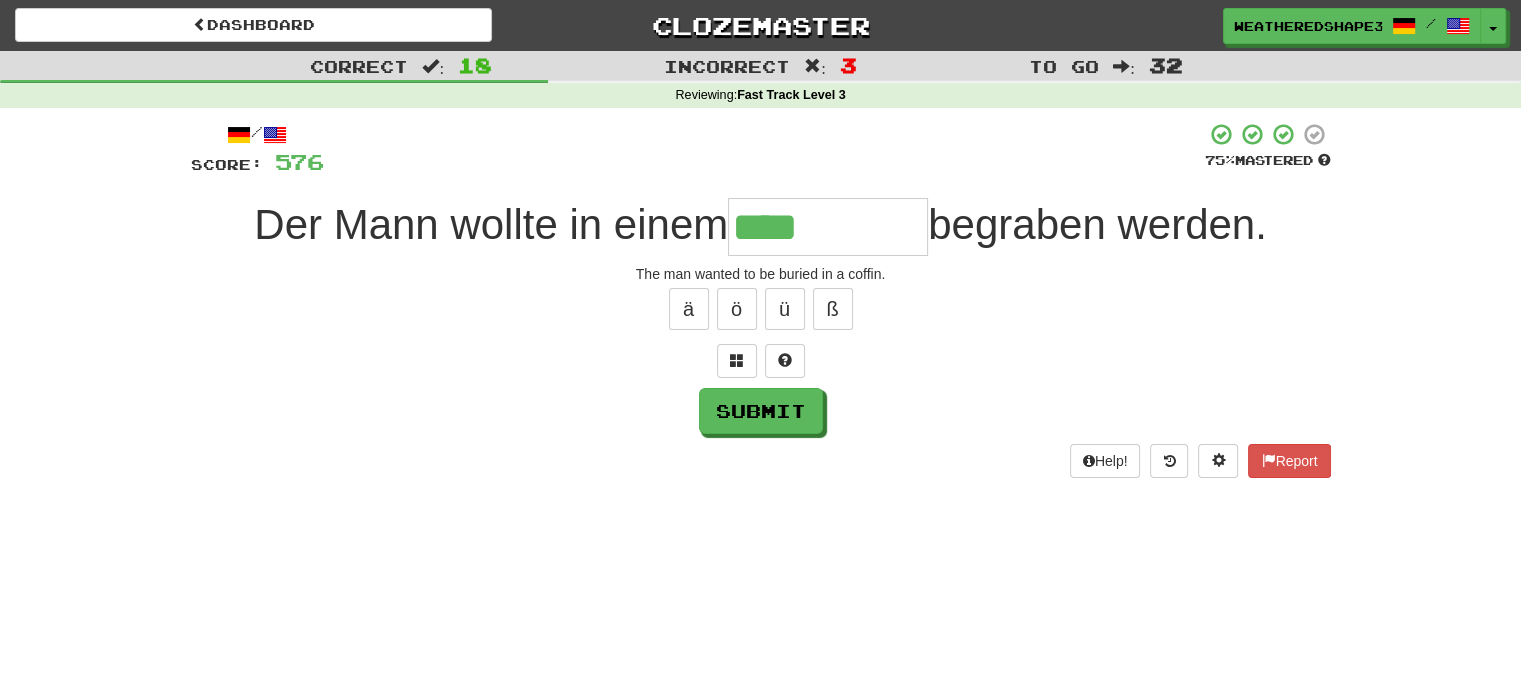 type on "****" 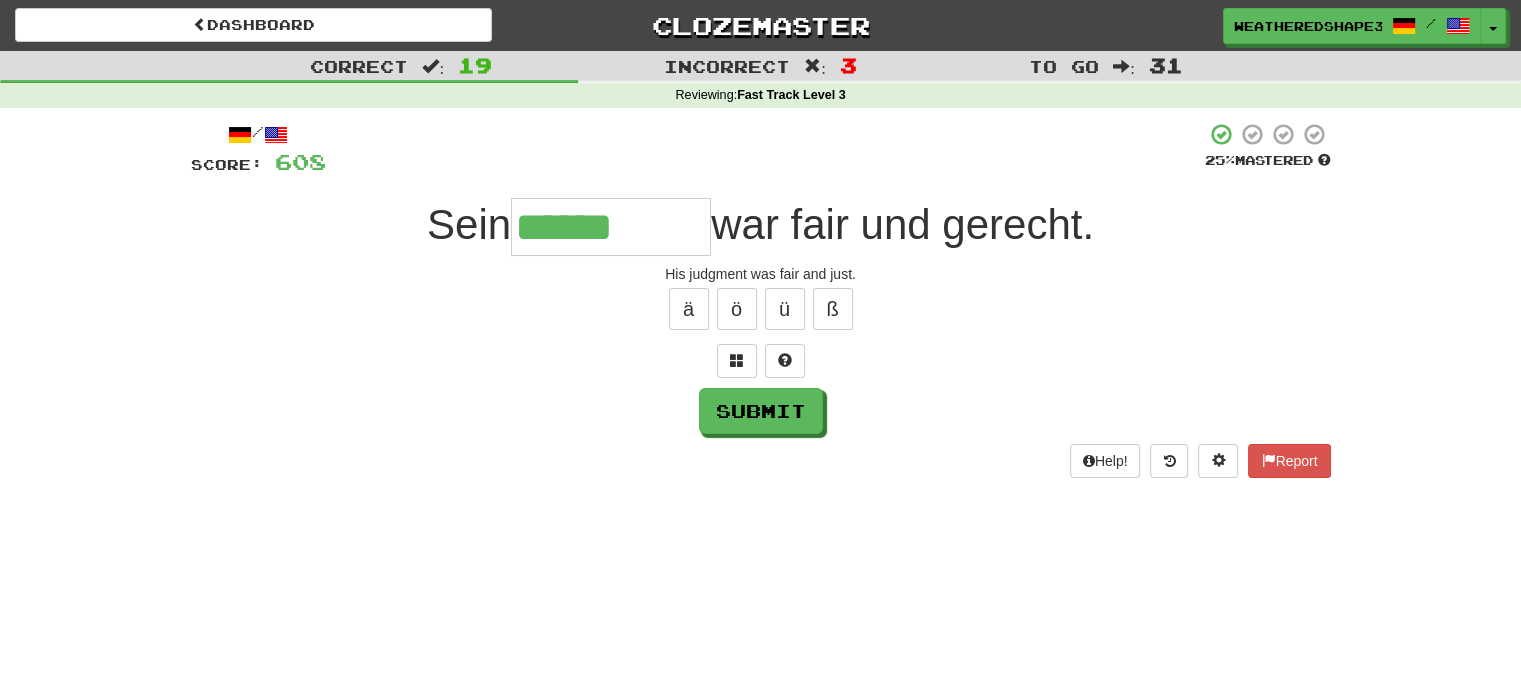 type on "******" 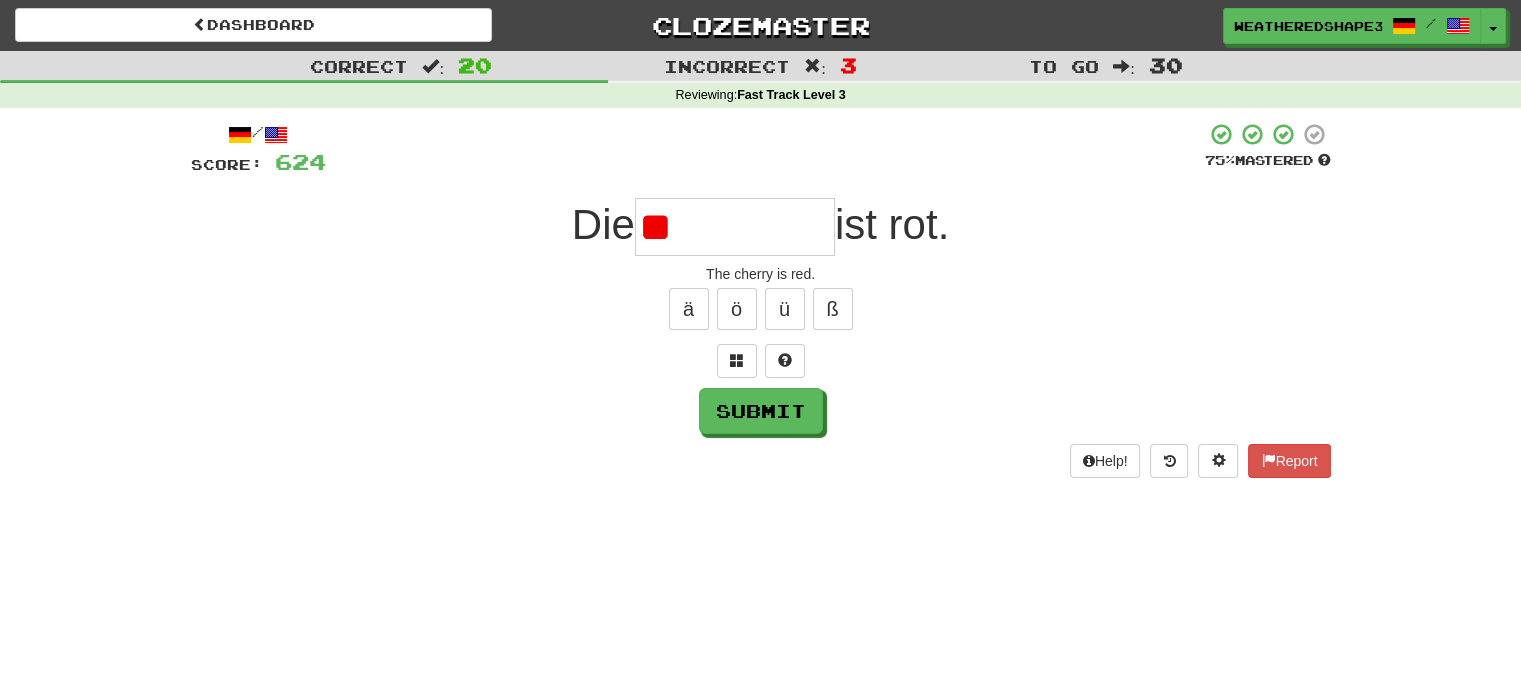 type on "*" 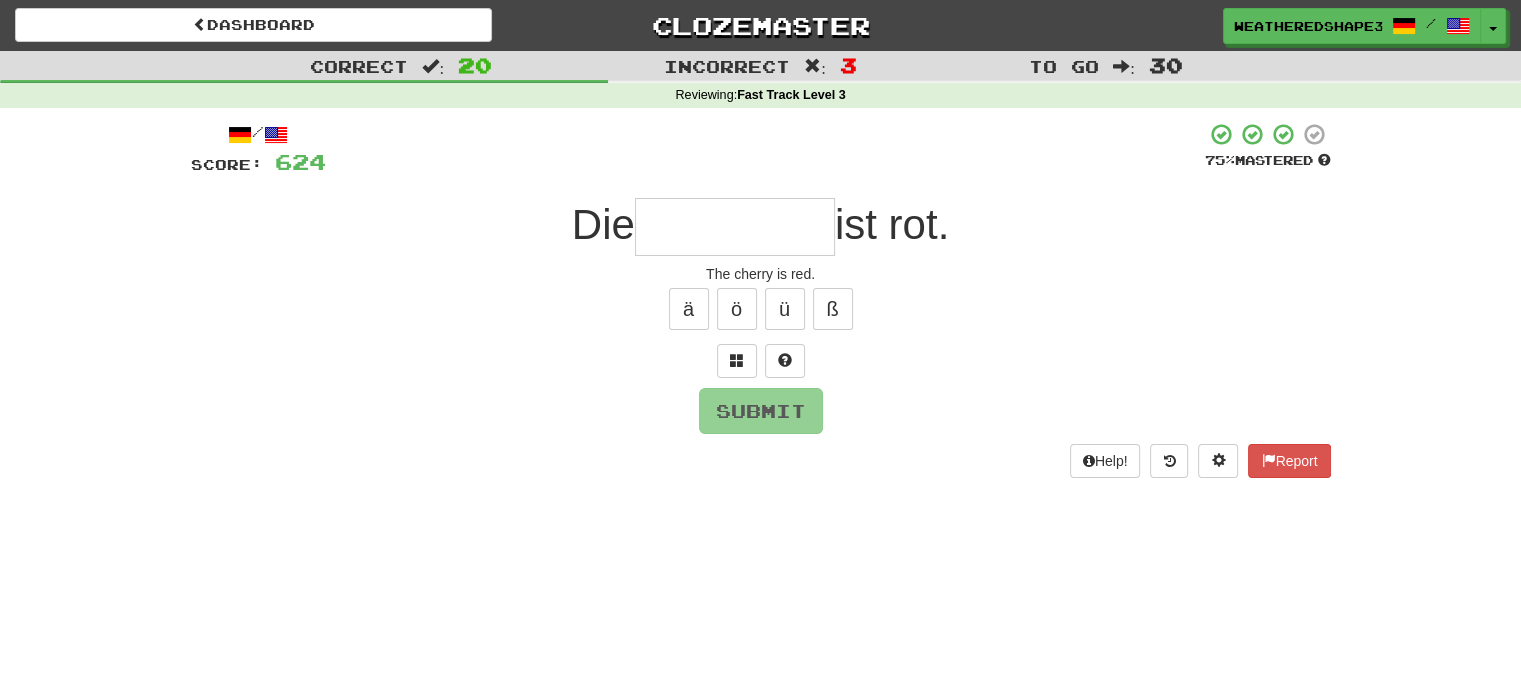 type on "*" 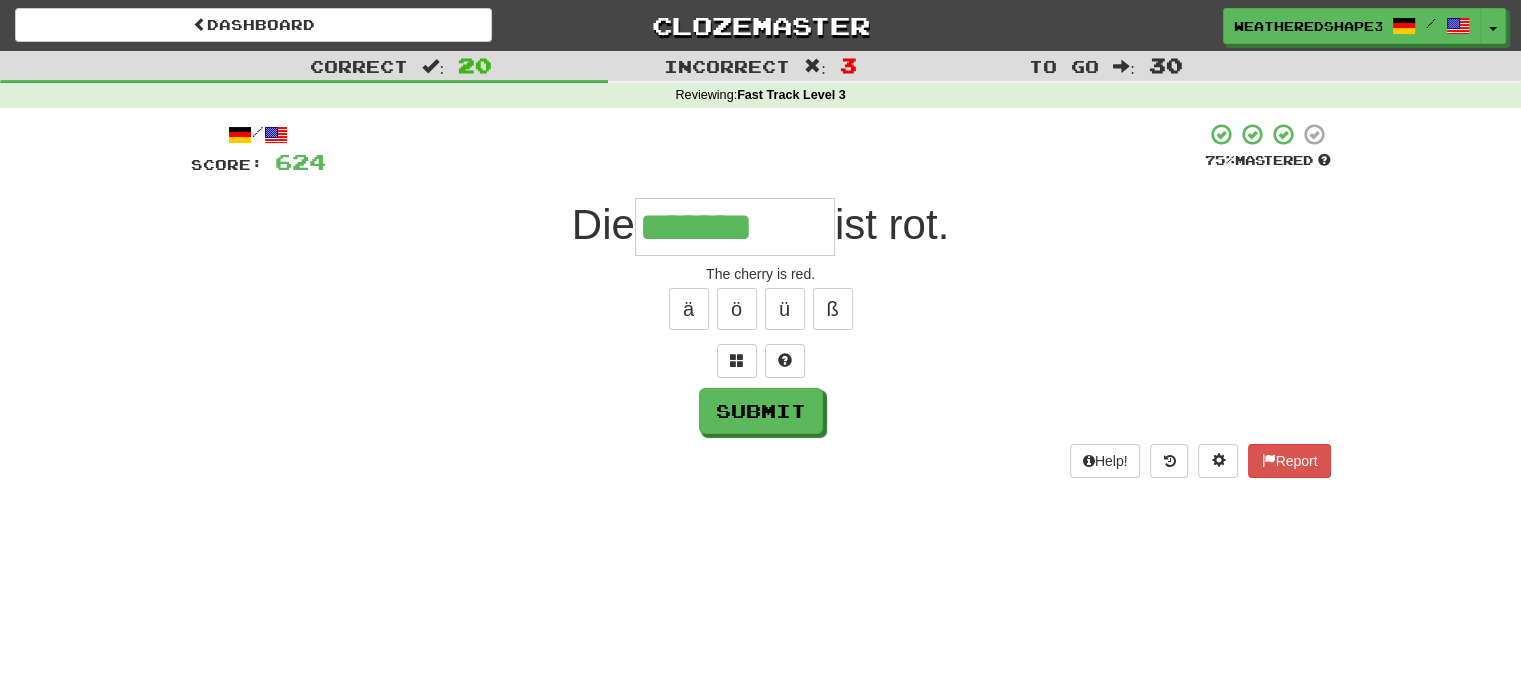 type on "*******" 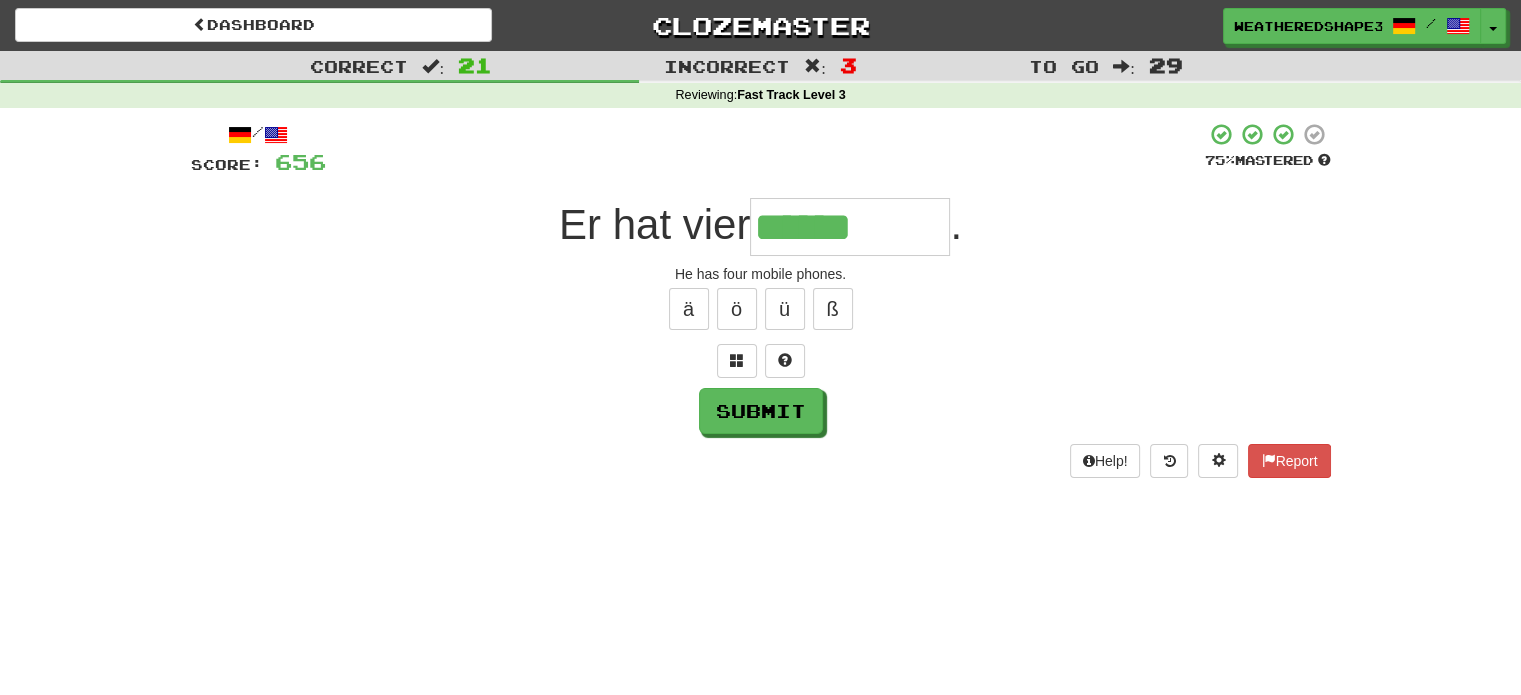 type on "******" 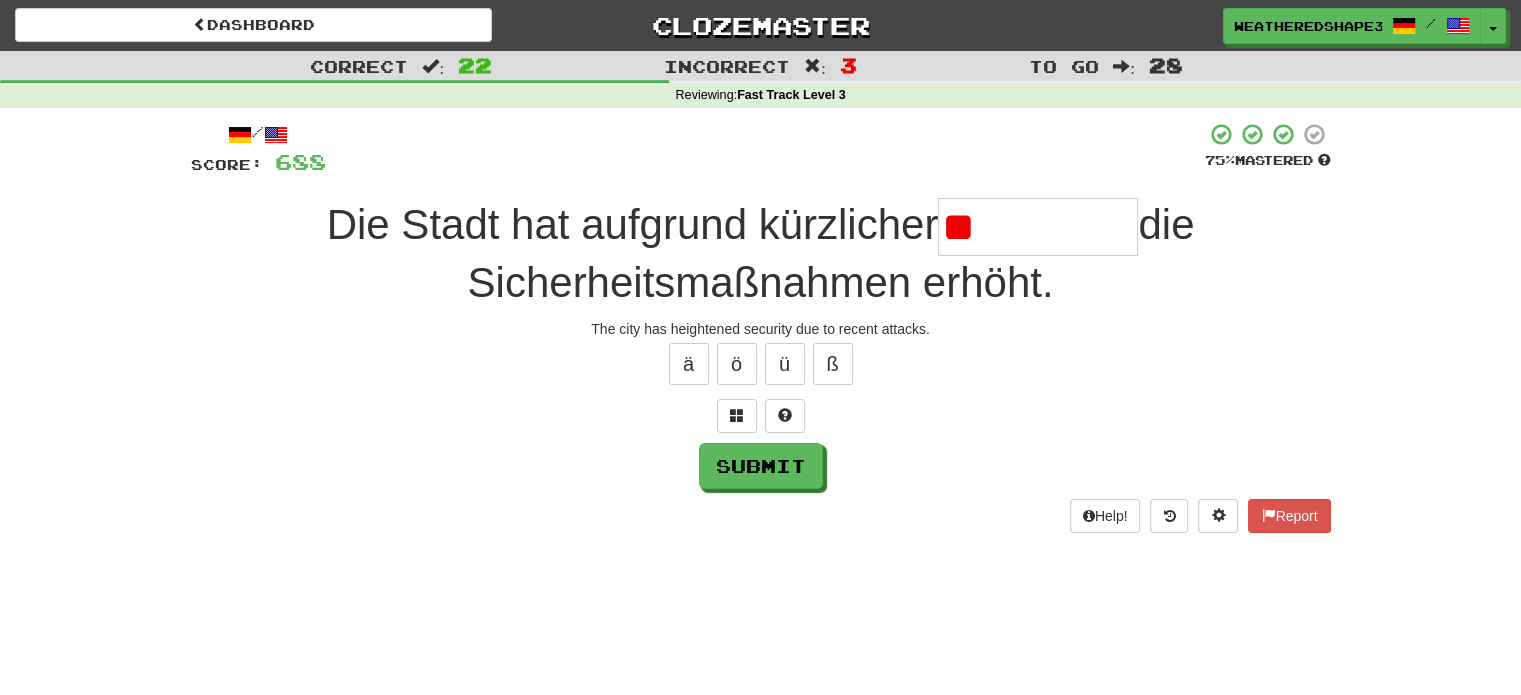 type on "*" 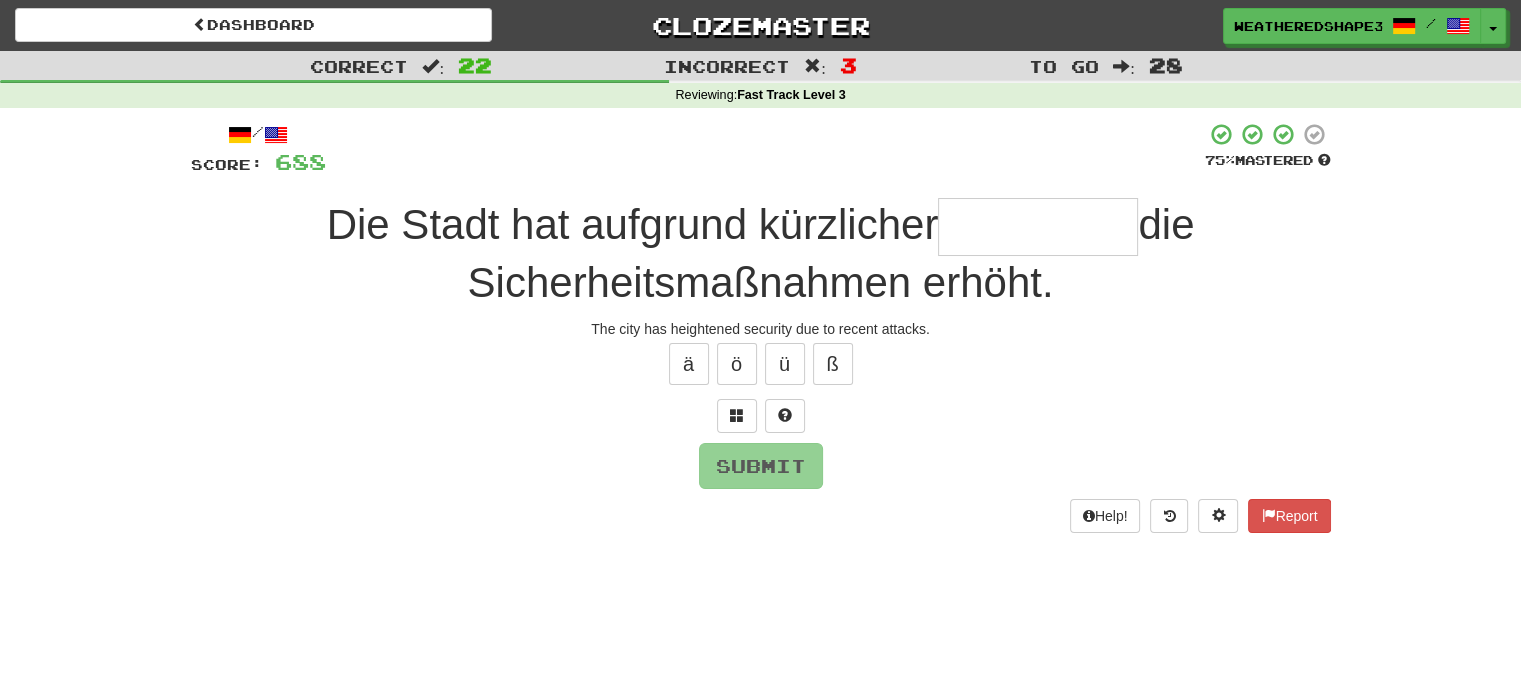type on "*" 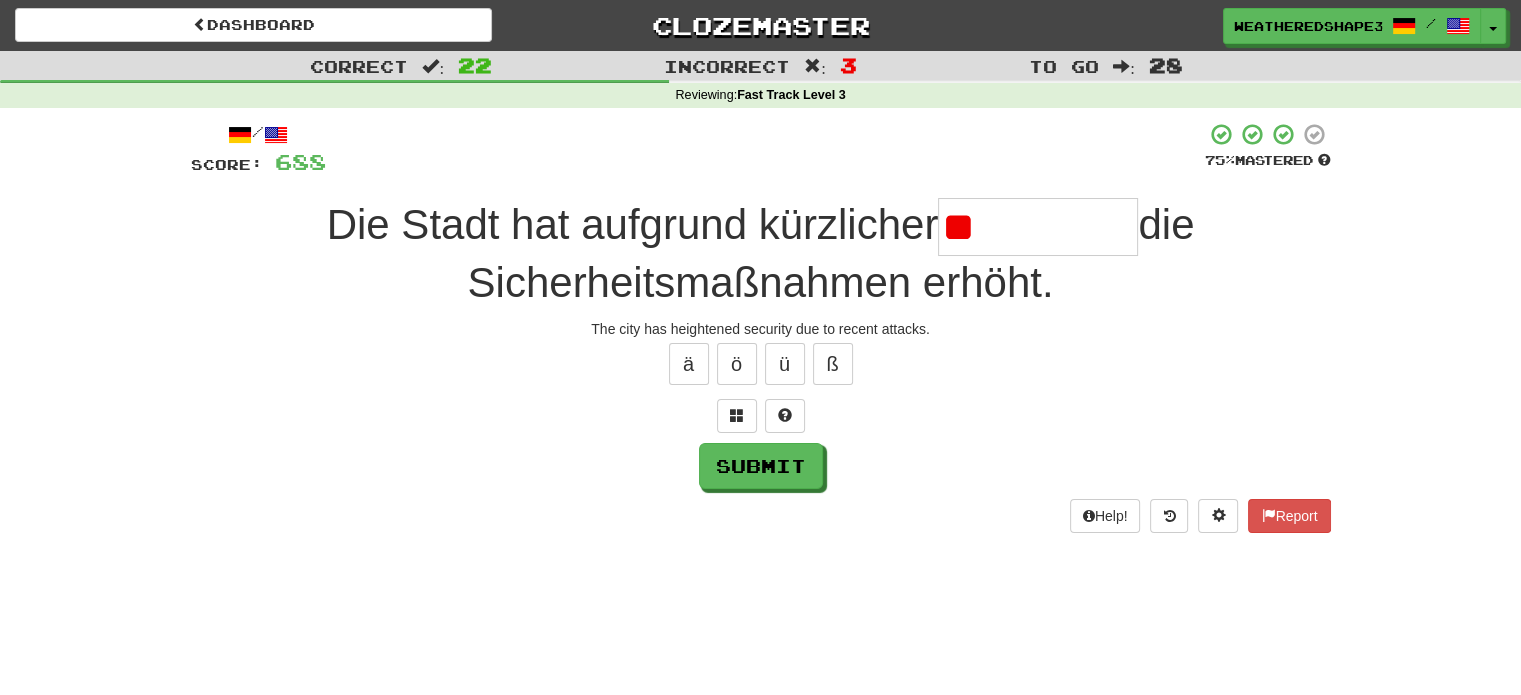 type on "*" 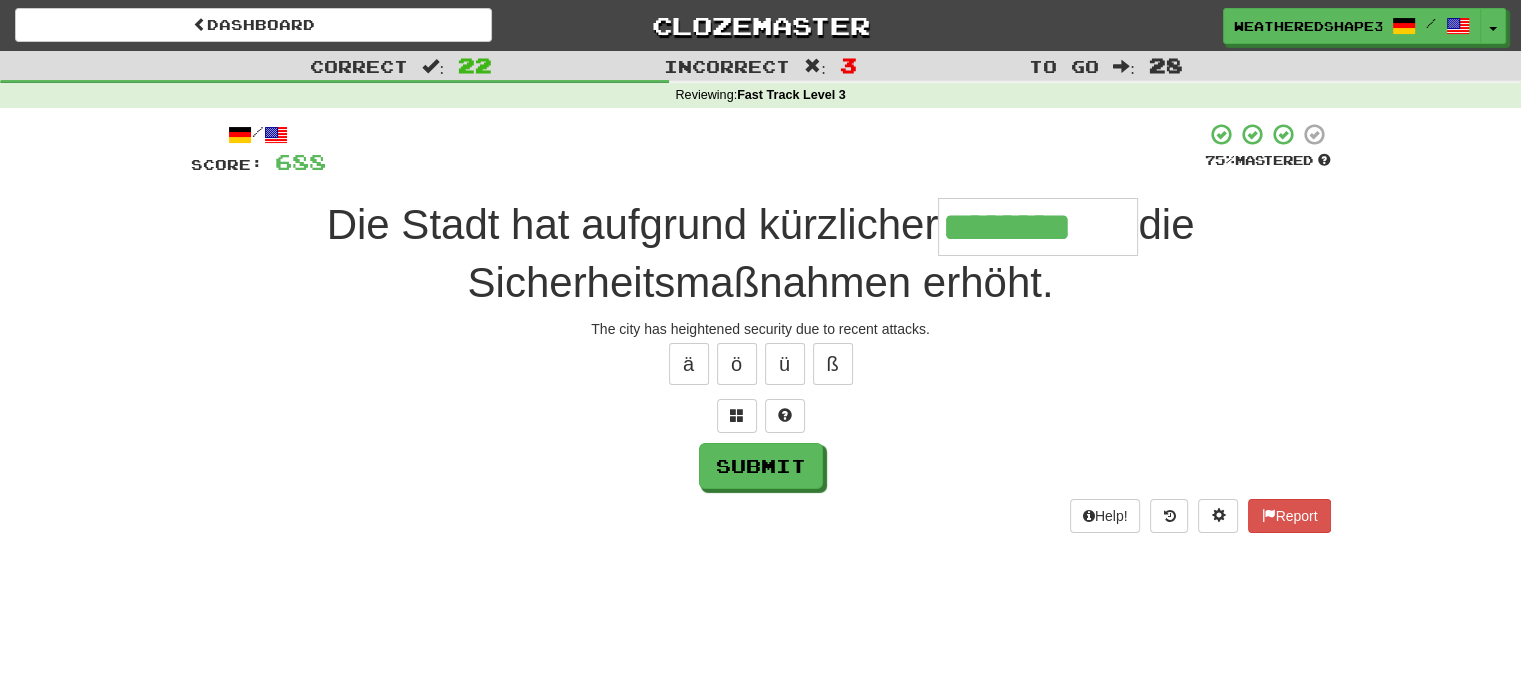 type on "********" 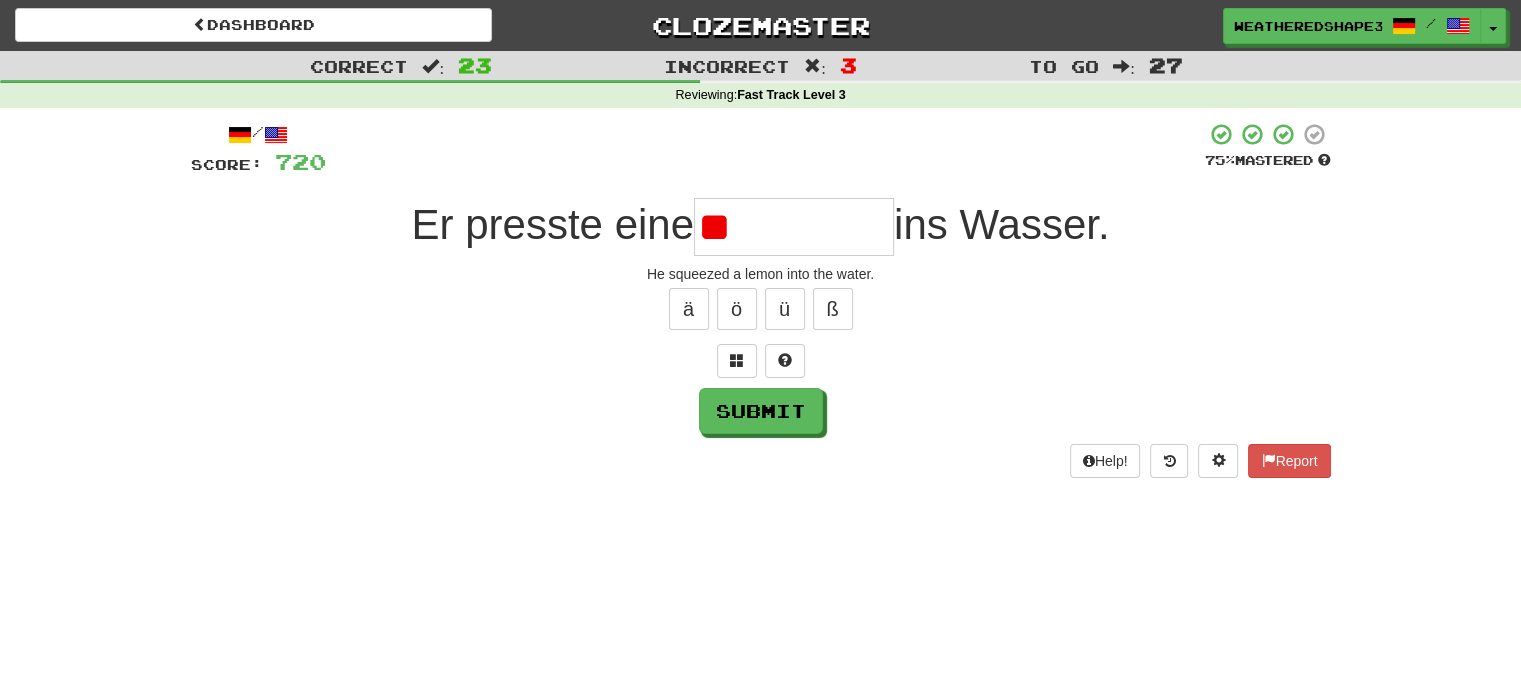 type on "*" 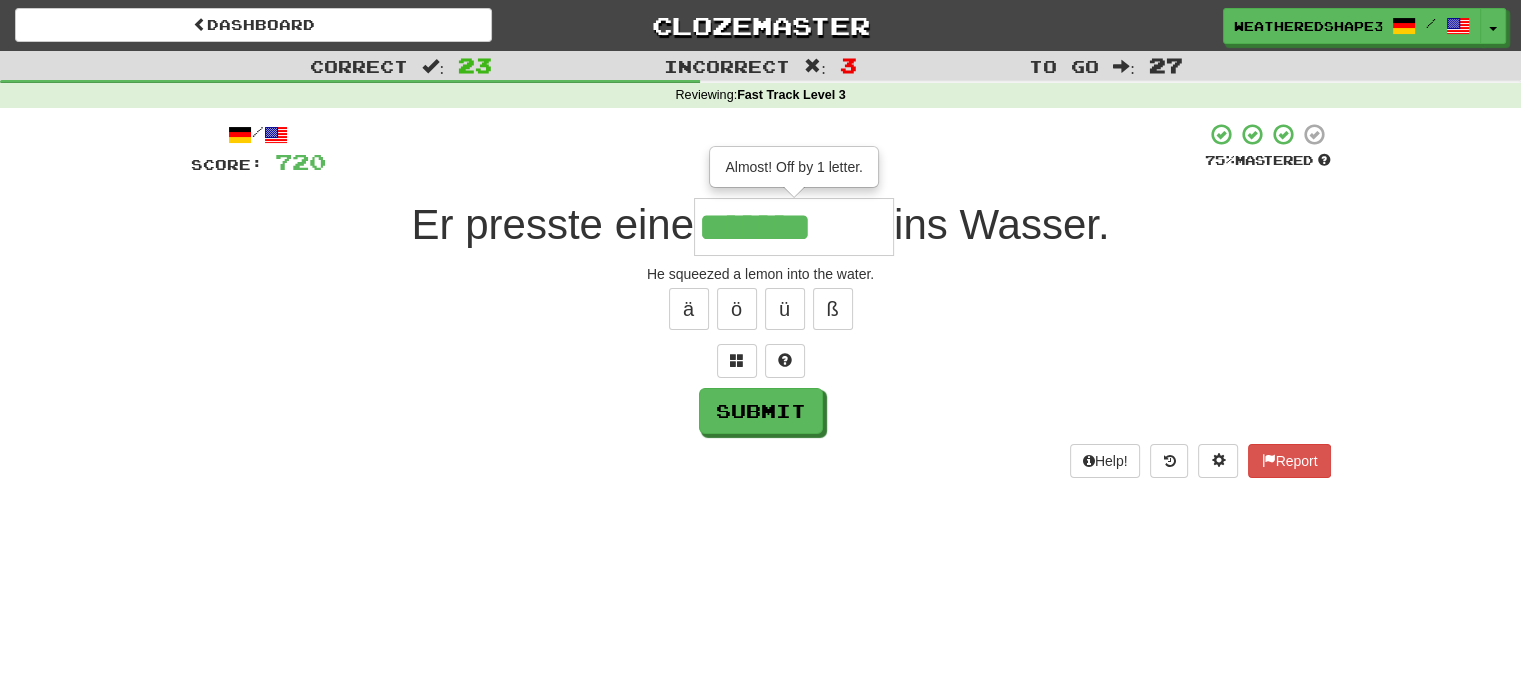 type on "*******" 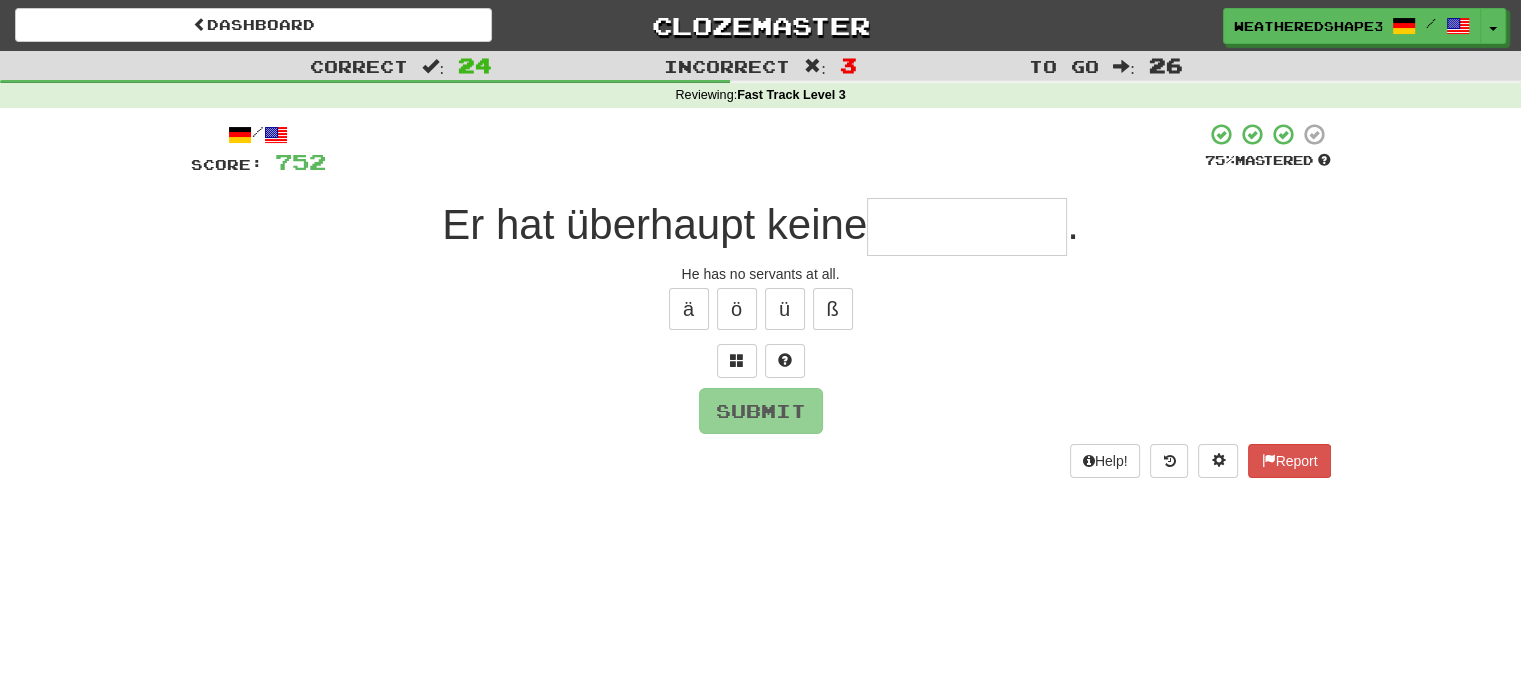 type on "*" 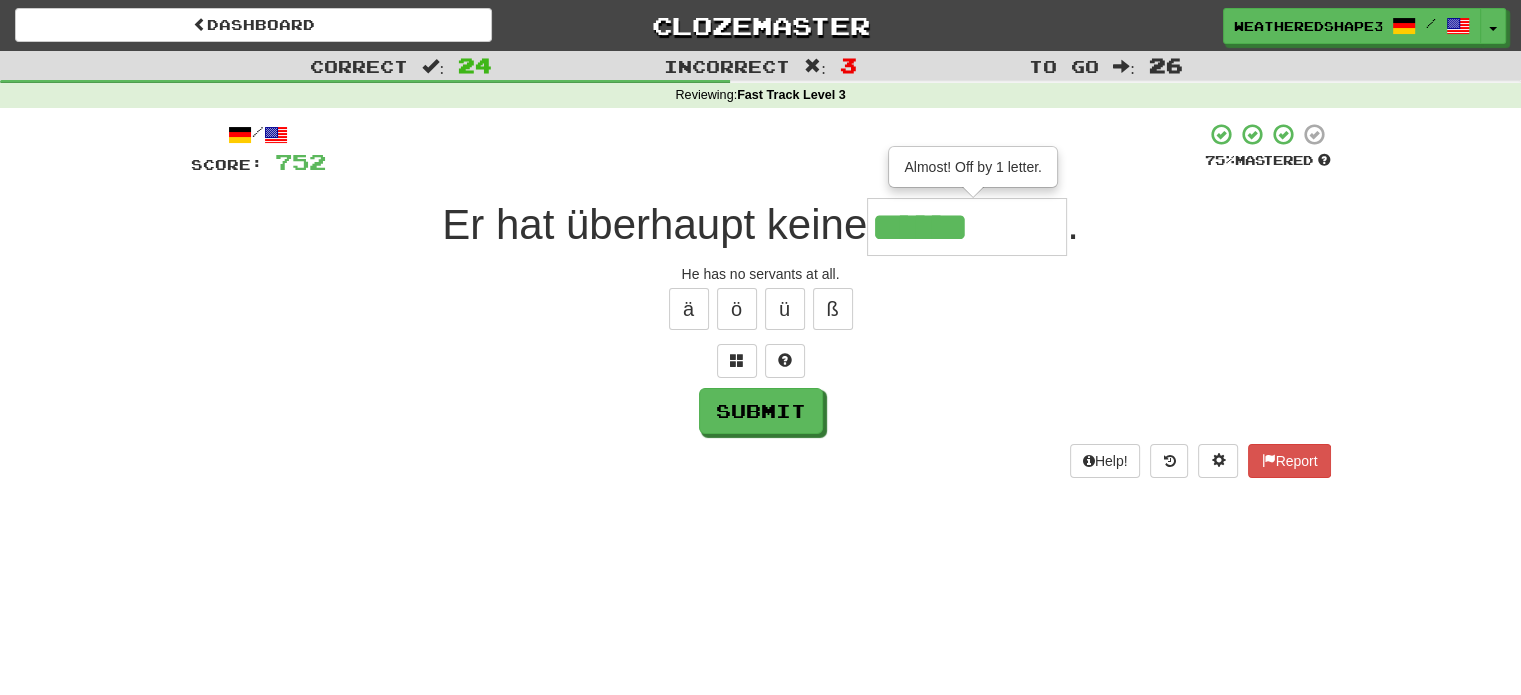 type on "******" 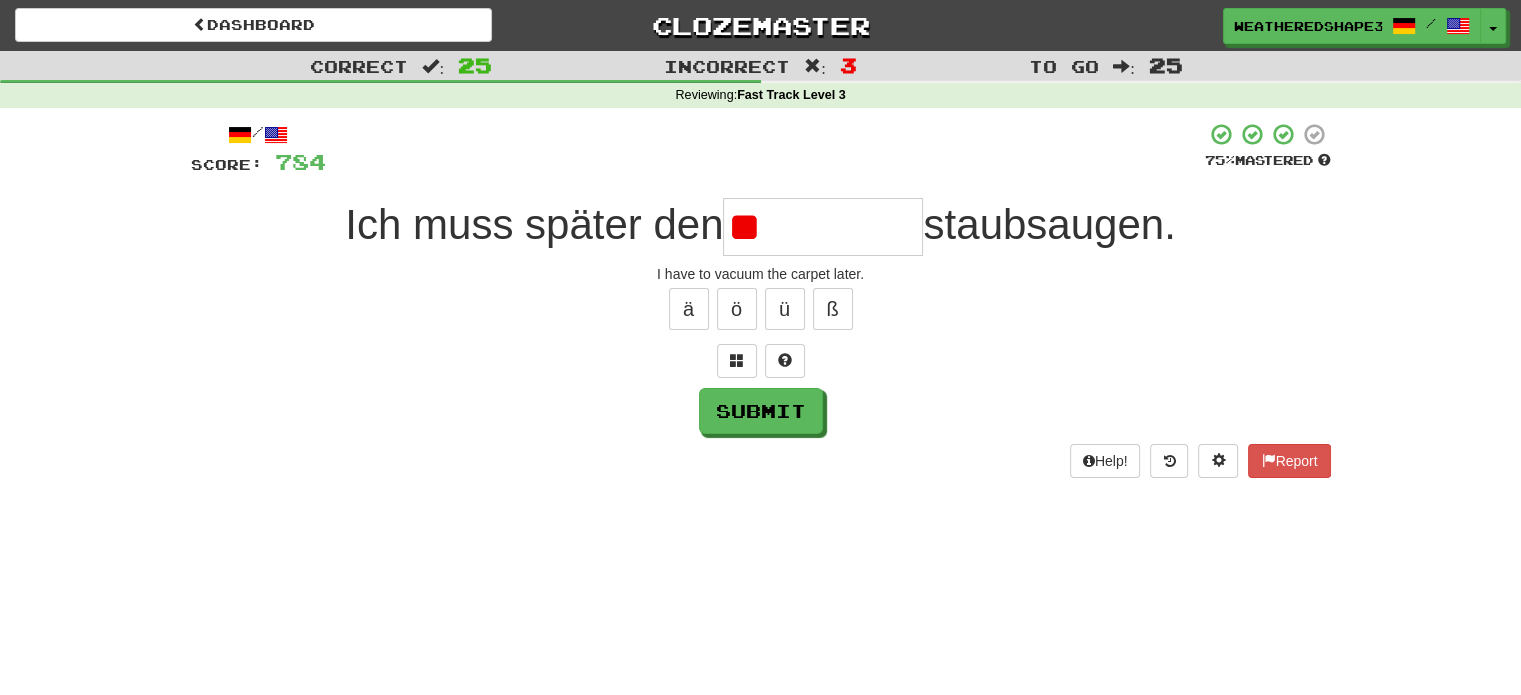 type on "*" 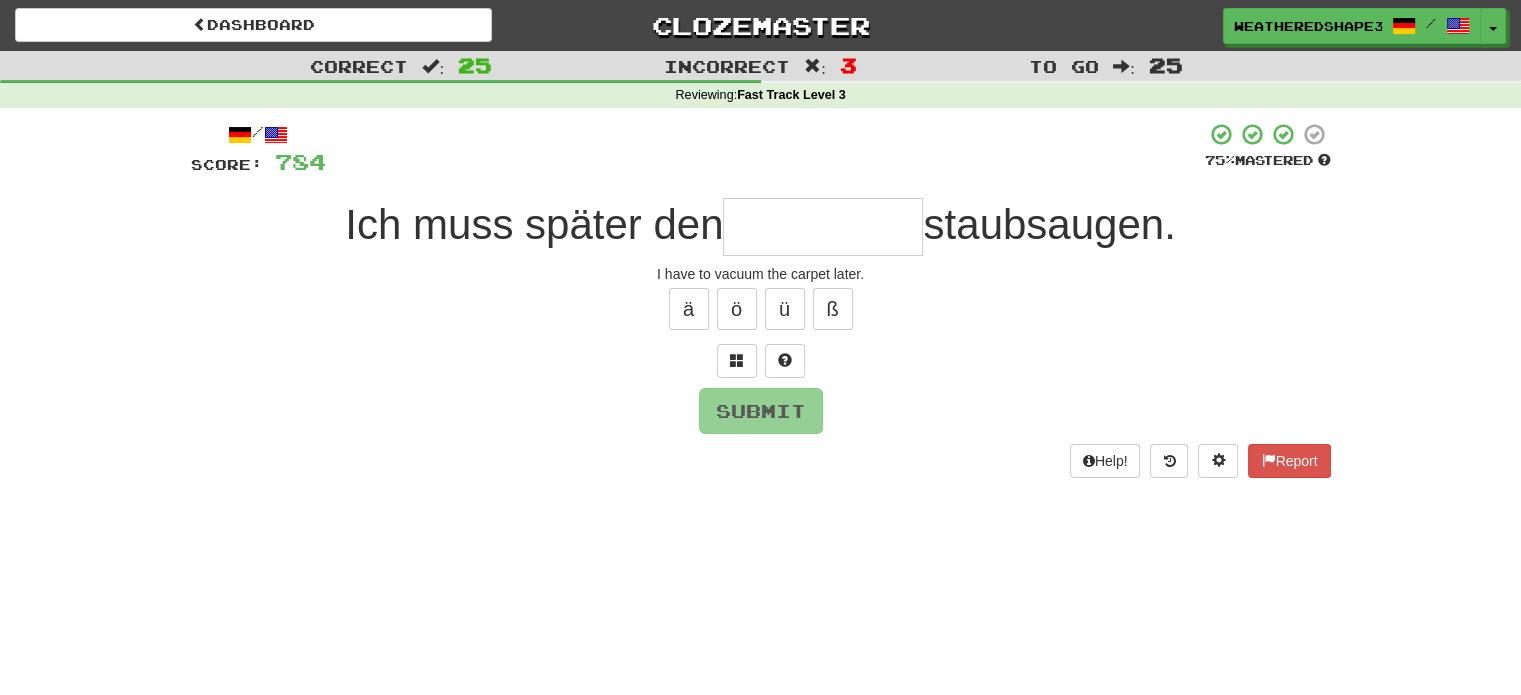 type on "*" 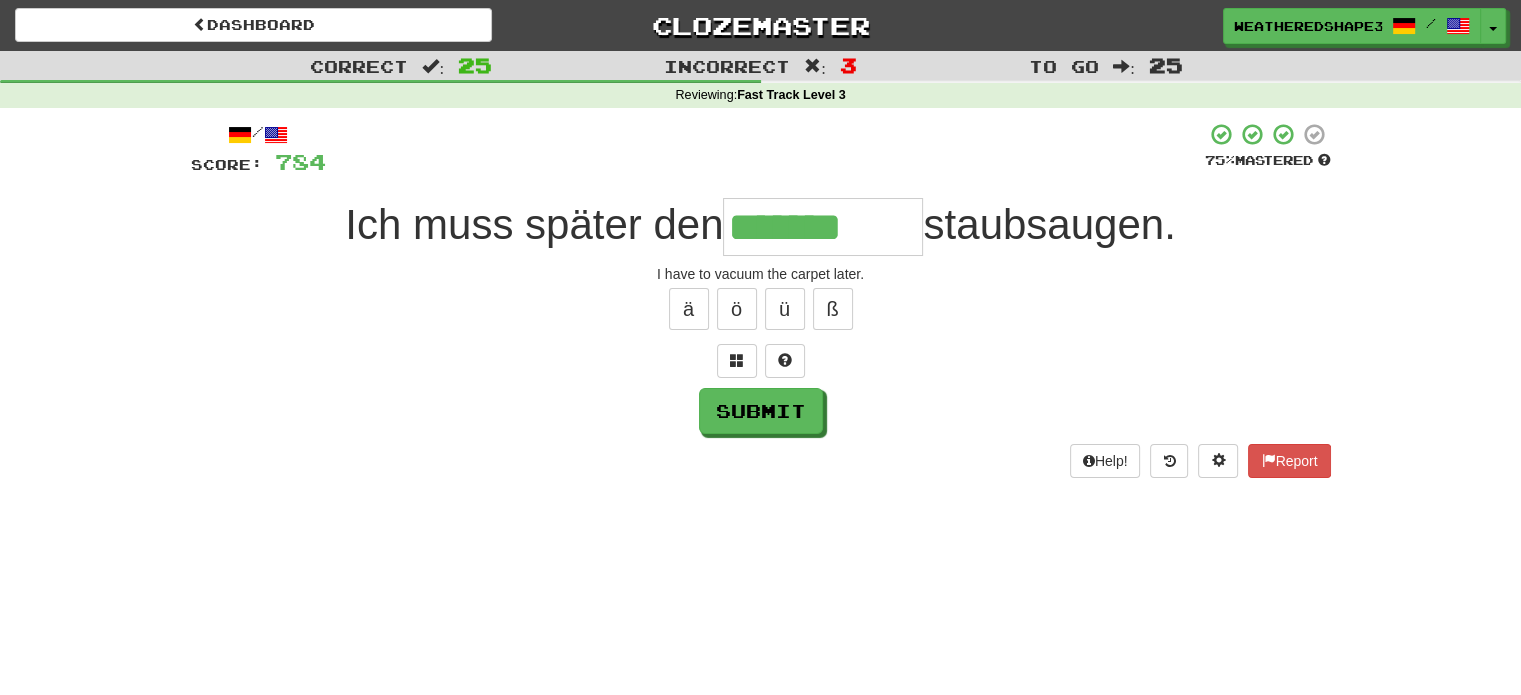 type on "*******" 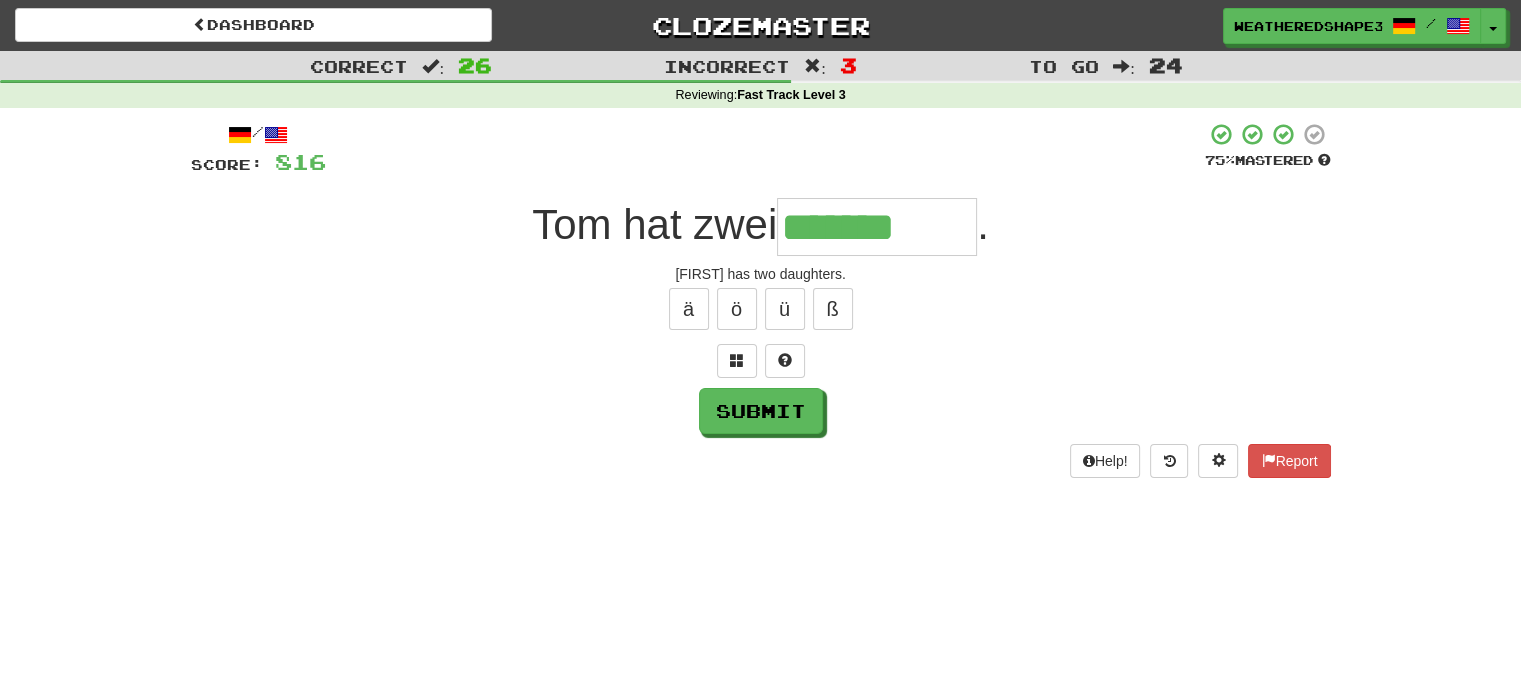 type on "*******" 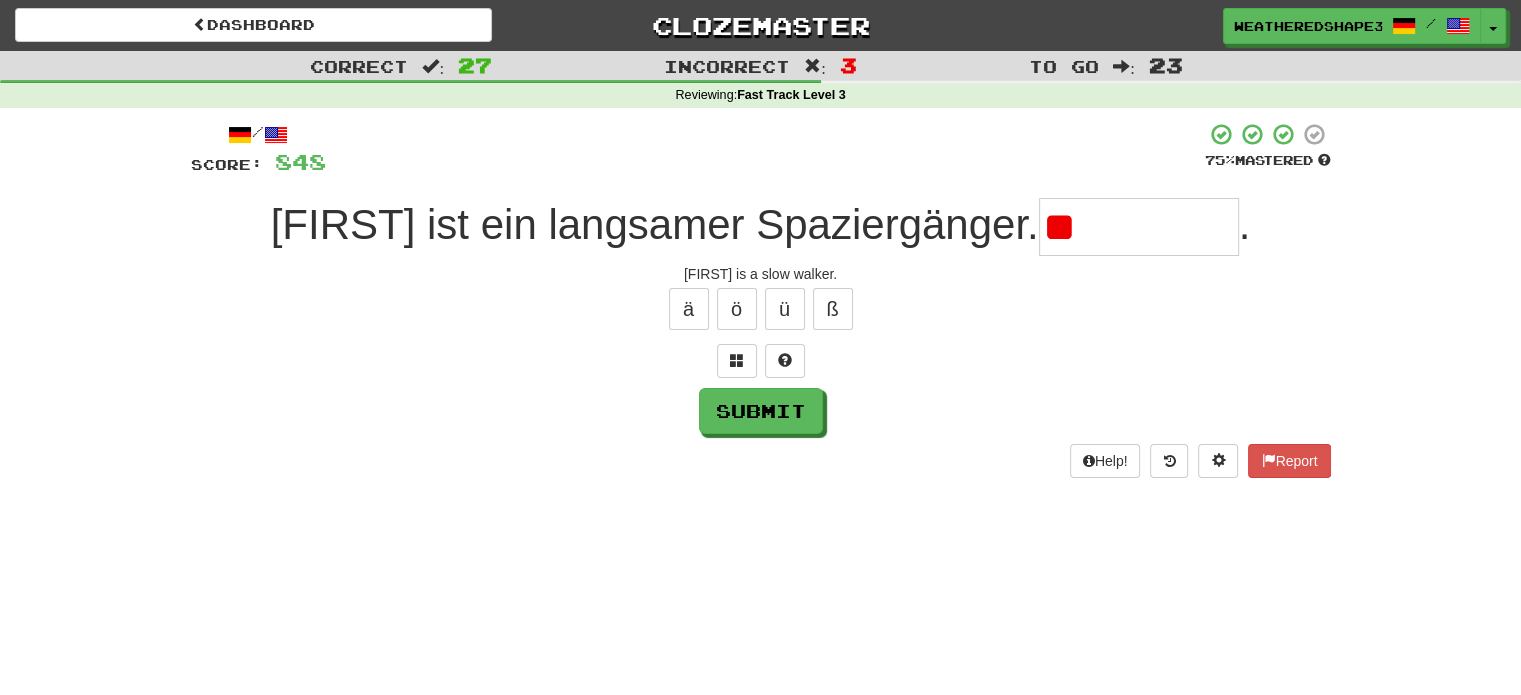 type on "*" 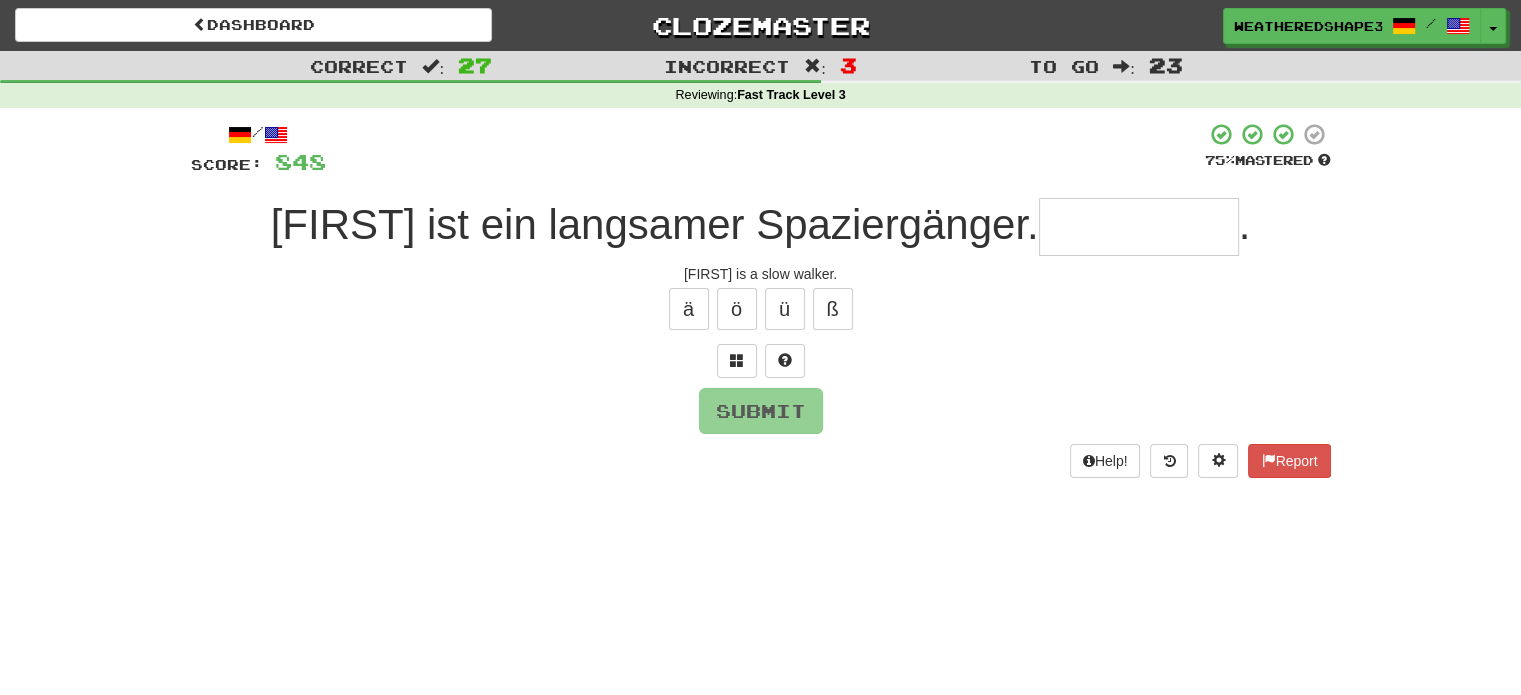 type on "*" 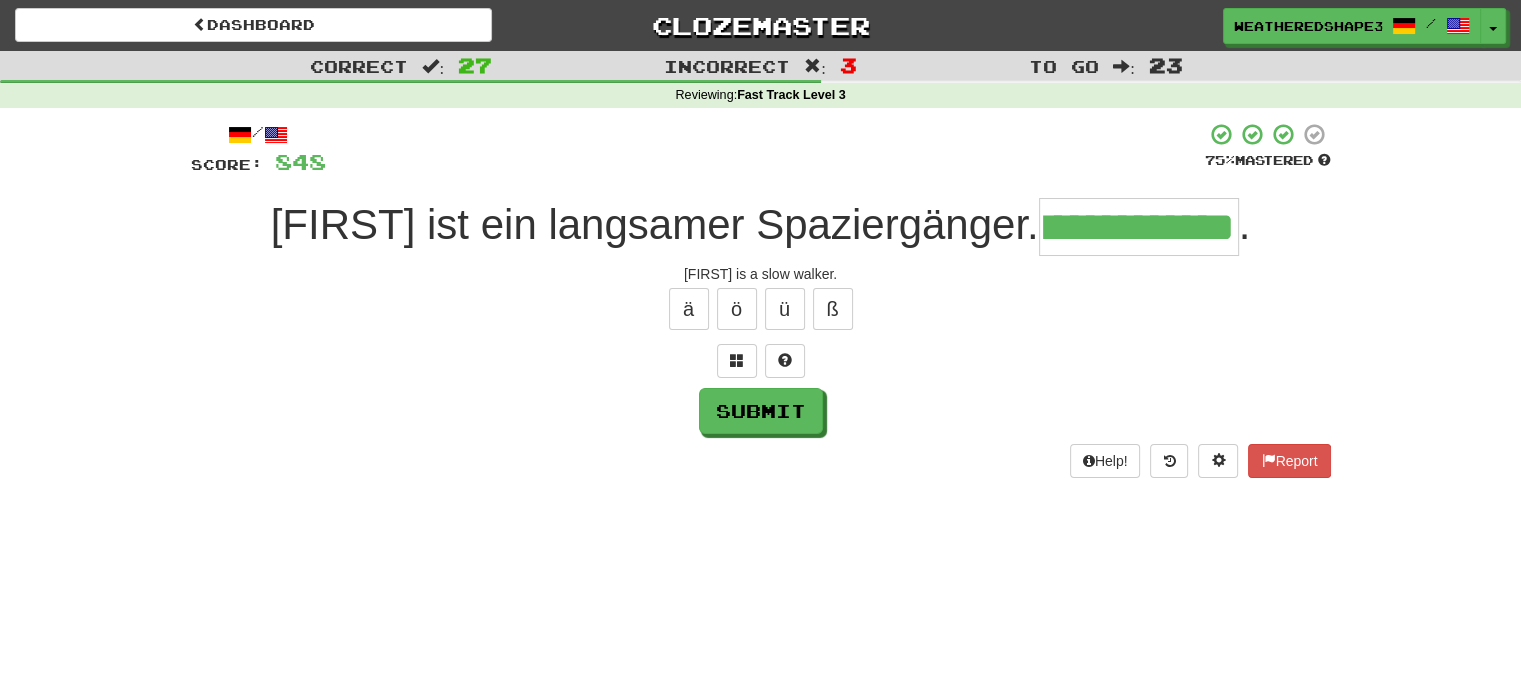 scroll, scrollTop: 0, scrollLeft: 73, axis: horizontal 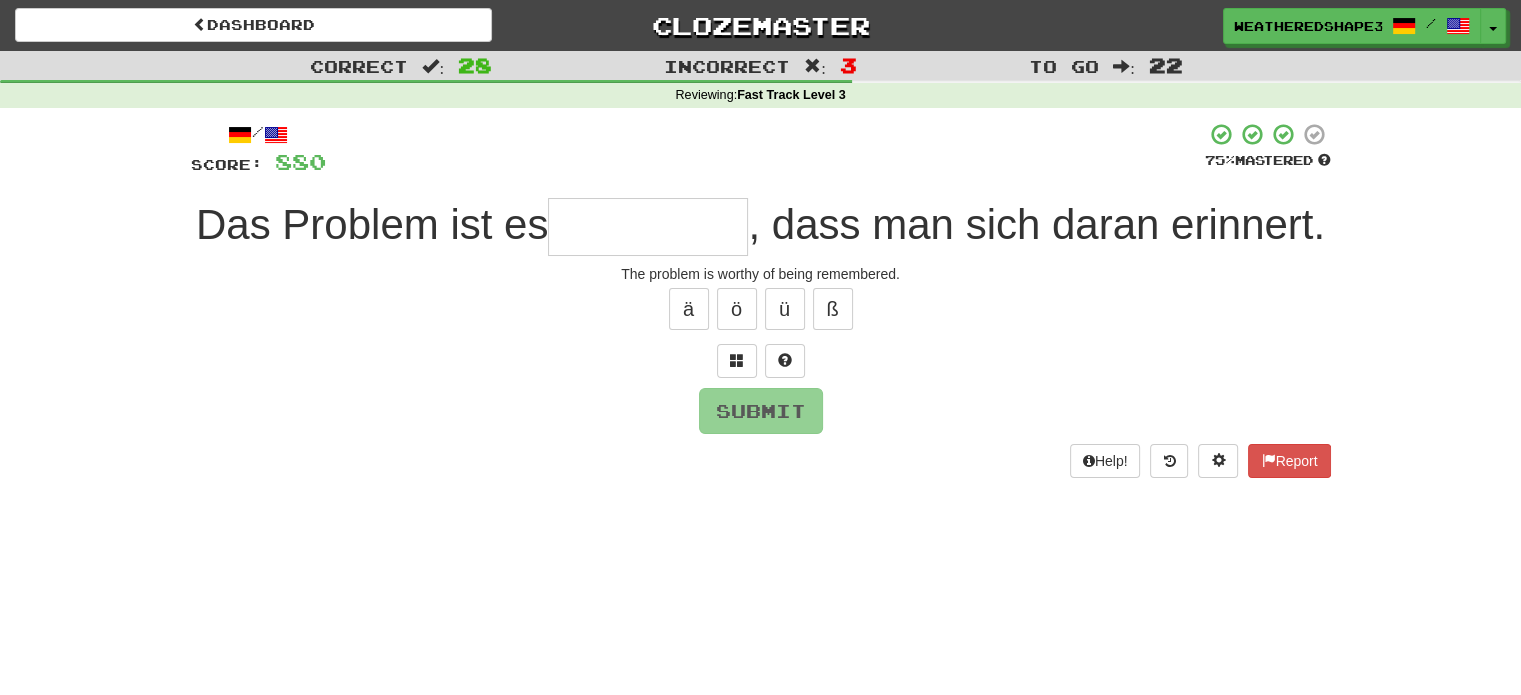 type on "*" 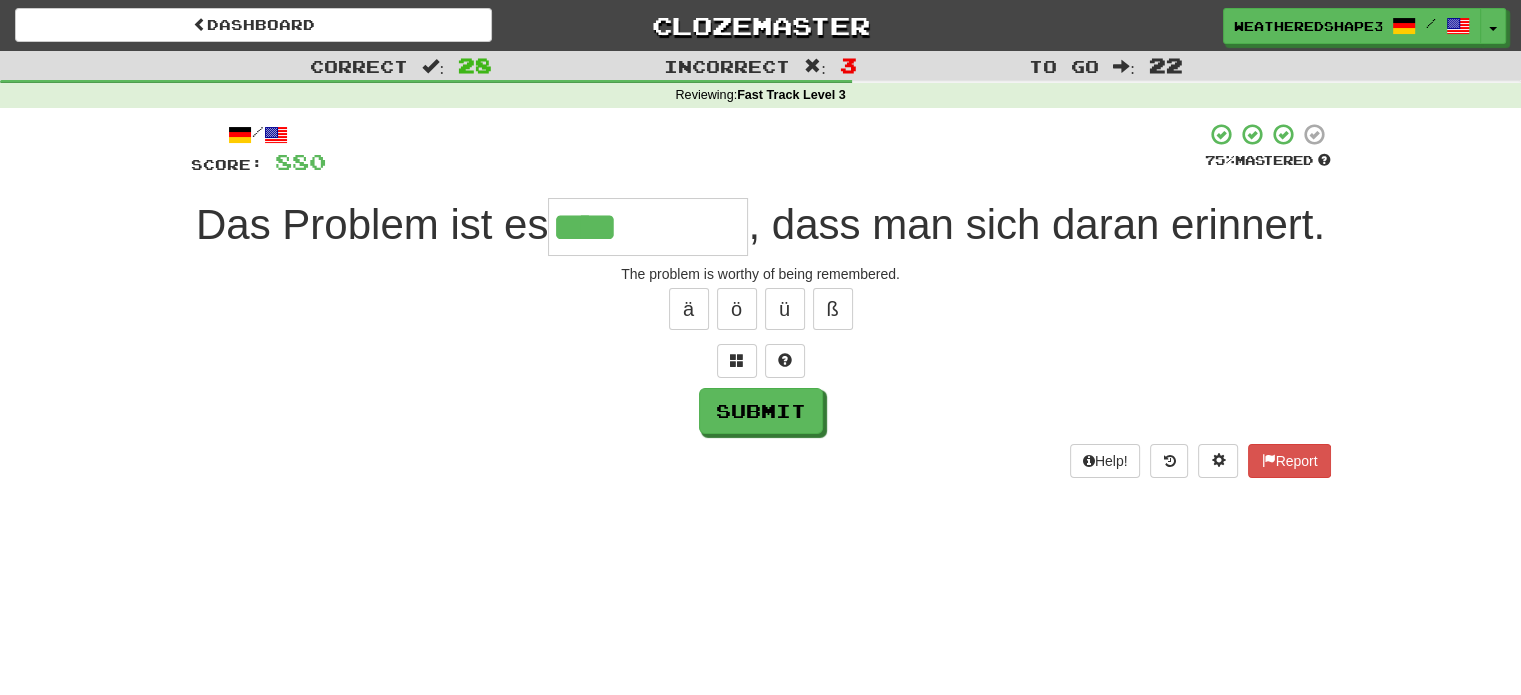 type on "****" 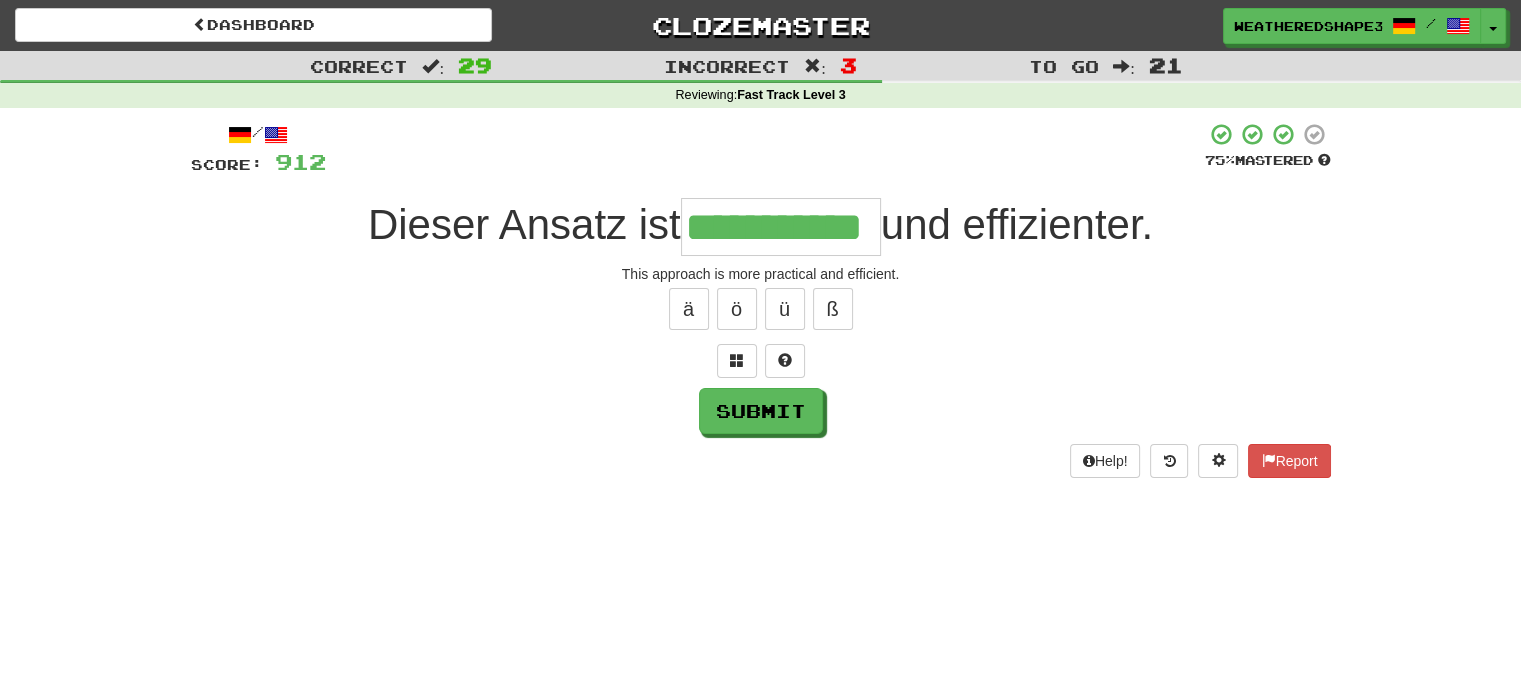 scroll, scrollTop: 0, scrollLeft: 12, axis: horizontal 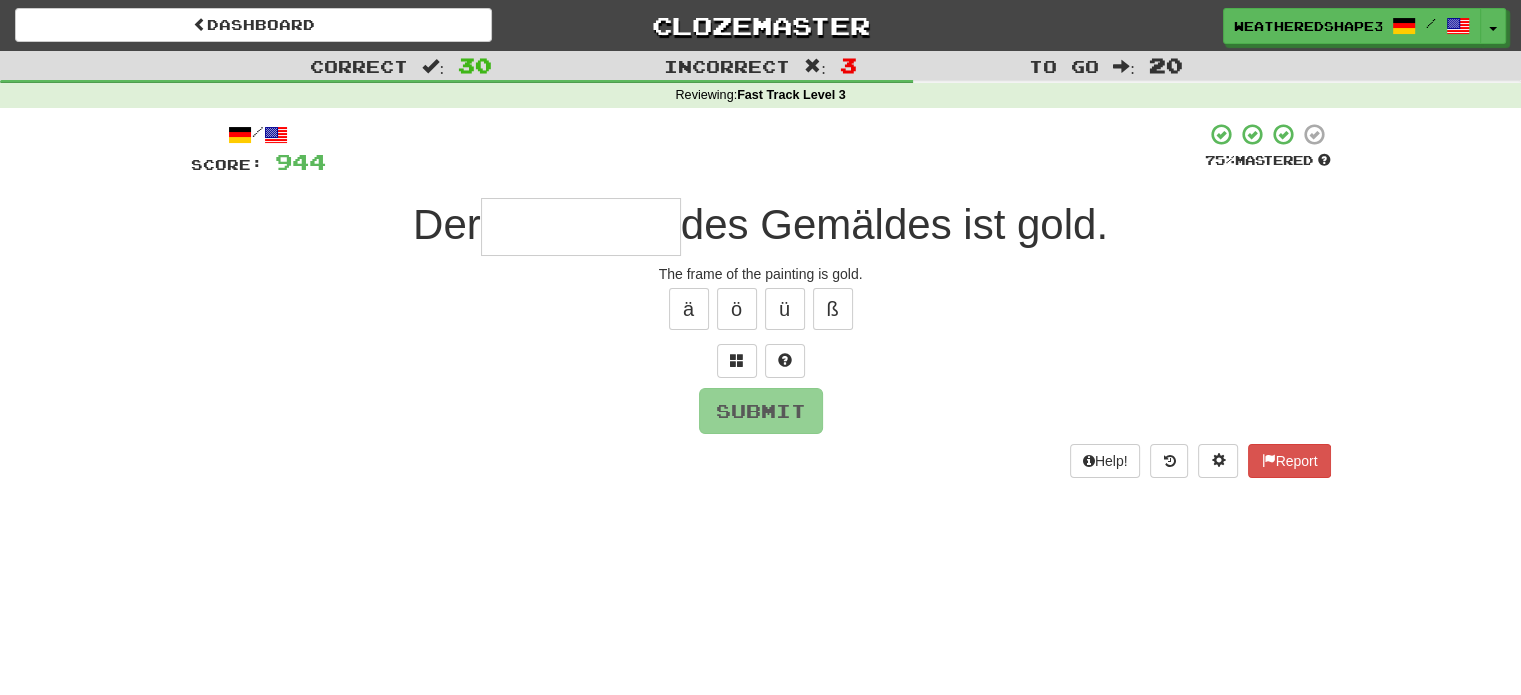 type on "*" 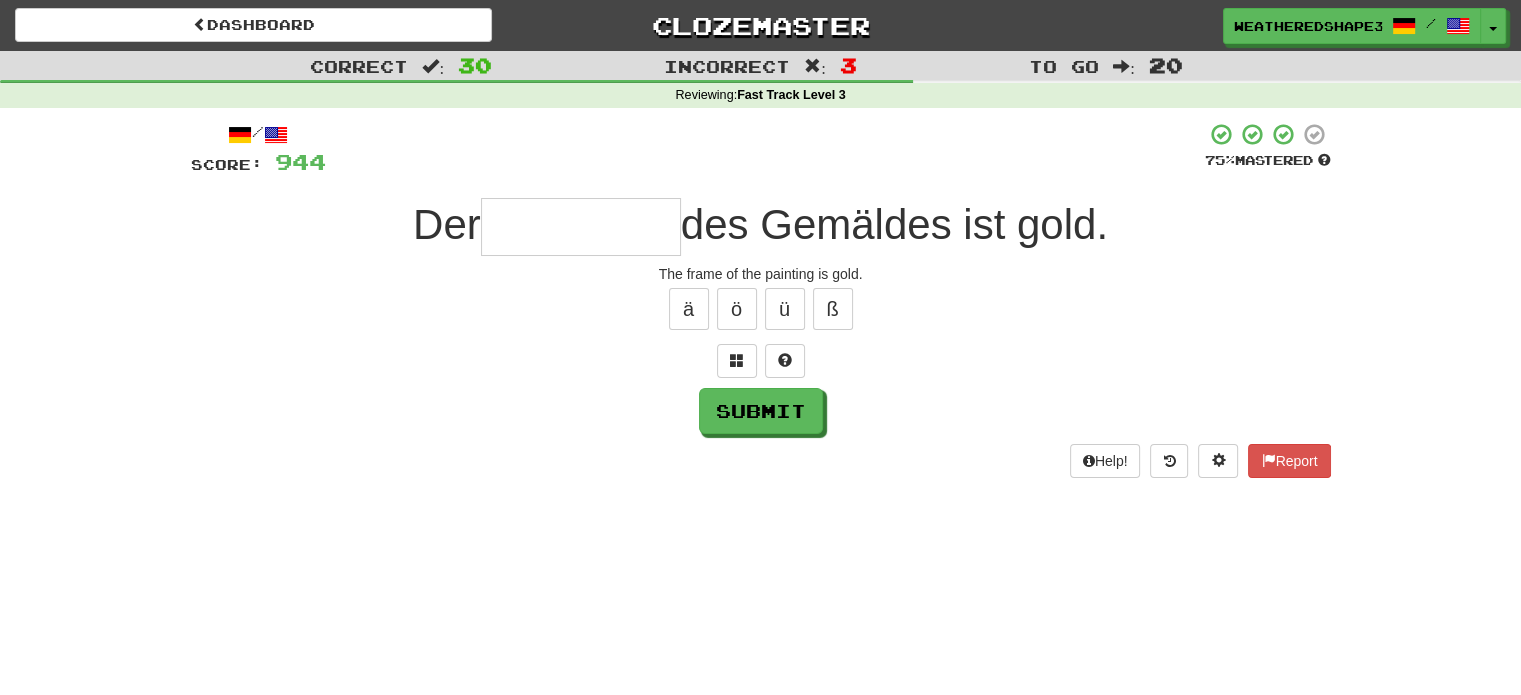 type on "*" 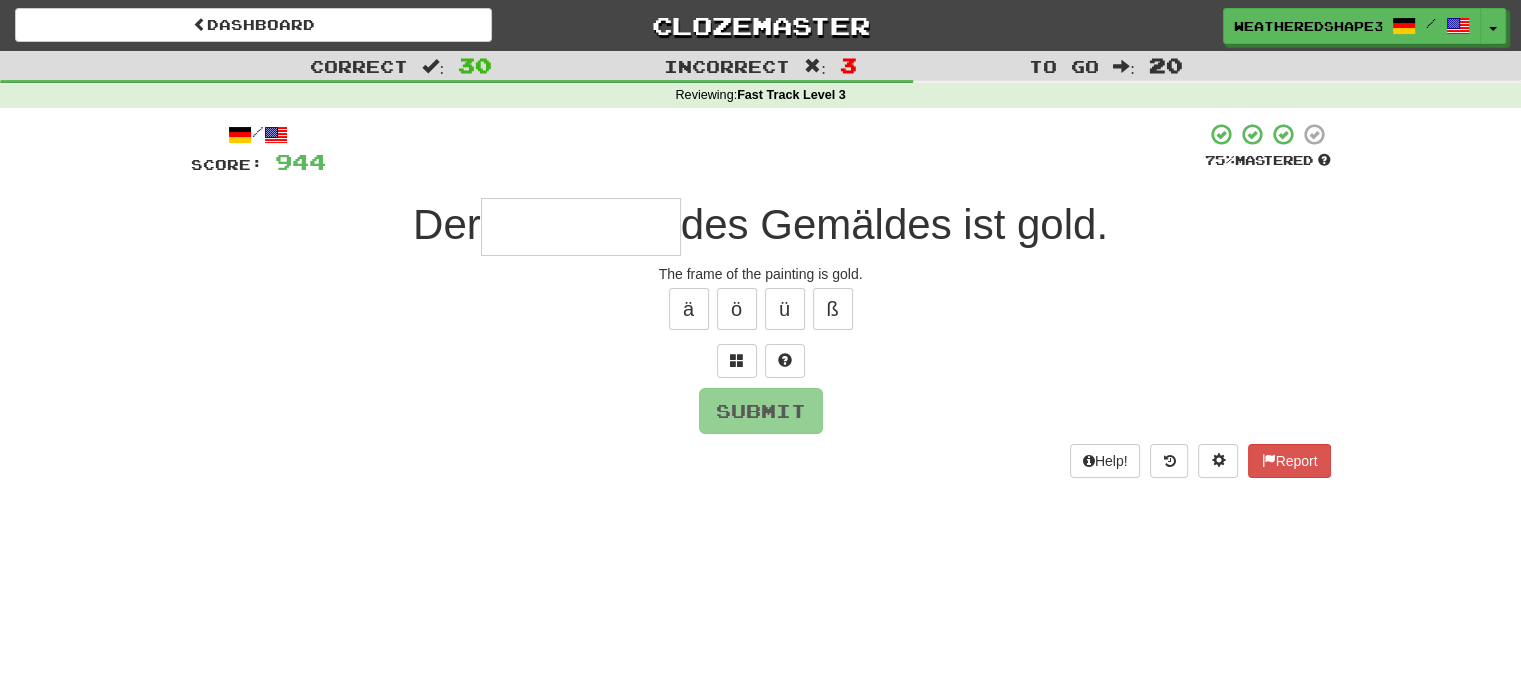 type on "*" 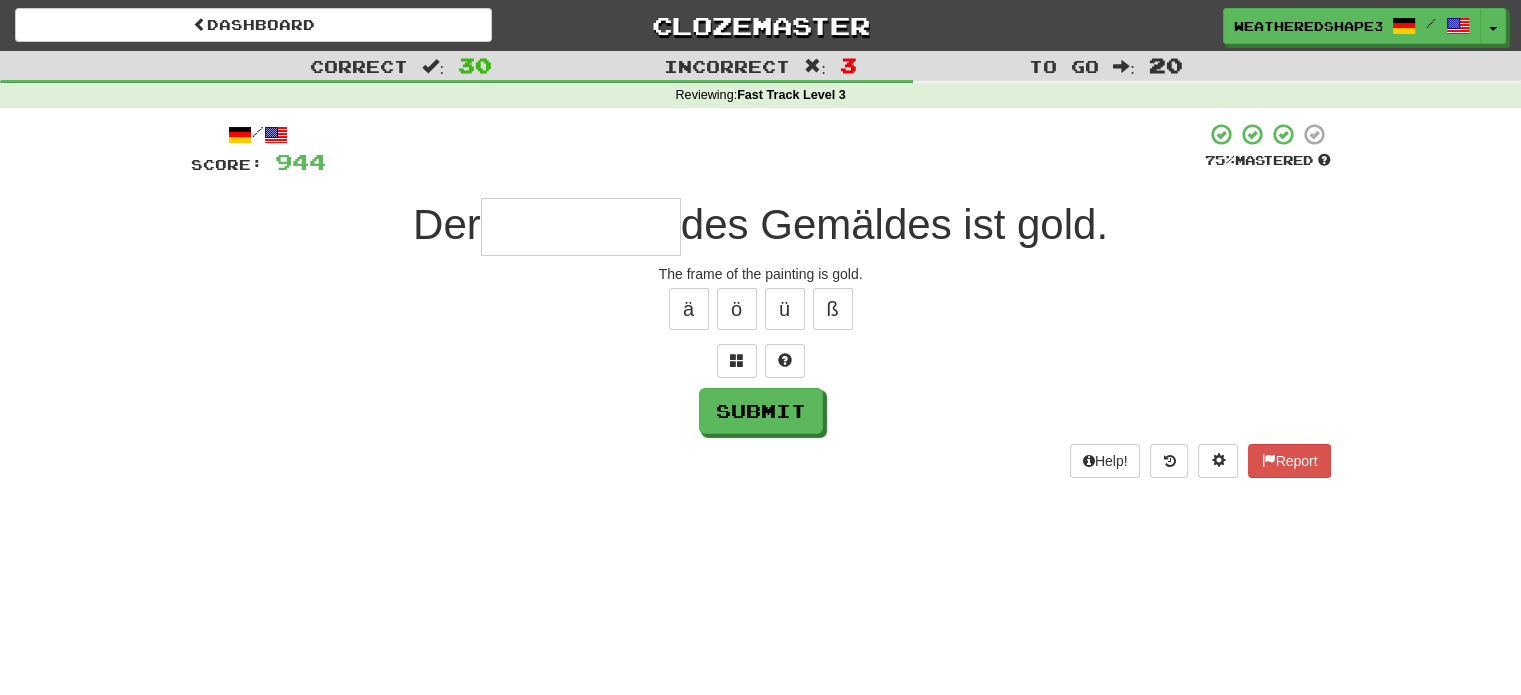 type on "******" 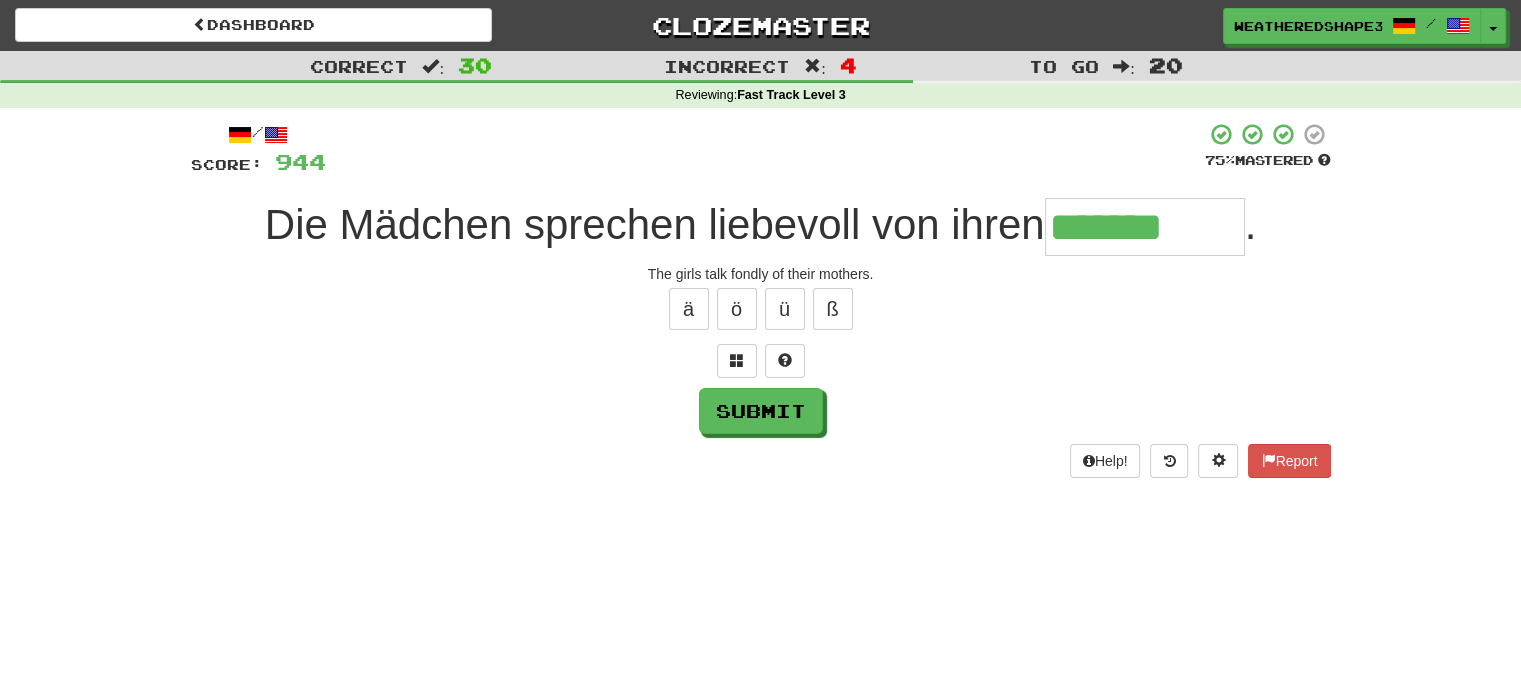 type on "*******" 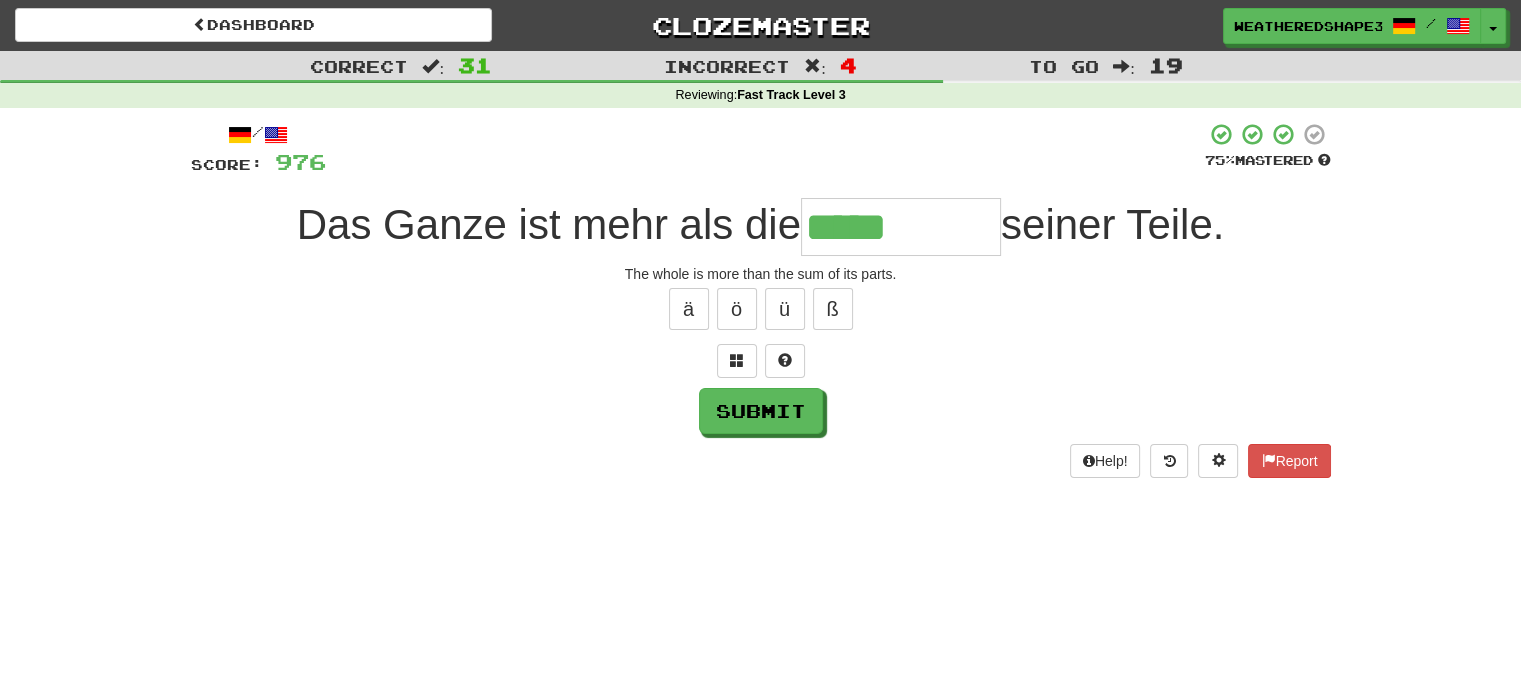 type on "*****" 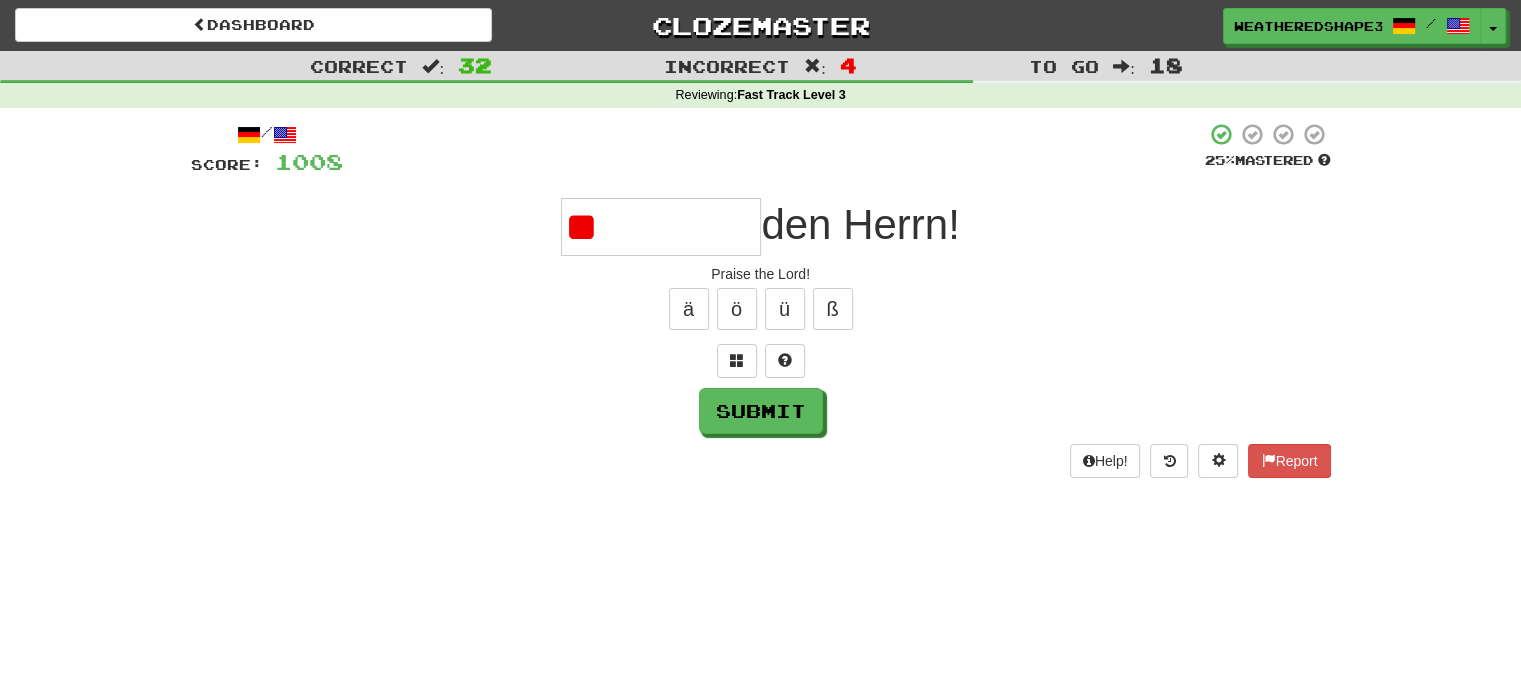 type on "*" 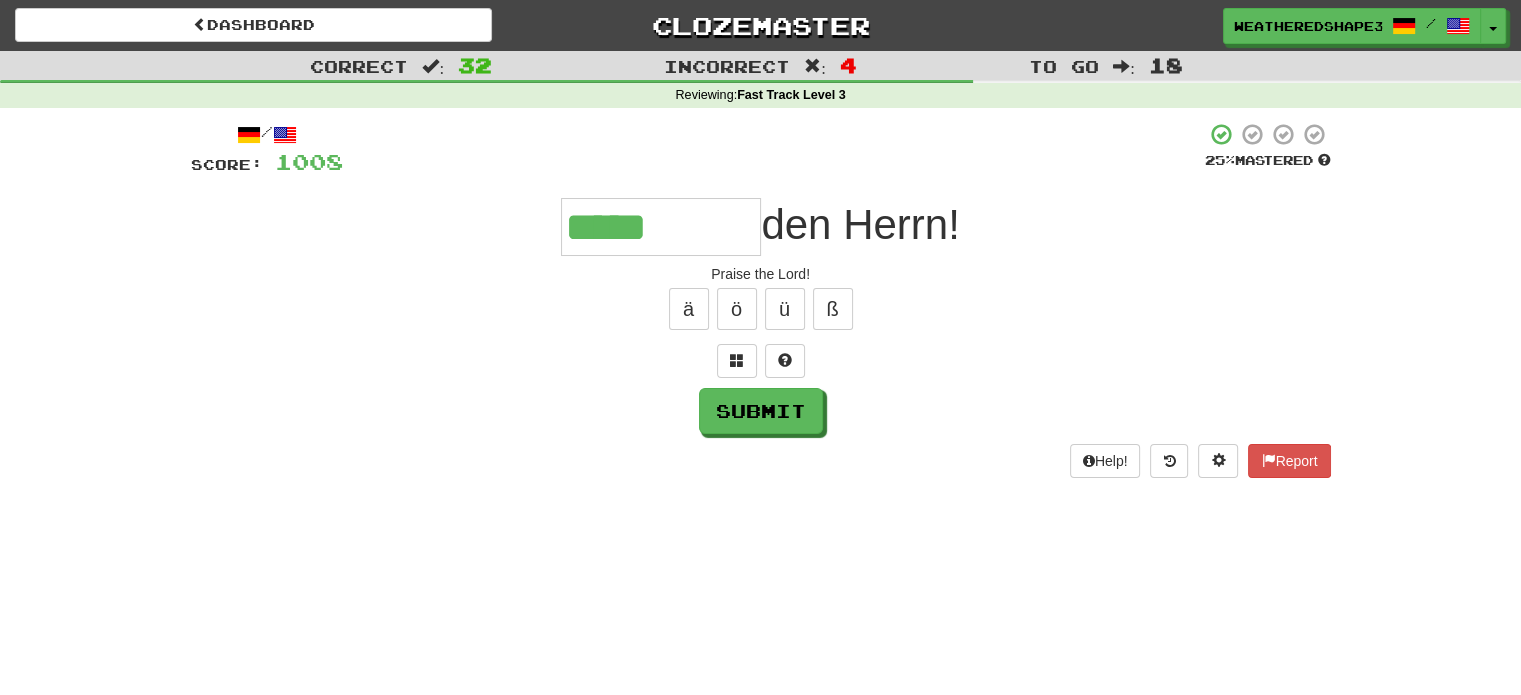 type on "*****" 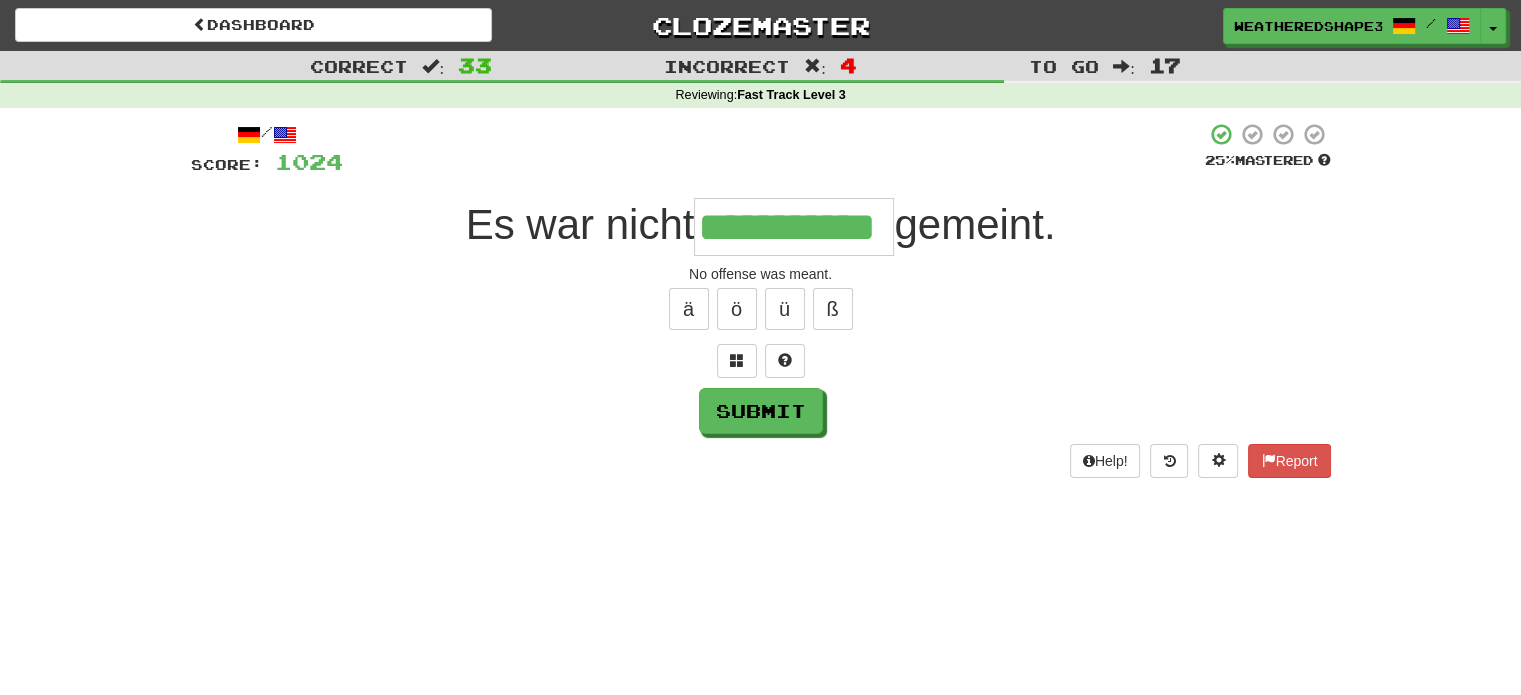 scroll, scrollTop: 0, scrollLeft: 22, axis: horizontal 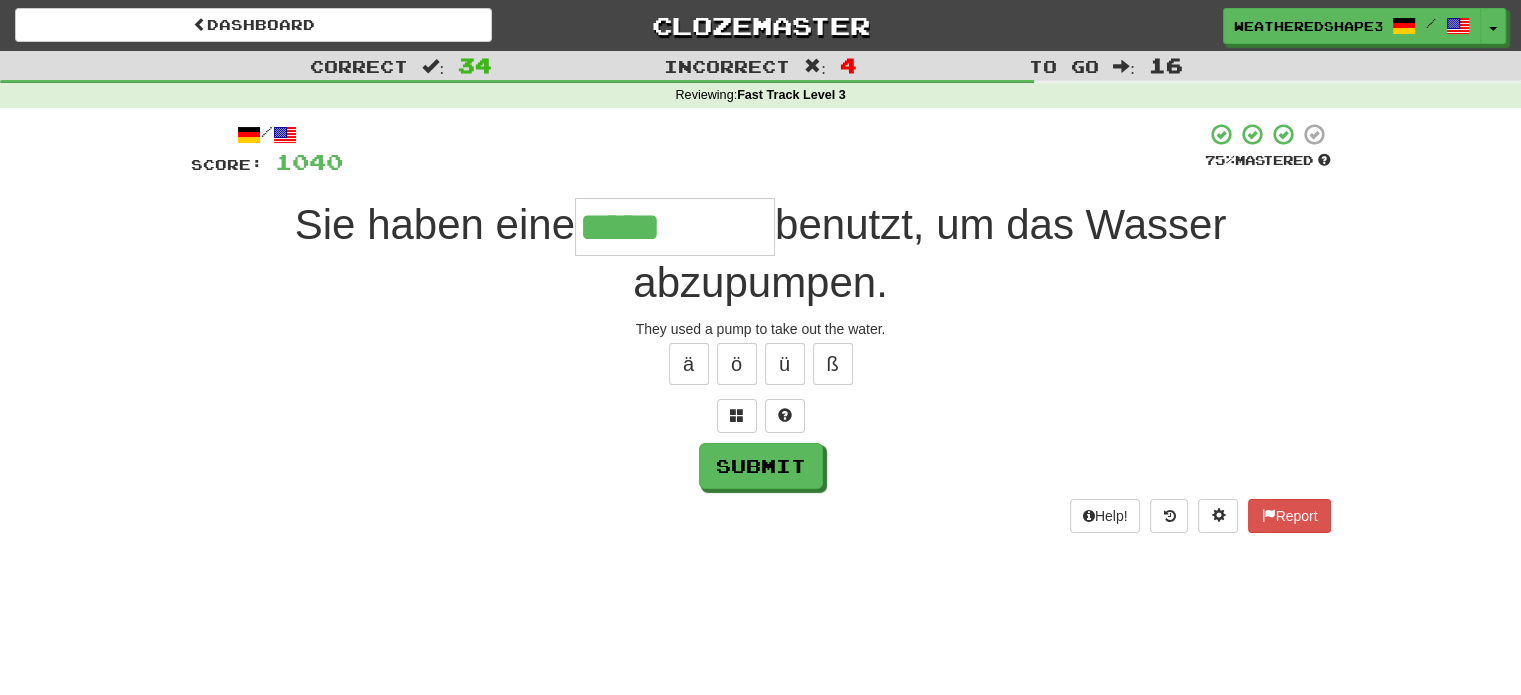 type on "*****" 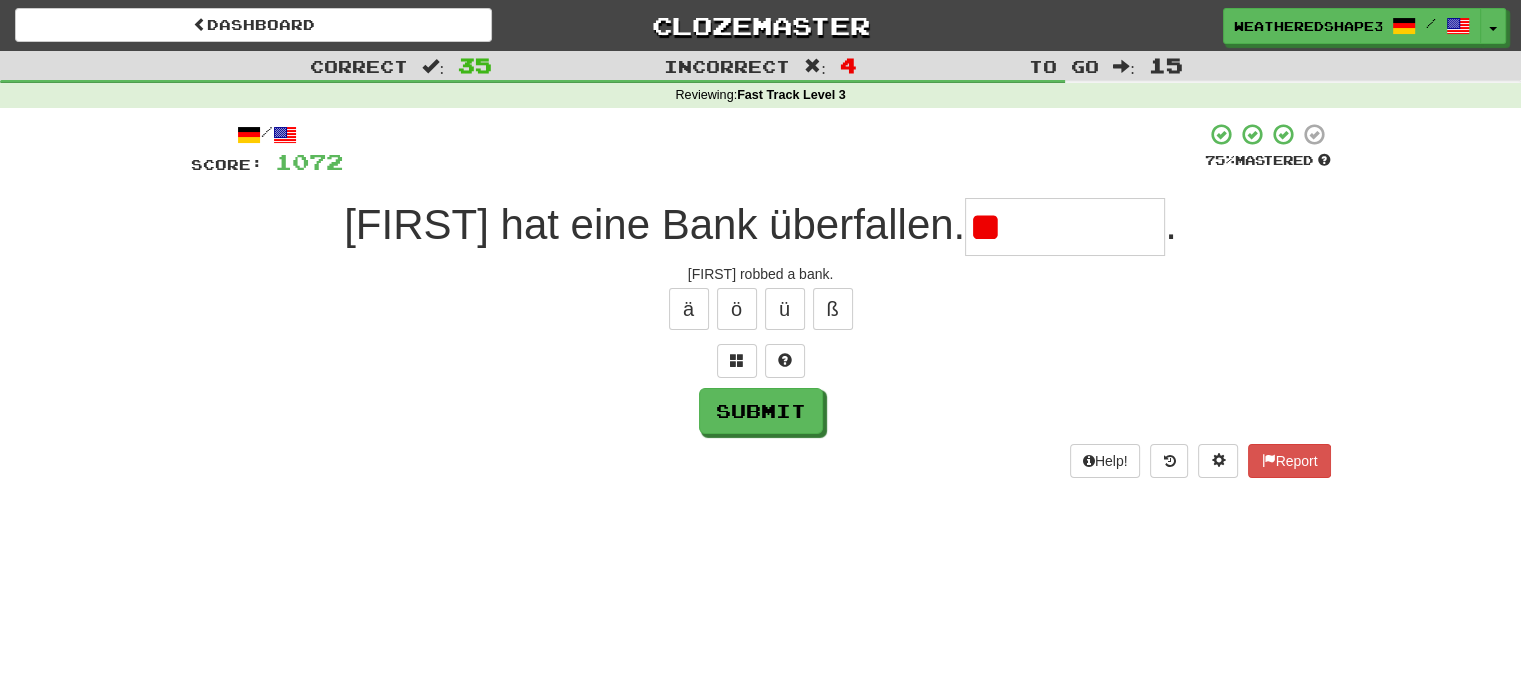 type on "*" 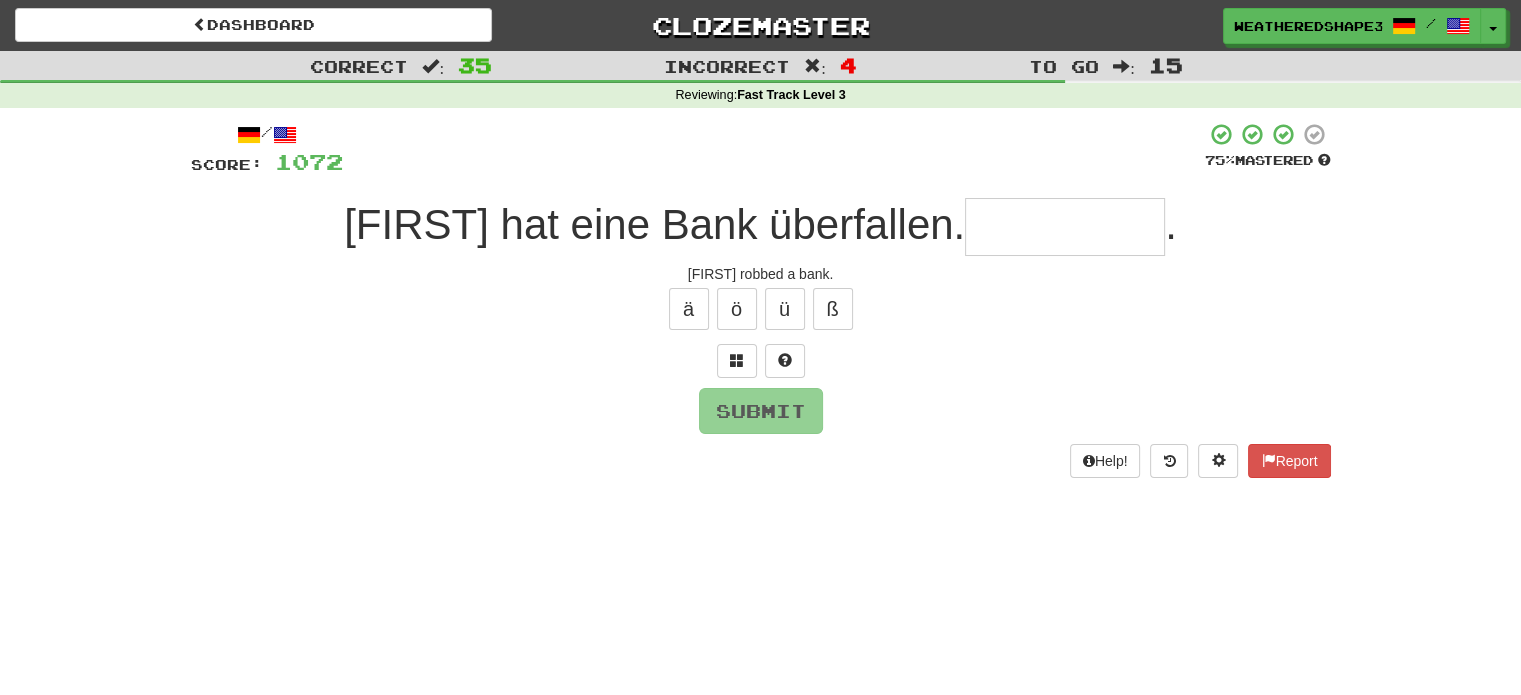 type on "*" 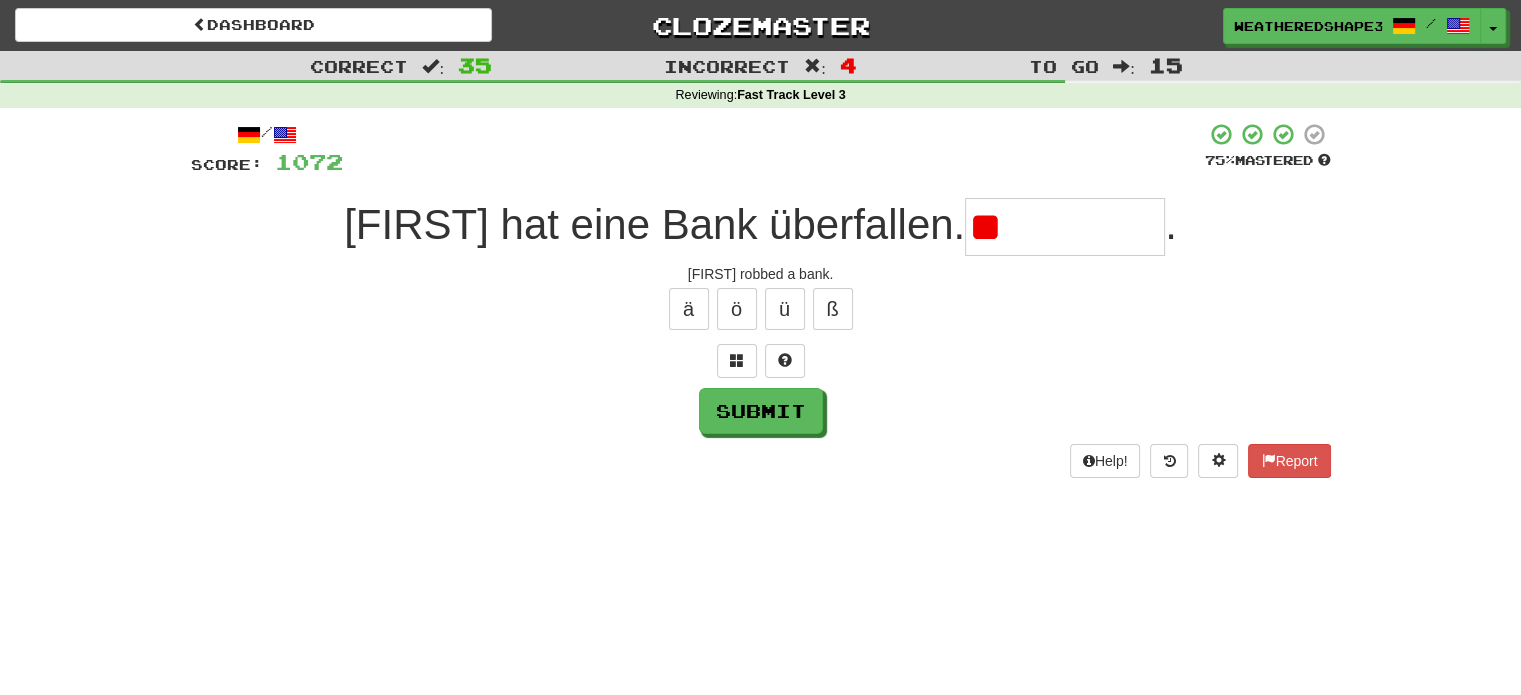 type on "*" 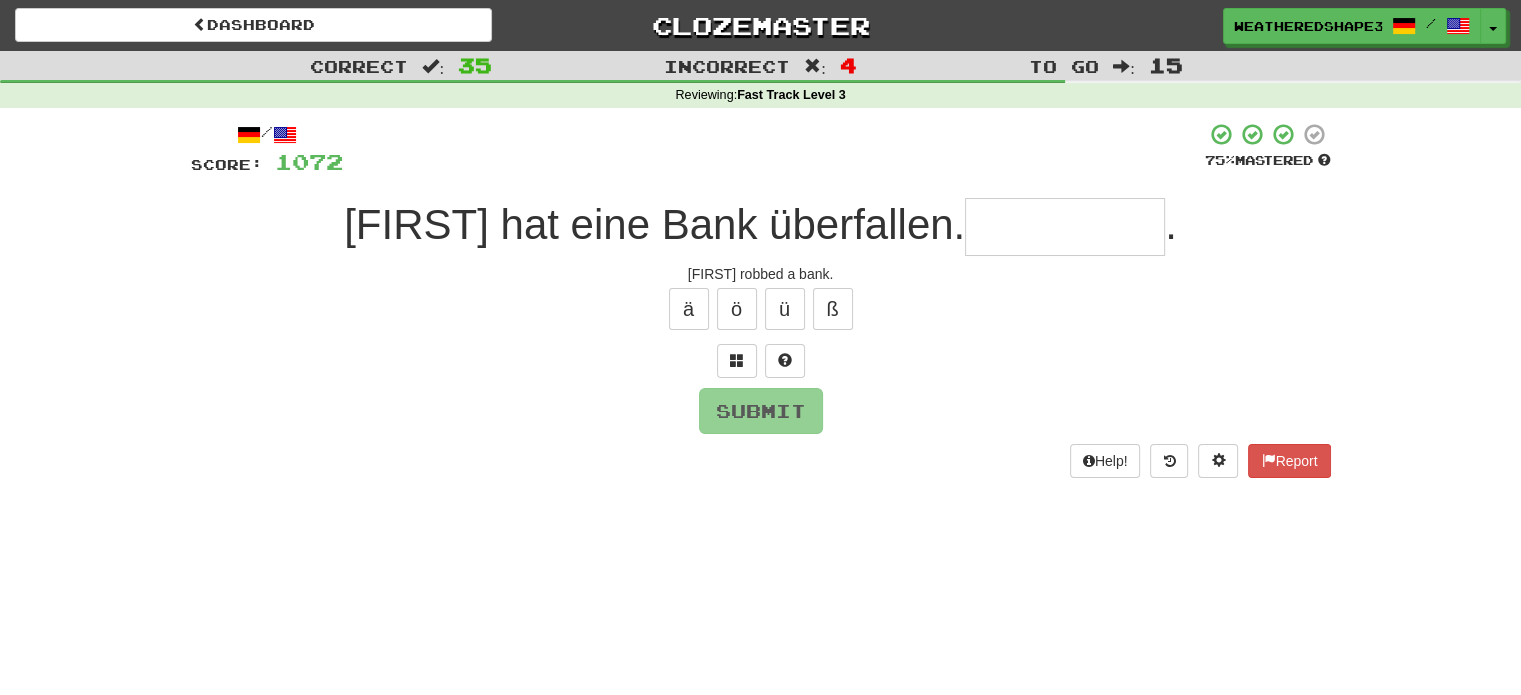 type on "*" 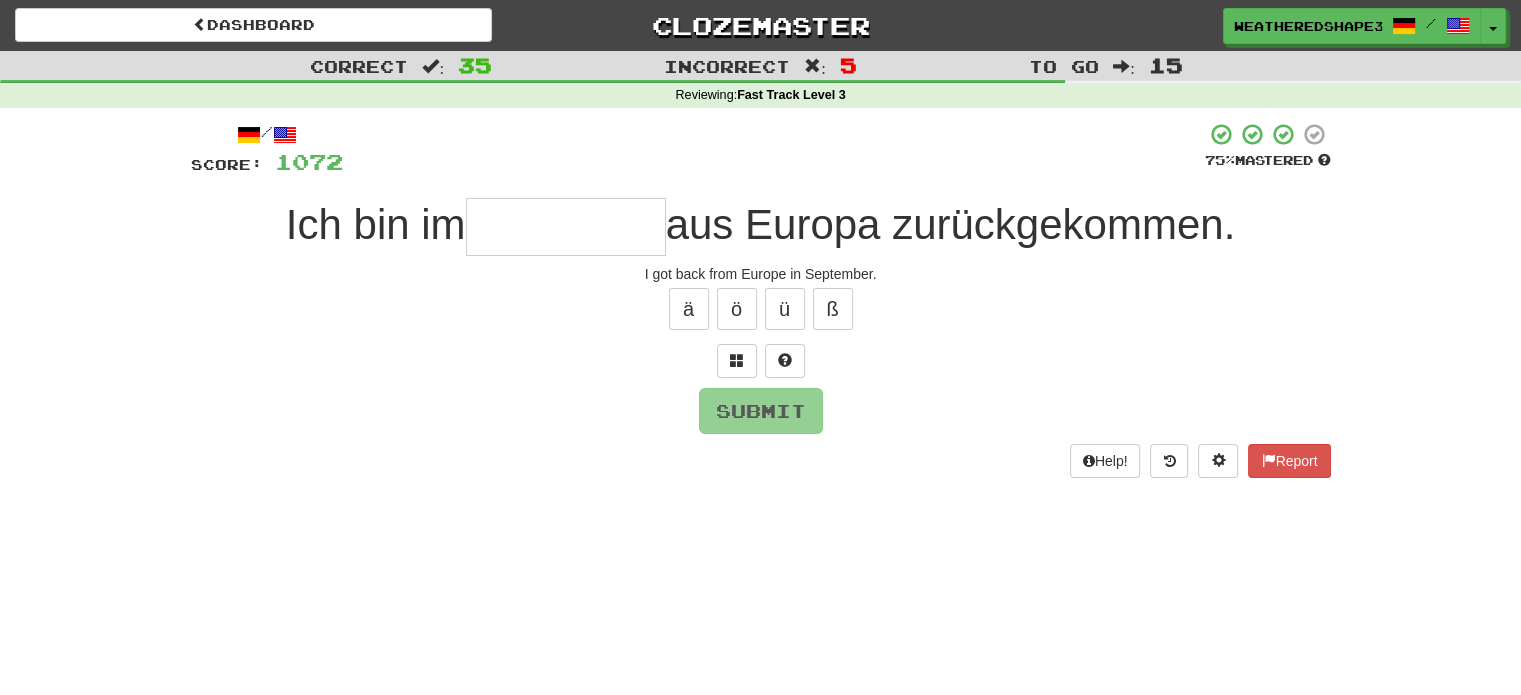 type on "*" 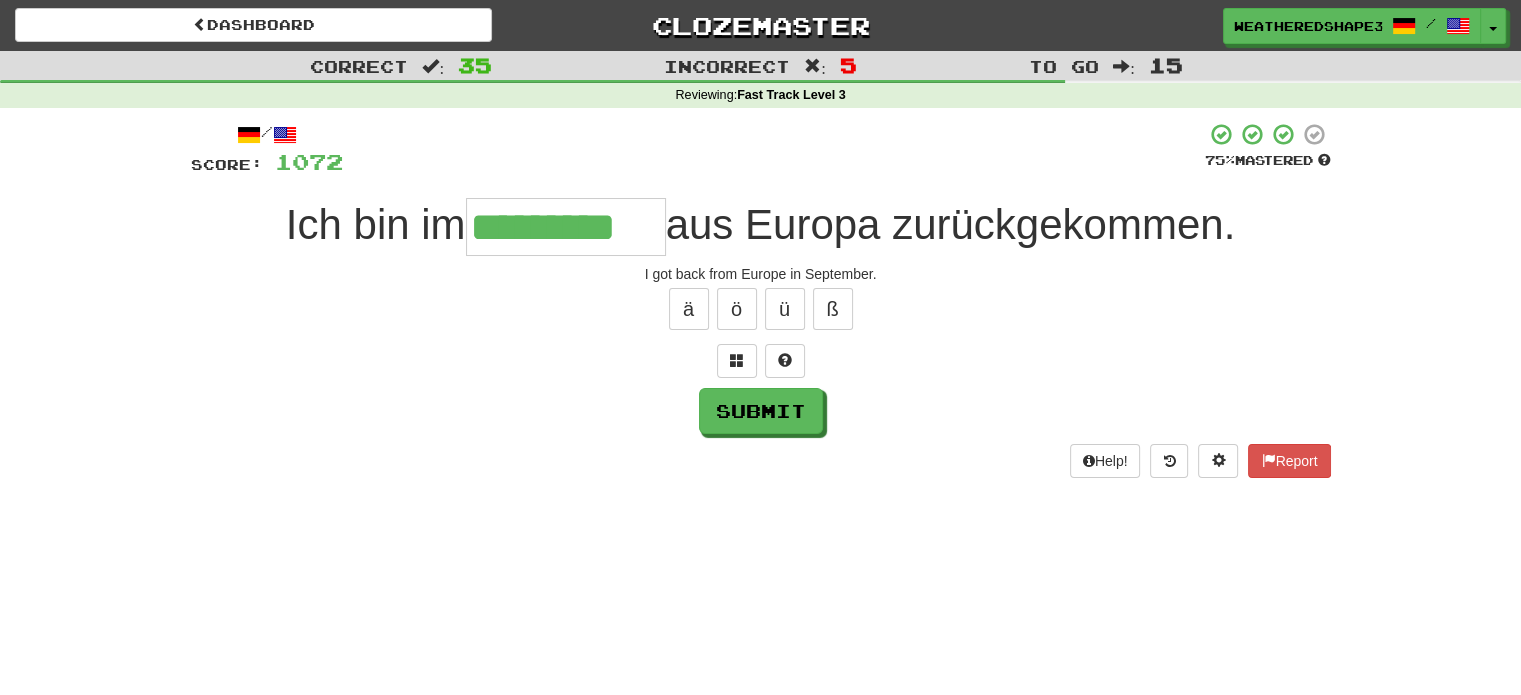 scroll, scrollTop: 0, scrollLeft: 5, axis: horizontal 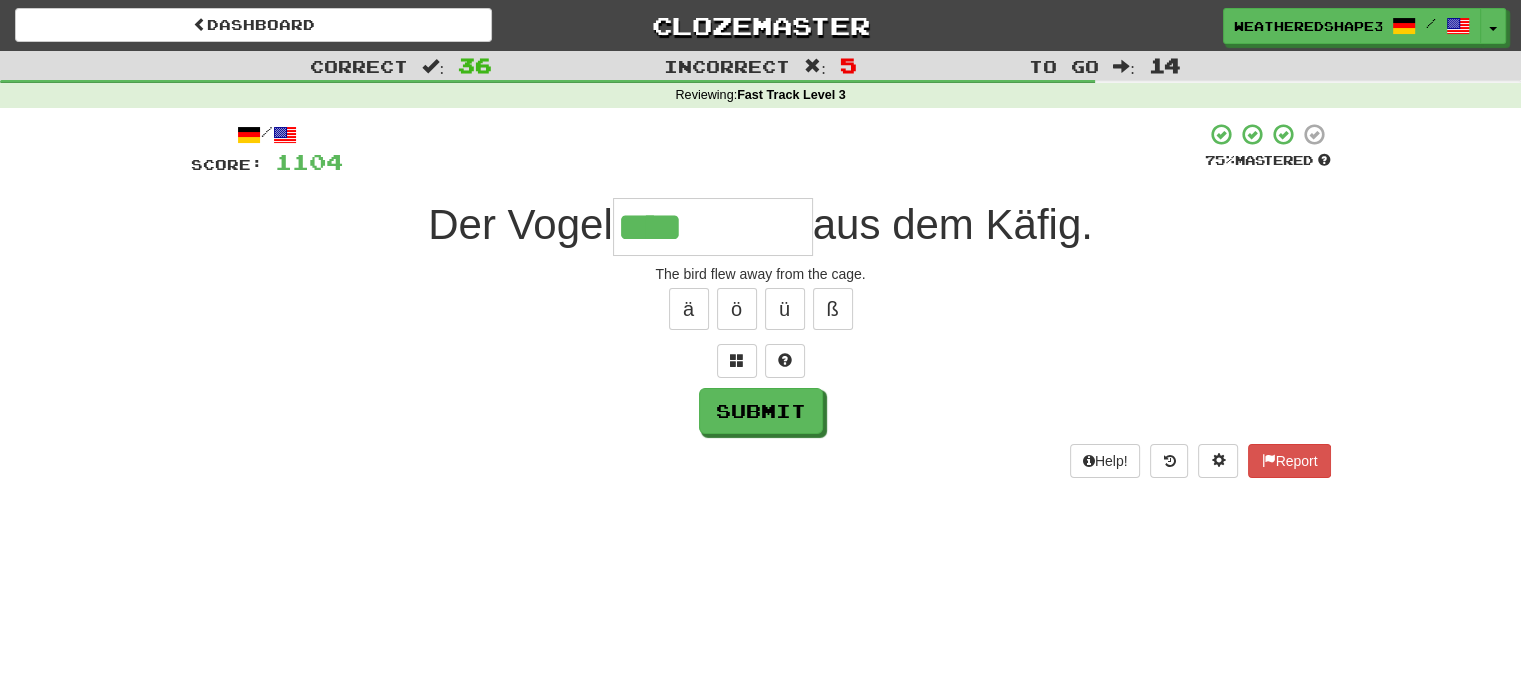 type on "****" 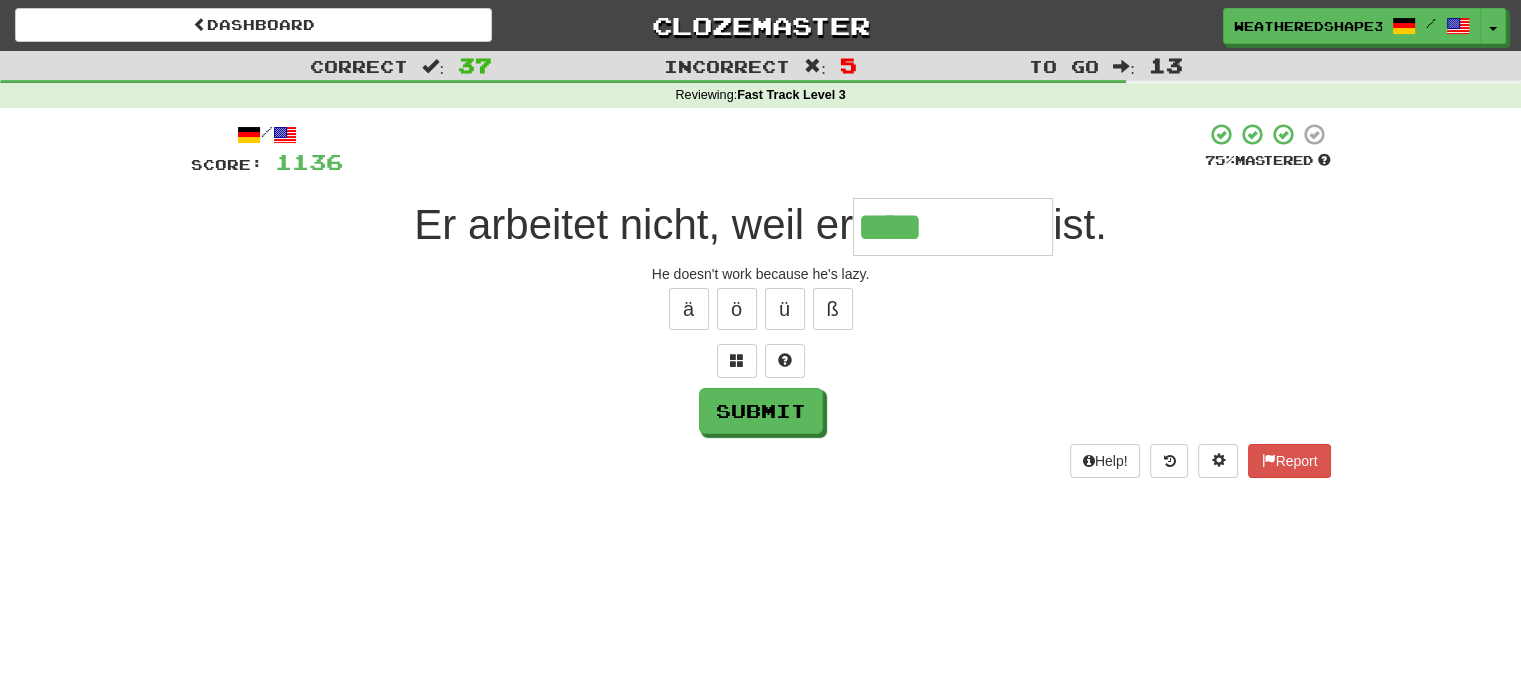 type on "****" 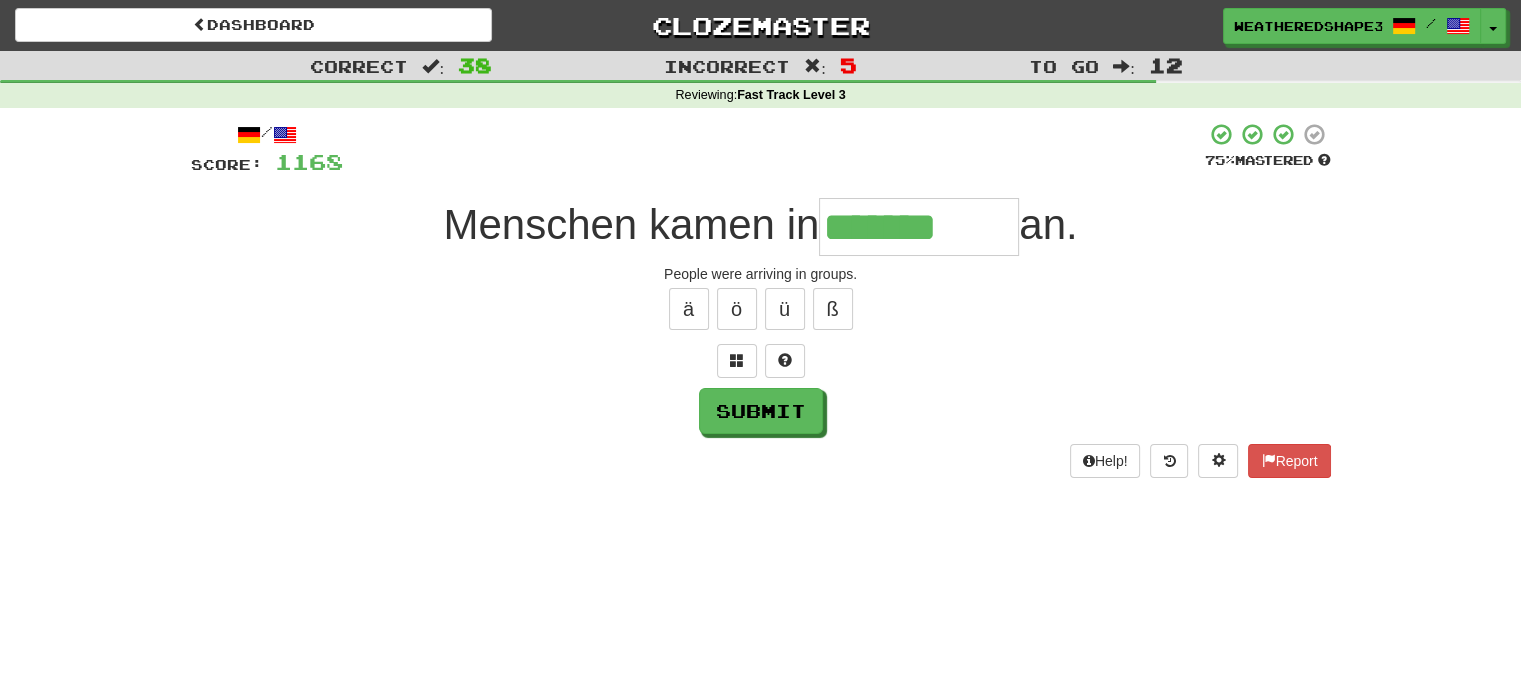 type on "*******" 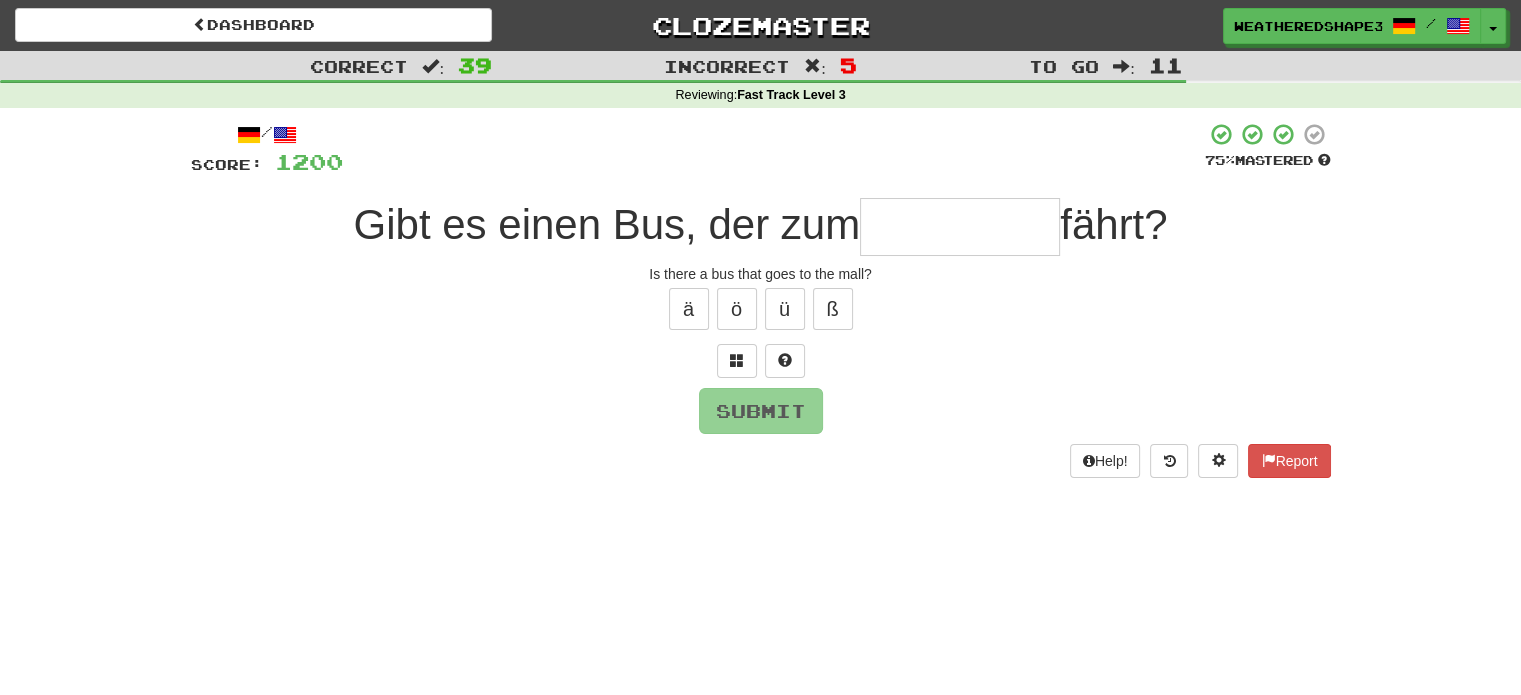 type on "*" 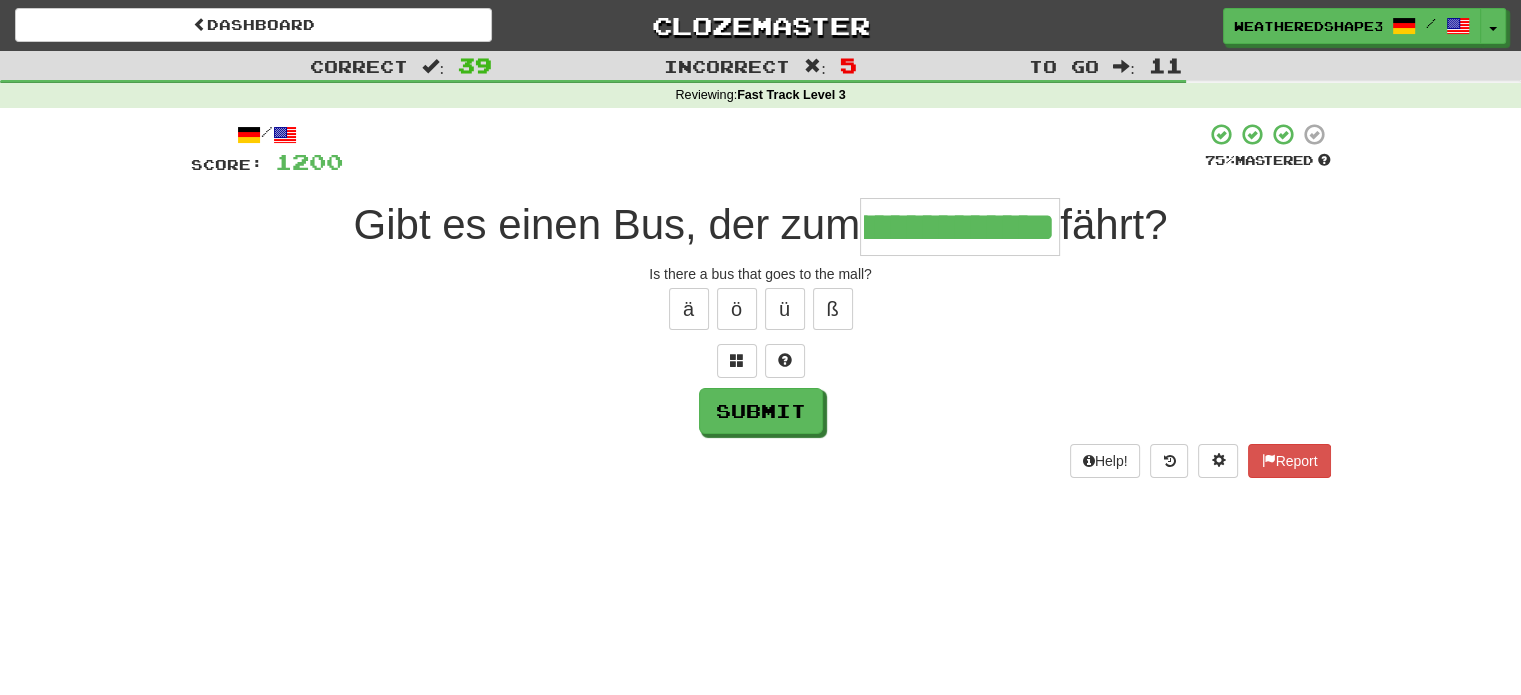 scroll, scrollTop: 0, scrollLeft: 0, axis: both 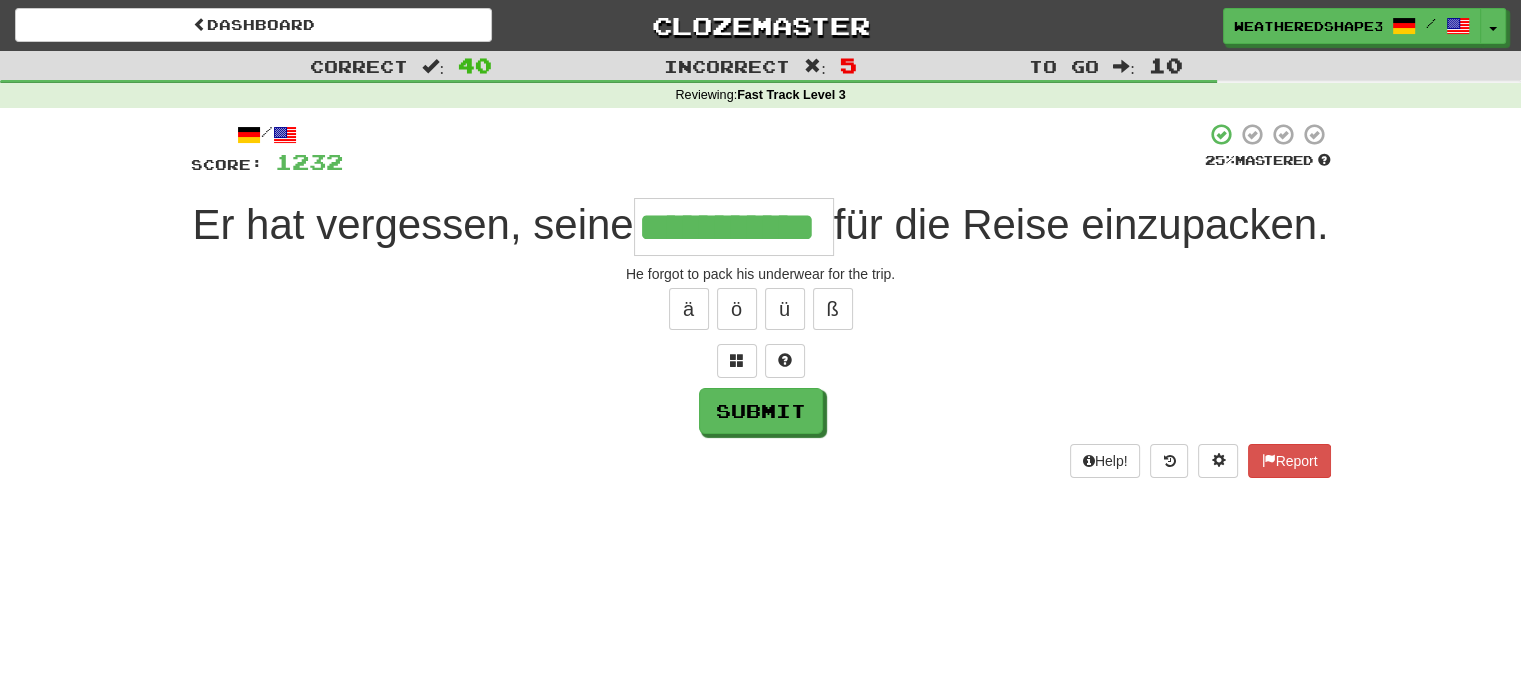 type on "**********" 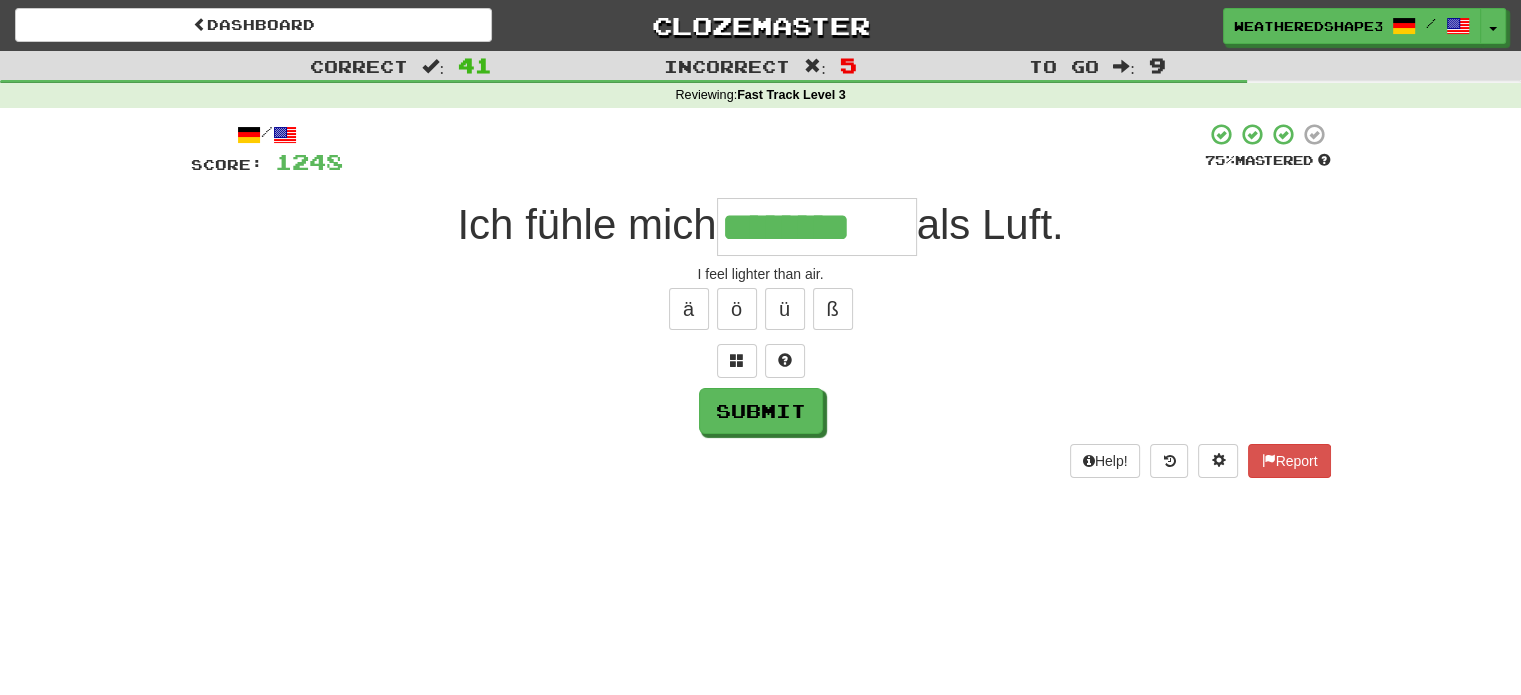 type on "********" 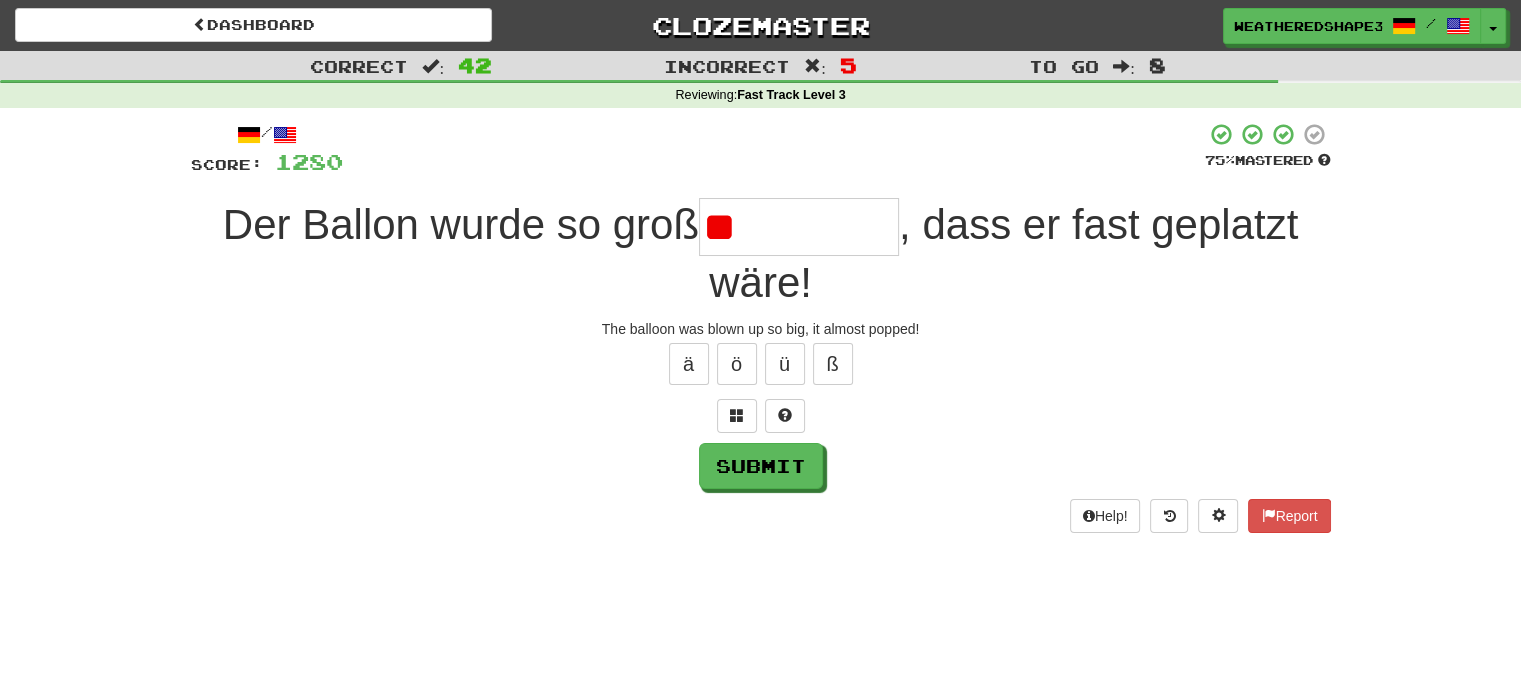 type on "*" 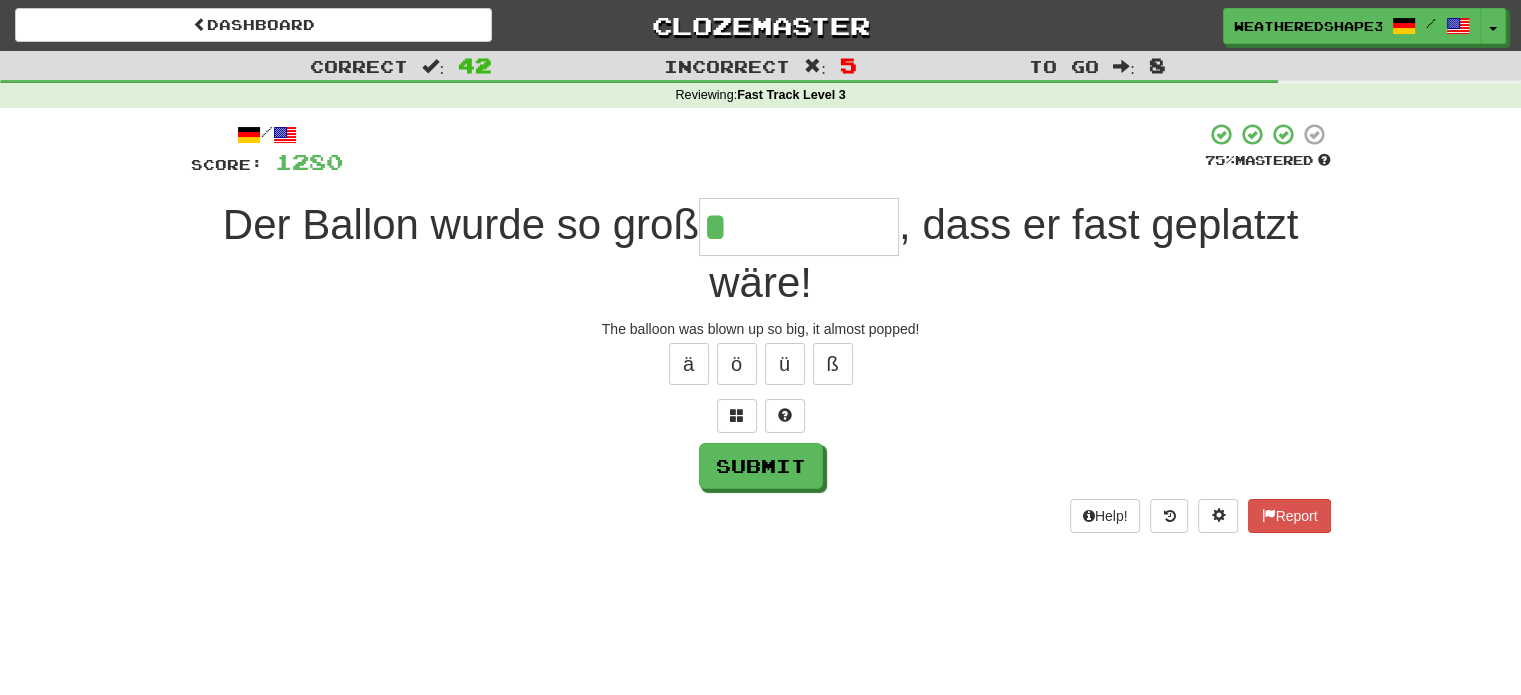 type on "**********" 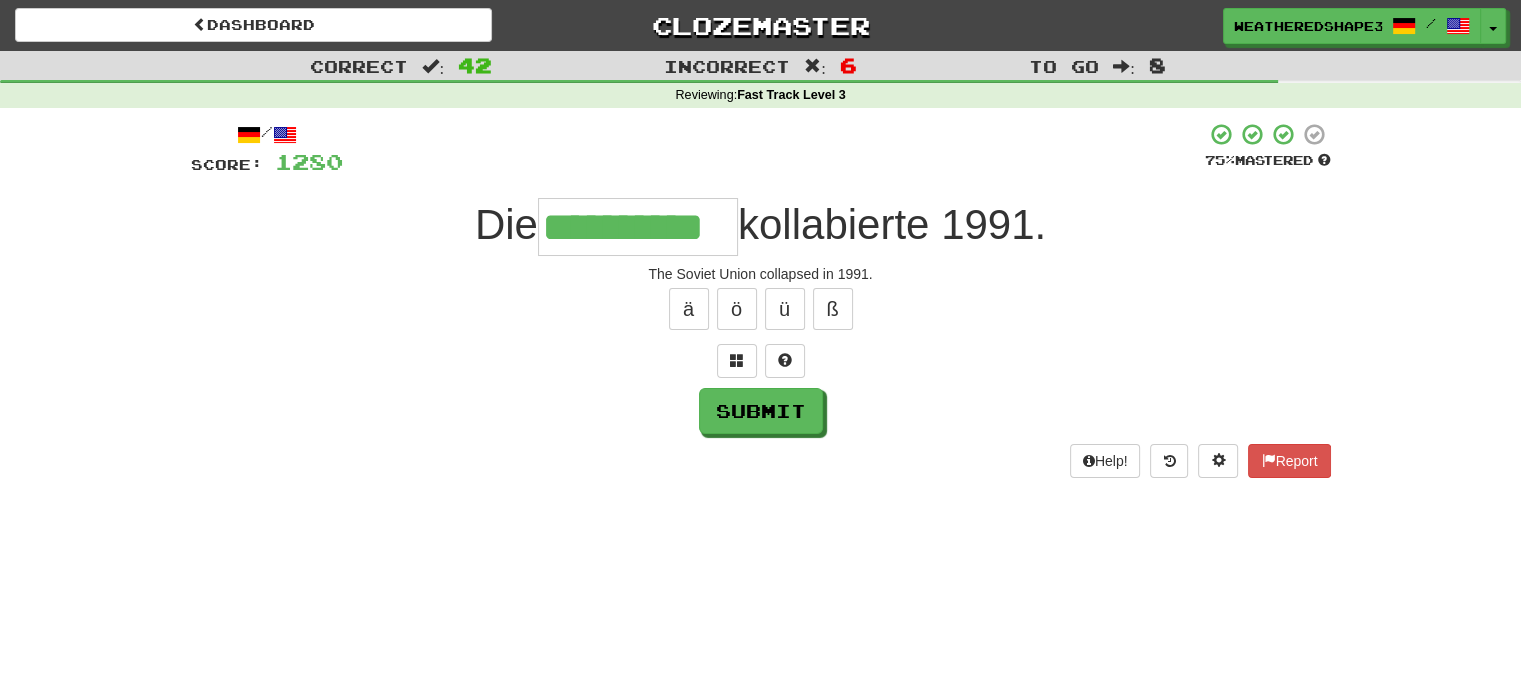 scroll, scrollTop: 0, scrollLeft: 28, axis: horizontal 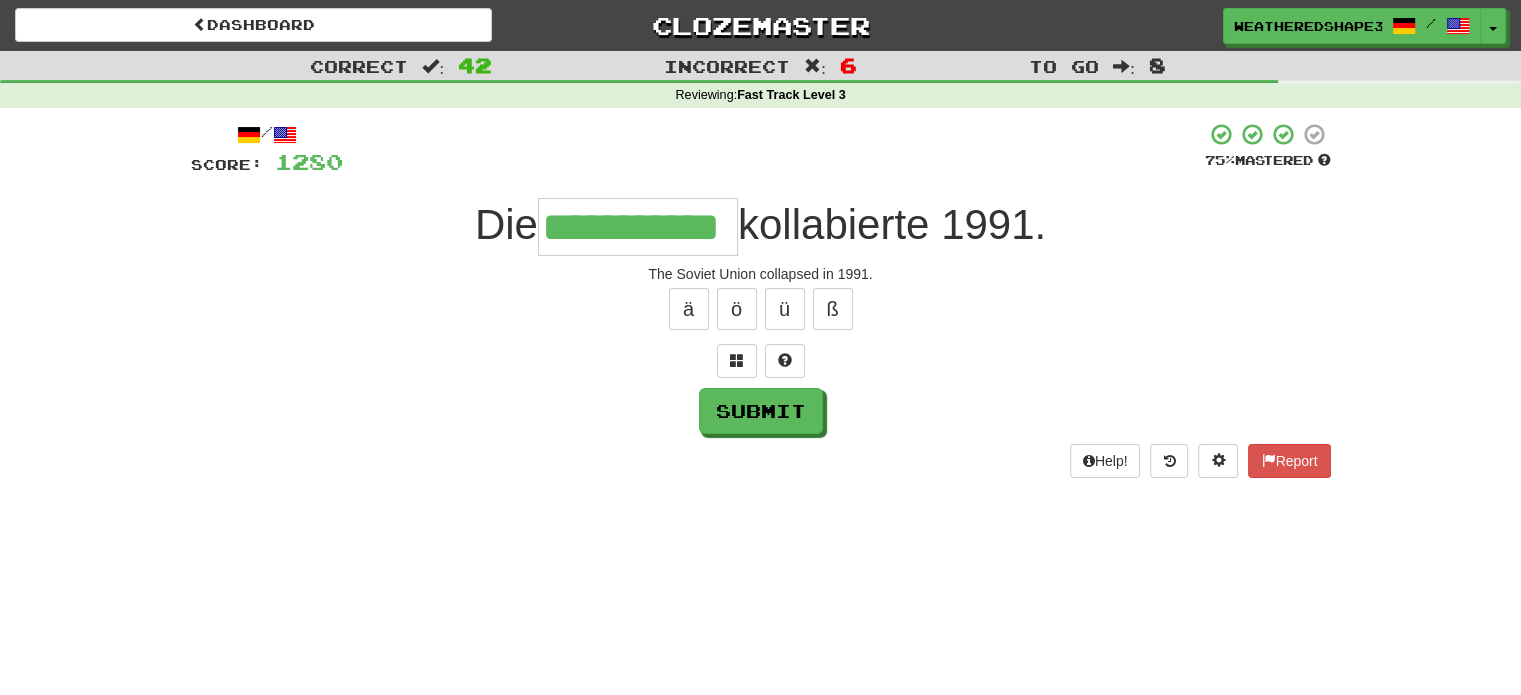 type on "**********" 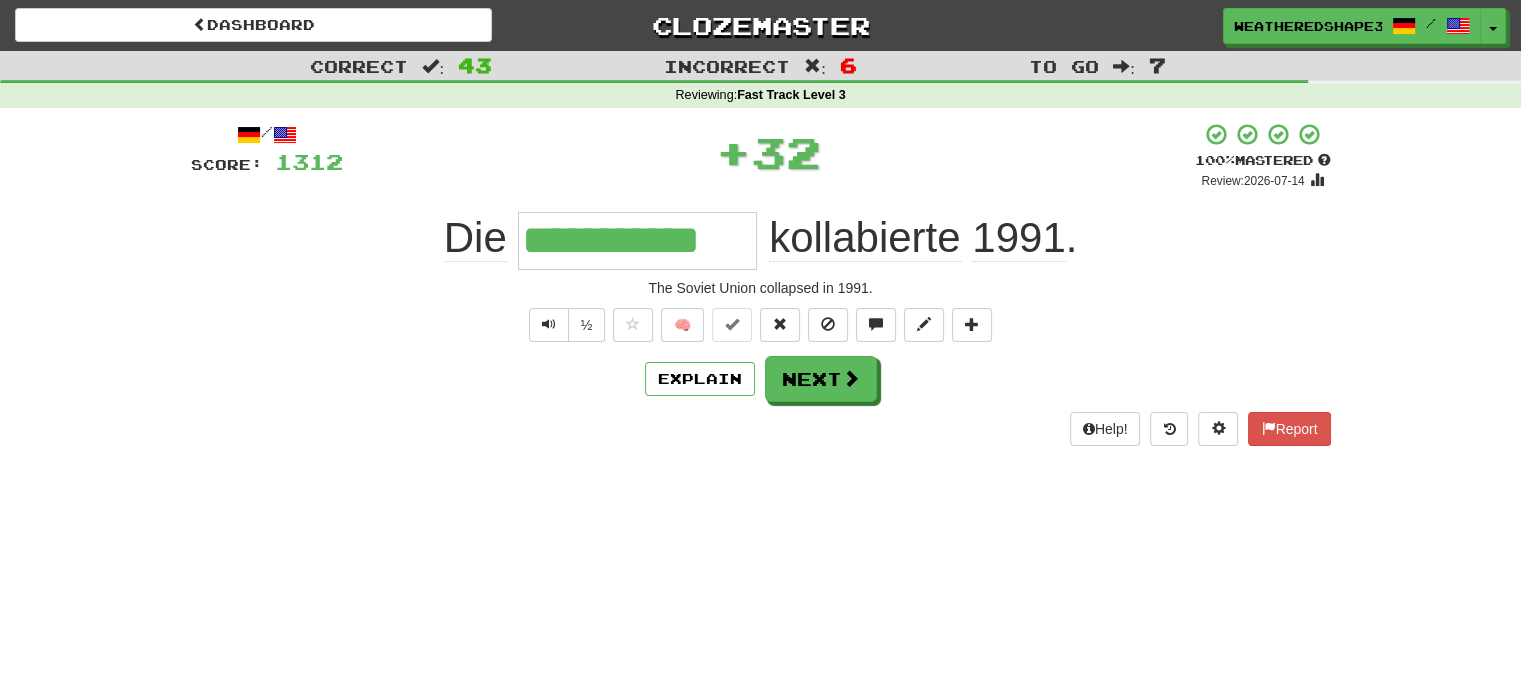 scroll, scrollTop: 0, scrollLeft: 0, axis: both 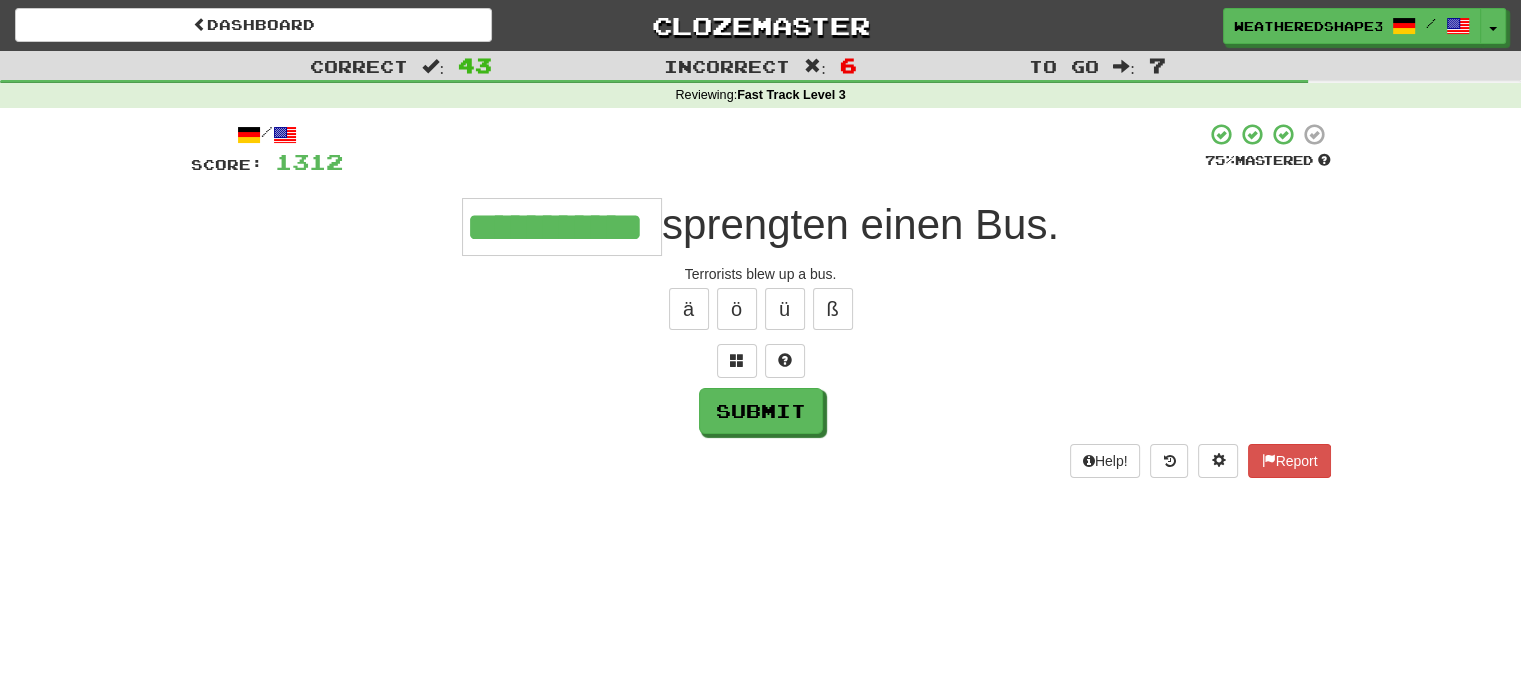 type on "**********" 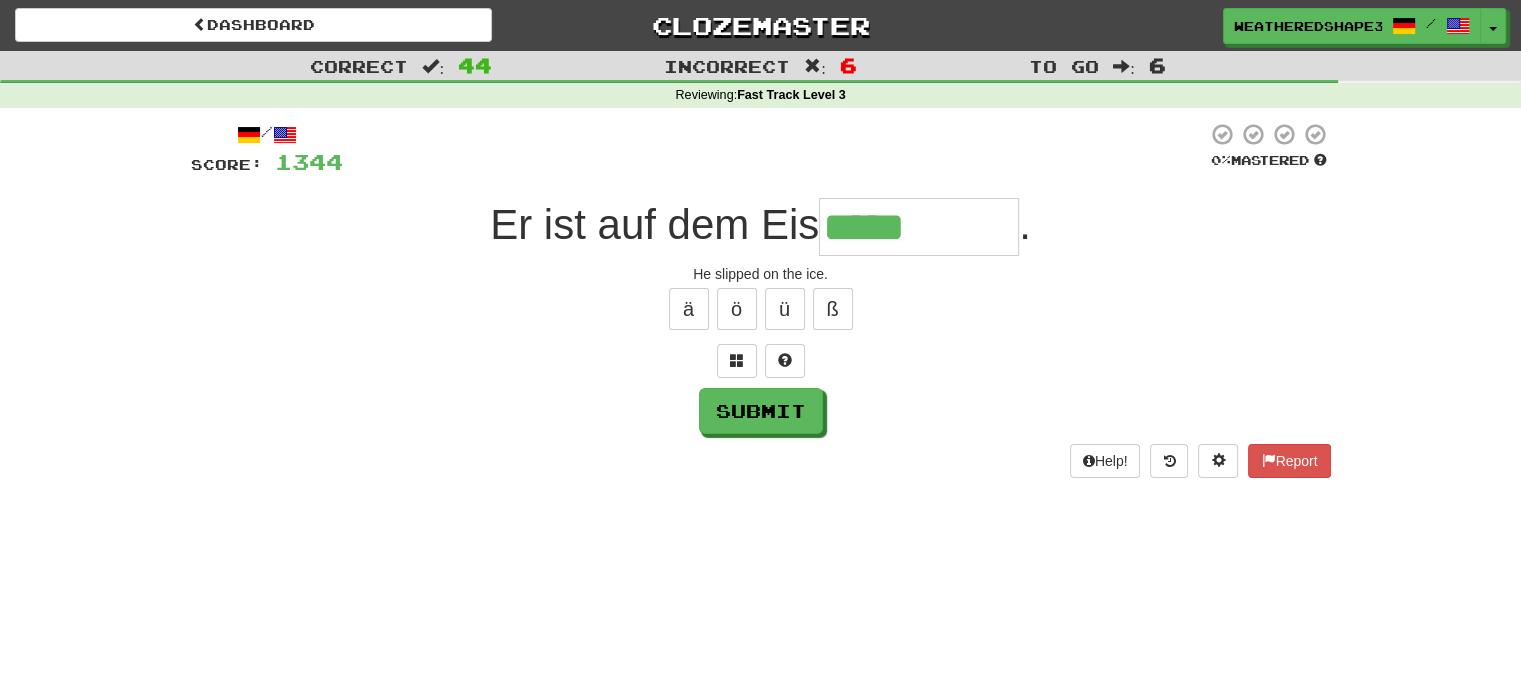 type on "**********" 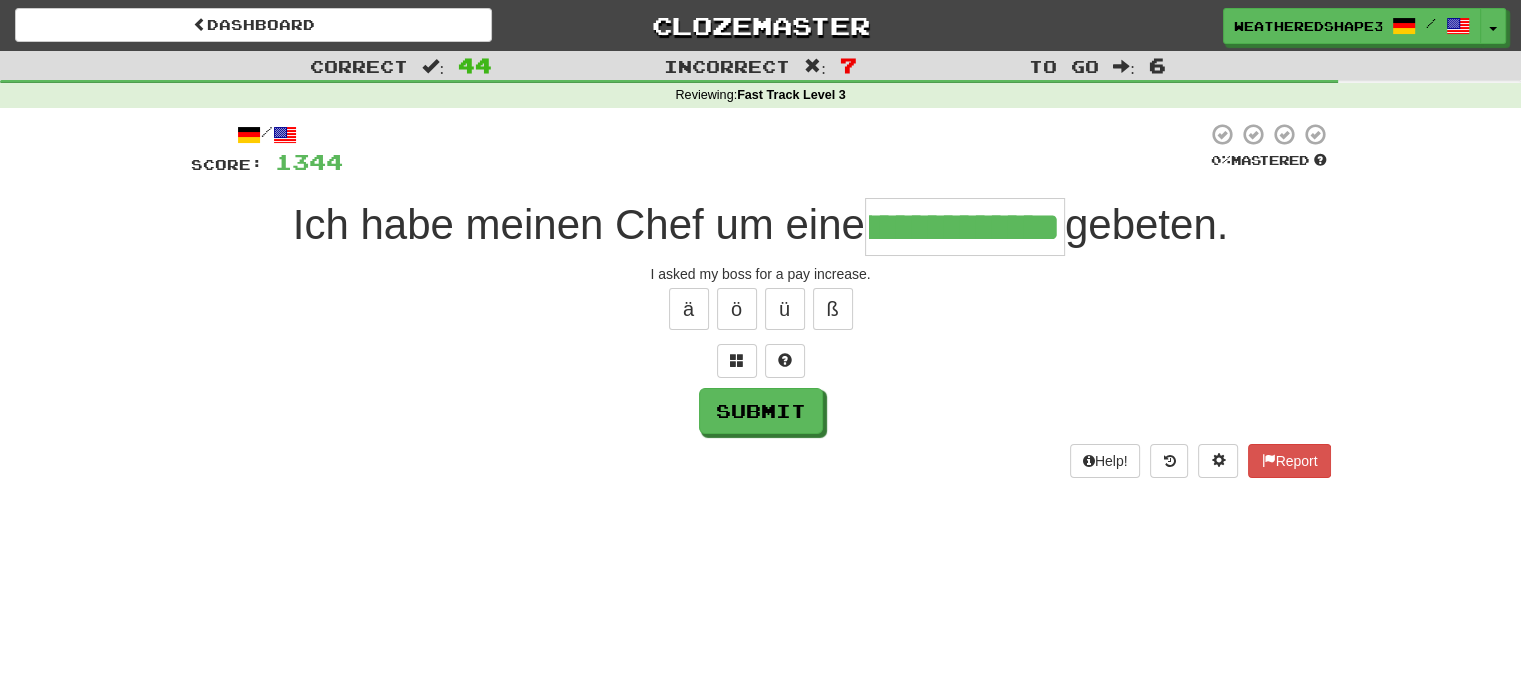 scroll, scrollTop: 0, scrollLeft: 96, axis: horizontal 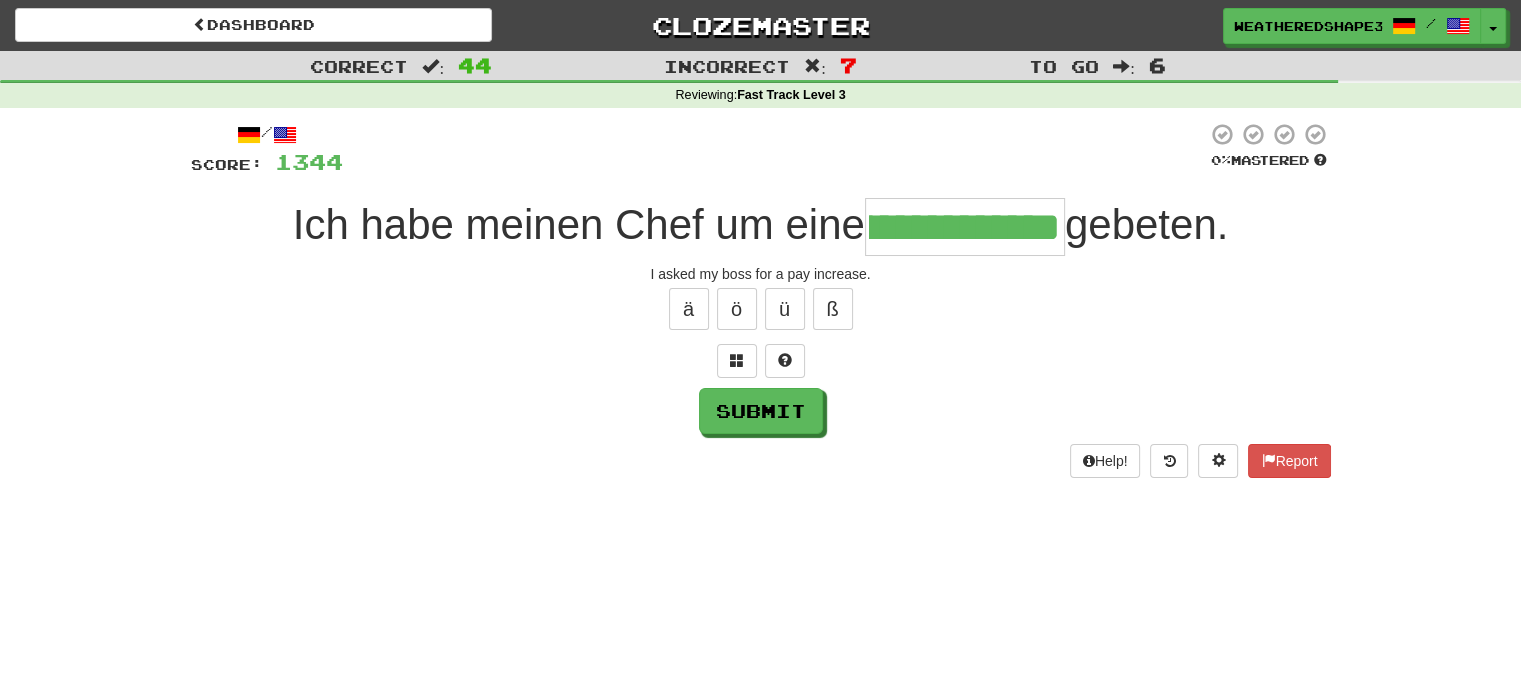 type on "**********" 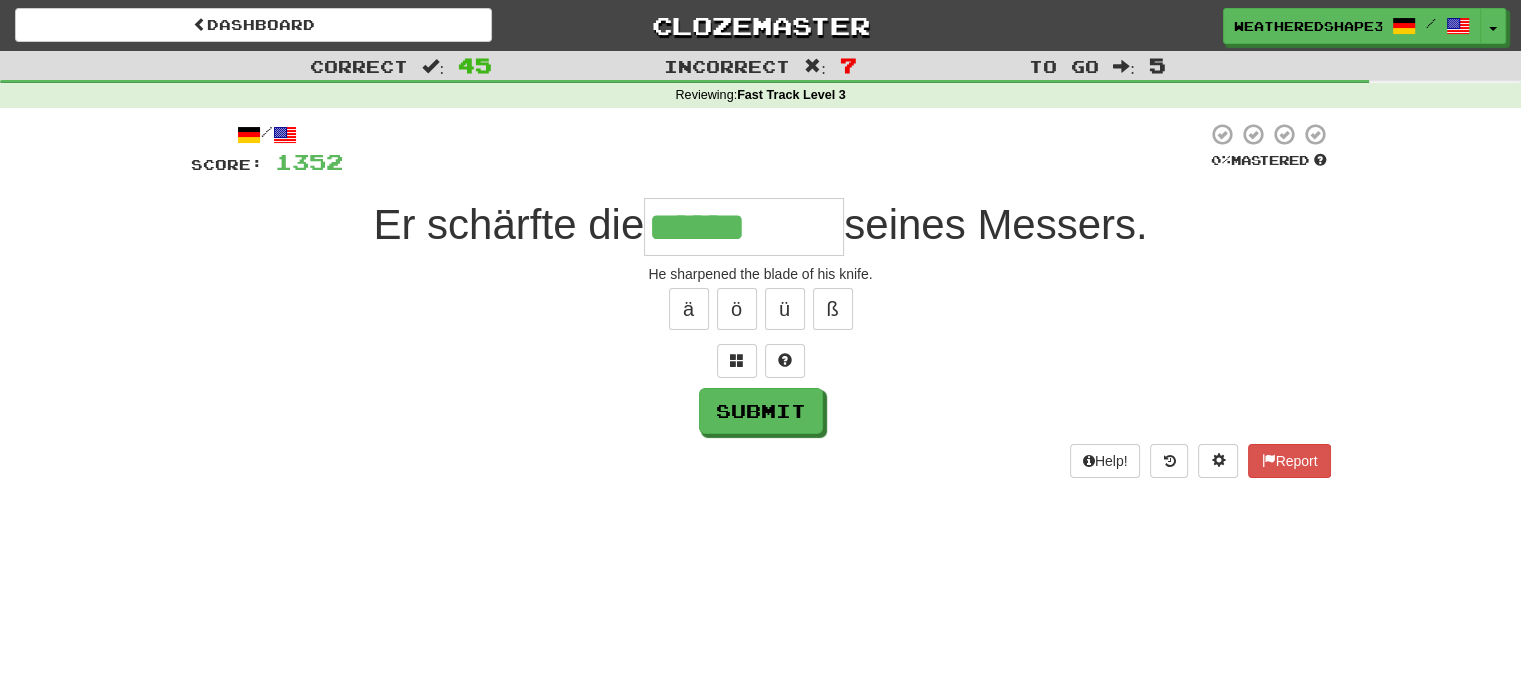 type on "******" 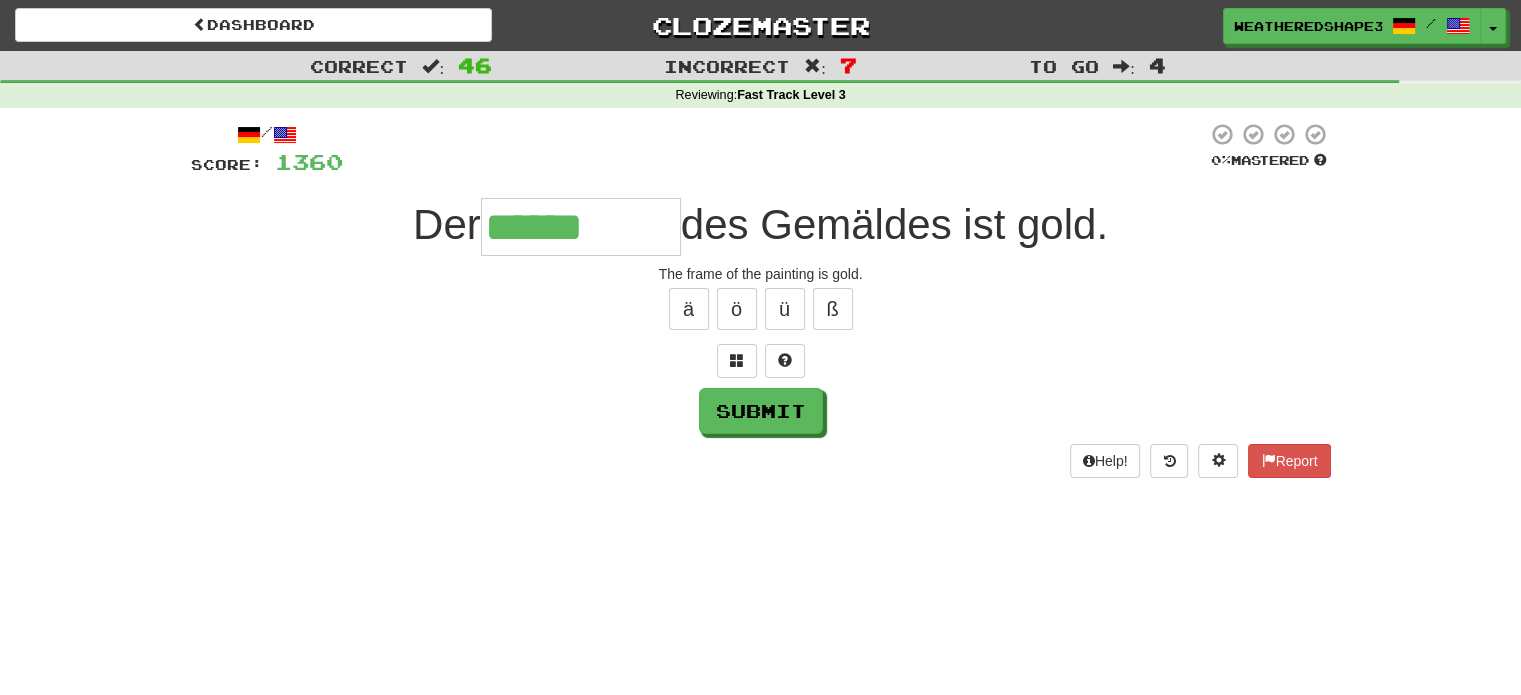 type on "******" 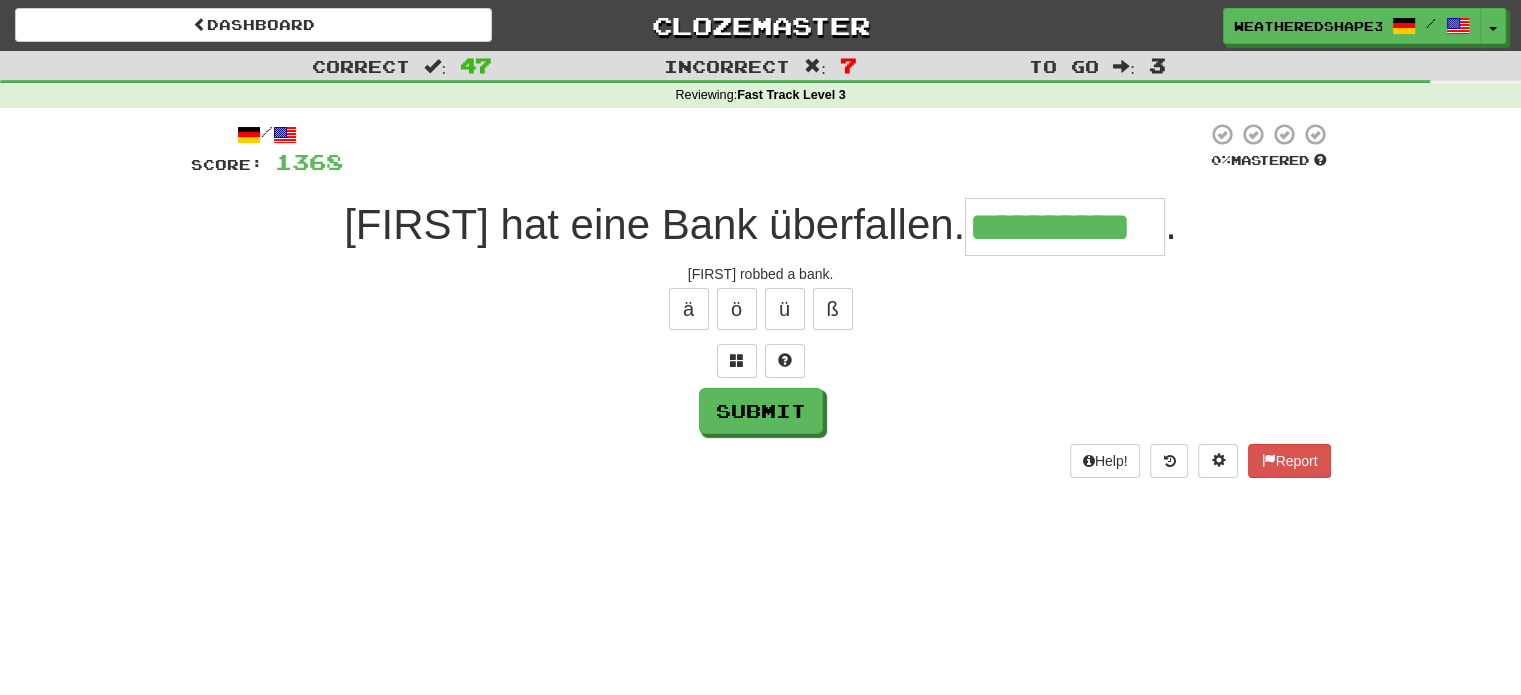 scroll, scrollTop: 0, scrollLeft: 17, axis: horizontal 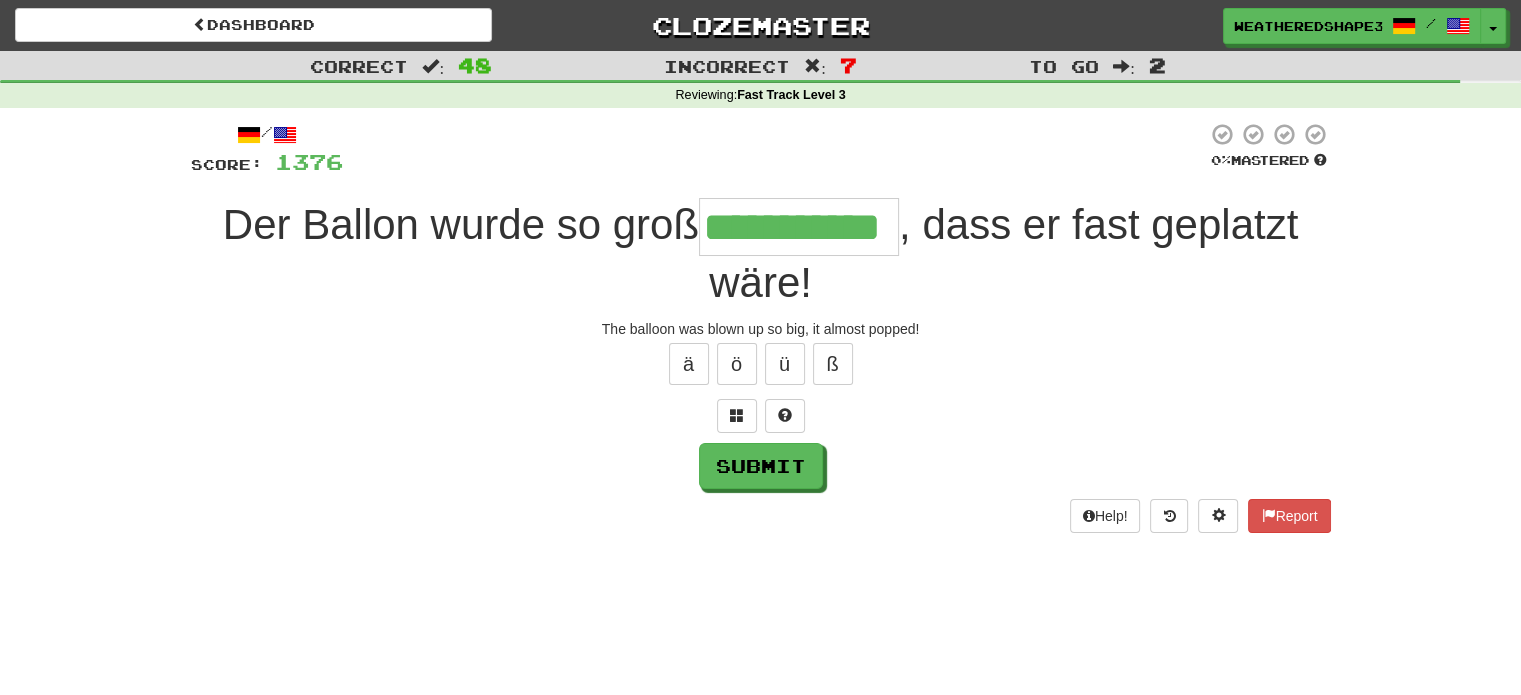 type on "**********" 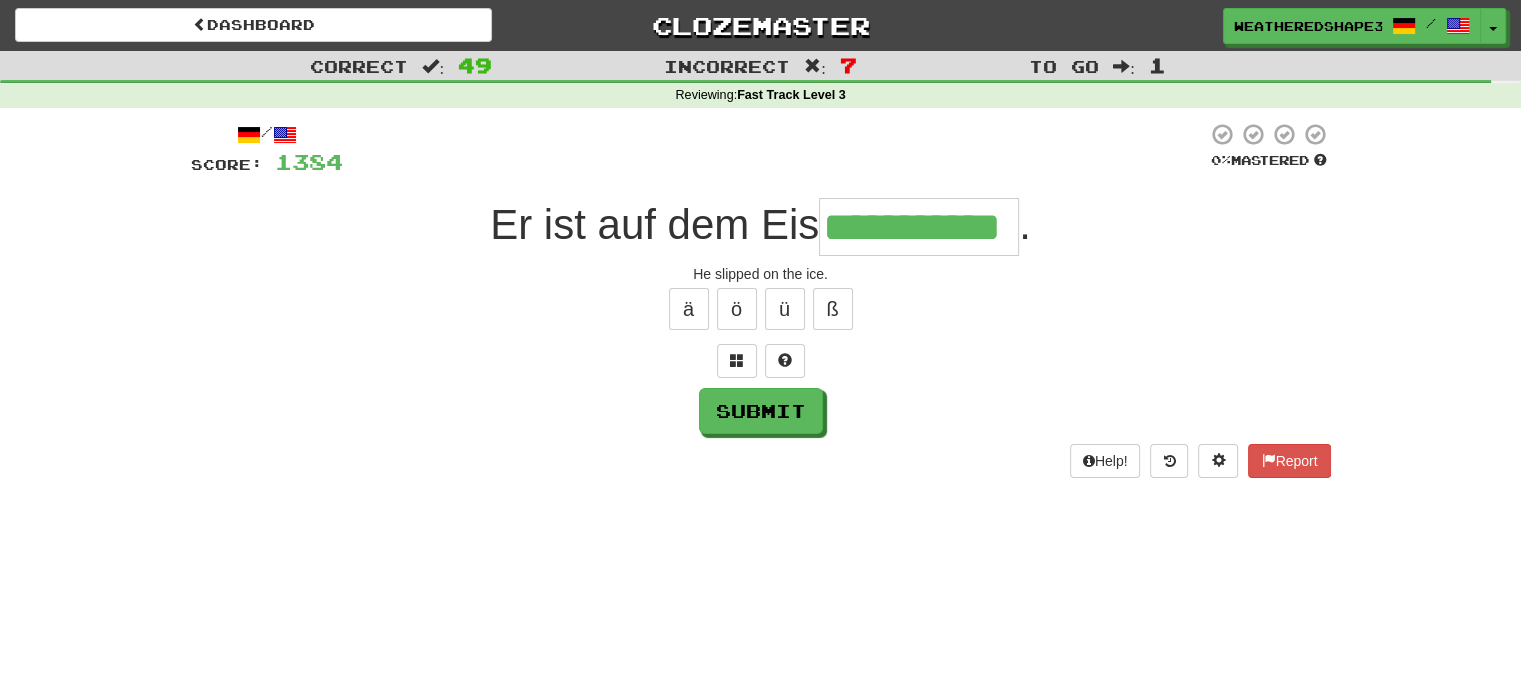 scroll, scrollTop: 0, scrollLeft: 48, axis: horizontal 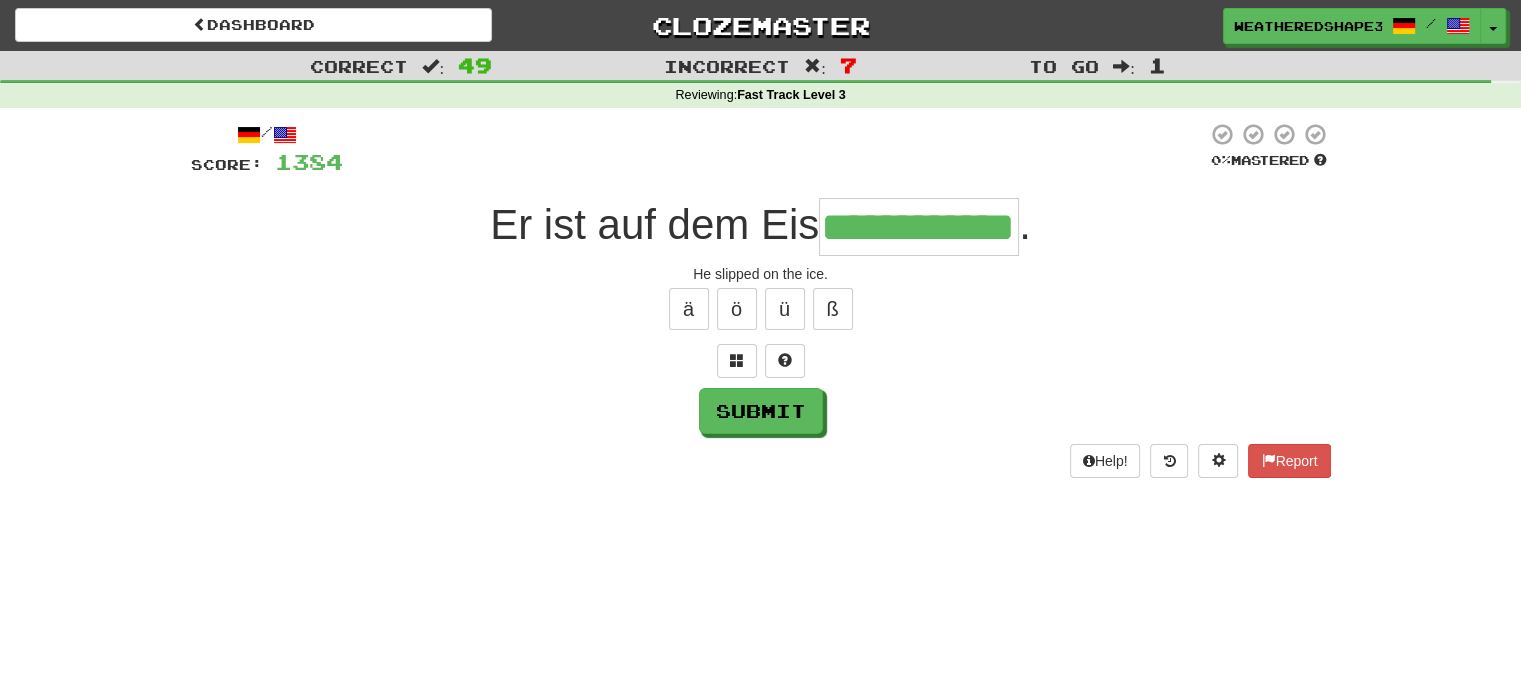 type on "**********" 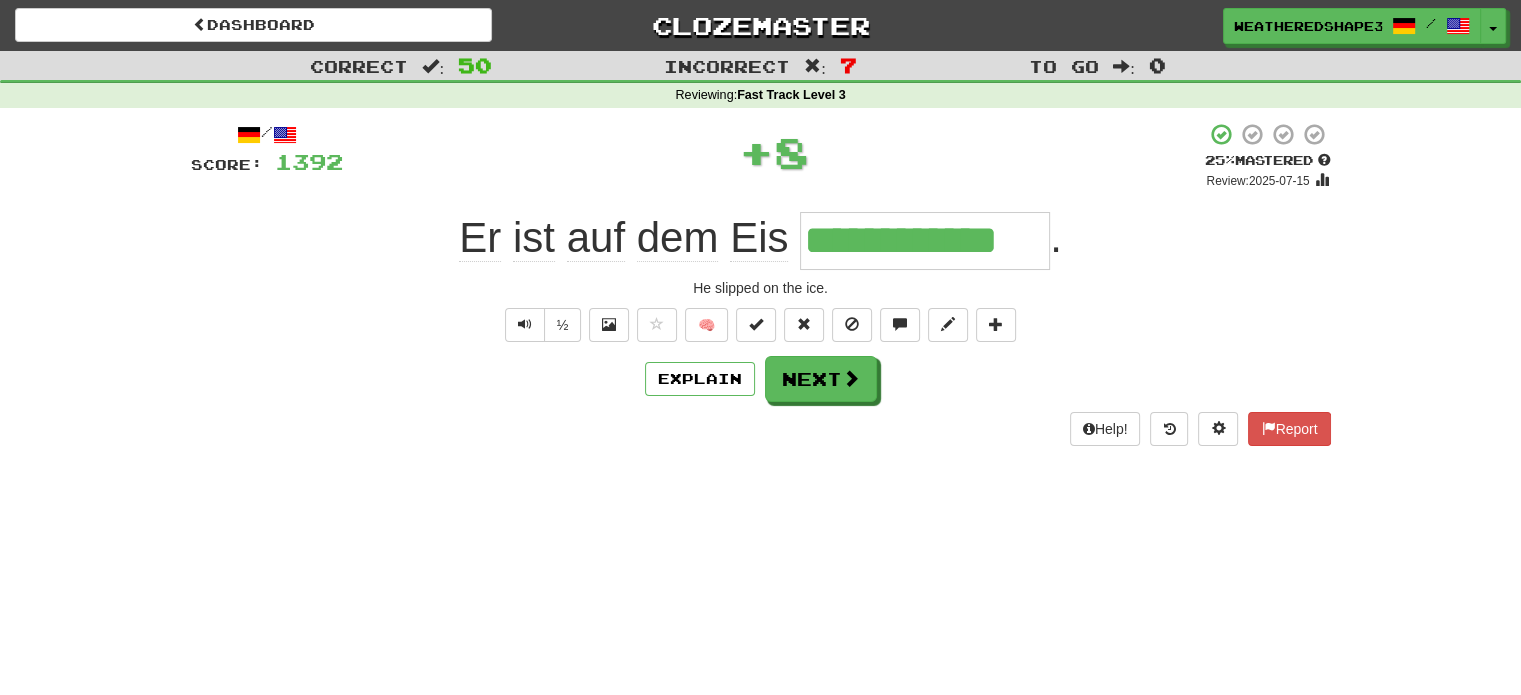 scroll, scrollTop: 0, scrollLeft: 0, axis: both 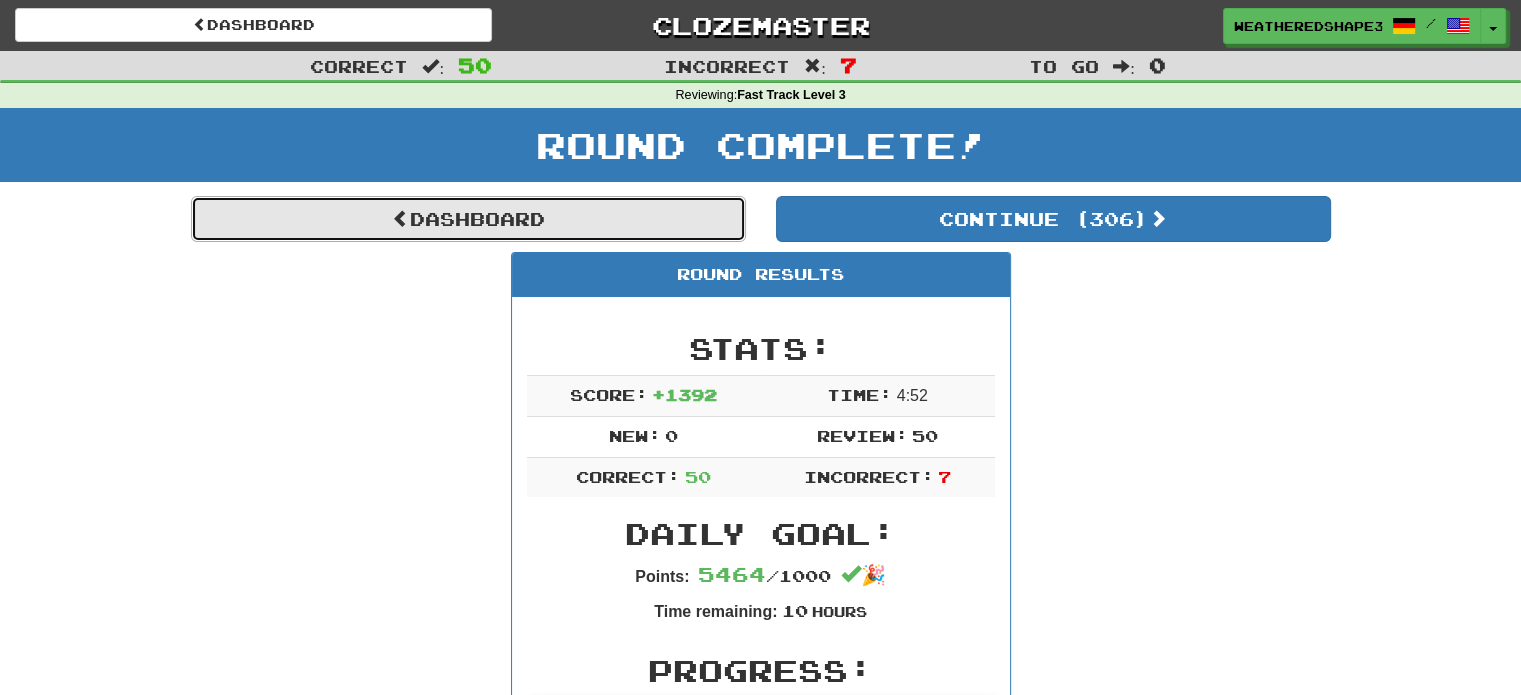 click on "Dashboard" at bounding box center (468, 219) 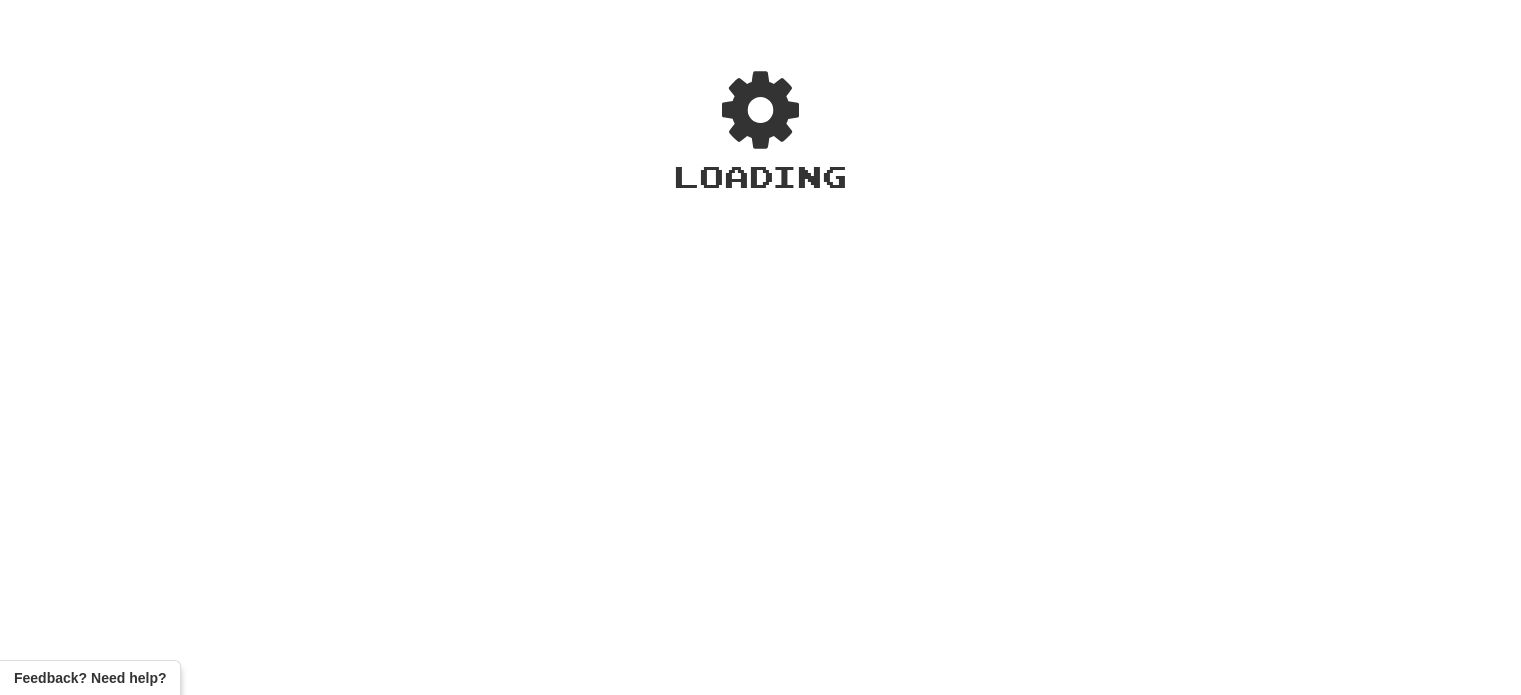 scroll, scrollTop: 0, scrollLeft: 0, axis: both 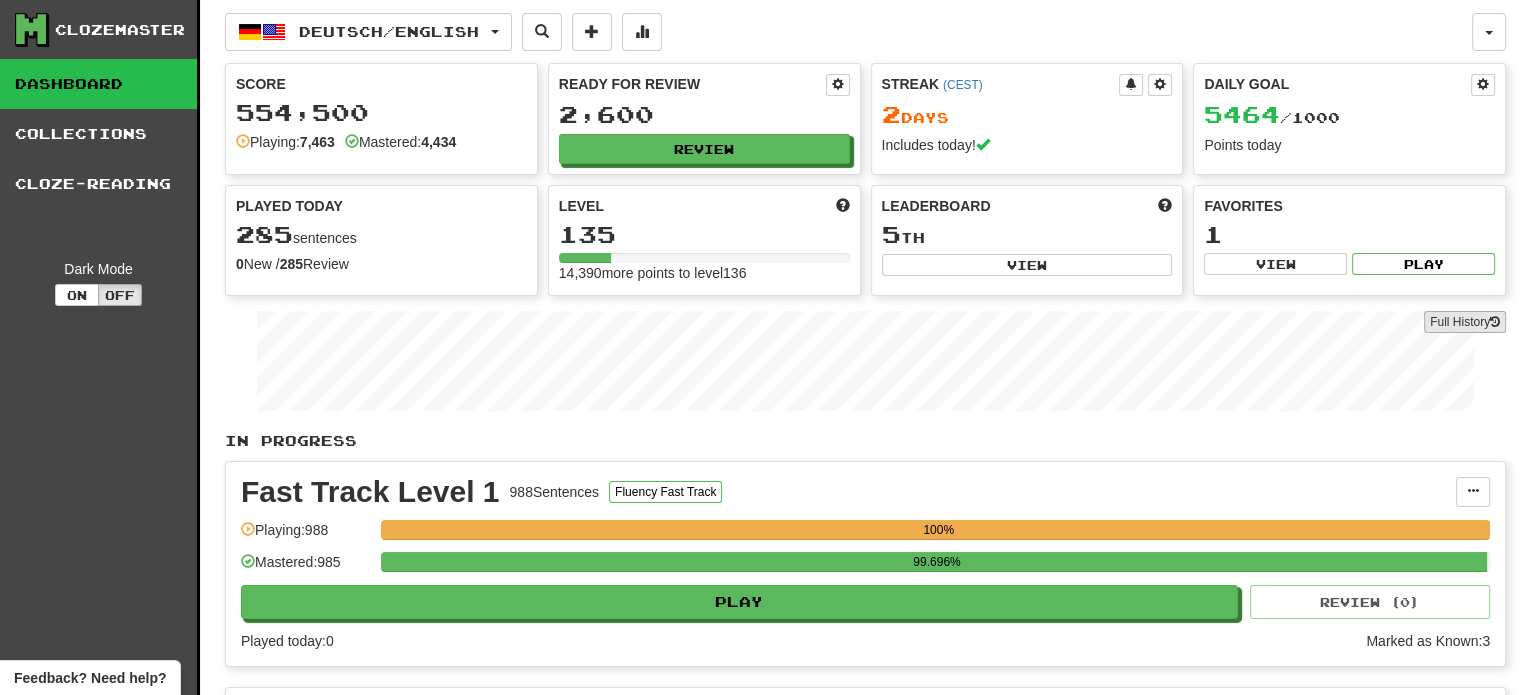 click on "Full History" at bounding box center (865, 363) 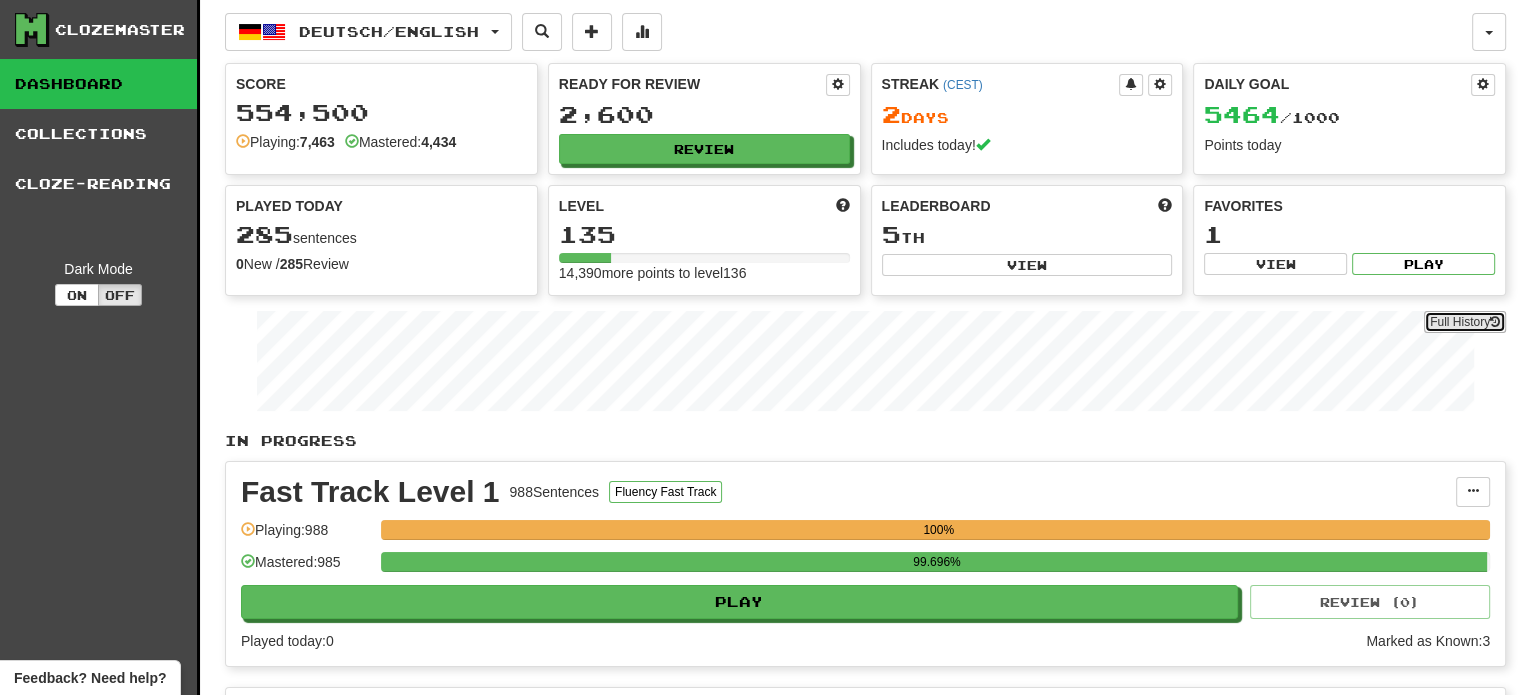 click on "Full History" at bounding box center (1465, 322) 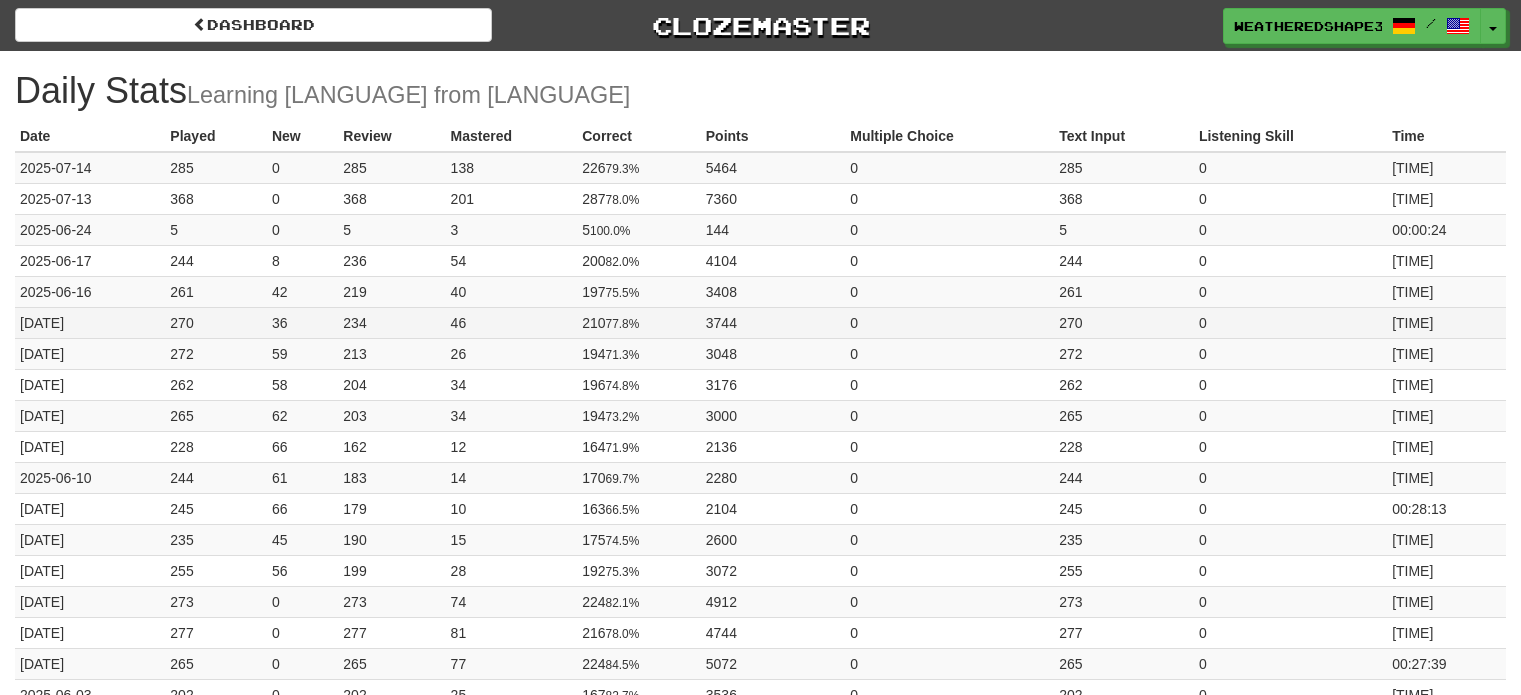scroll, scrollTop: 0, scrollLeft: 0, axis: both 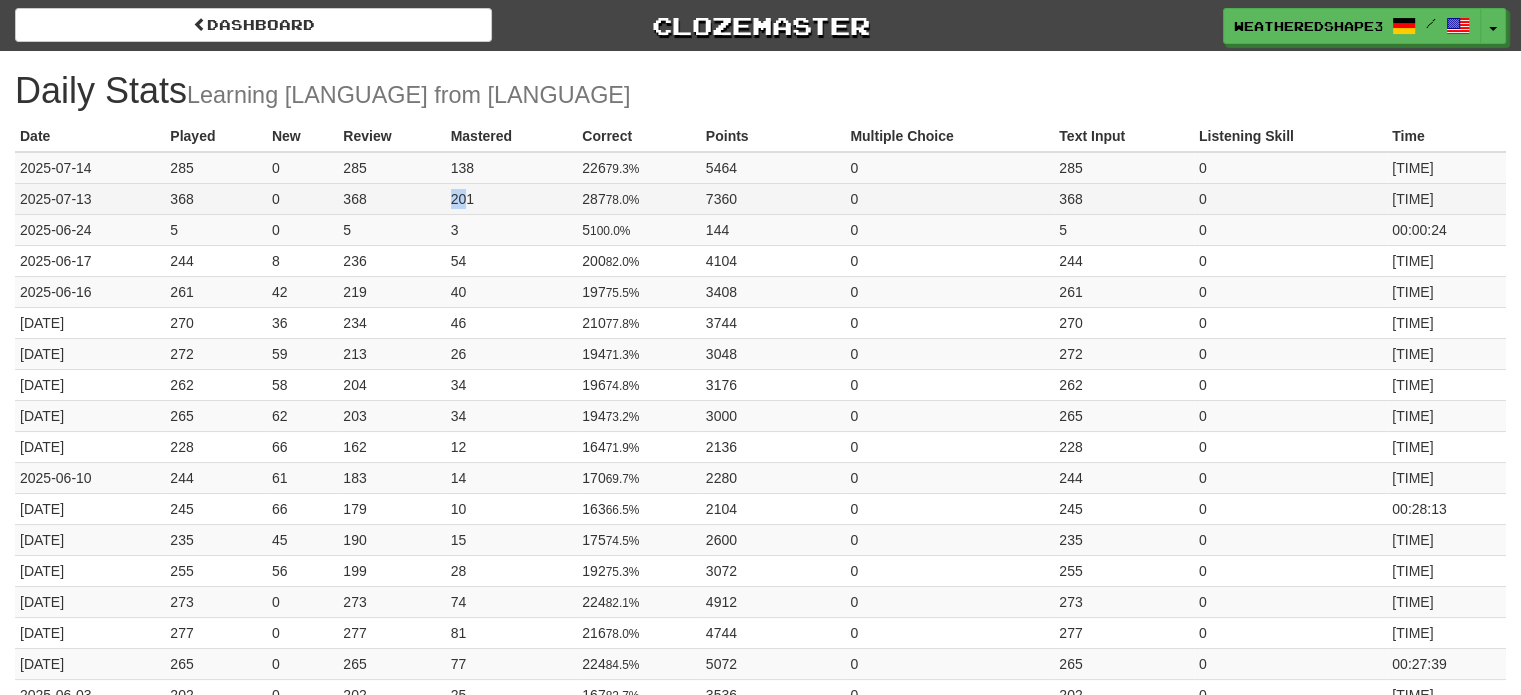 drag, startPoint x: 461, startPoint y: 194, endPoint x: 480, endPoint y: 198, distance: 19.416489 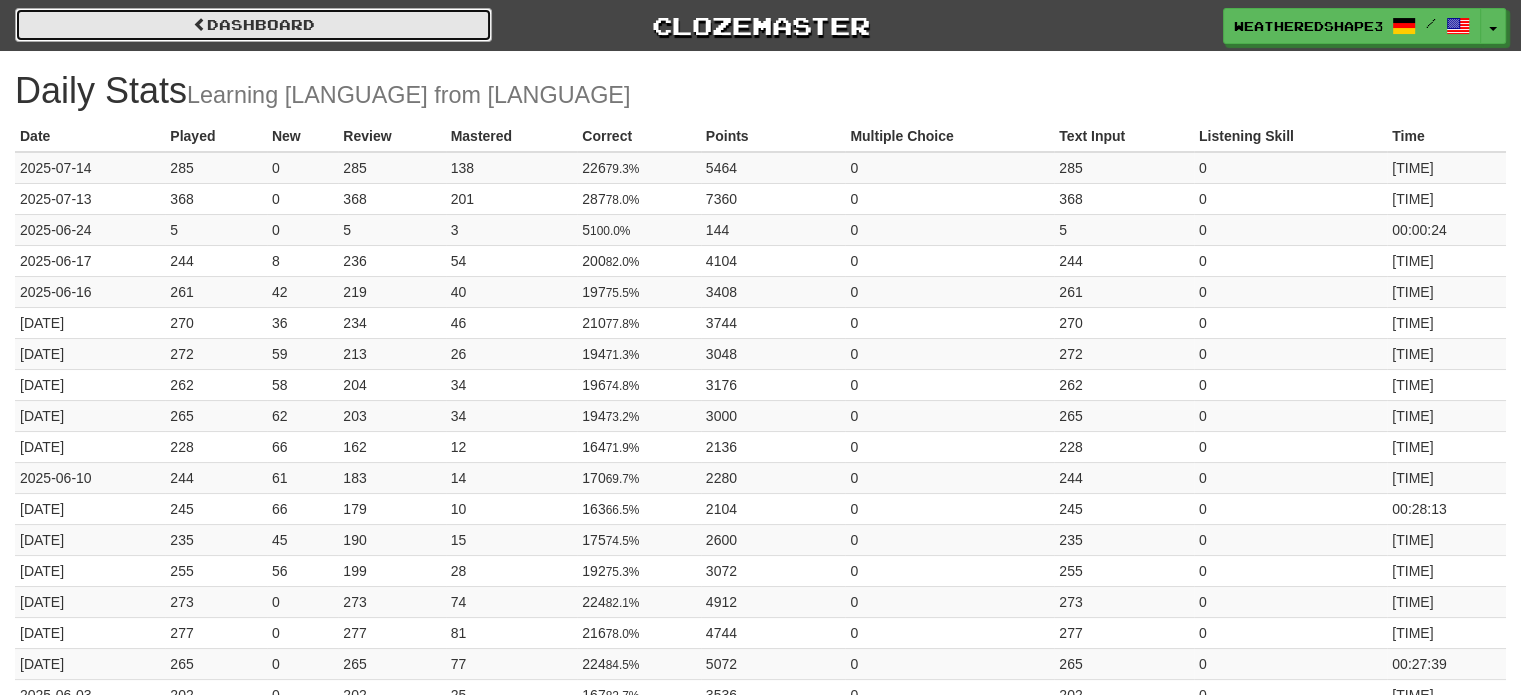 click on "Dashboard" at bounding box center (253, 25) 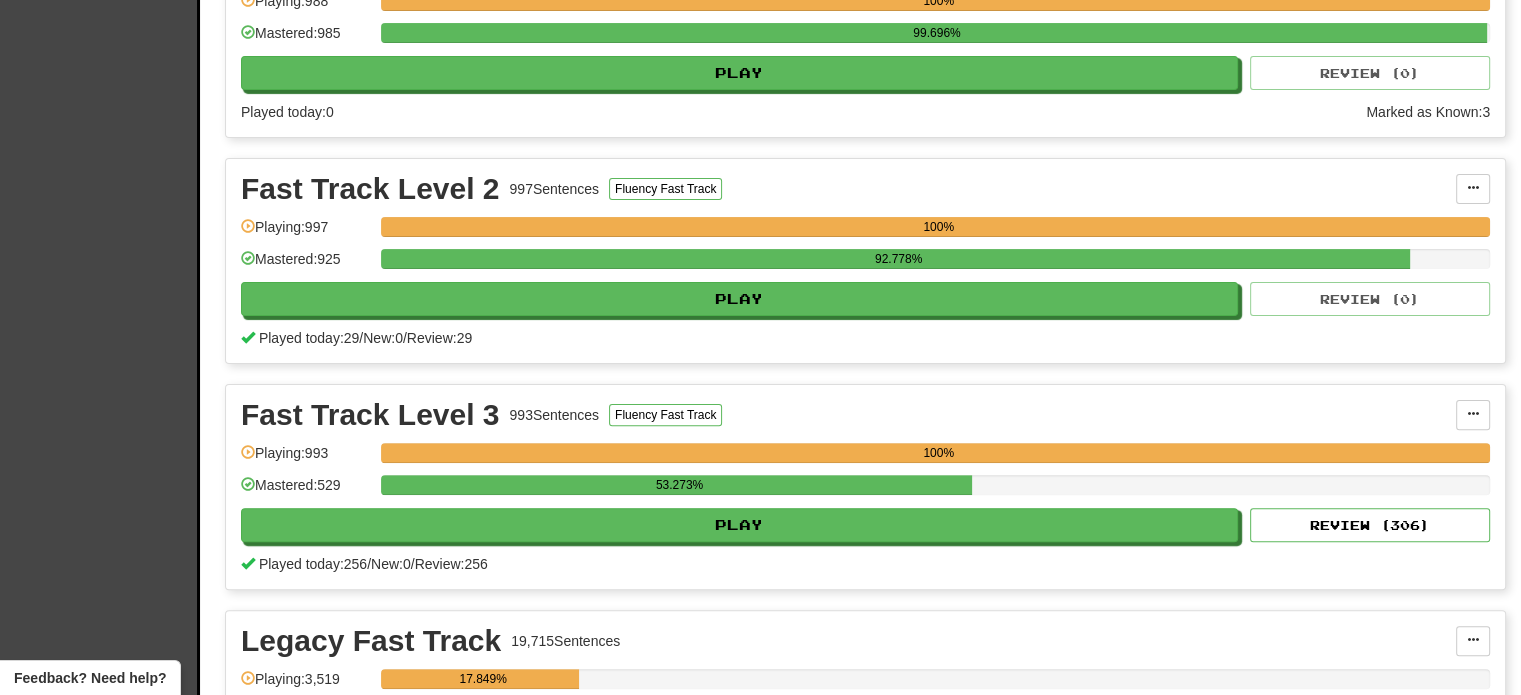scroll, scrollTop: 500, scrollLeft: 0, axis: vertical 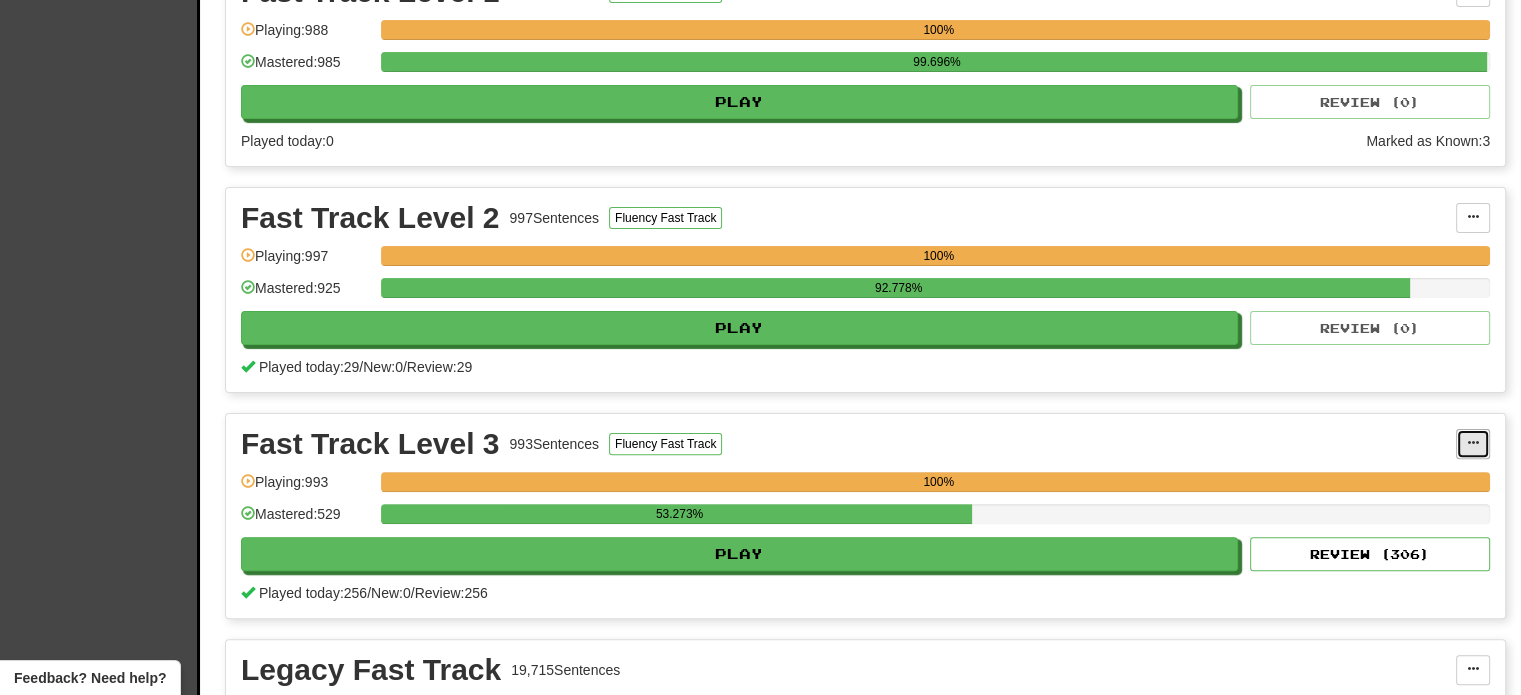 click at bounding box center [1473, 444] 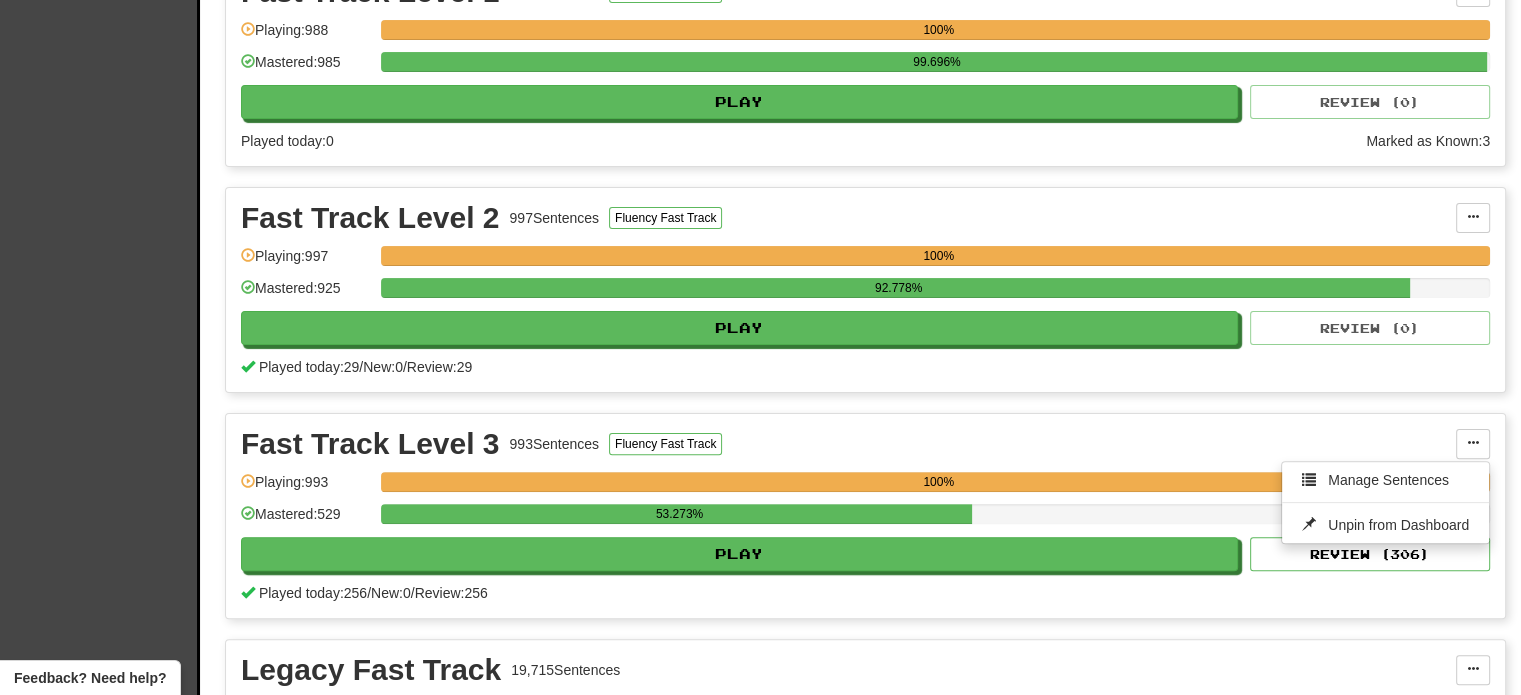 click on "Fast Track Level 3 993  Sentences Fluency Fast Track" at bounding box center (848, 444) 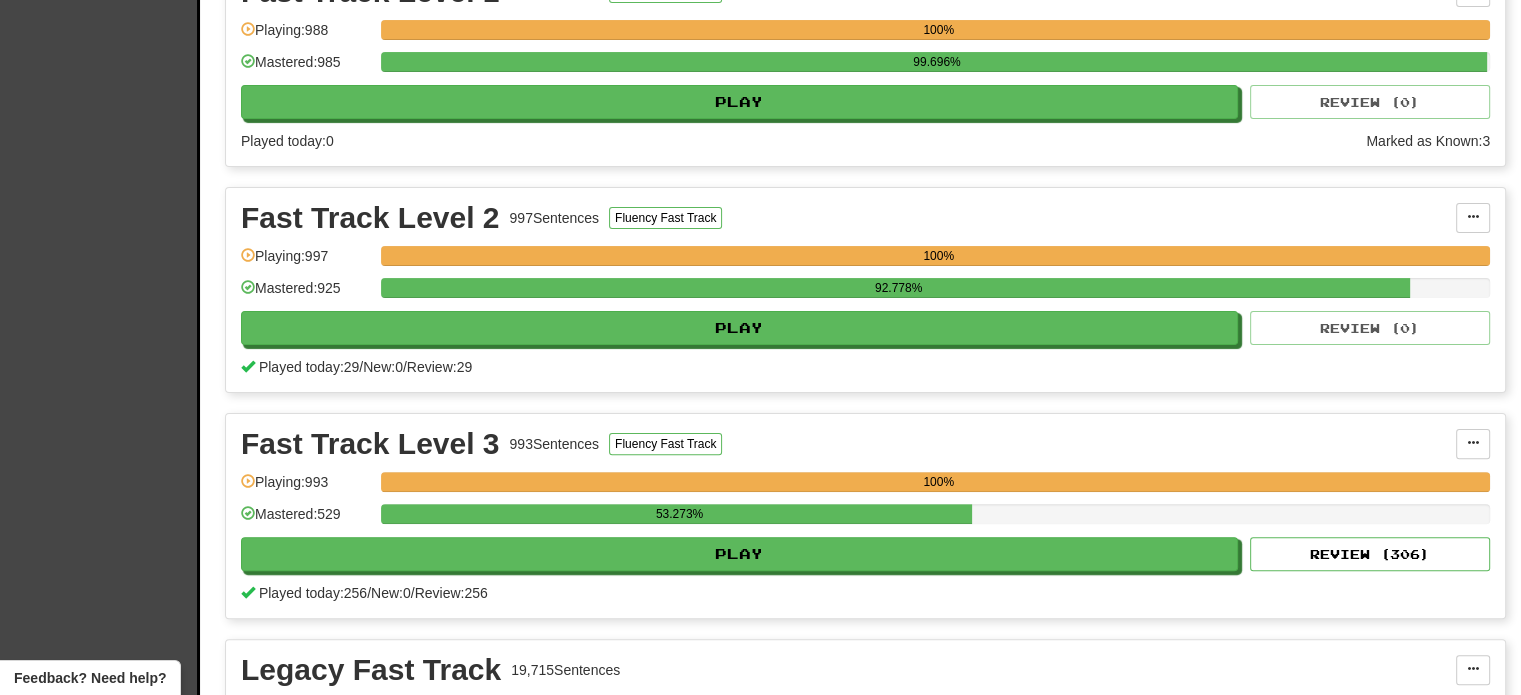 scroll, scrollTop: 200, scrollLeft: 0, axis: vertical 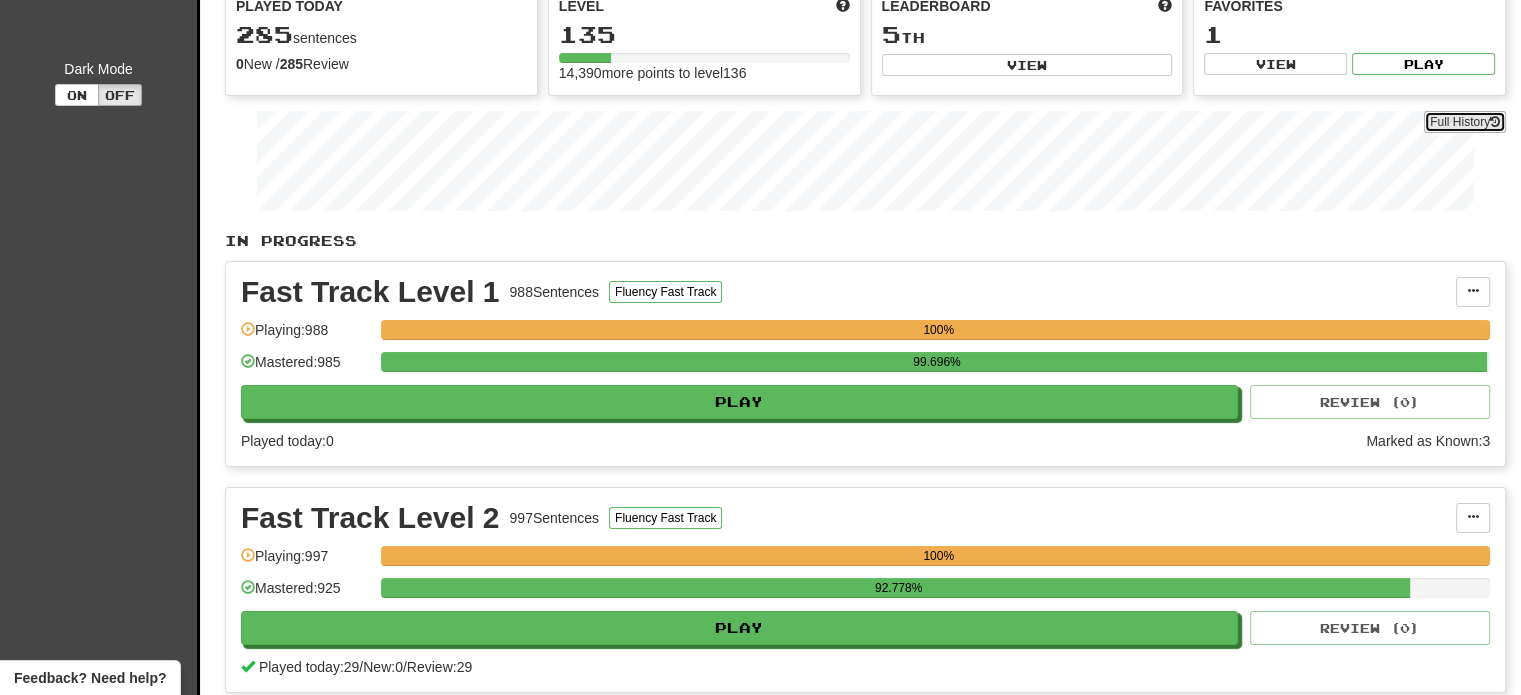 click on "Full History" at bounding box center [1465, 122] 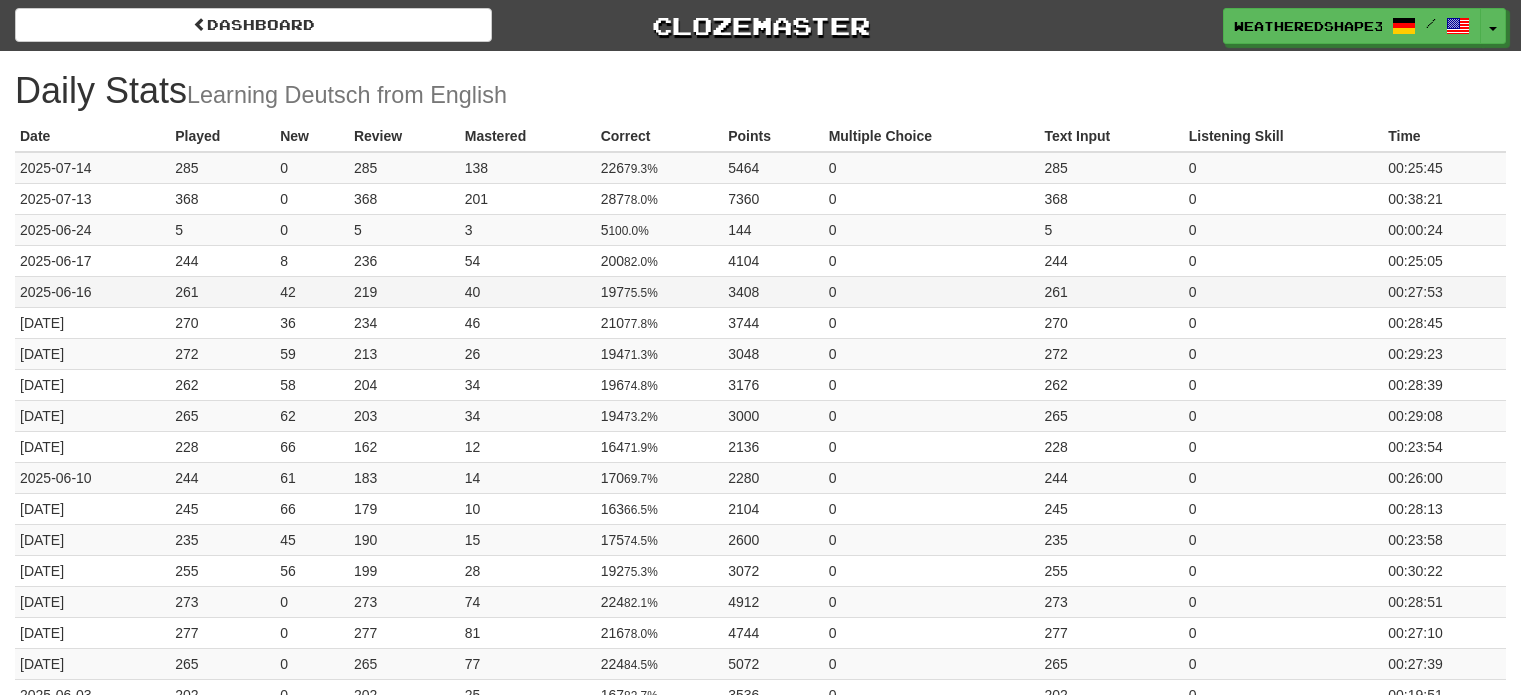 scroll, scrollTop: 0, scrollLeft: 0, axis: both 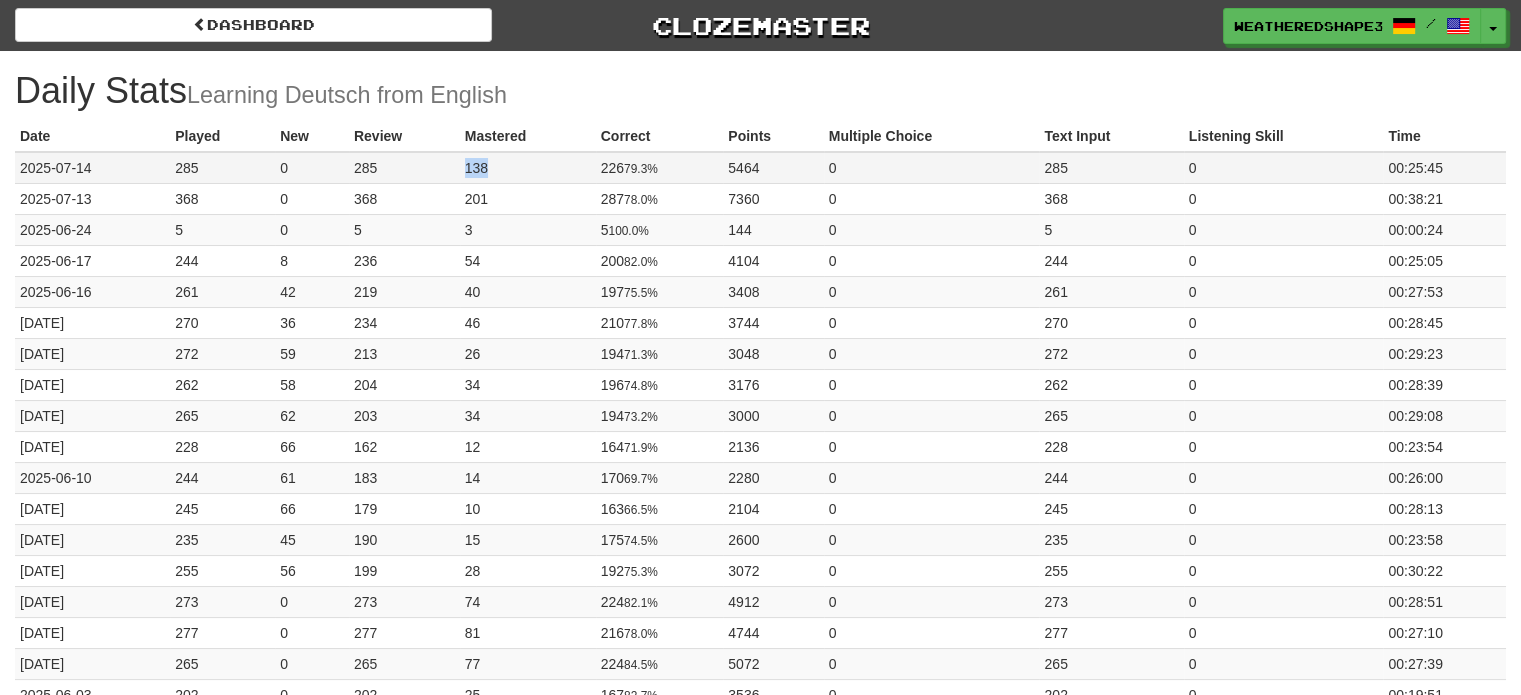 drag, startPoint x: 462, startPoint y: 171, endPoint x: 492, endPoint y: 172, distance: 30.016663 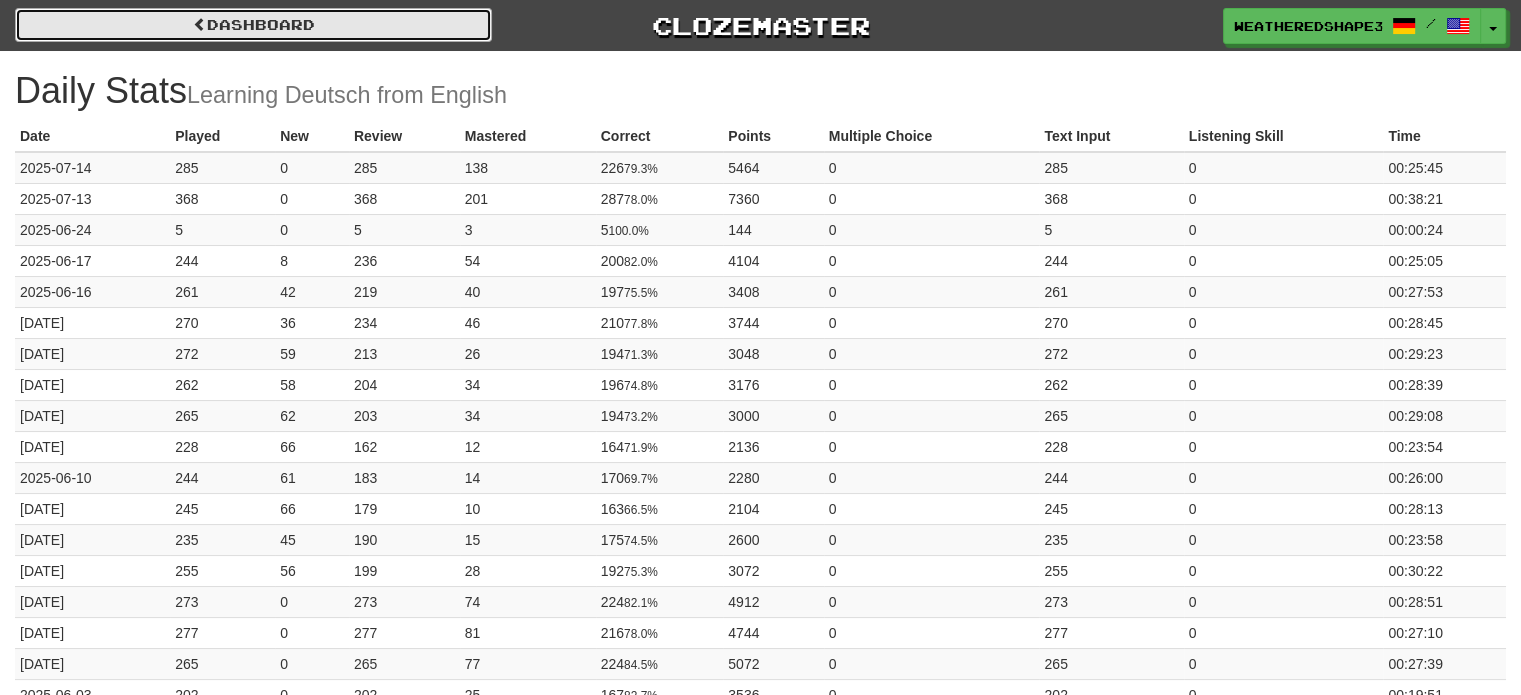 click on "Dashboard" at bounding box center (253, 25) 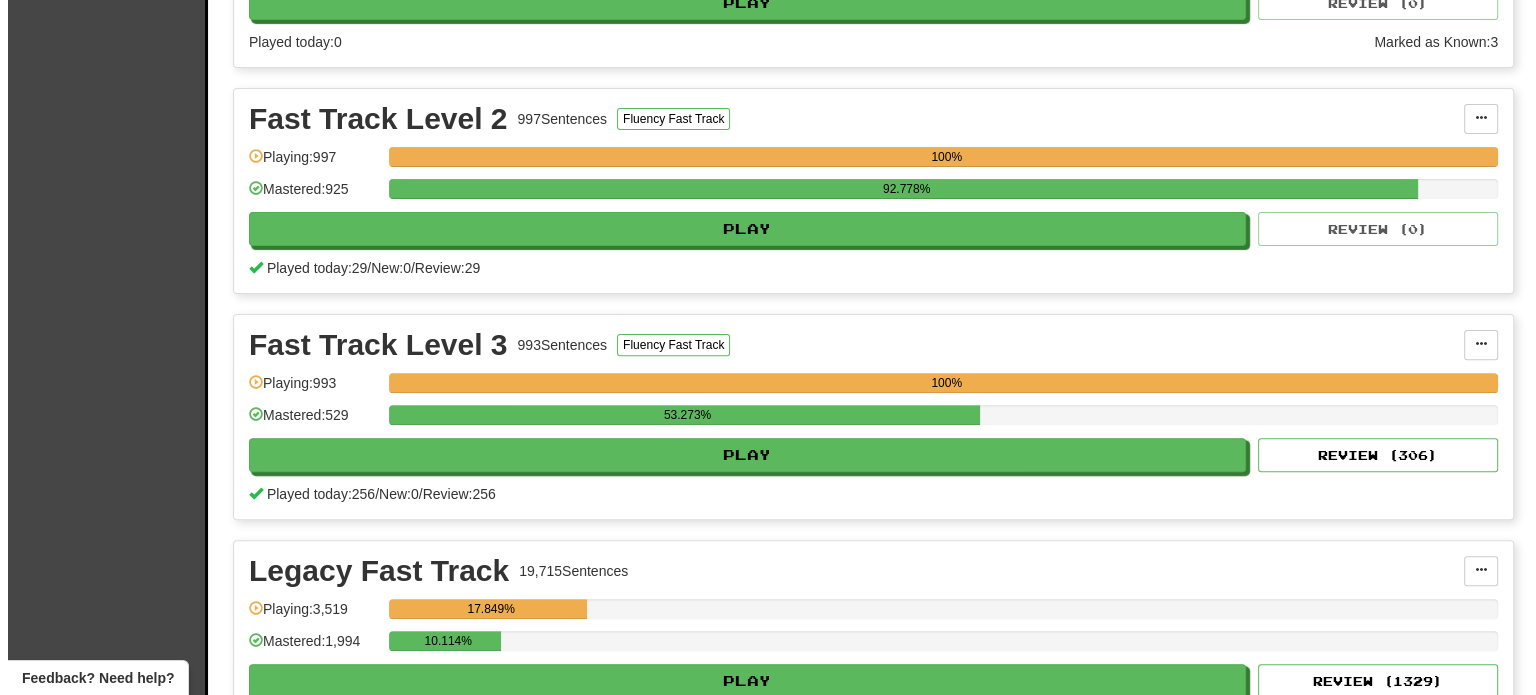 scroll, scrollTop: 600, scrollLeft: 0, axis: vertical 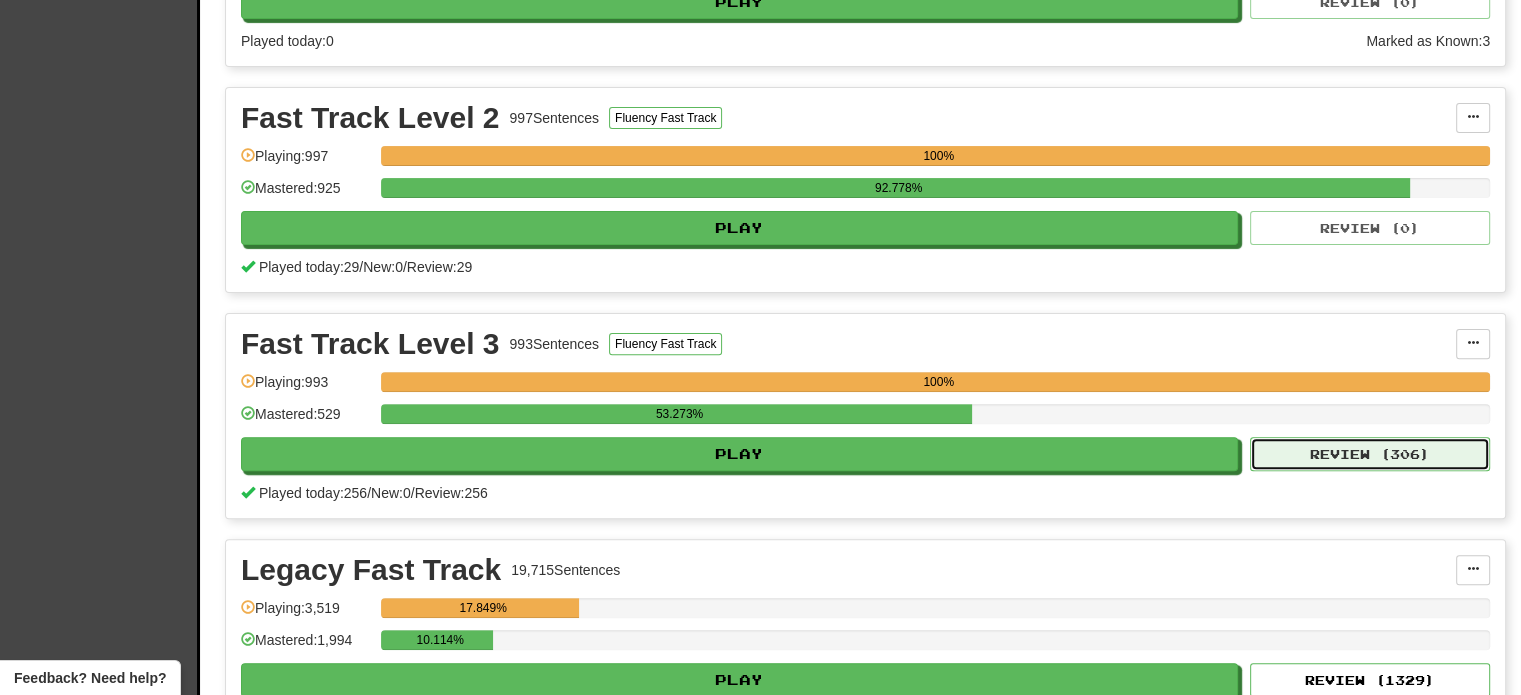 click on "Review ( 306 )" at bounding box center (1370, 454) 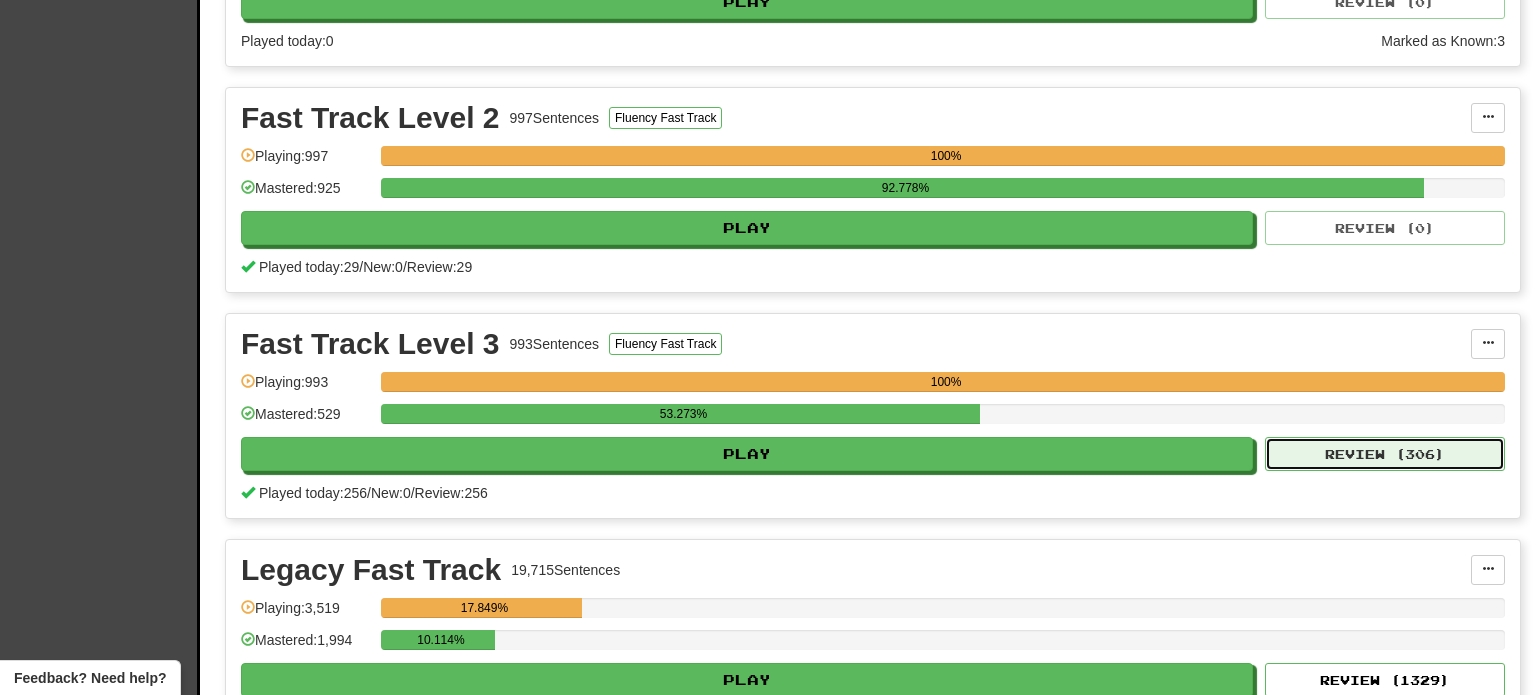 select on "**" 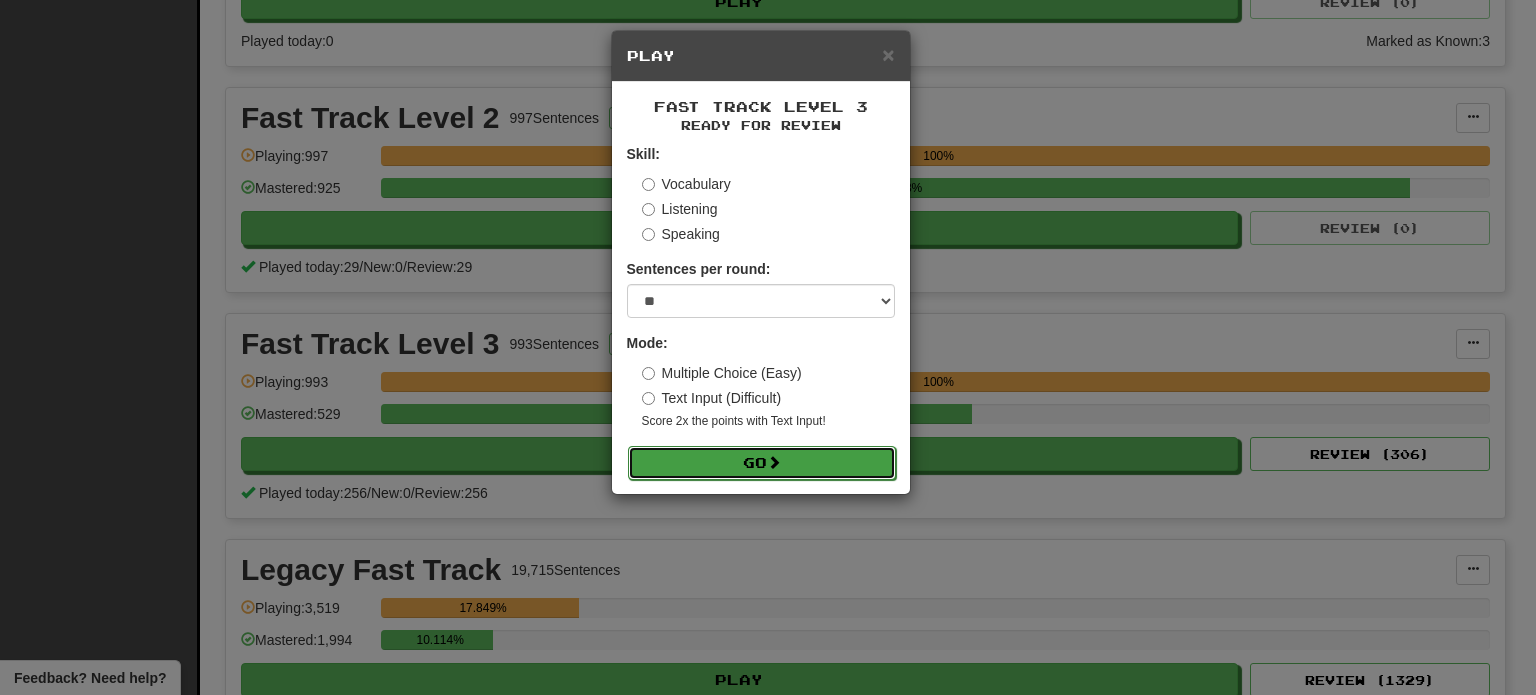 click on "Go" at bounding box center (762, 463) 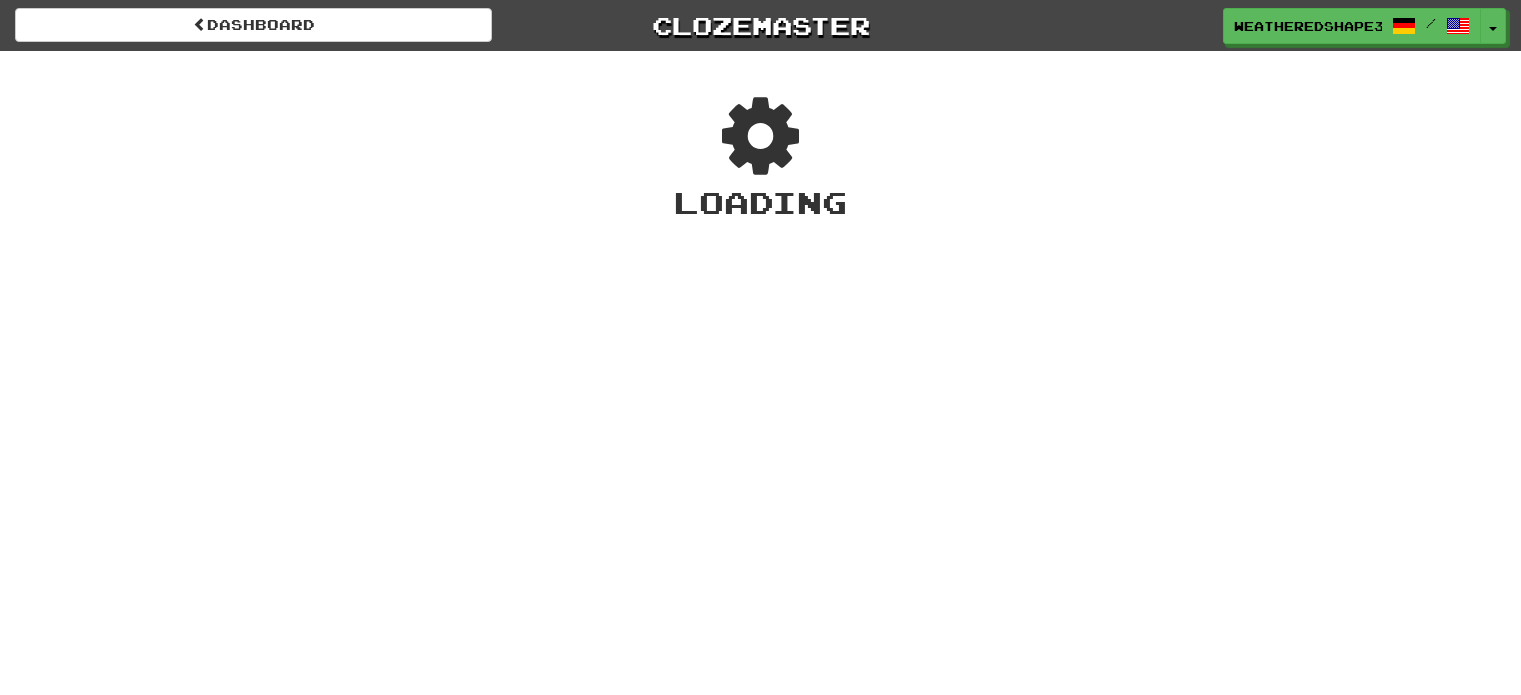 scroll, scrollTop: 0, scrollLeft: 0, axis: both 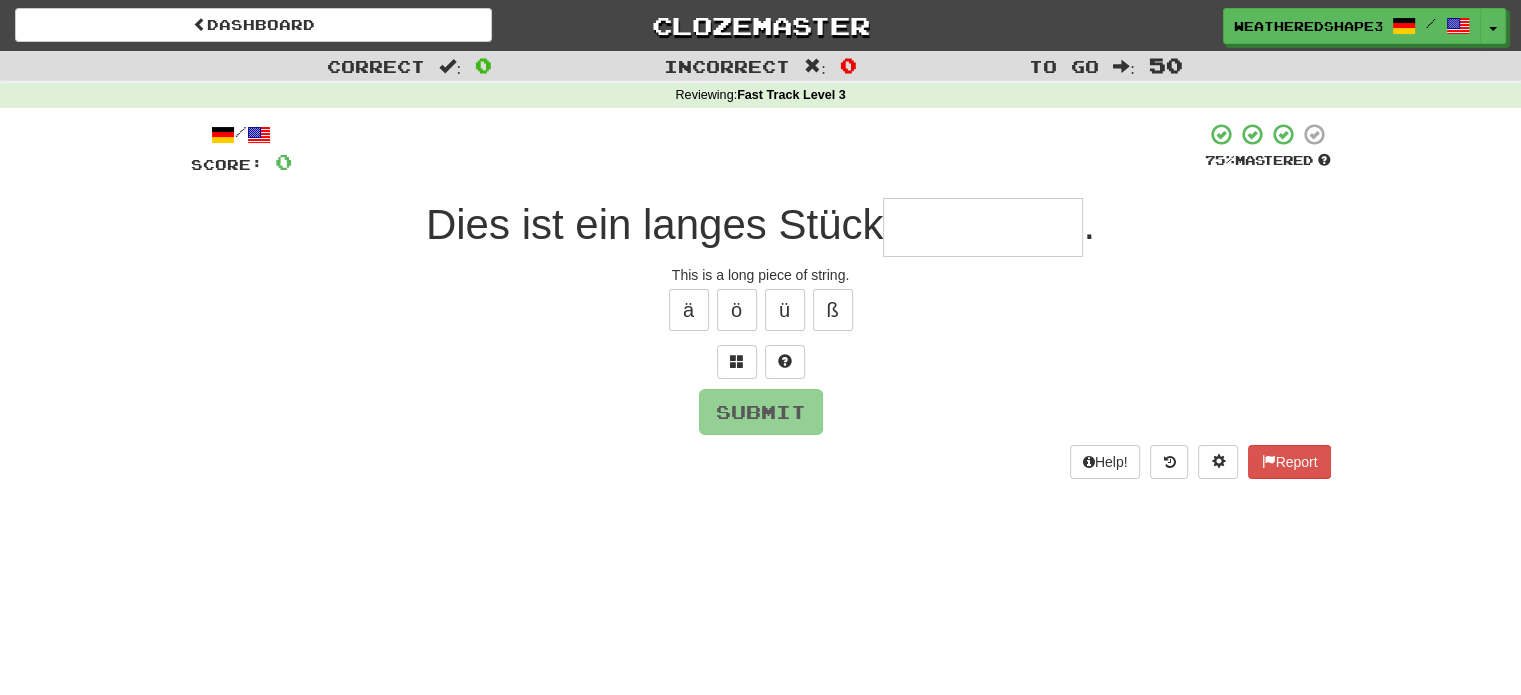 type on "*" 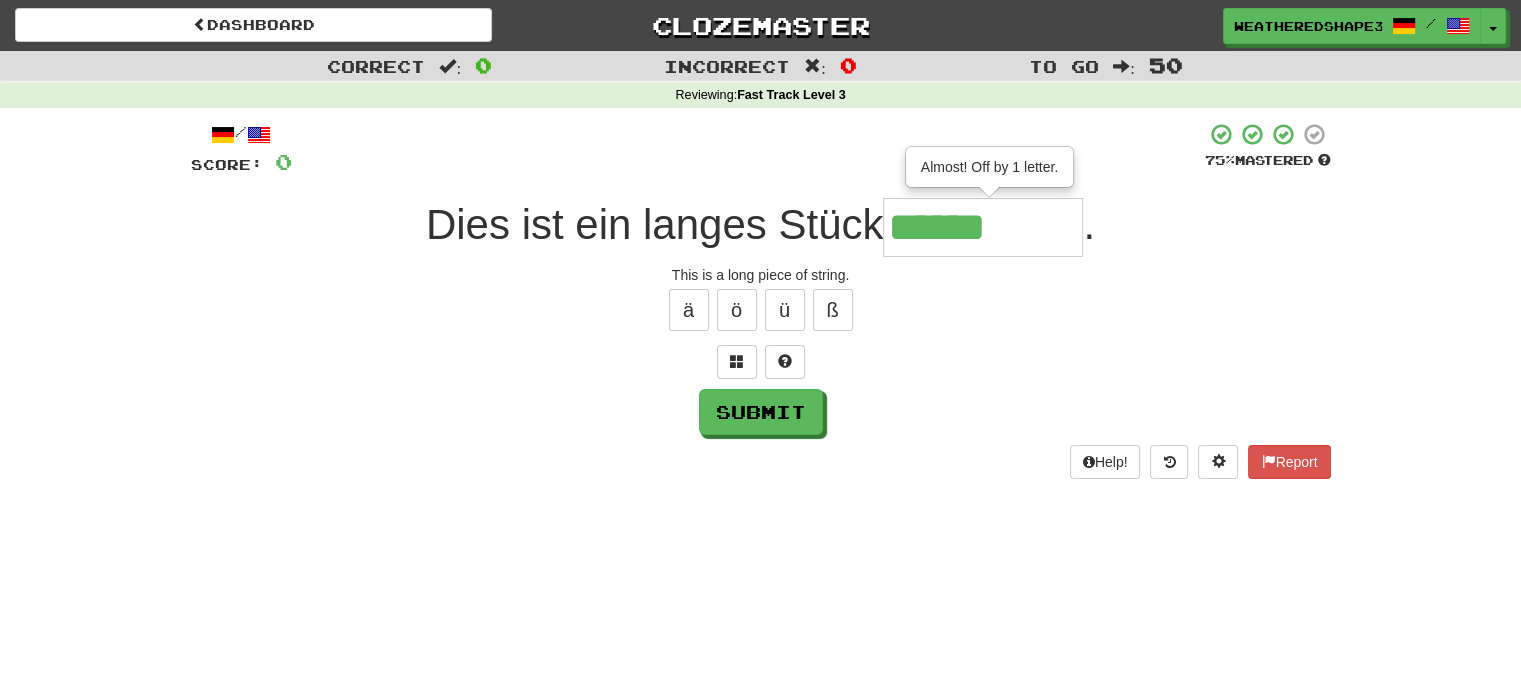 type on "******" 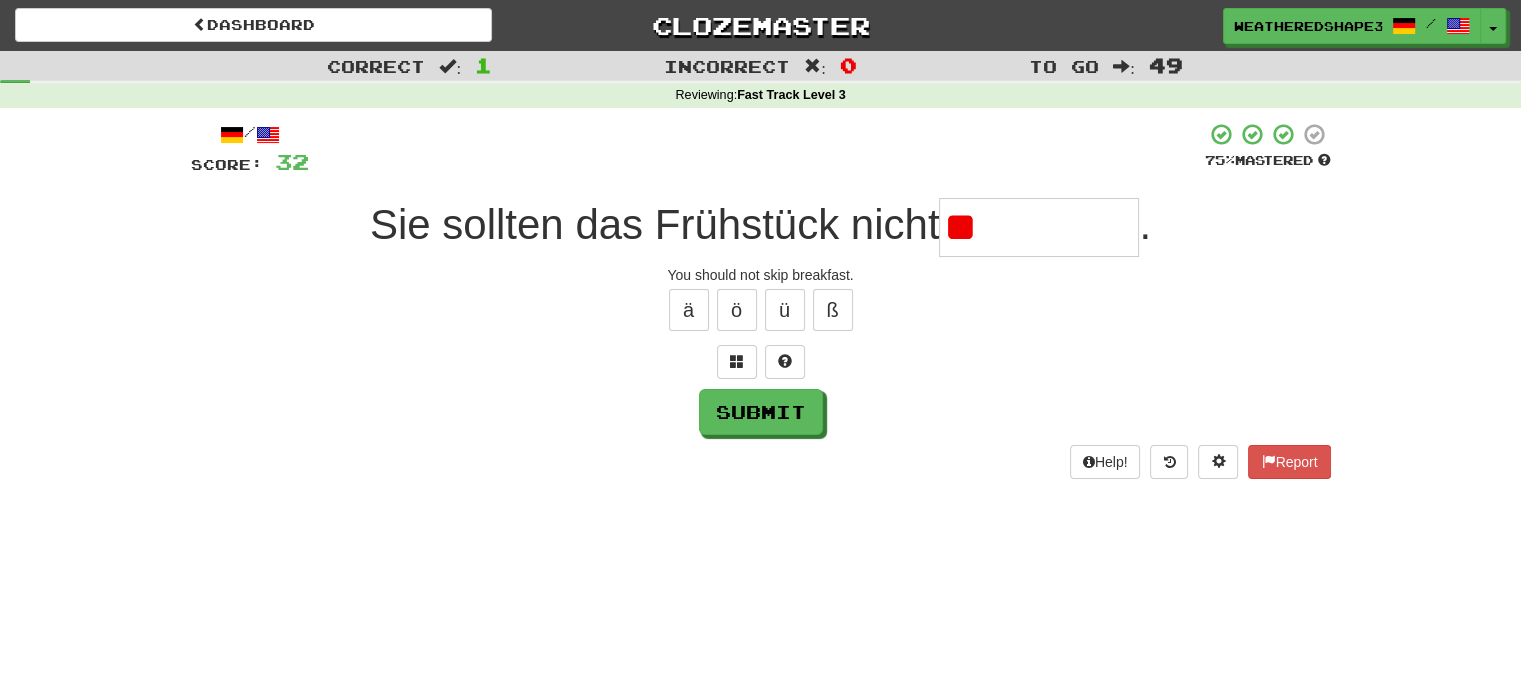 type on "*" 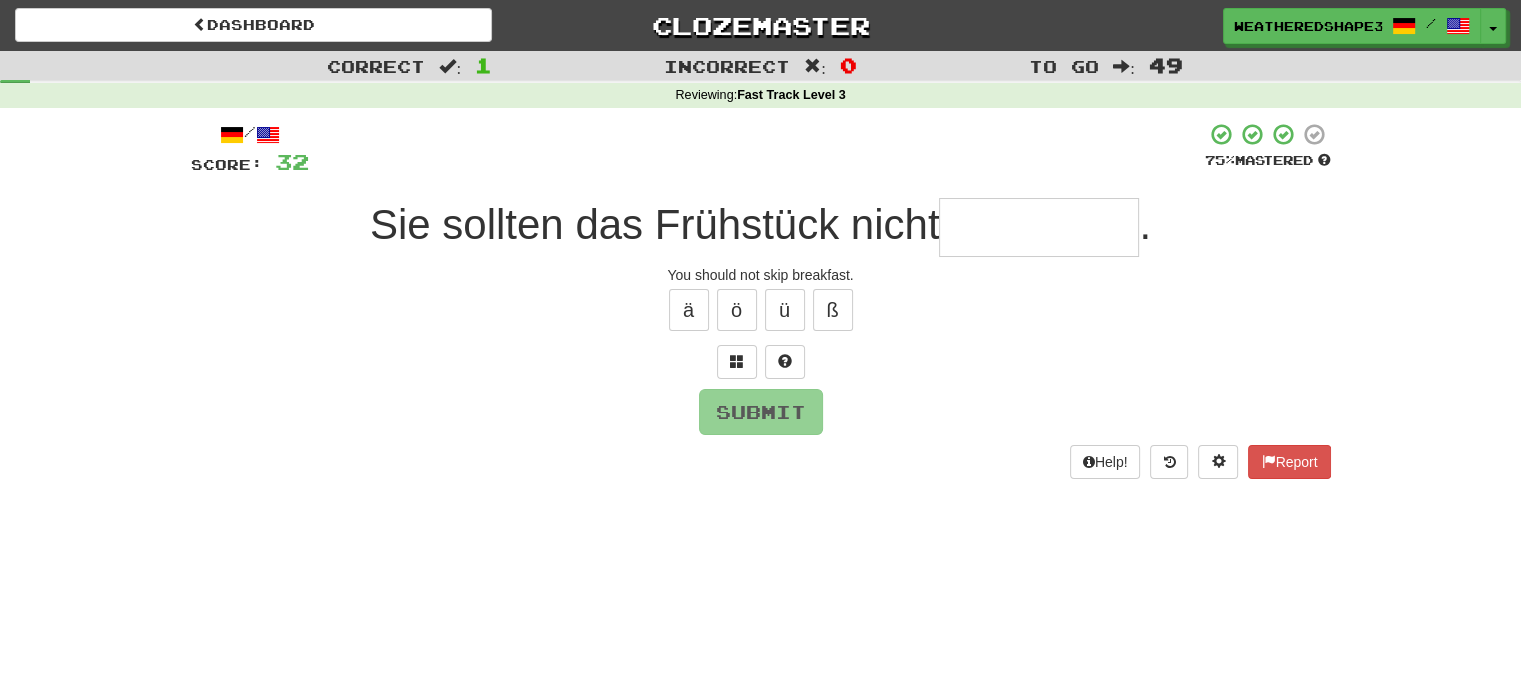 type on "*" 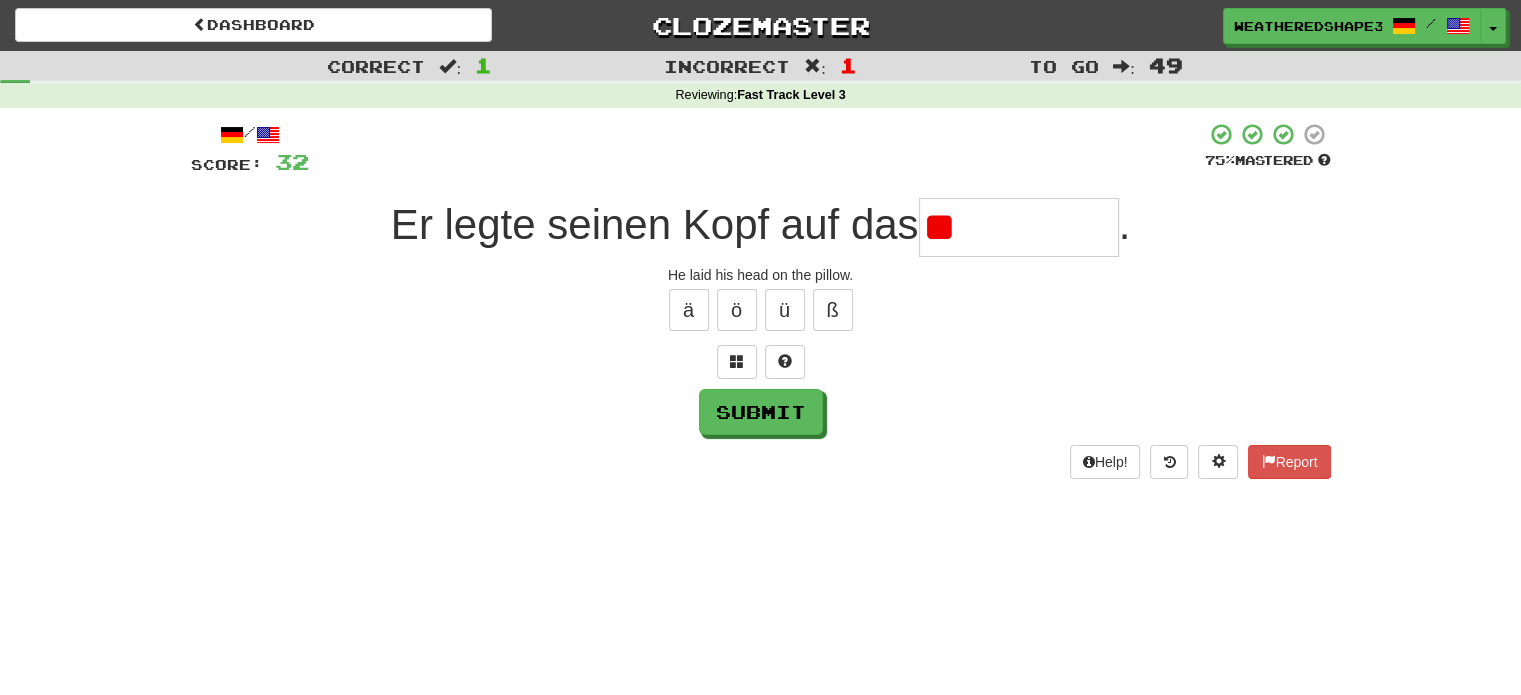 type on "*" 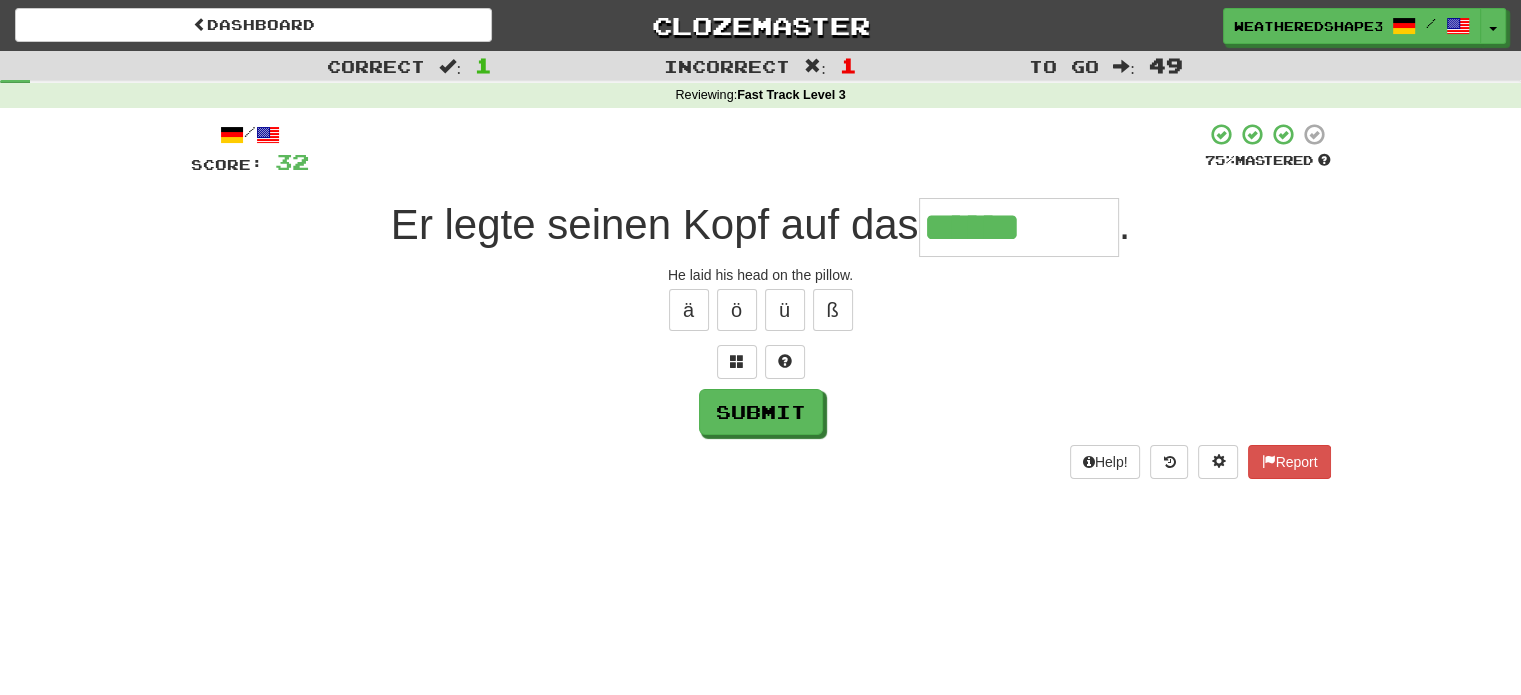 type on "******" 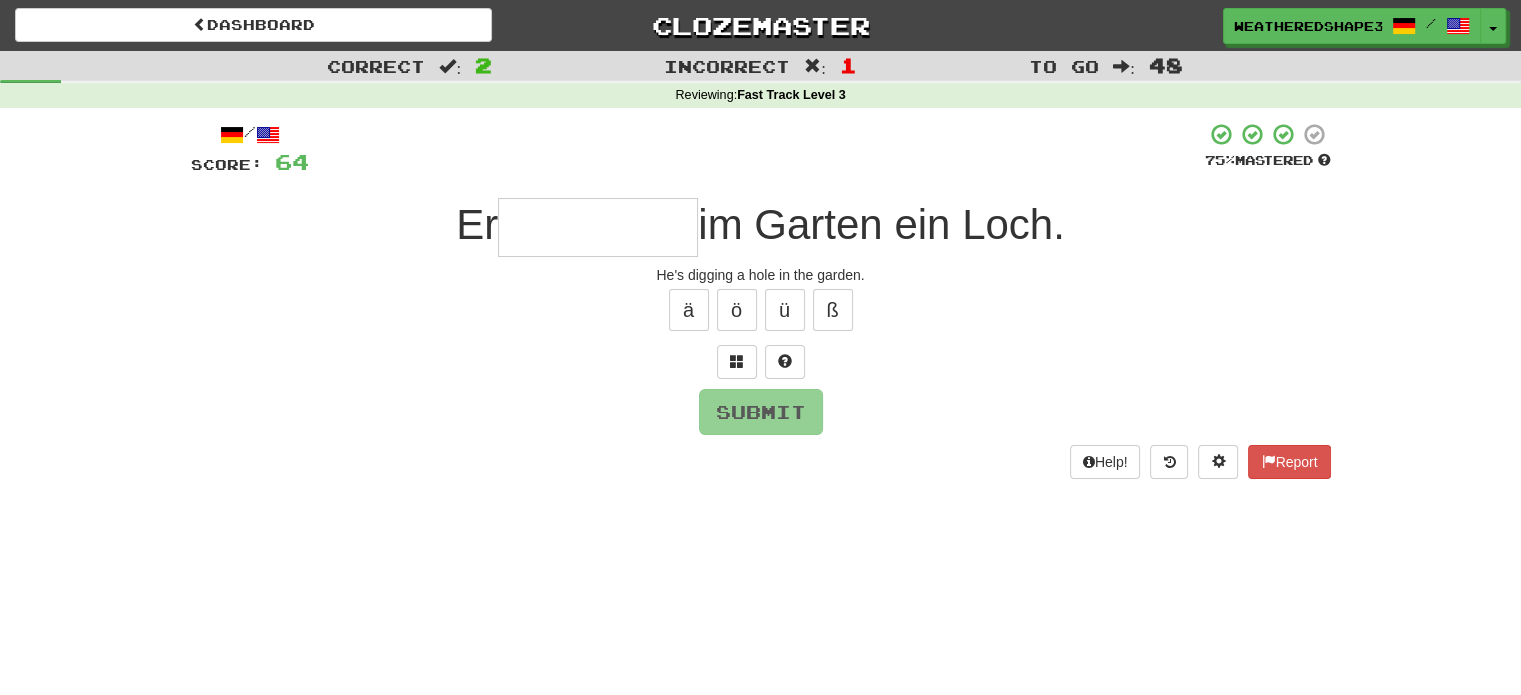 type on "*" 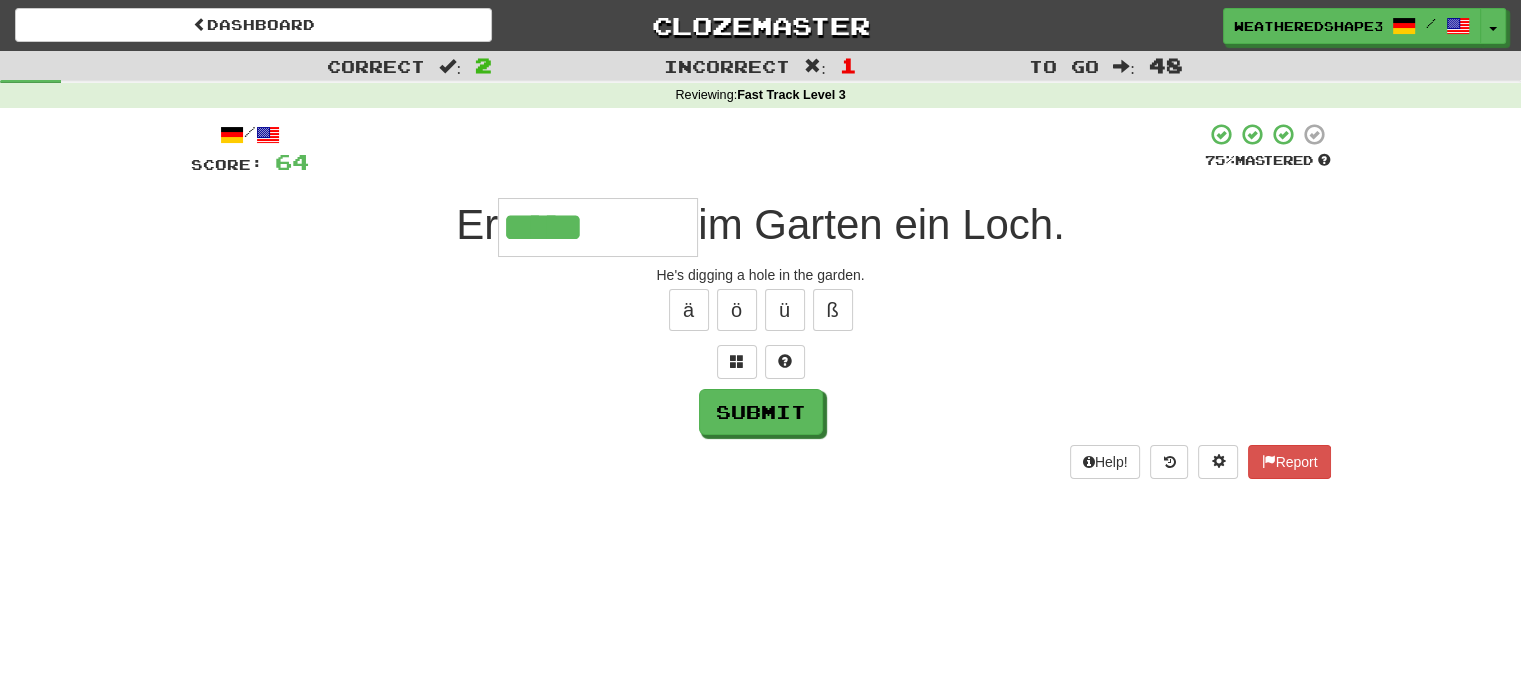 type on "*****" 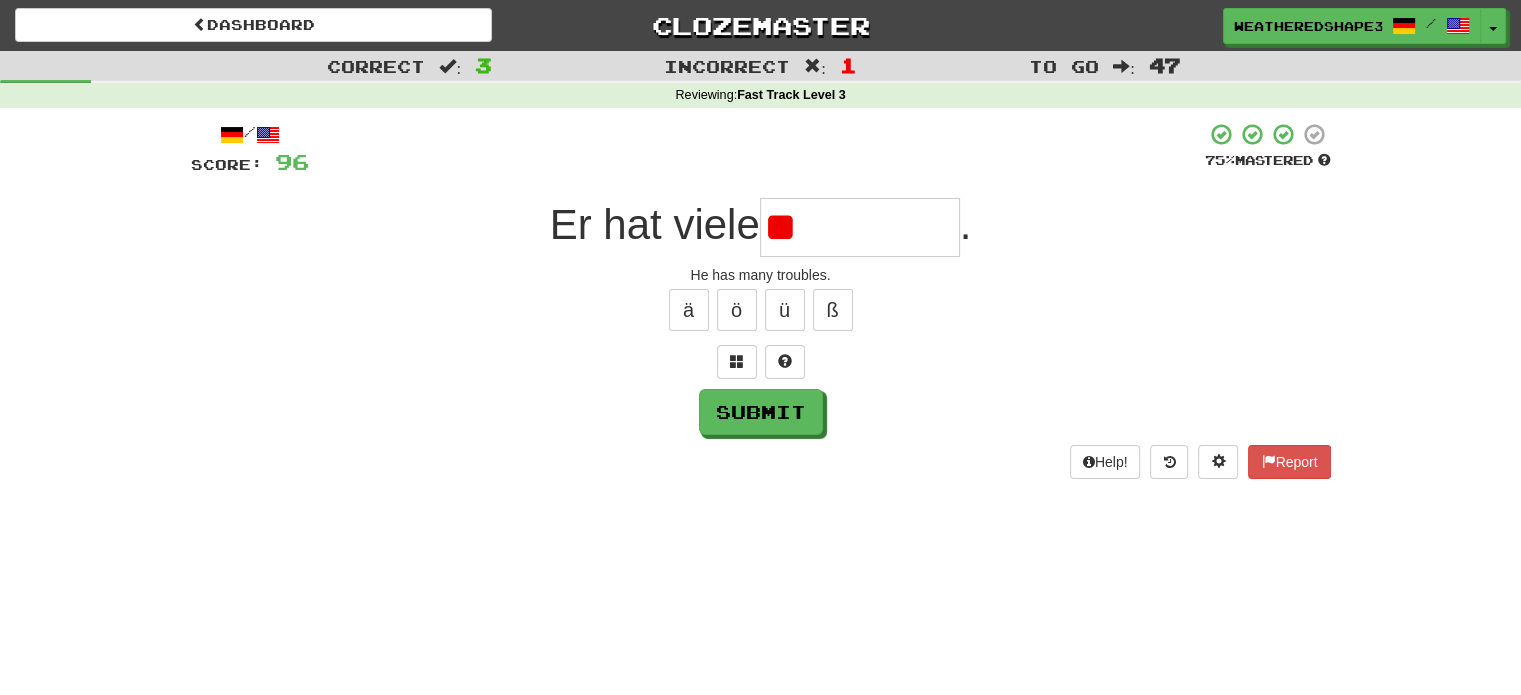 type on "*" 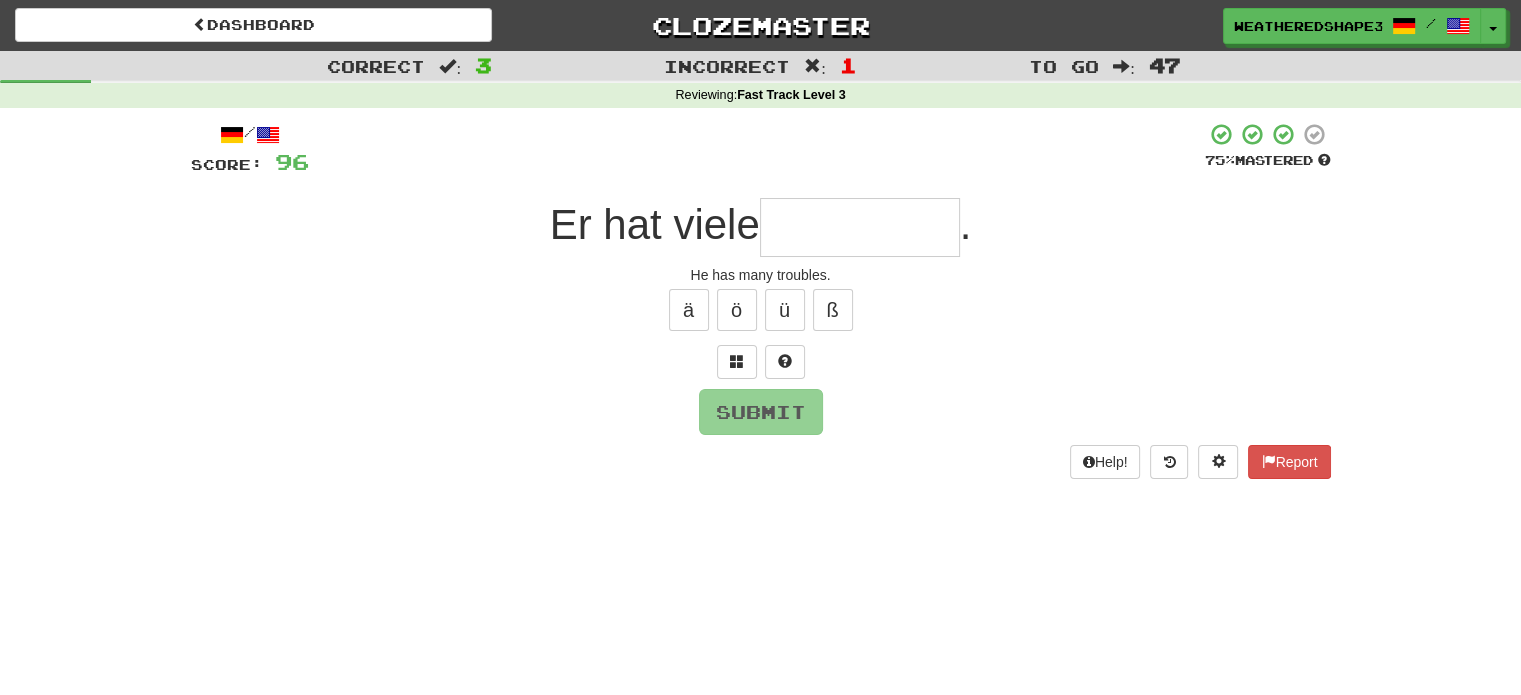 type on "*" 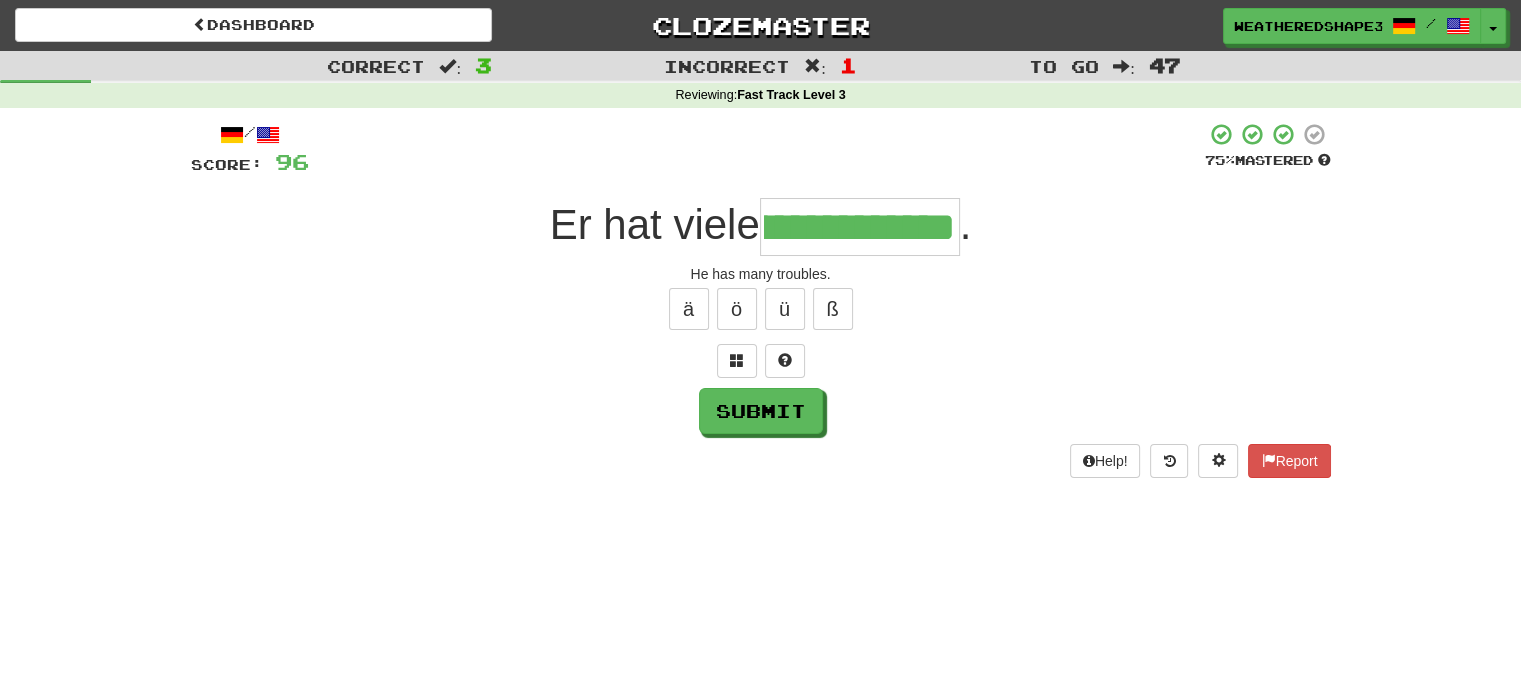 scroll, scrollTop: 0, scrollLeft: 94, axis: horizontal 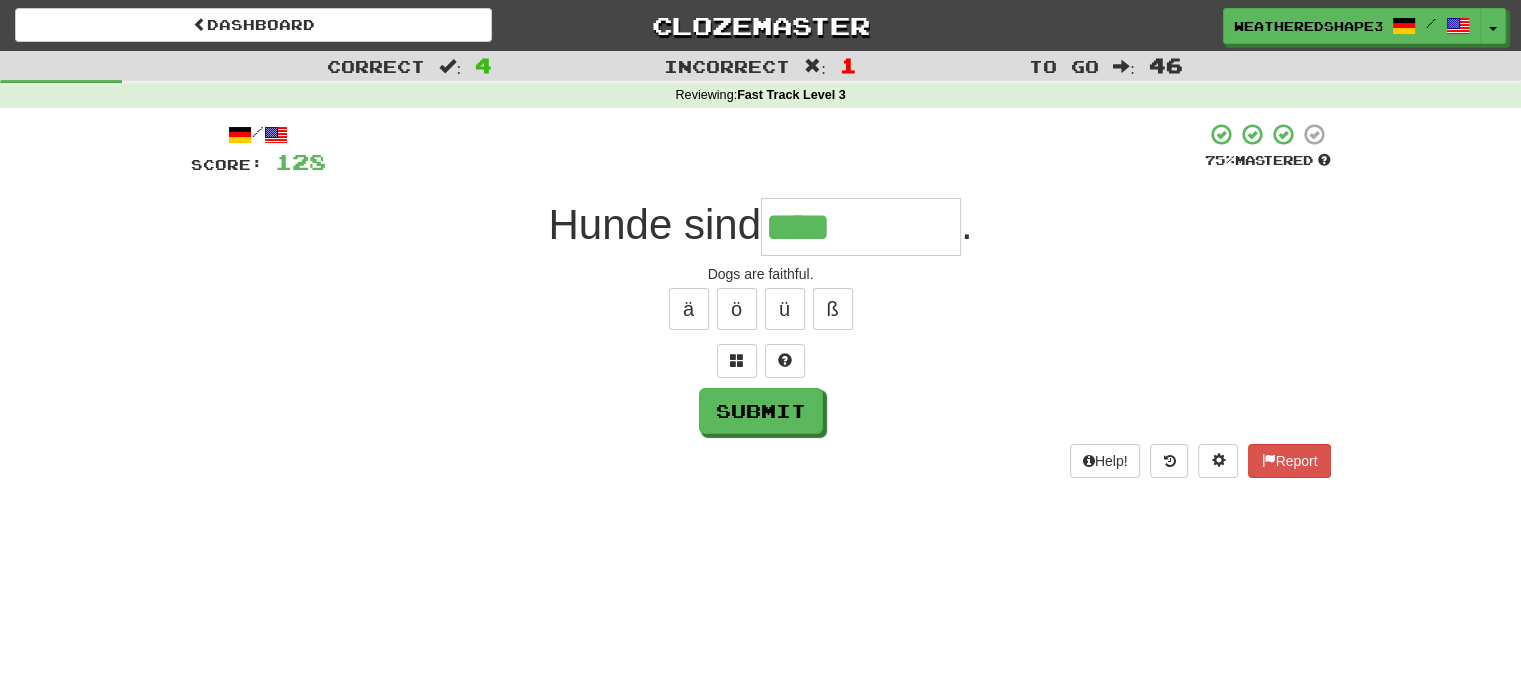 type on "****" 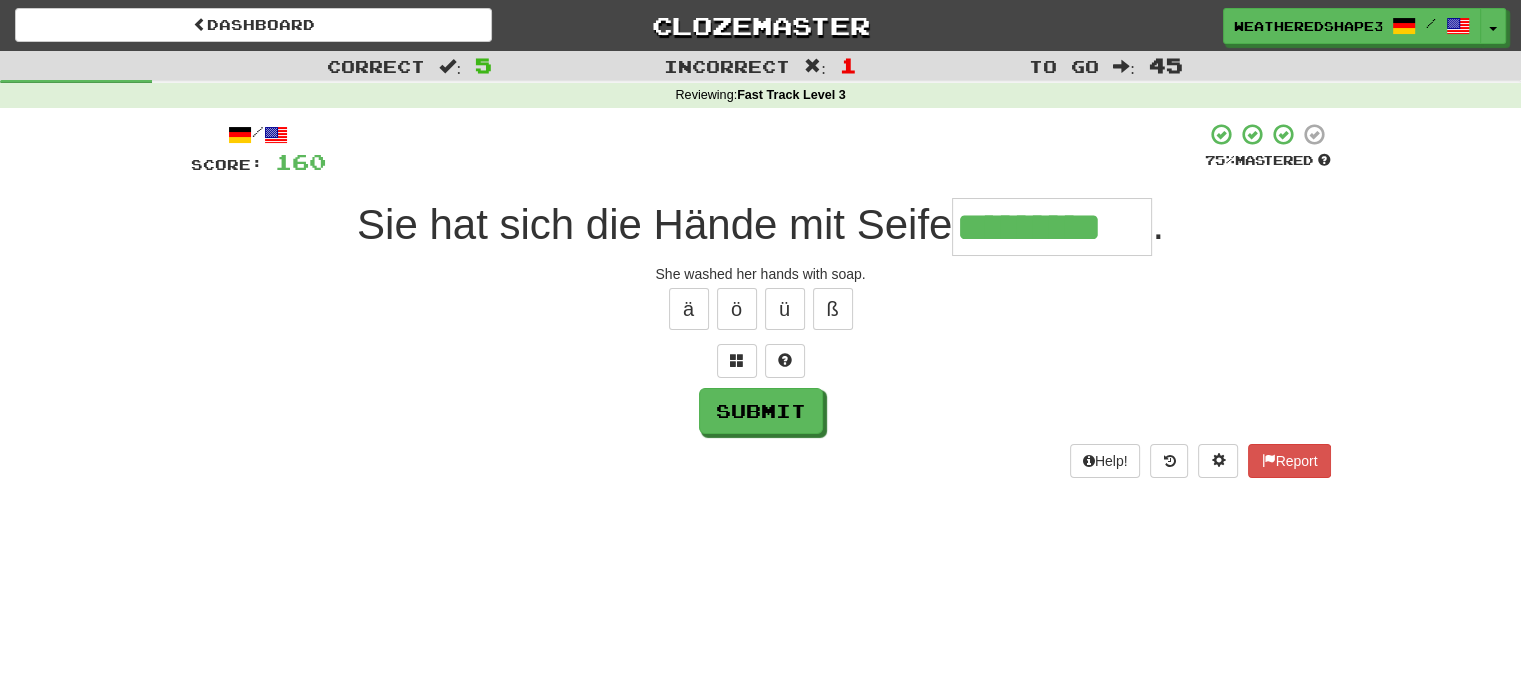 scroll, scrollTop: 0, scrollLeft: 20, axis: horizontal 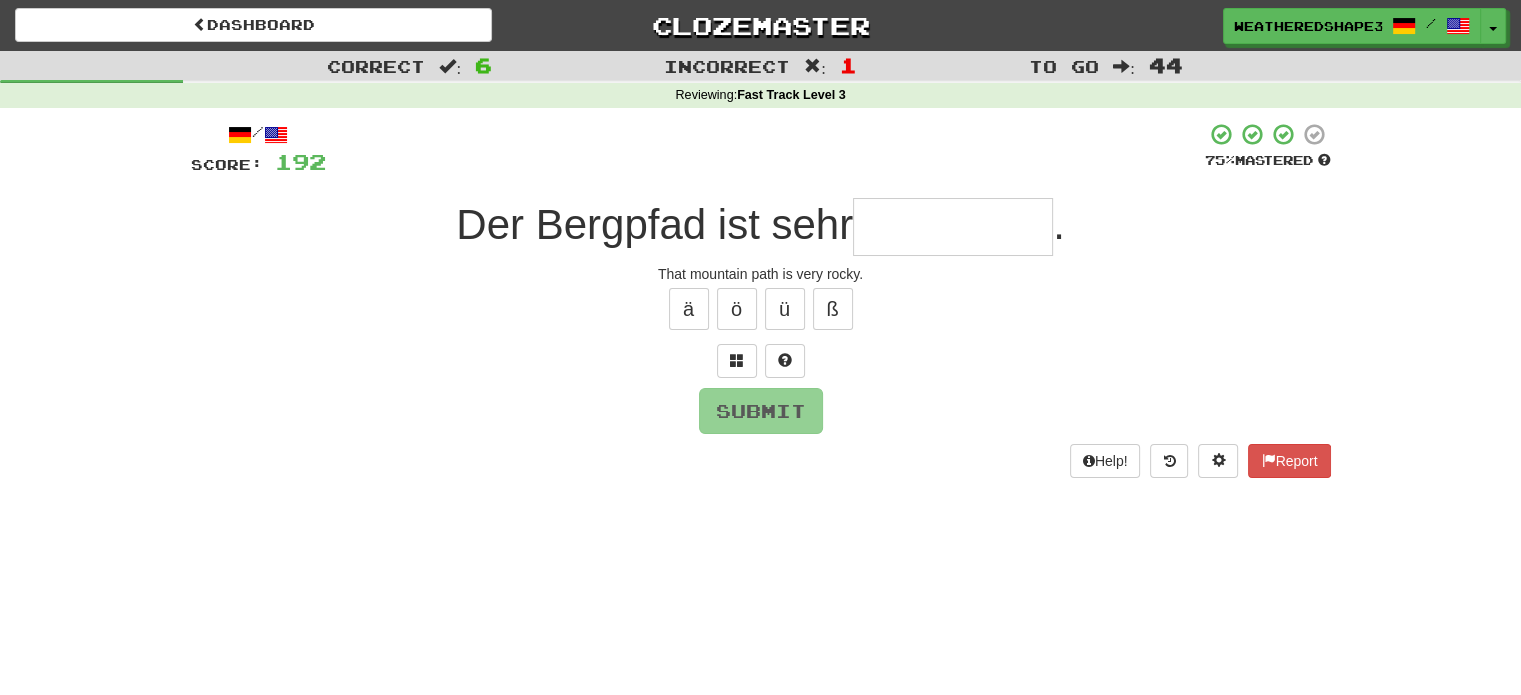 type on "*" 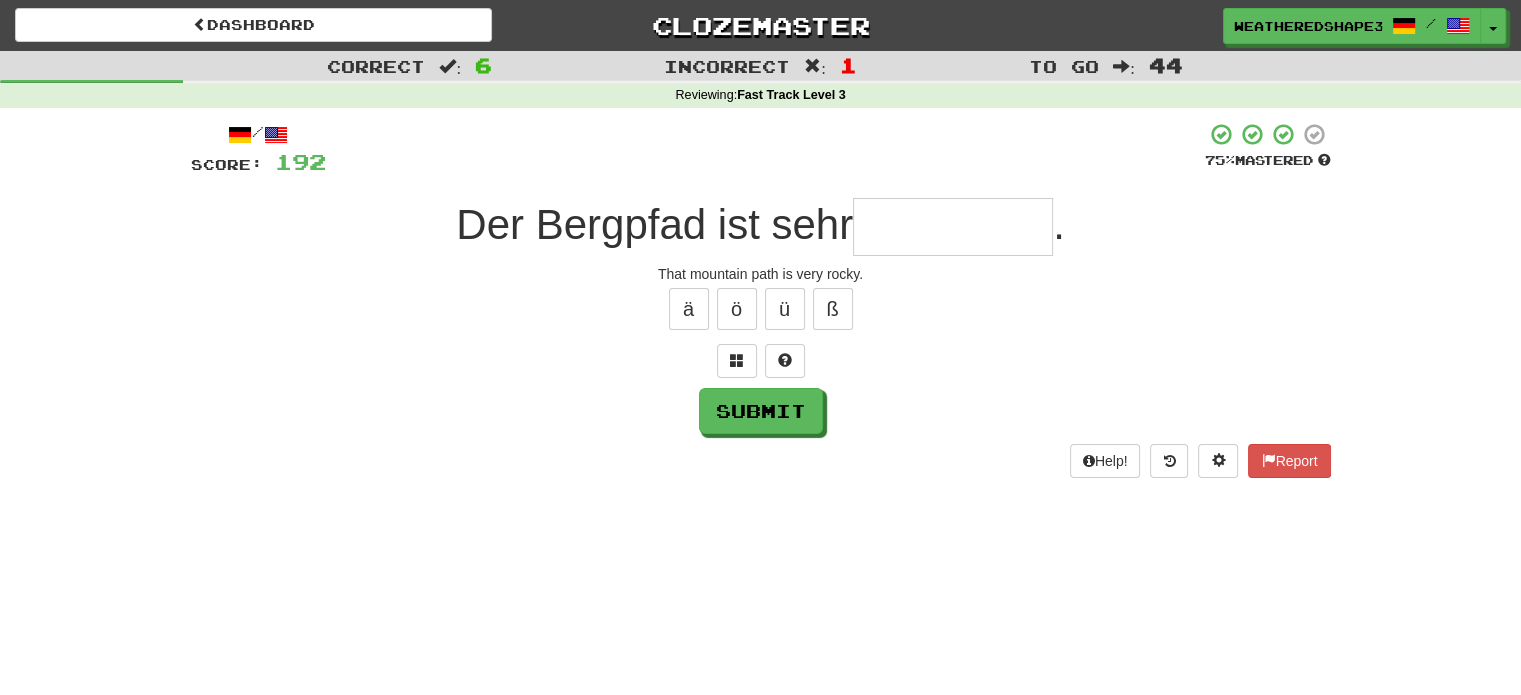 type on "*" 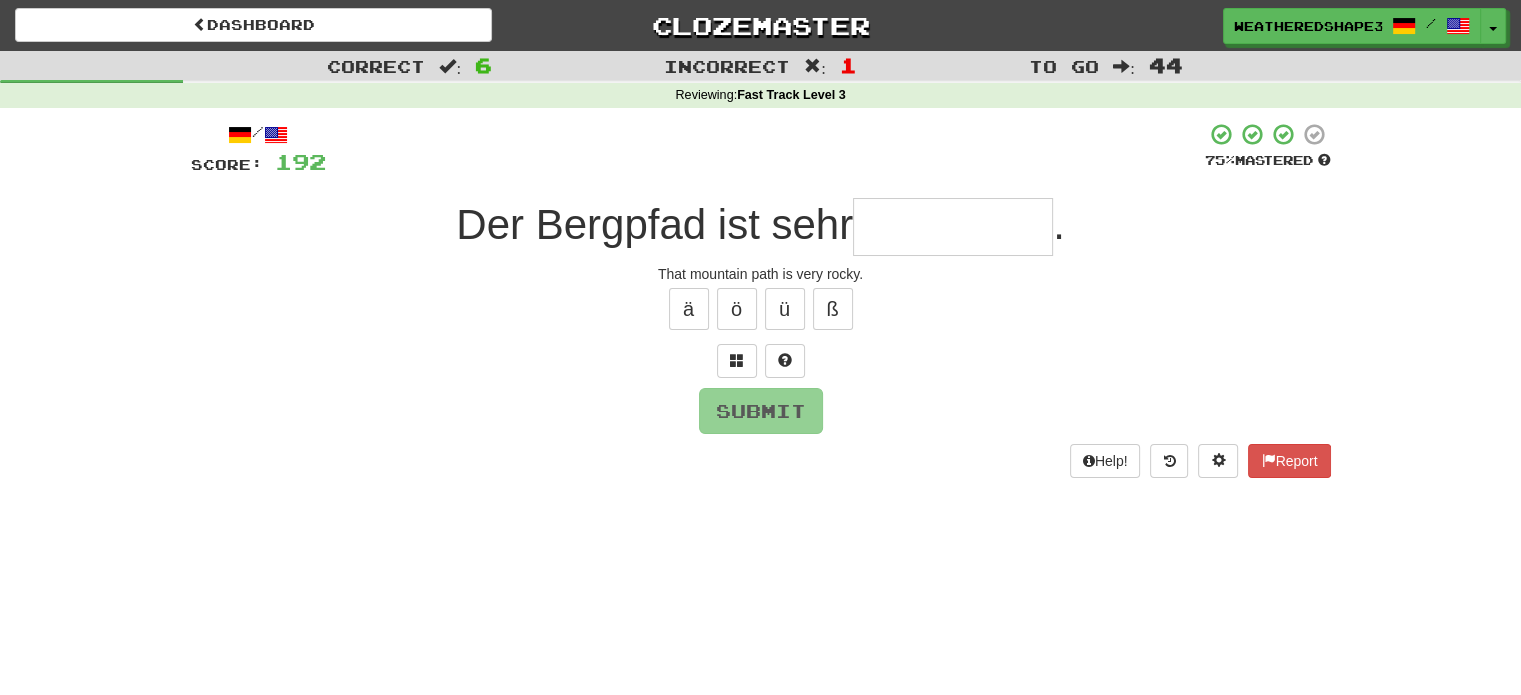 type on "******" 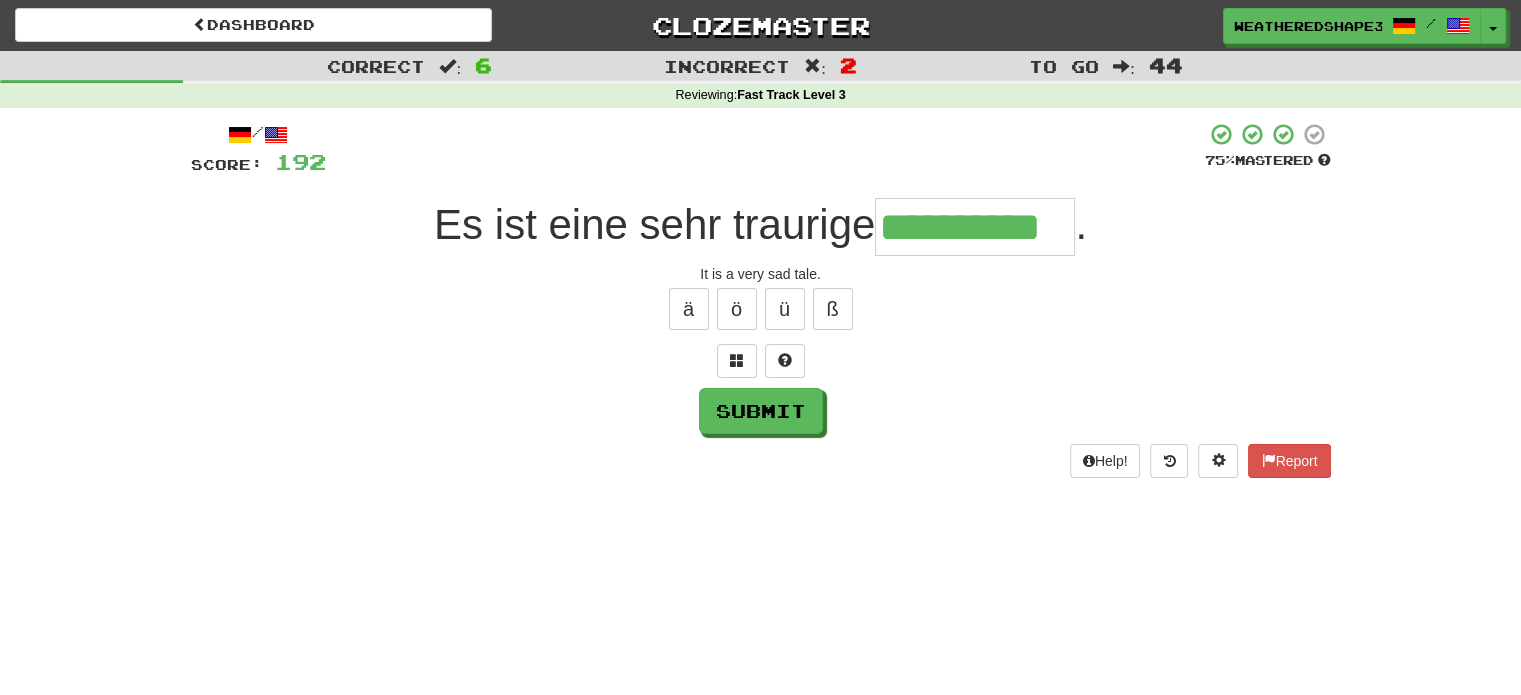 scroll, scrollTop: 0, scrollLeft: 0, axis: both 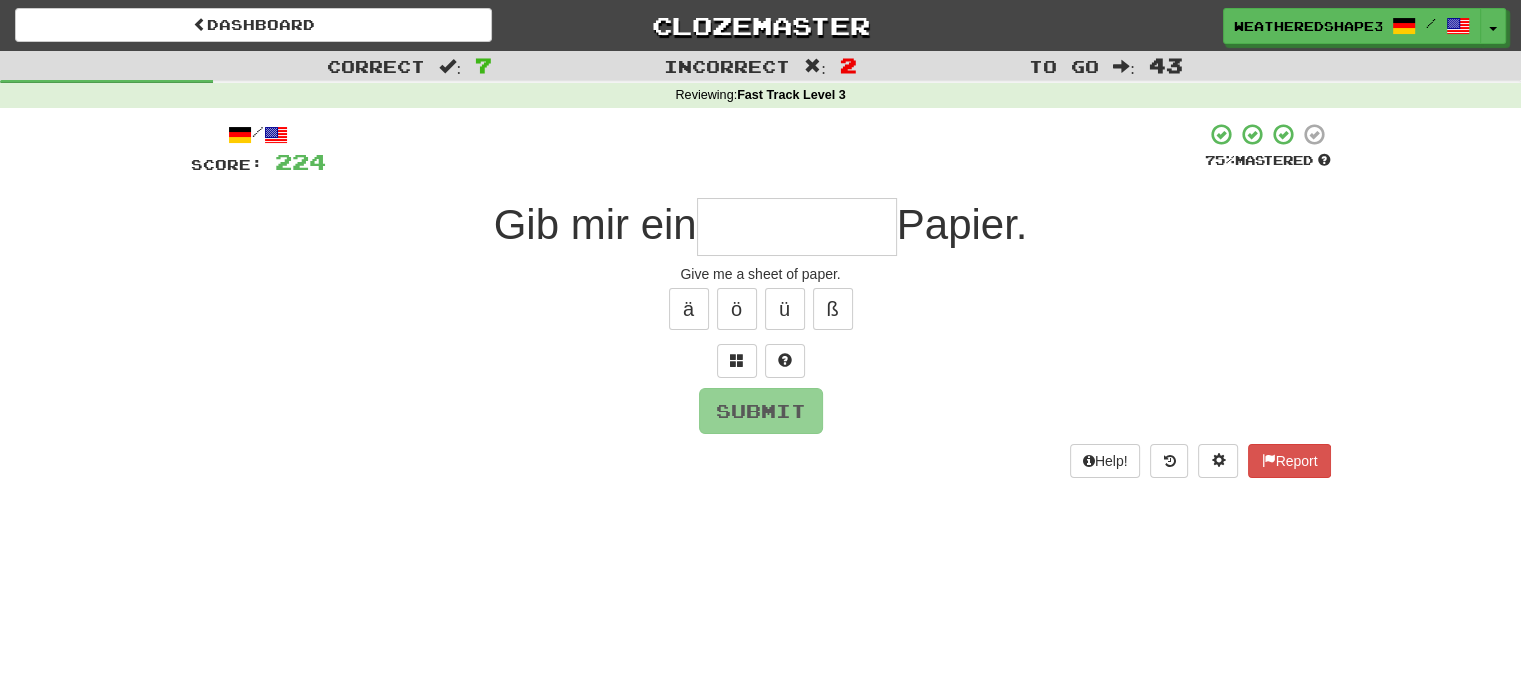 type on "*" 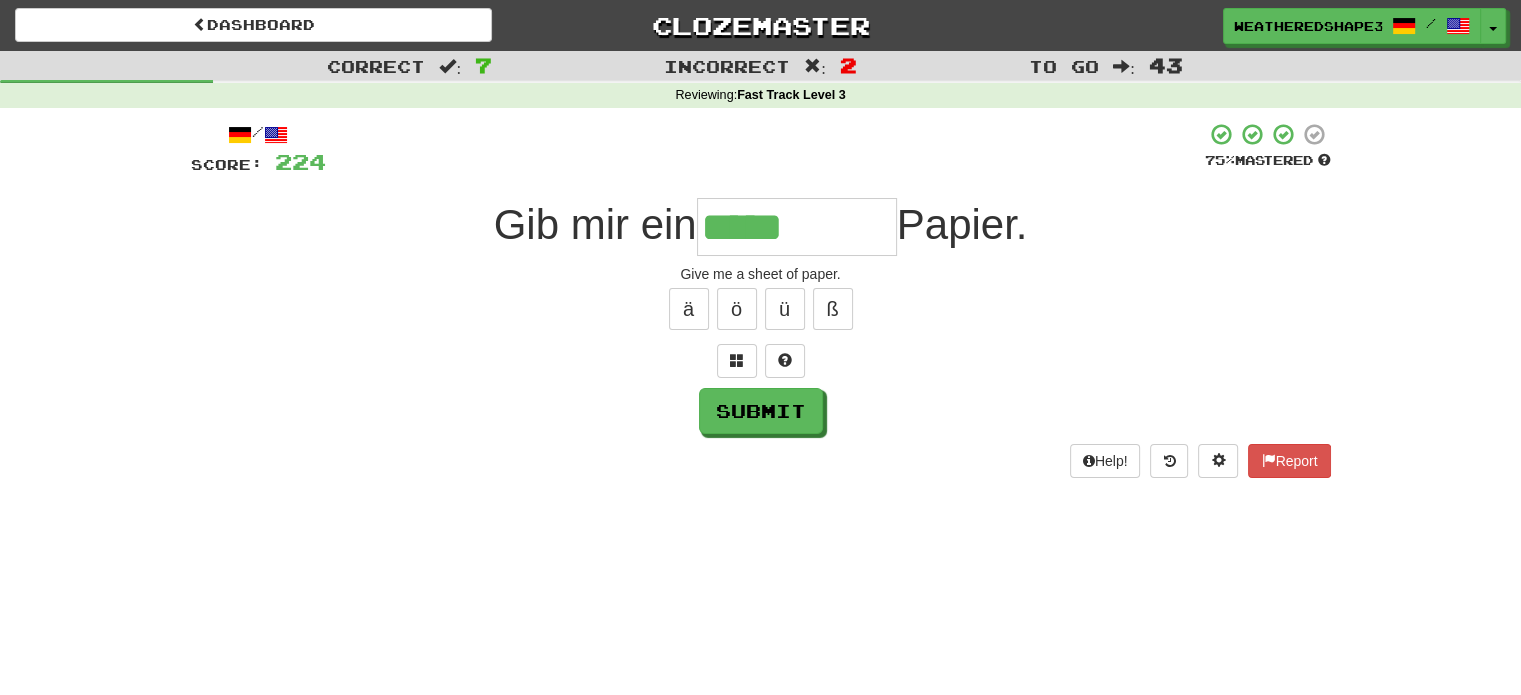 type on "*****" 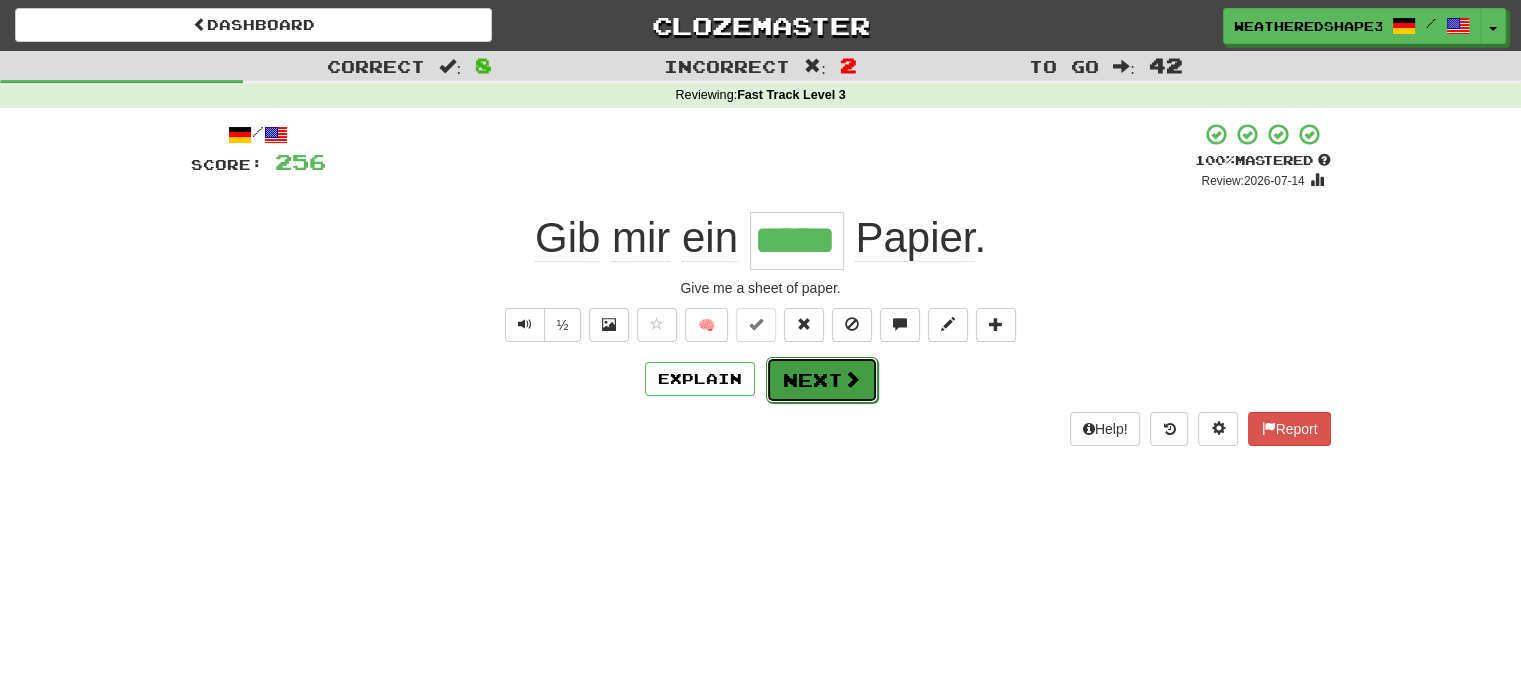 click at bounding box center (852, 379) 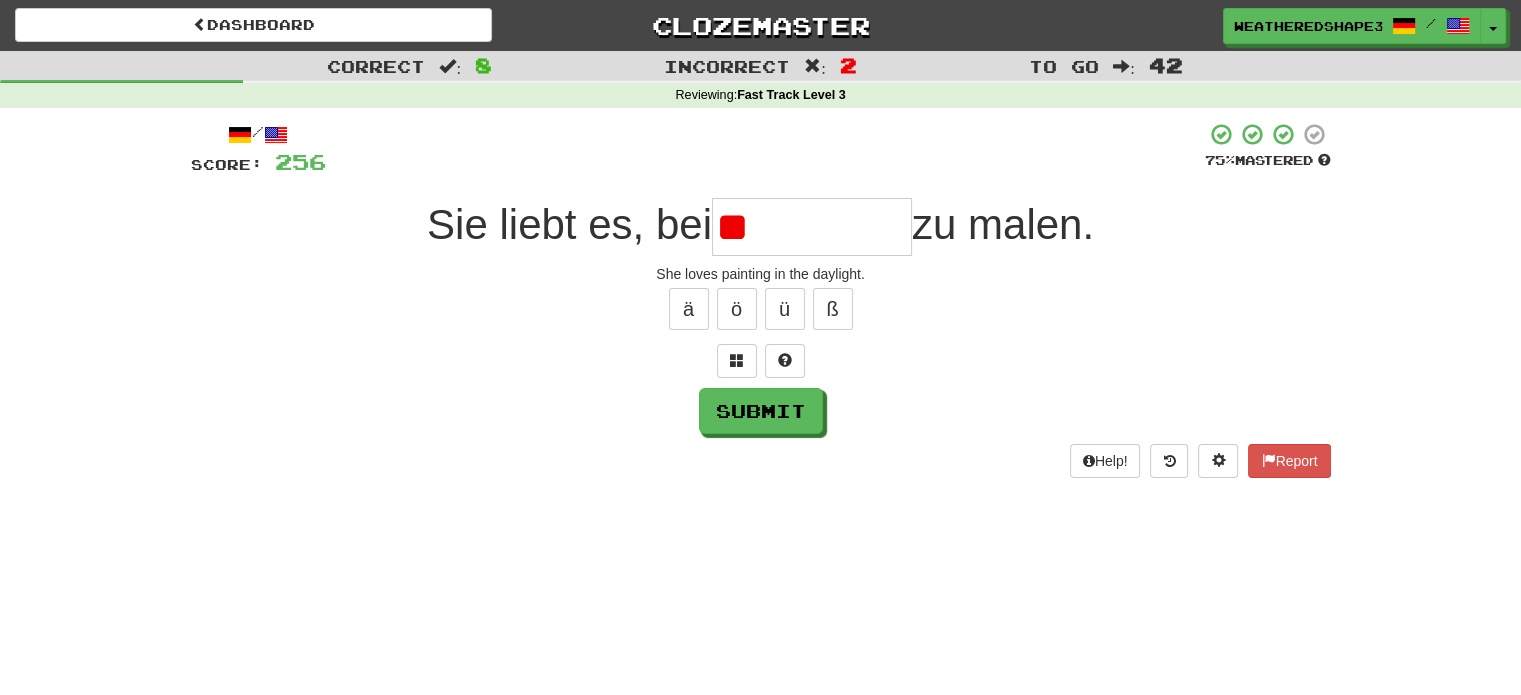 type on "*" 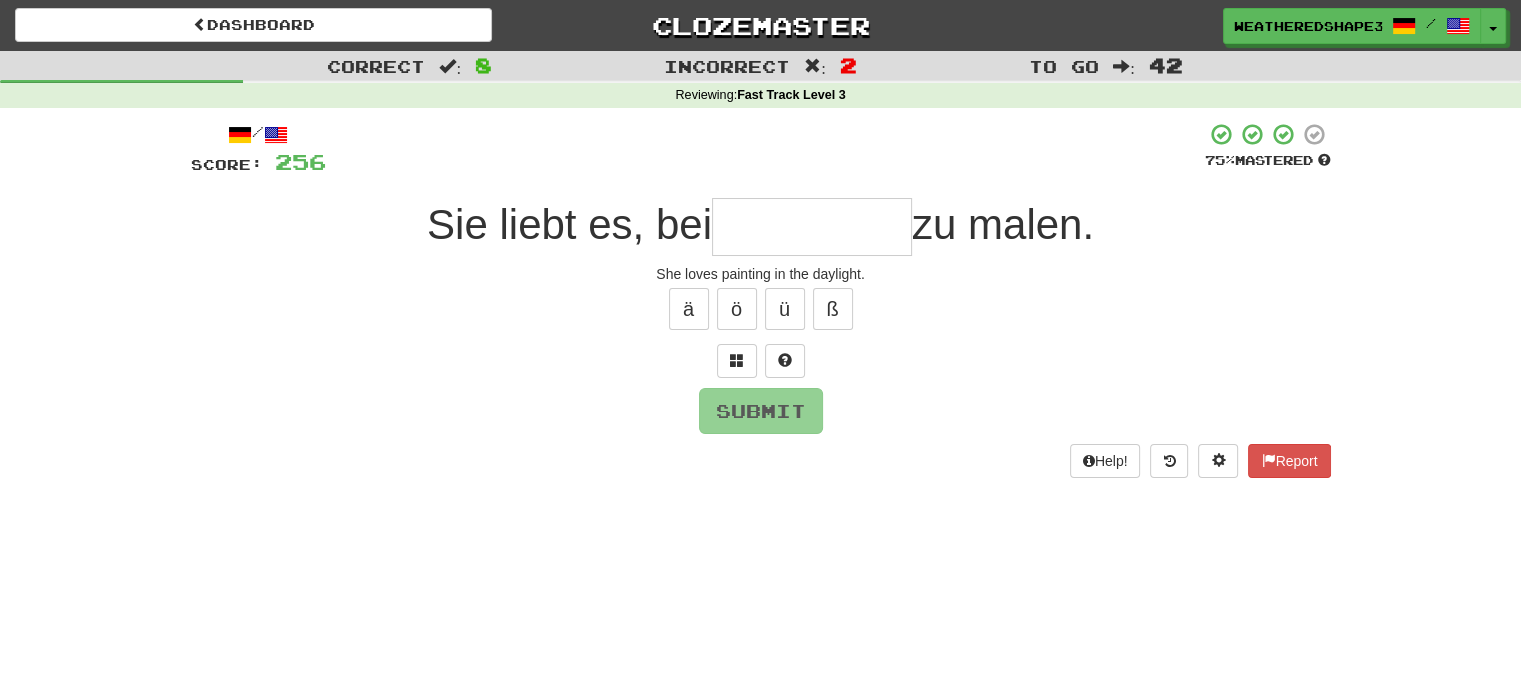 type on "*" 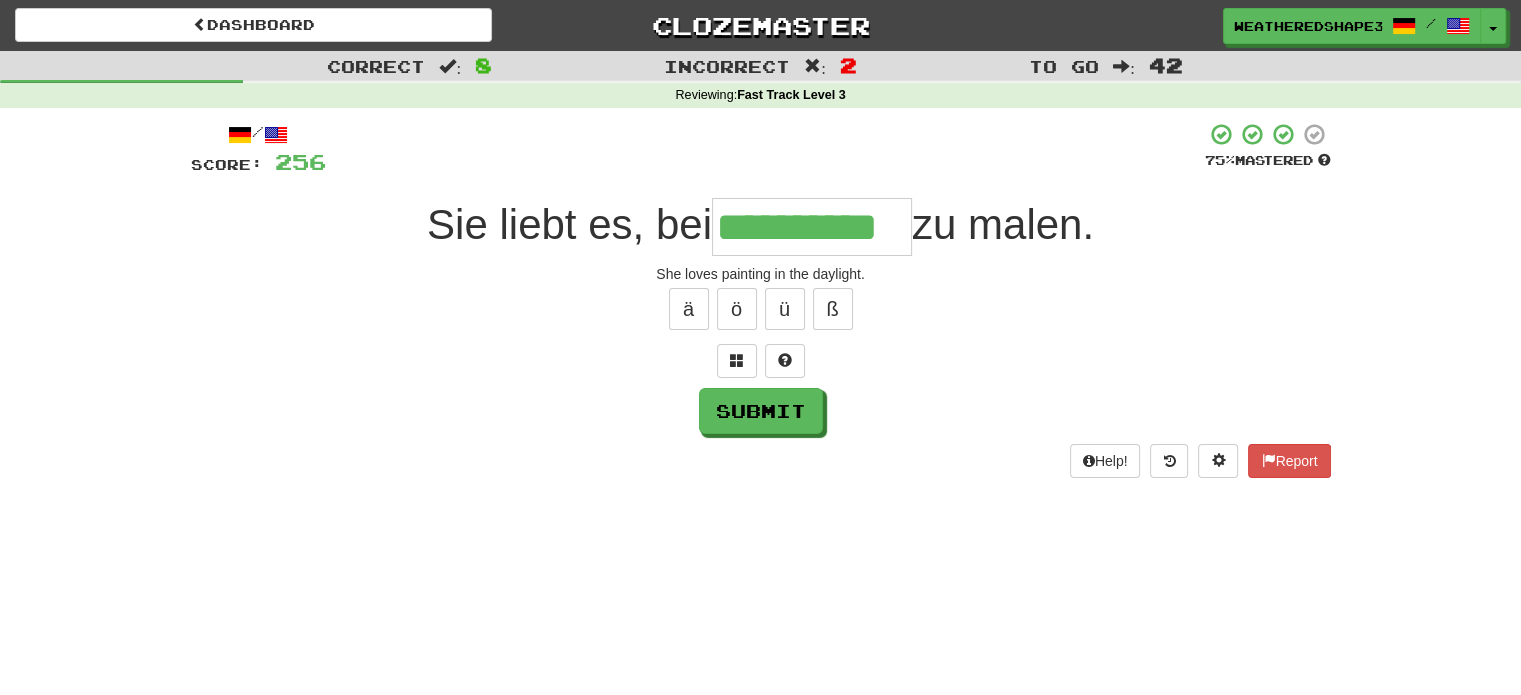 type on "**********" 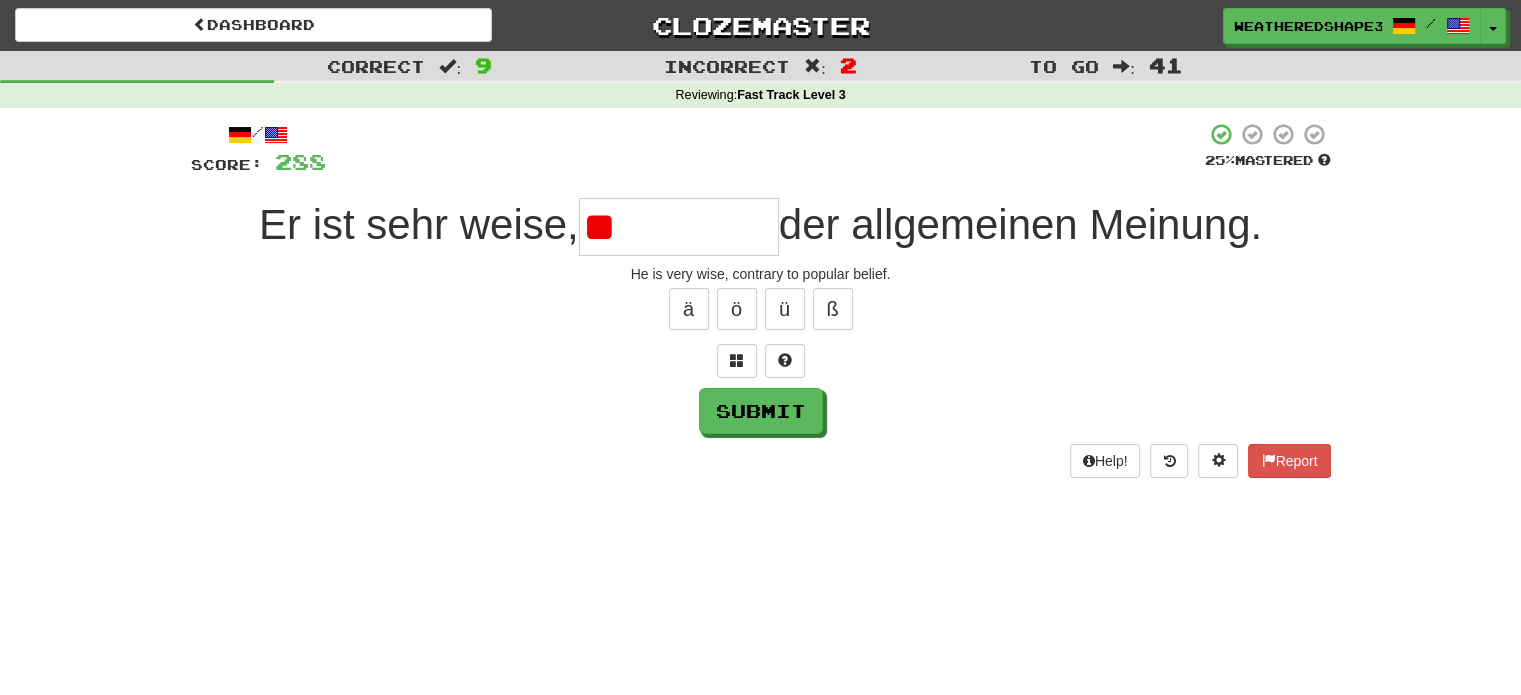 type on "*" 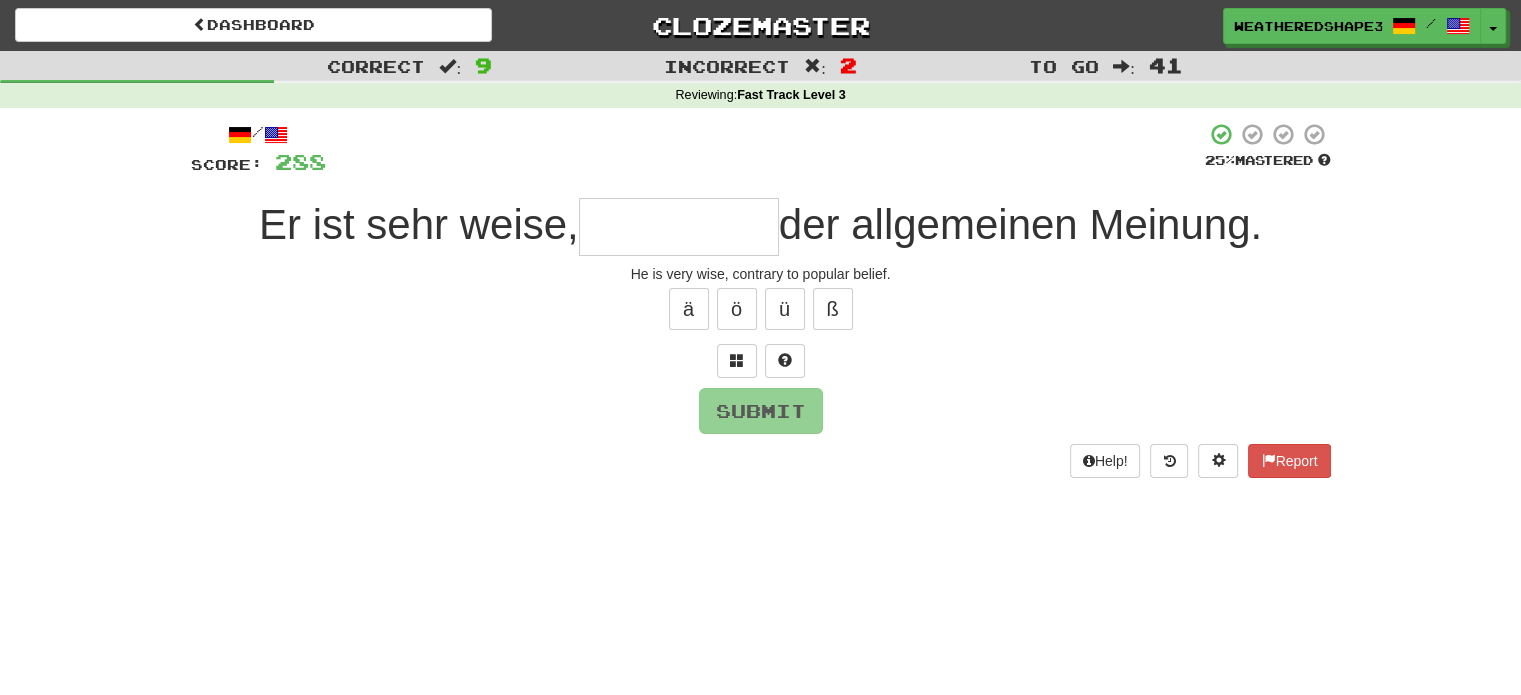 type on "*" 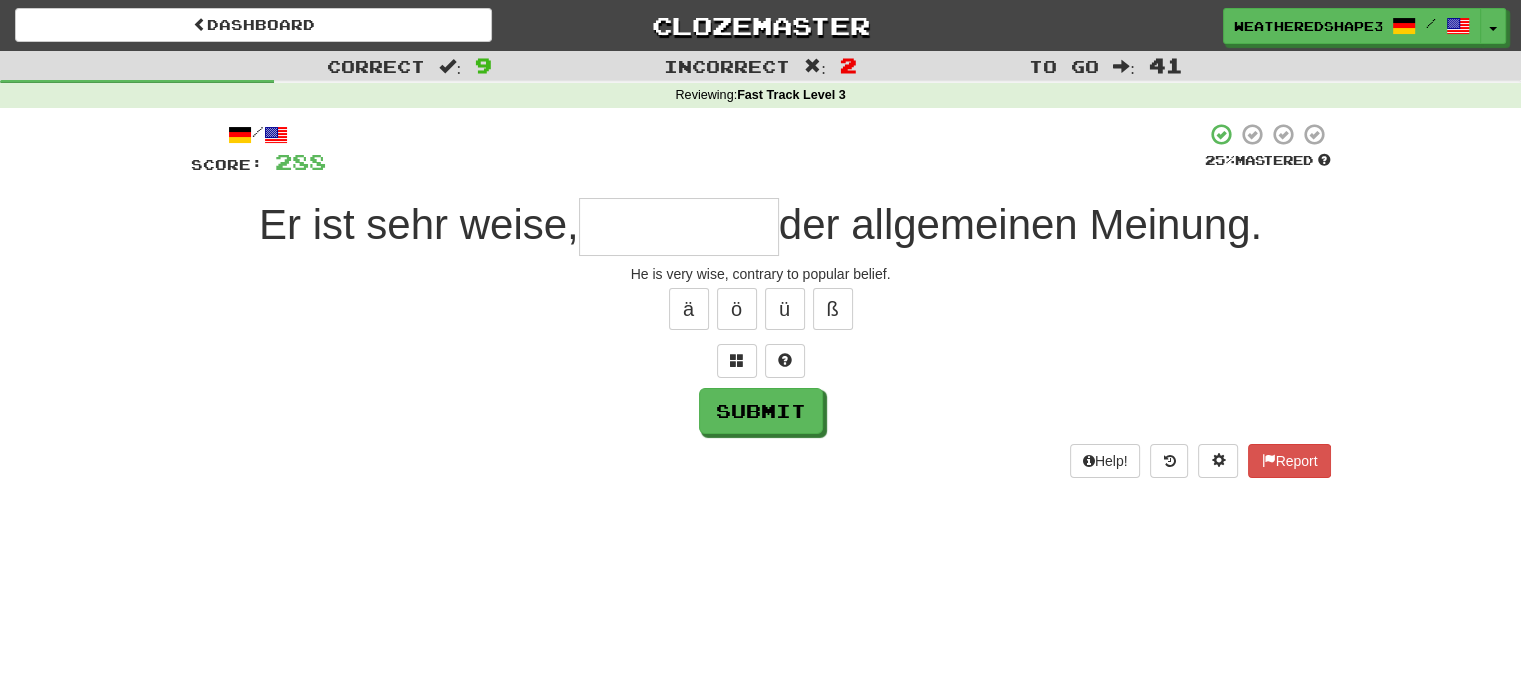 type on "*" 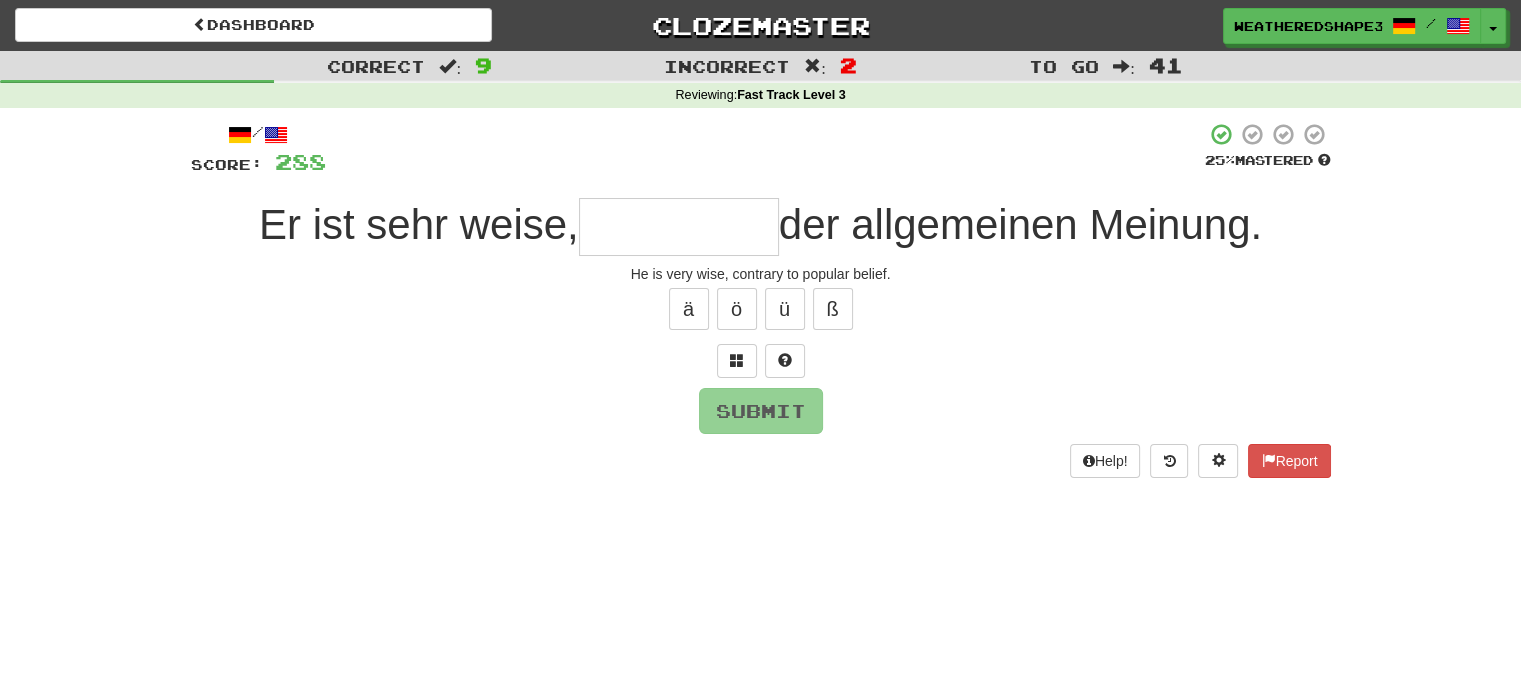 type on "*" 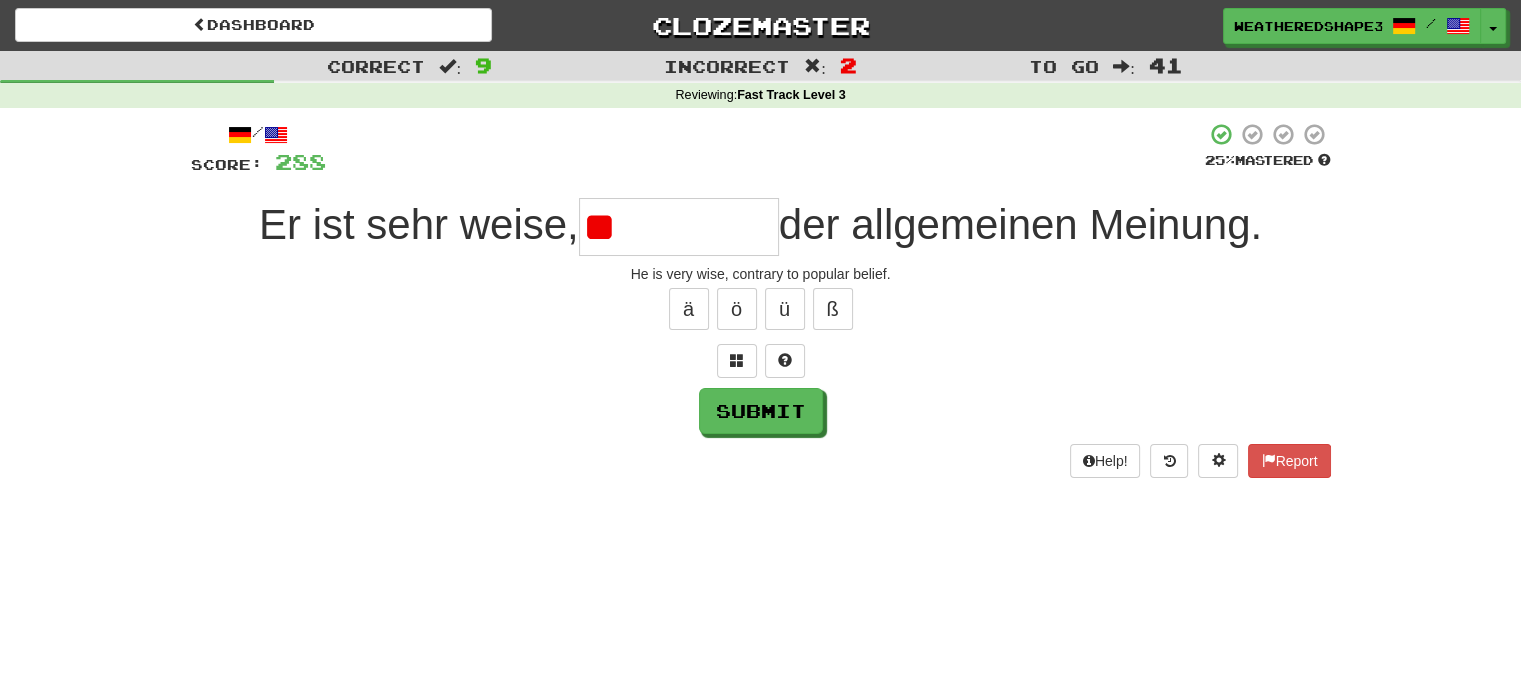 type on "*" 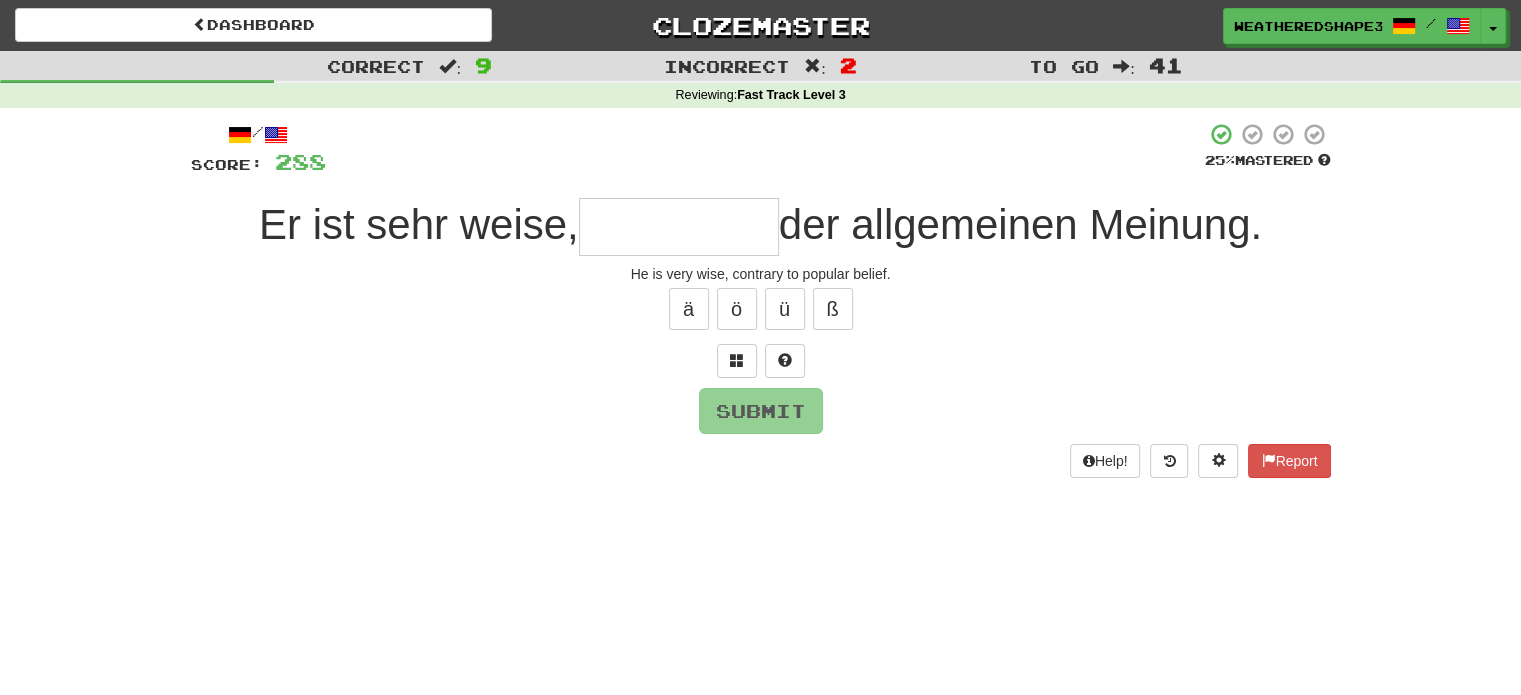 type on "*" 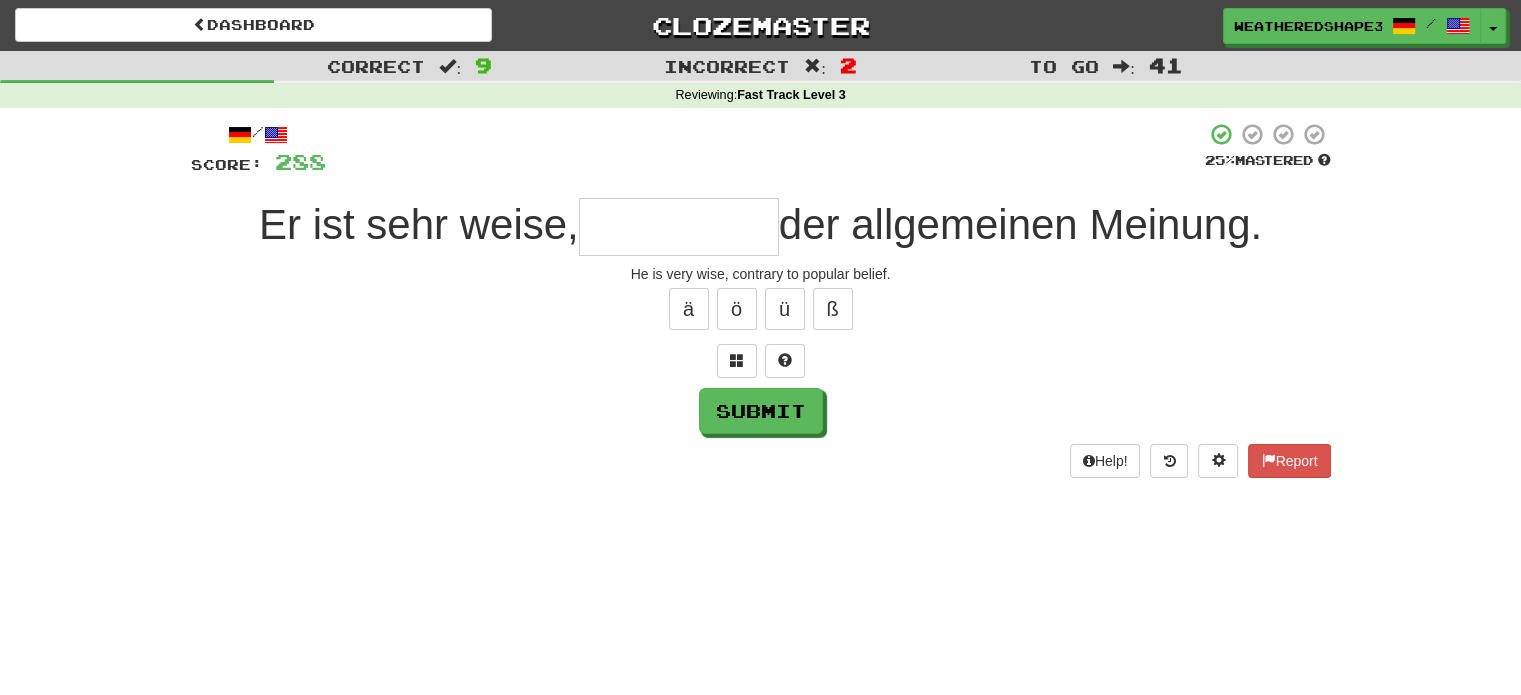 type on "*" 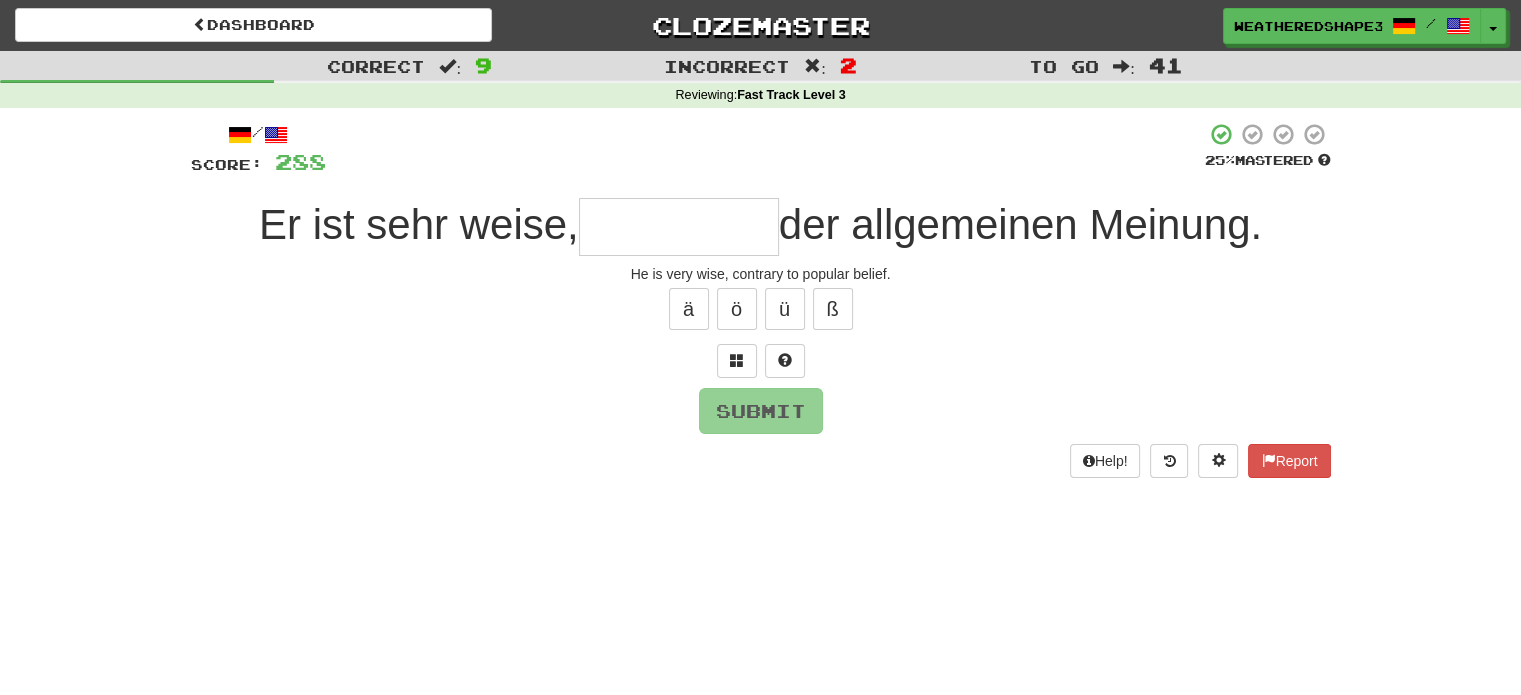 type on "*" 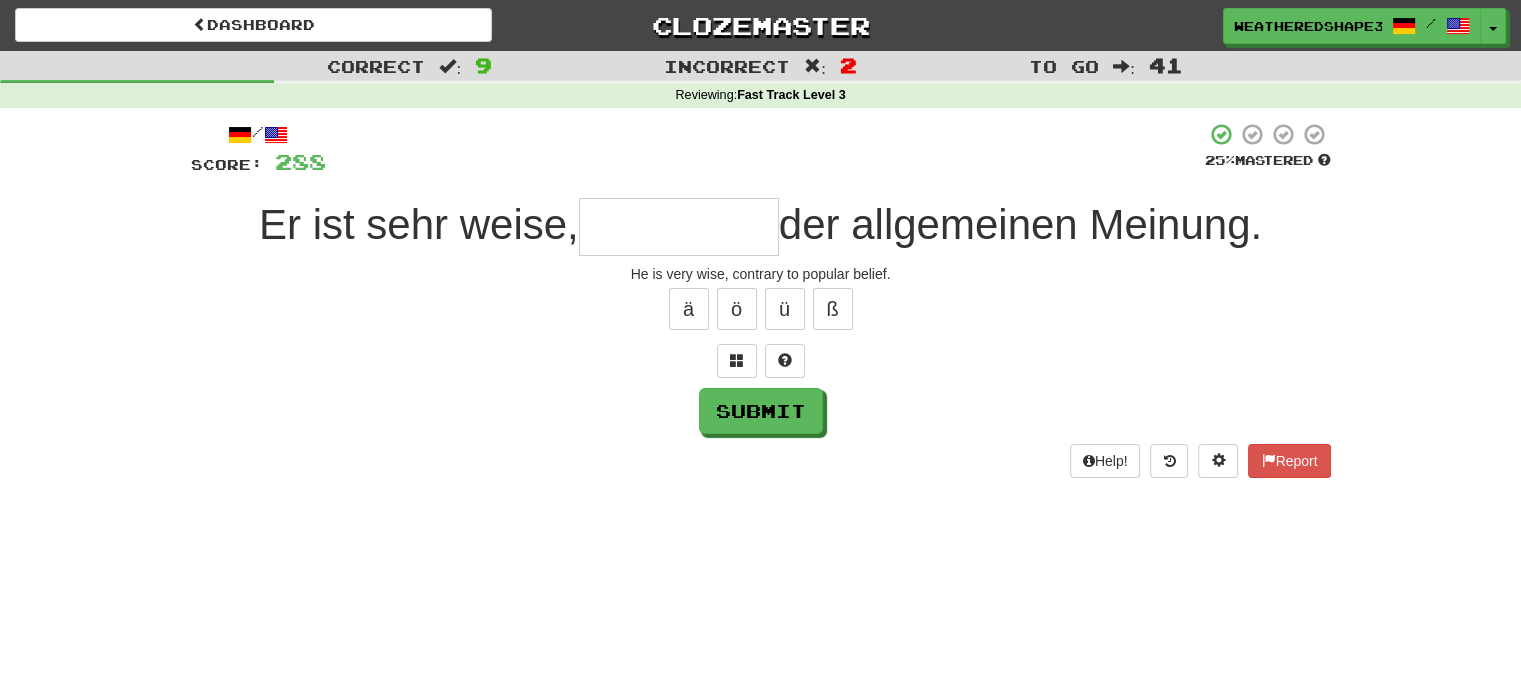 type on "*" 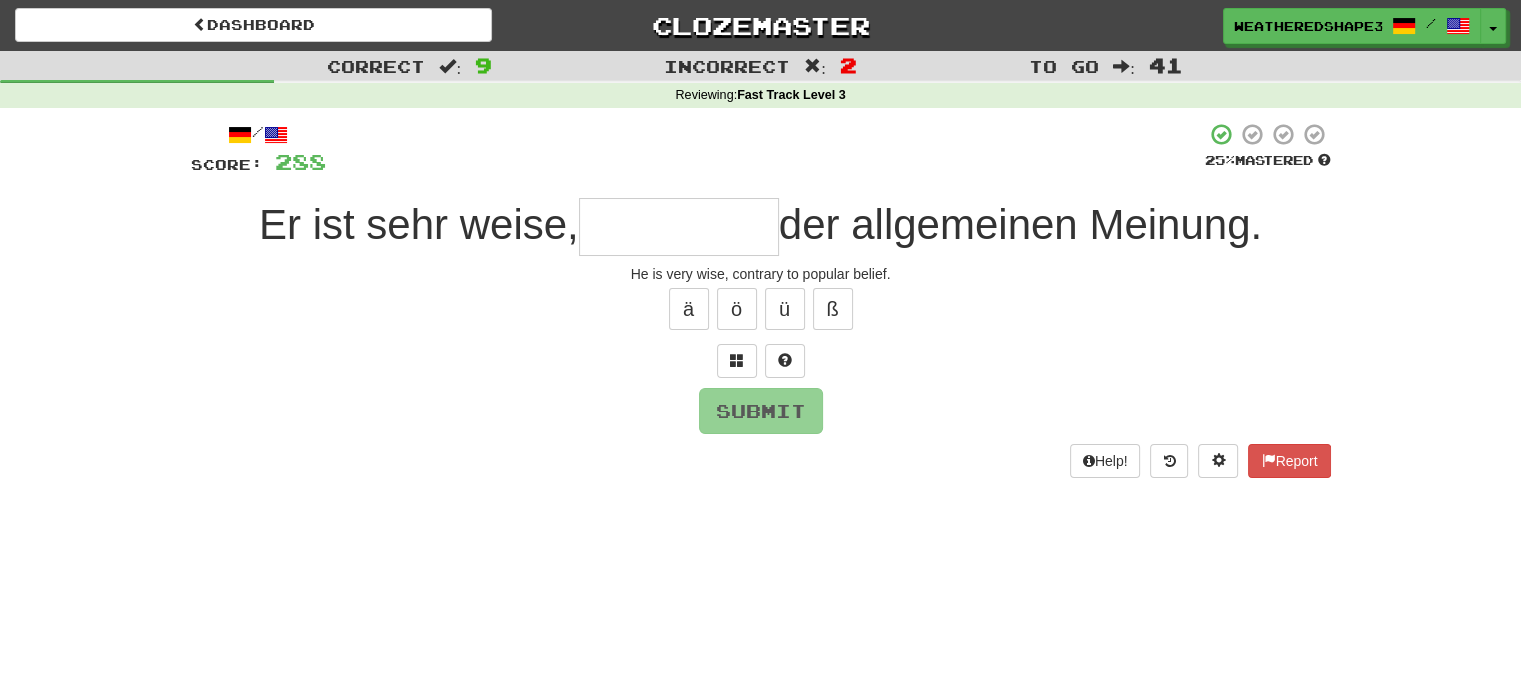 type on "********" 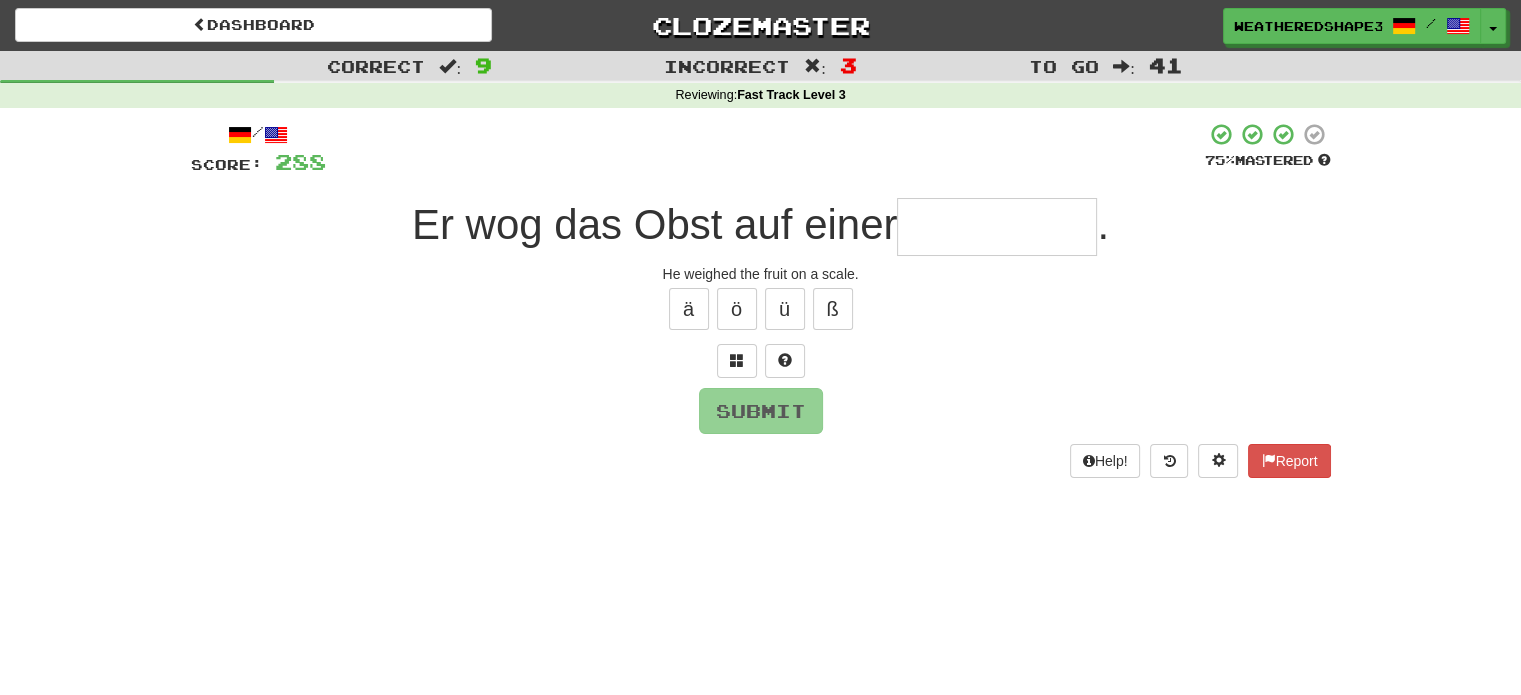 type on "*" 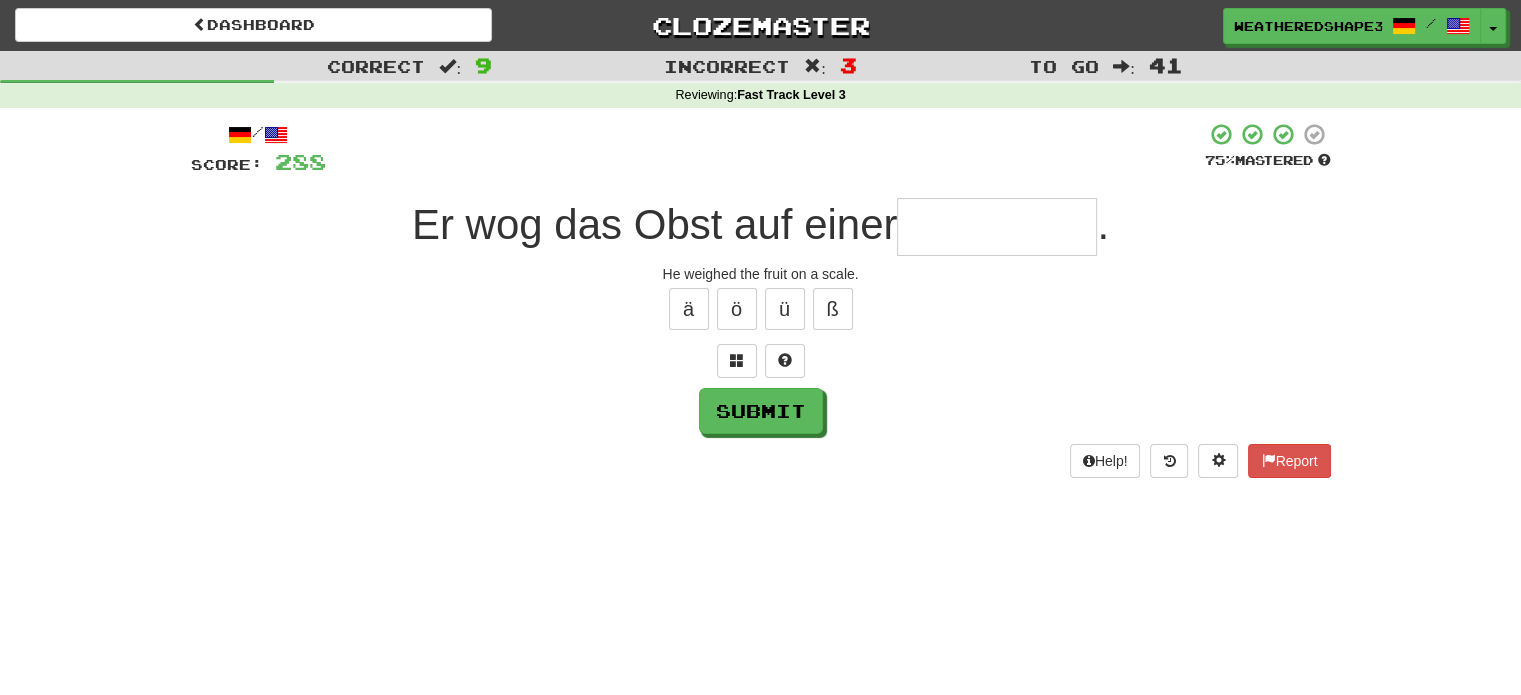 type on "*" 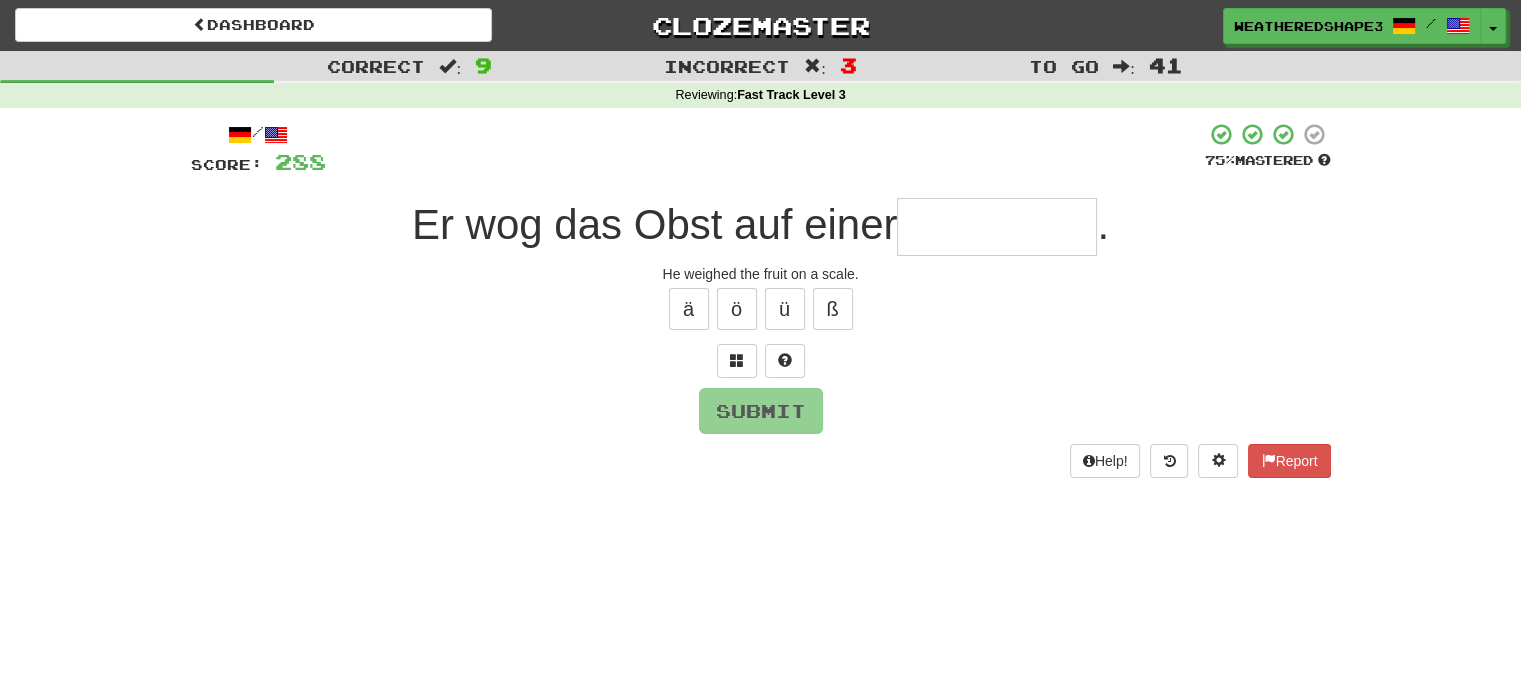 type on "*" 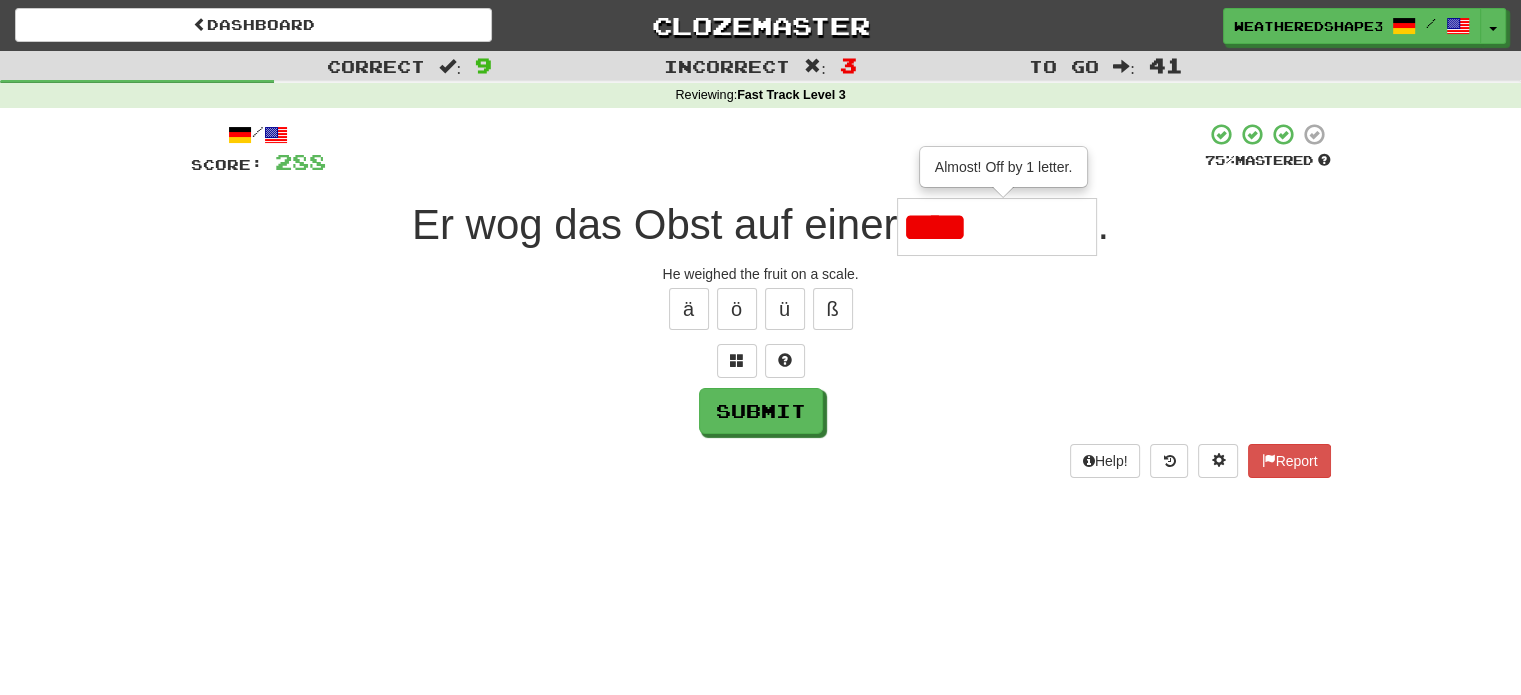 type on "*****" 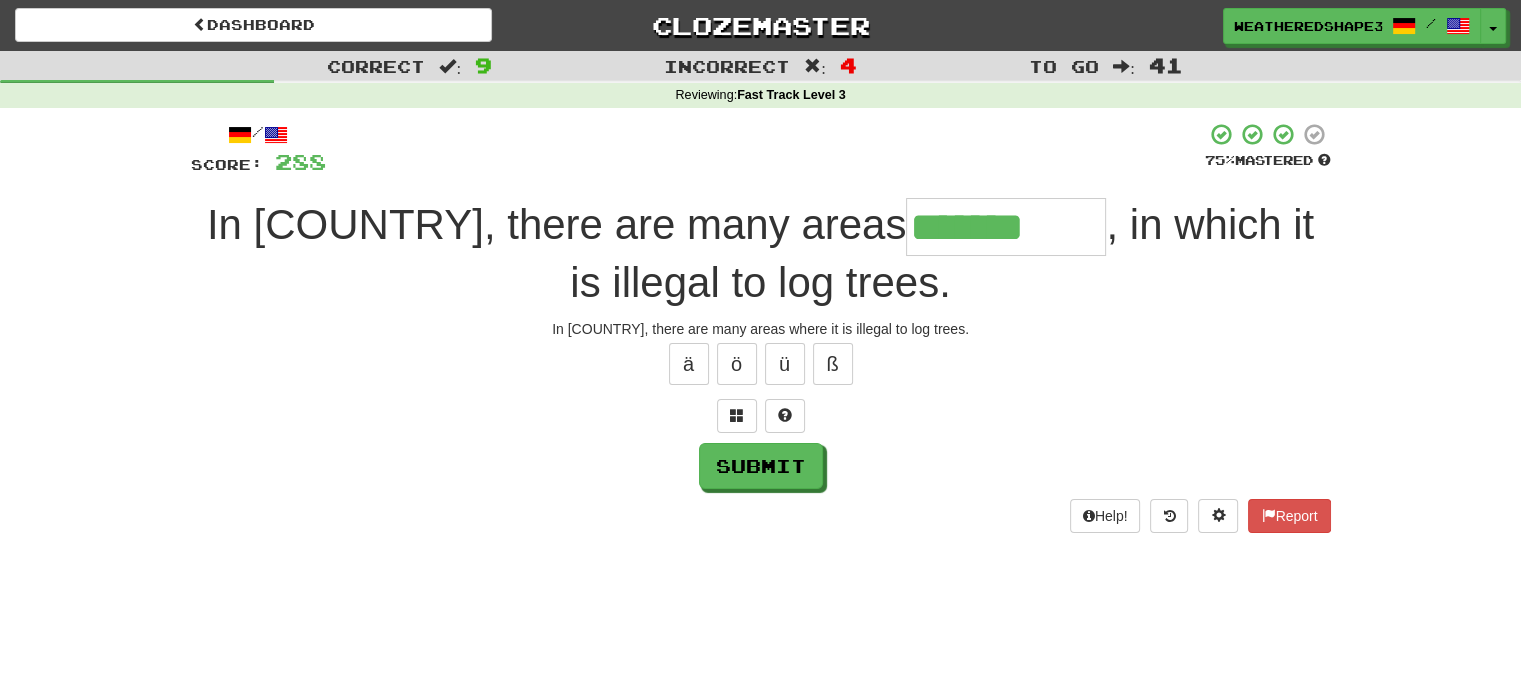 type on "*******" 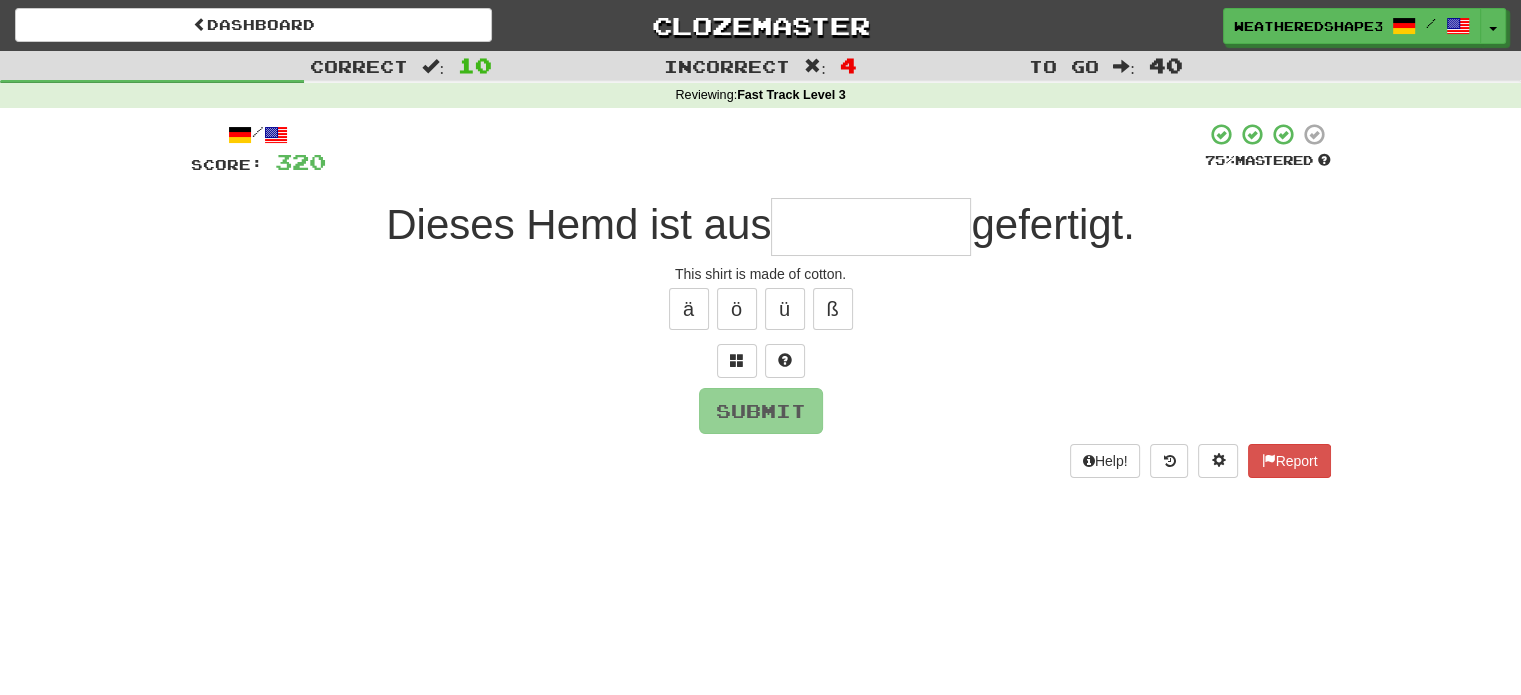 type on "*" 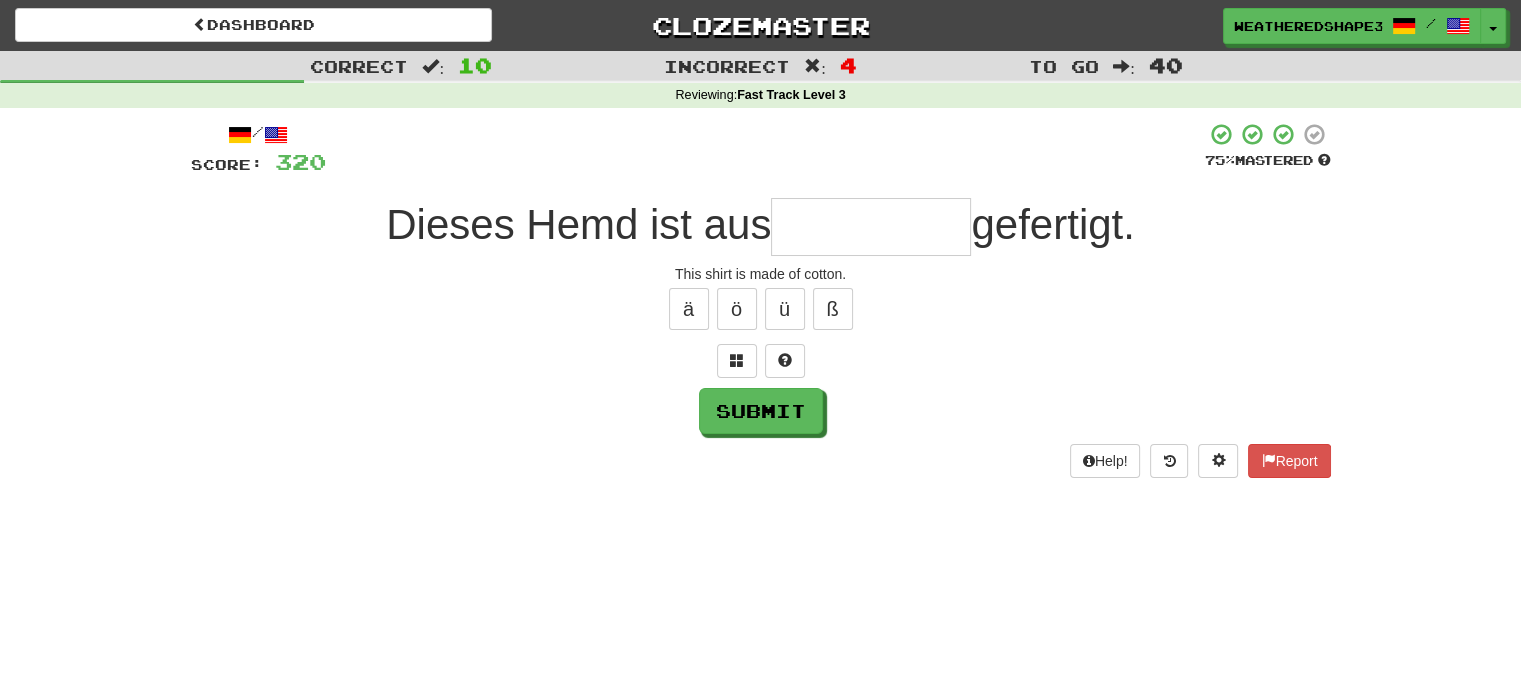 type on "*" 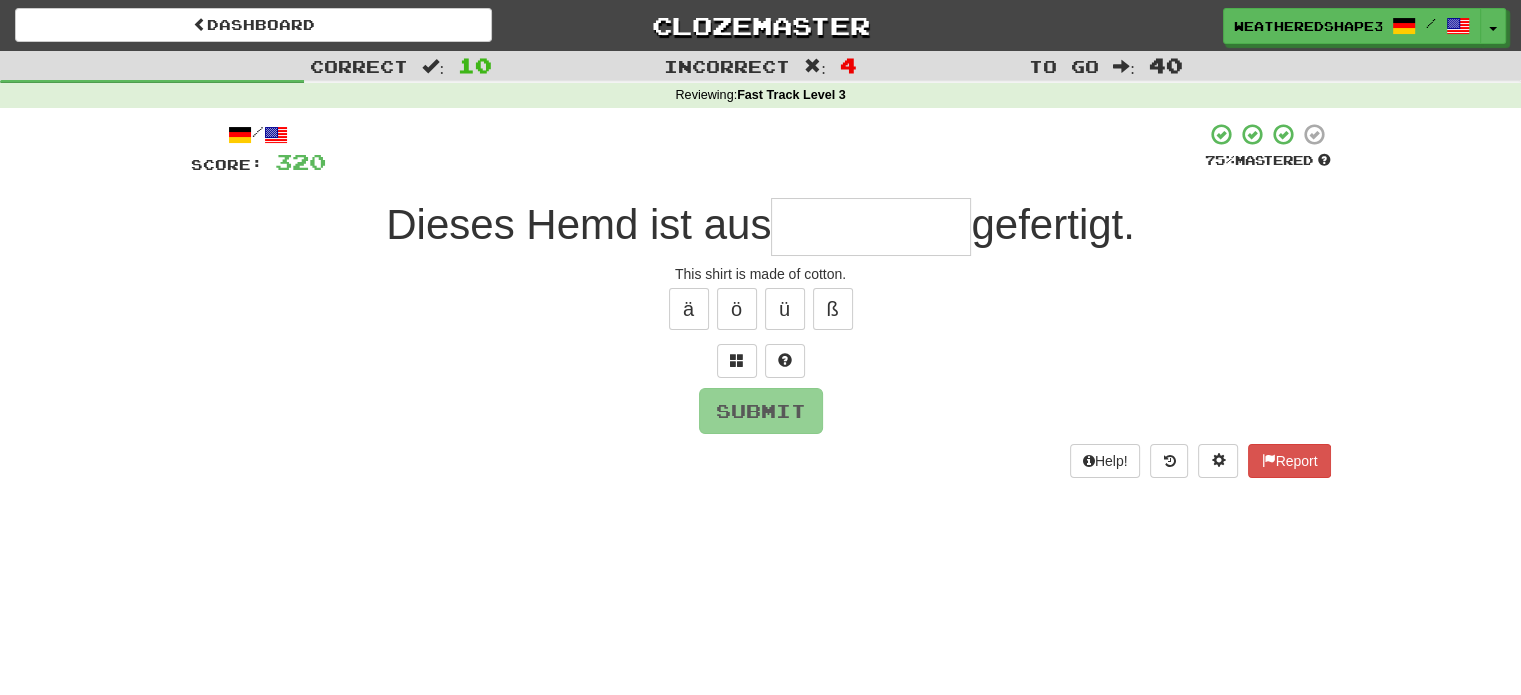 type on "*********" 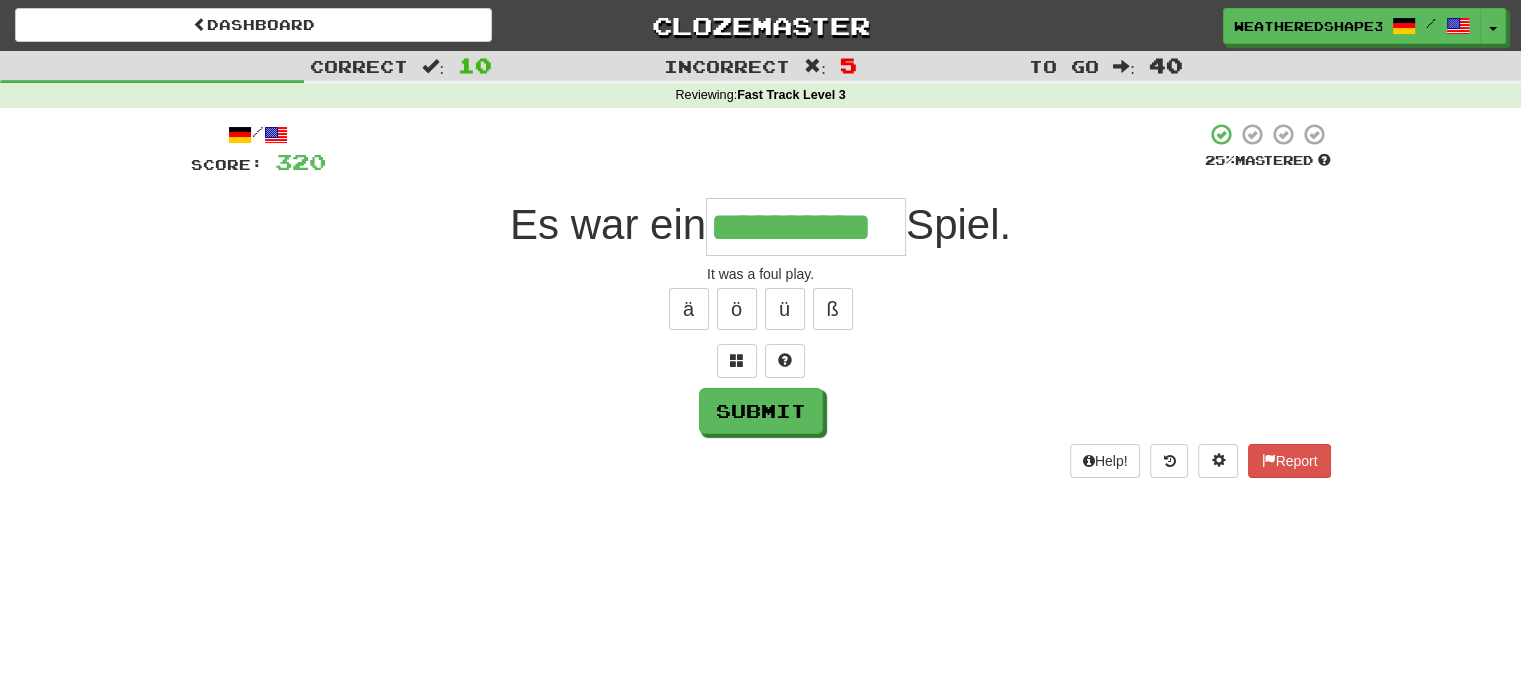 scroll, scrollTop: 0, scrollLeft: 0, axis: both 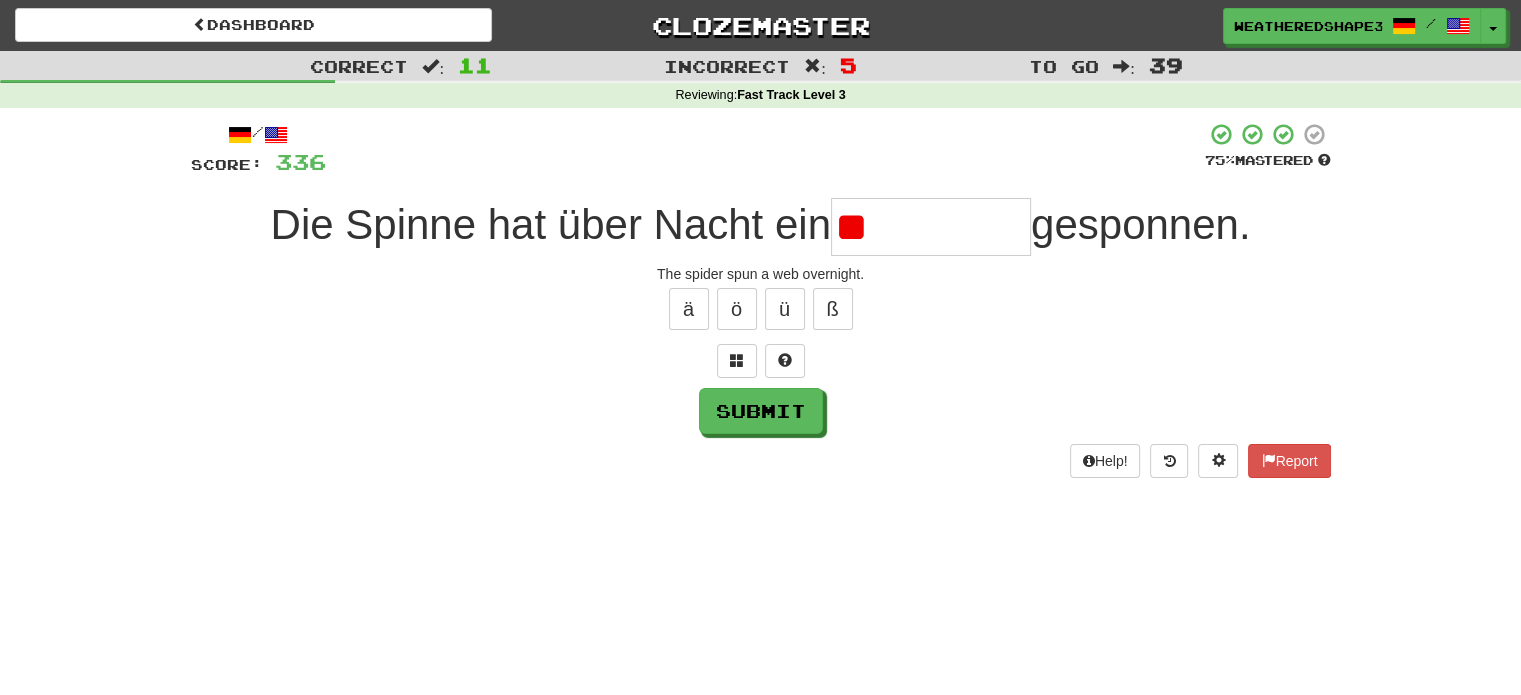 type on "*" 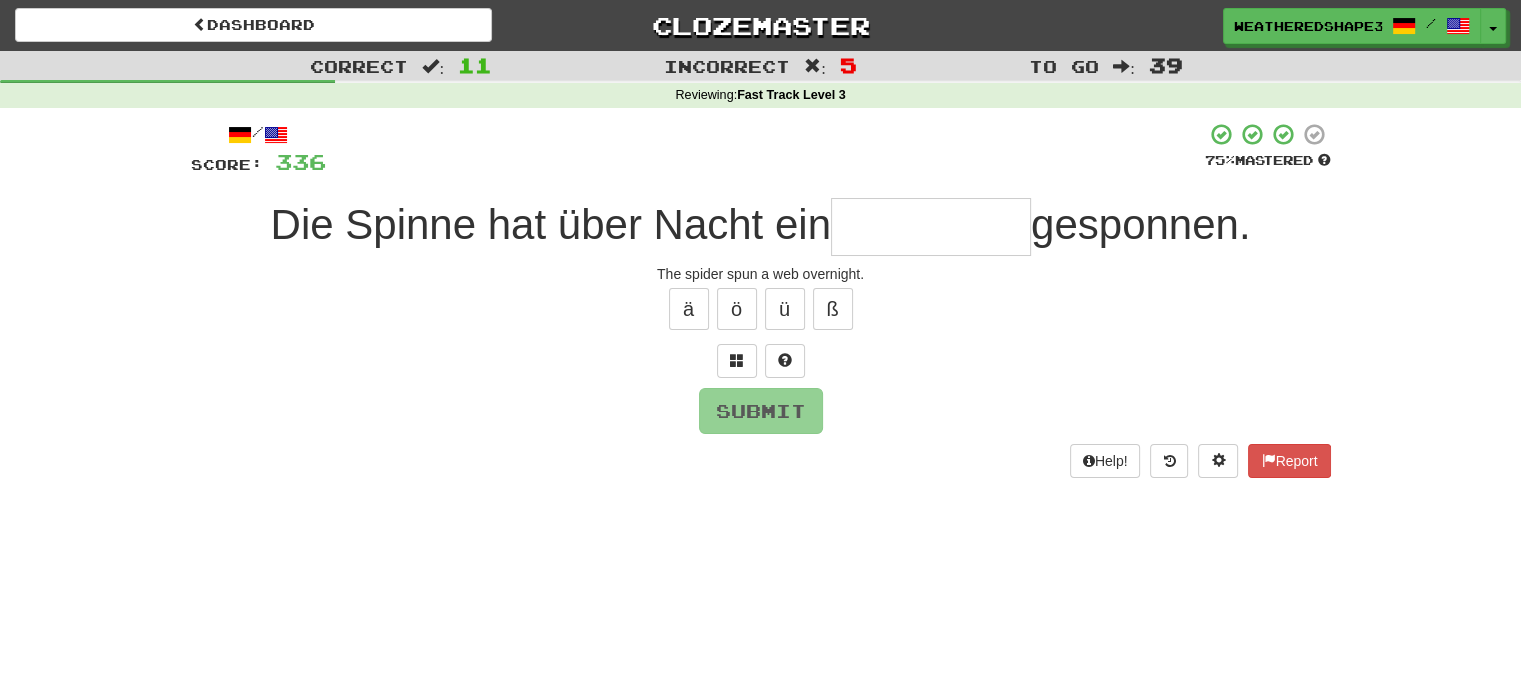 type on "*" 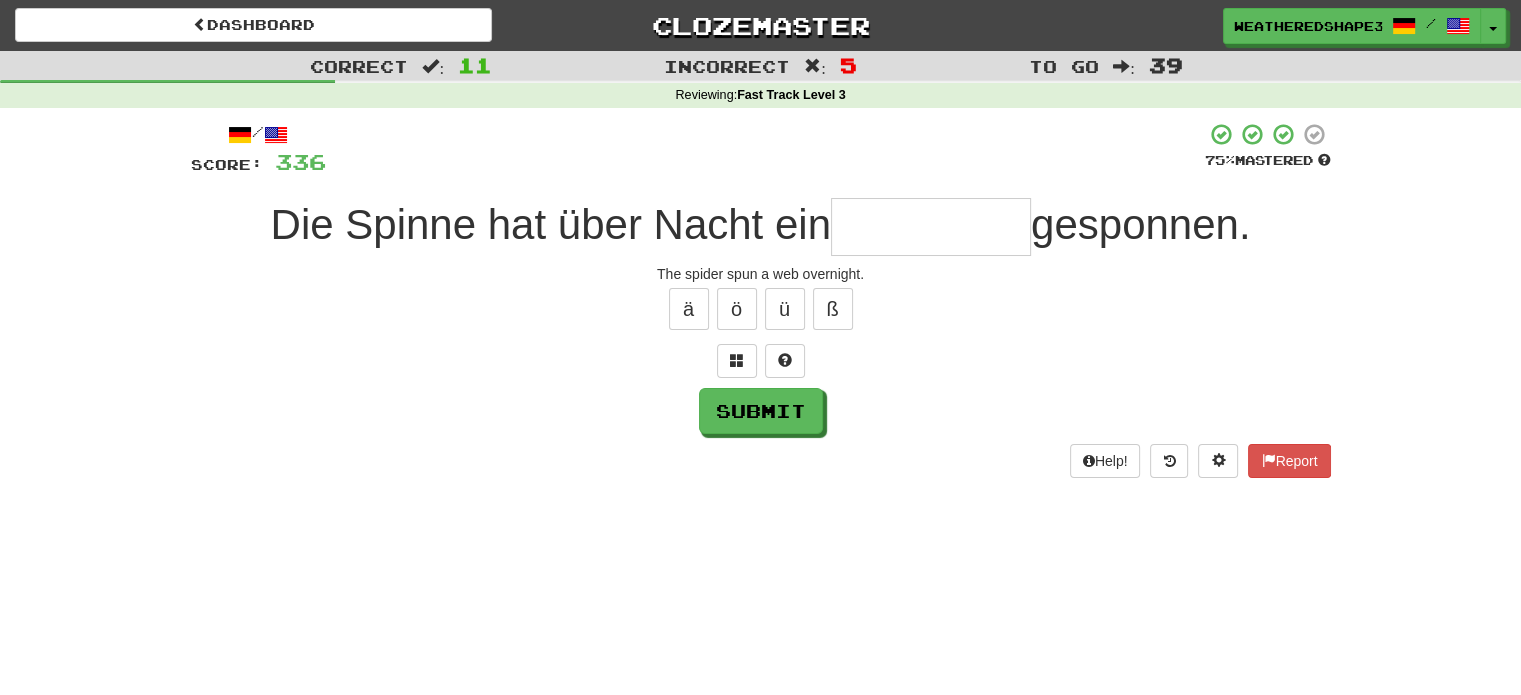 type on "*" 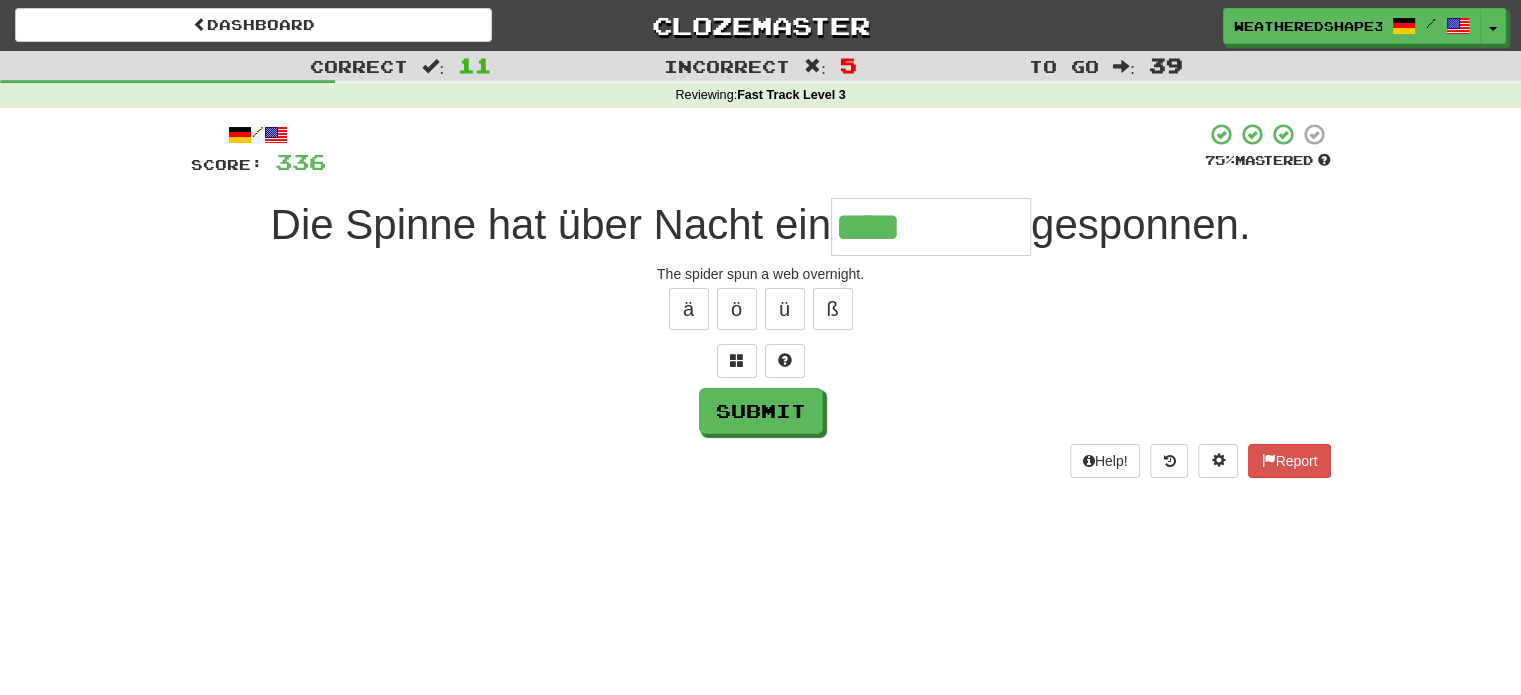 type on "****" 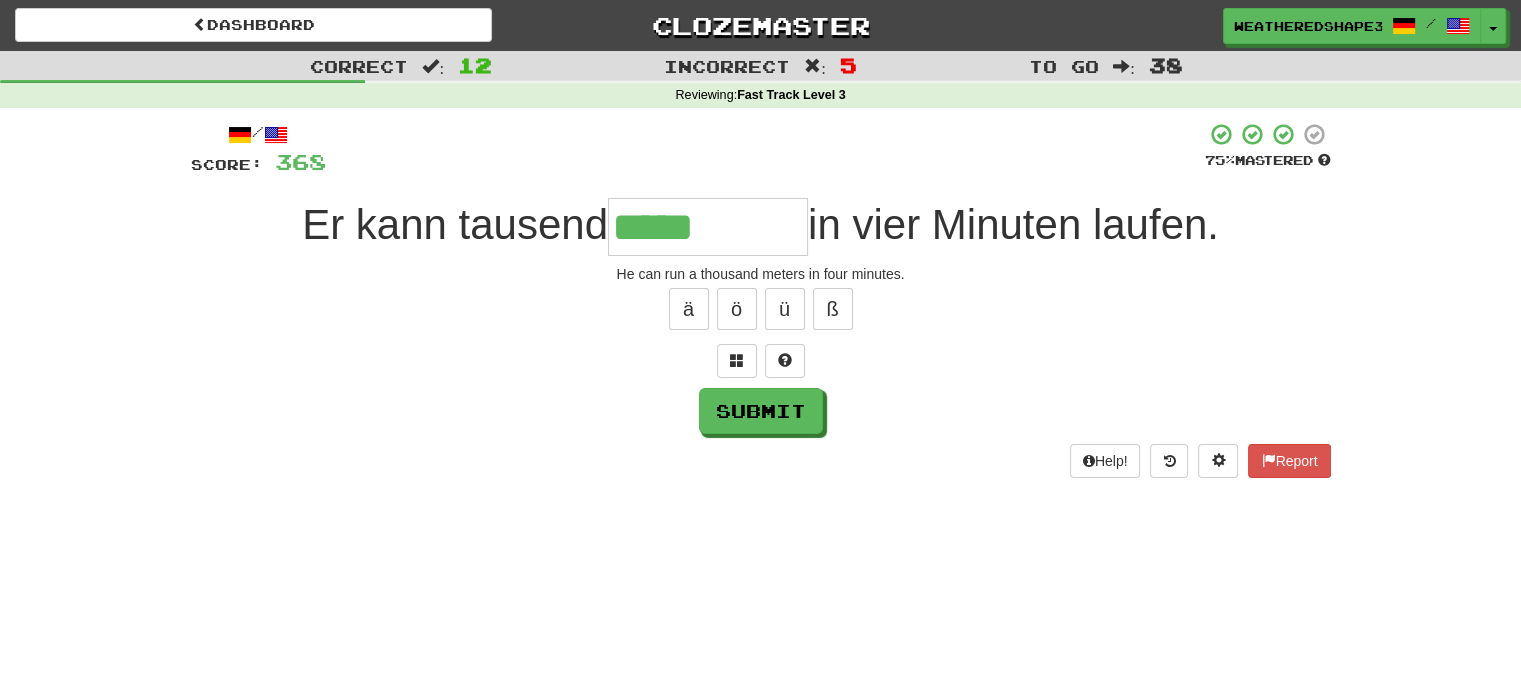 type on "*****" 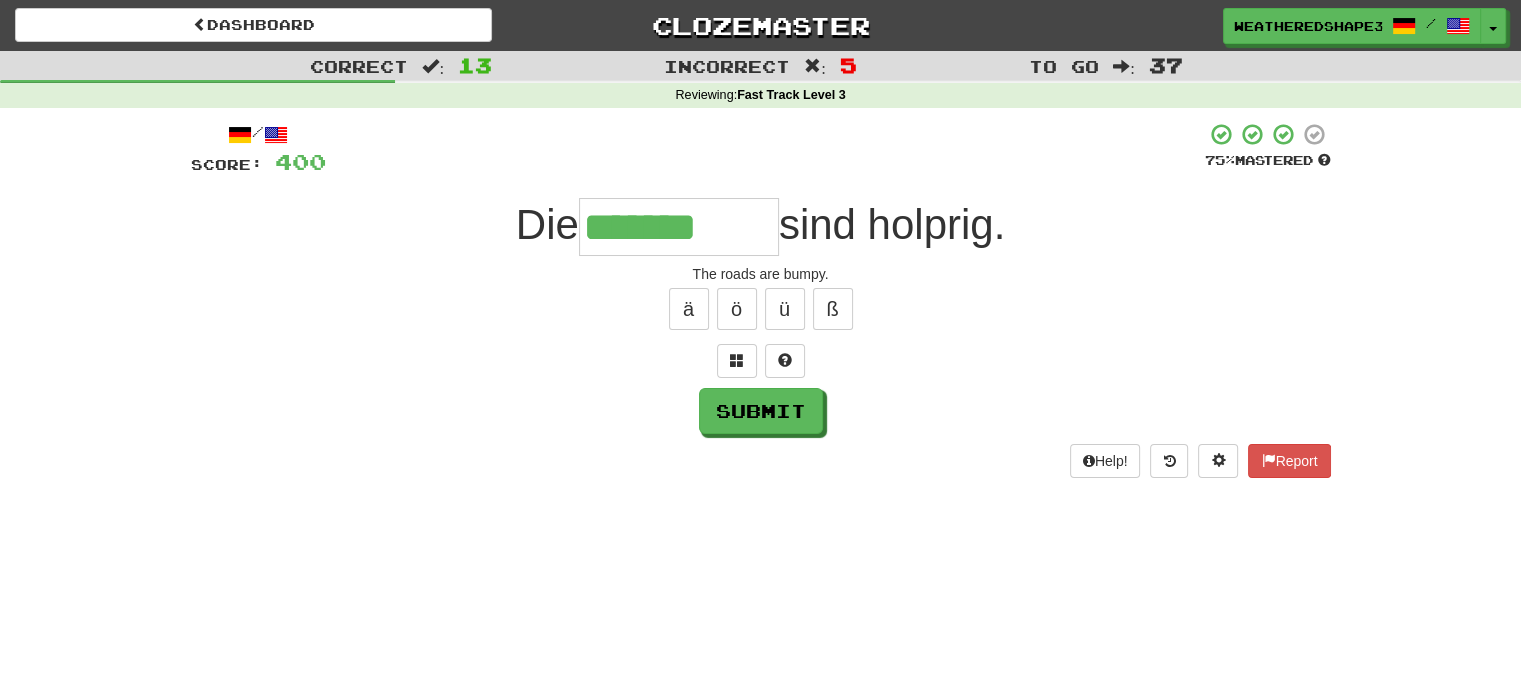 type on "*******" 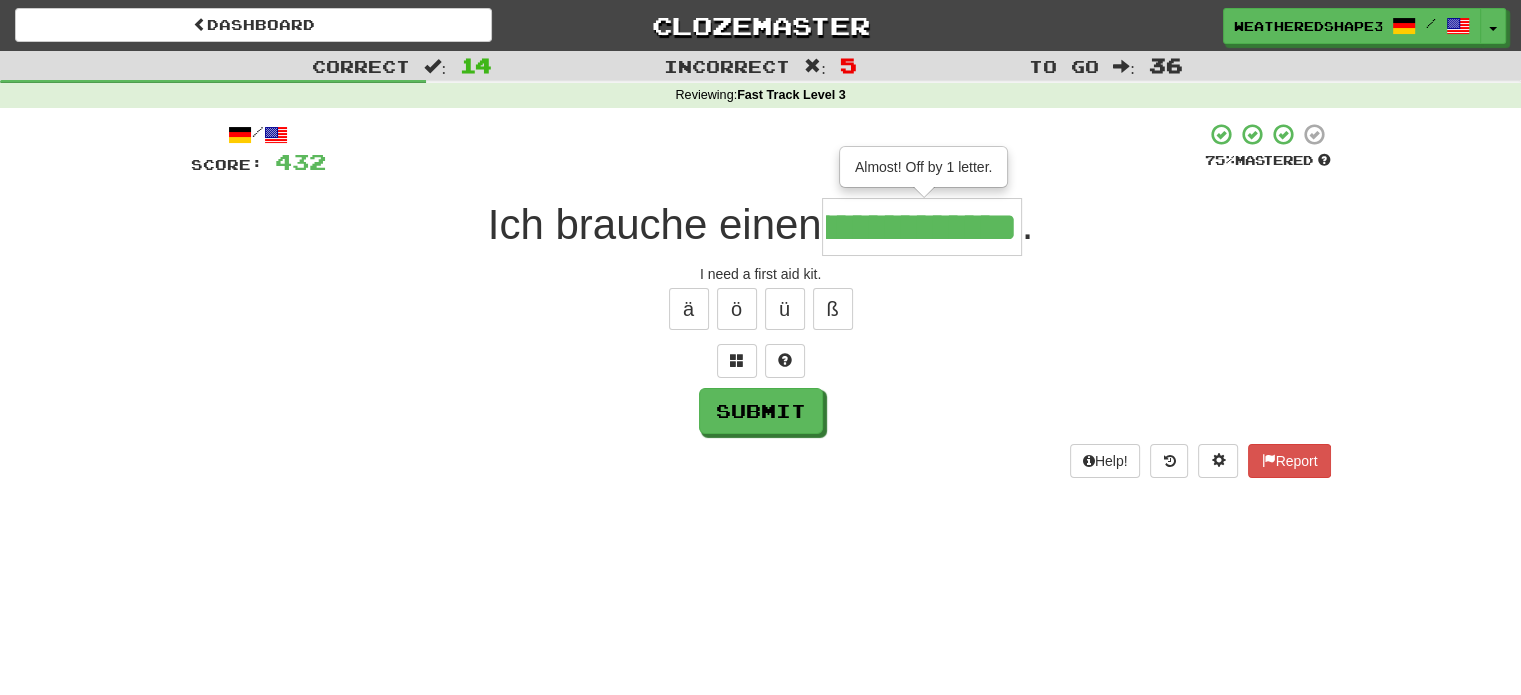 scroll, scrollTop: 0, scrollLeft: 129, axis: horizontal 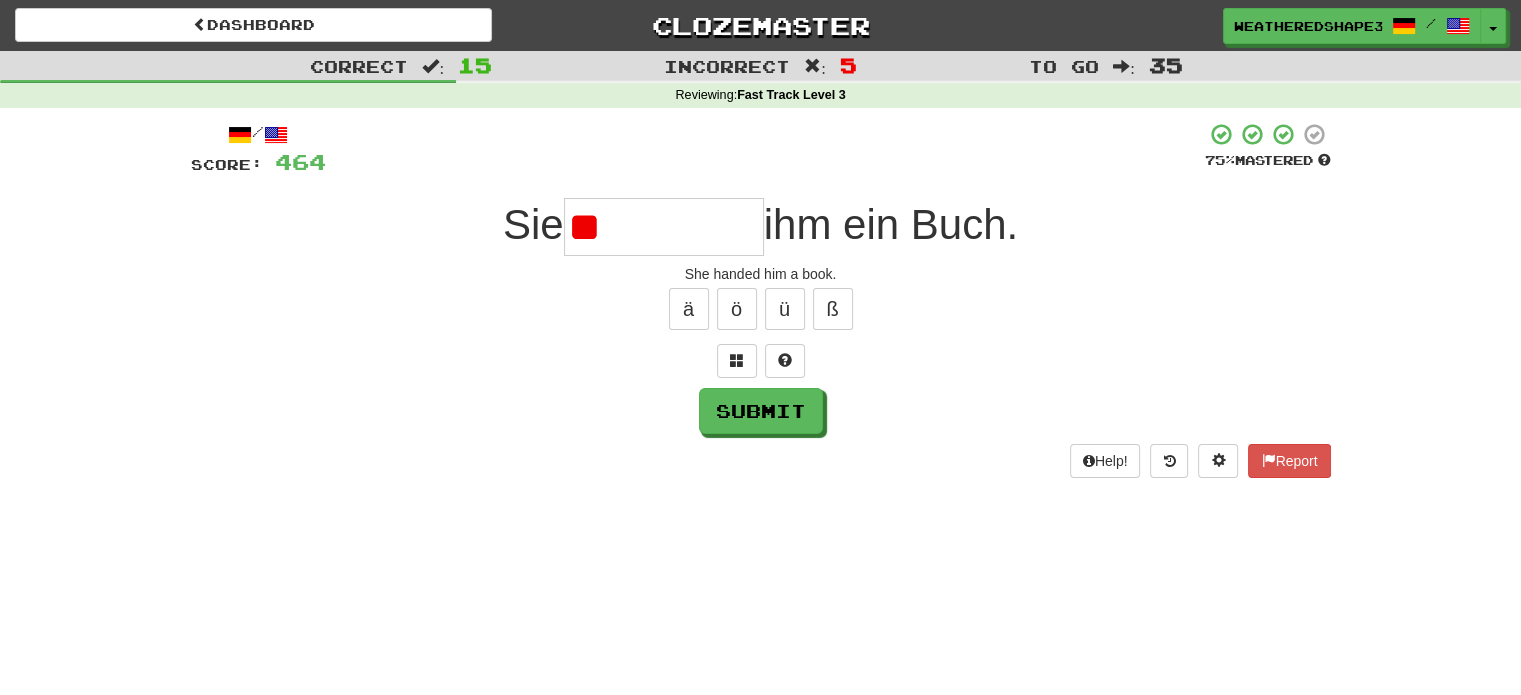 type on "*" 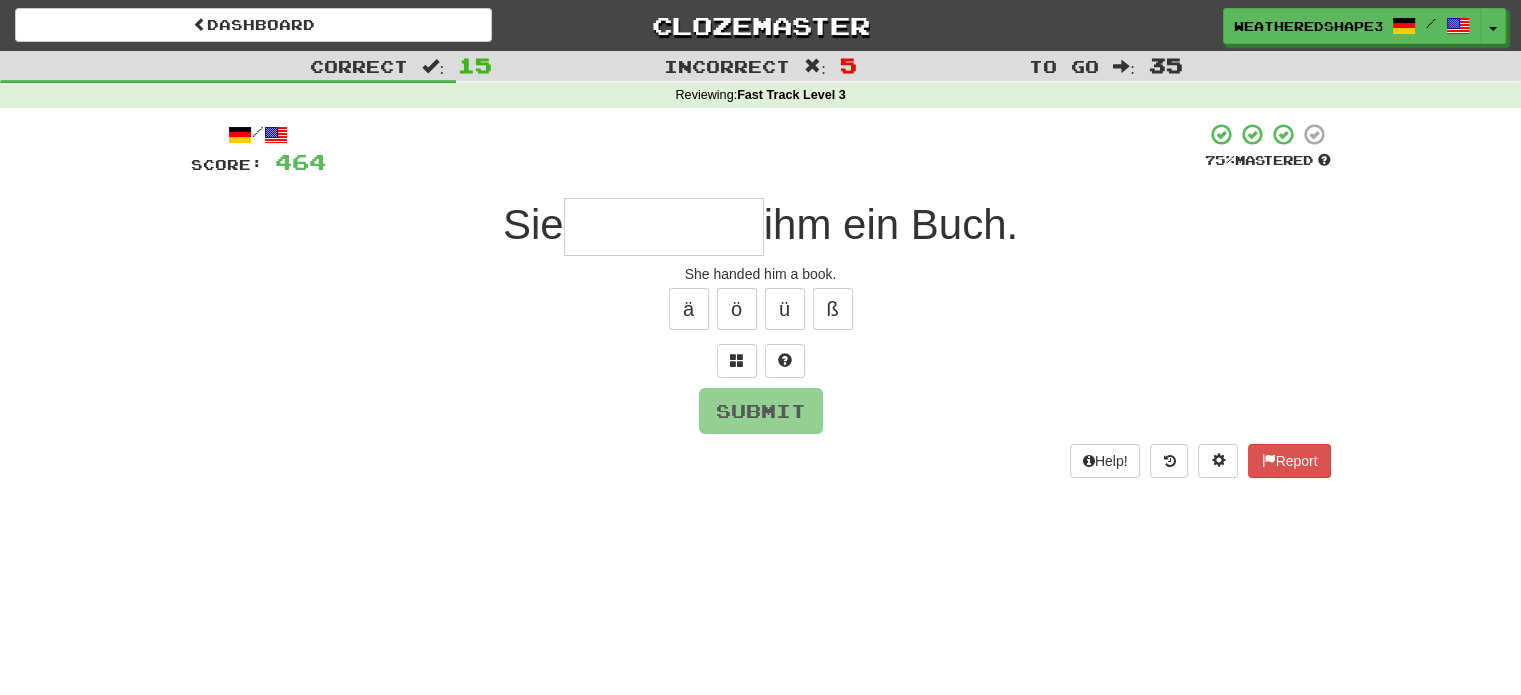 type on "*" 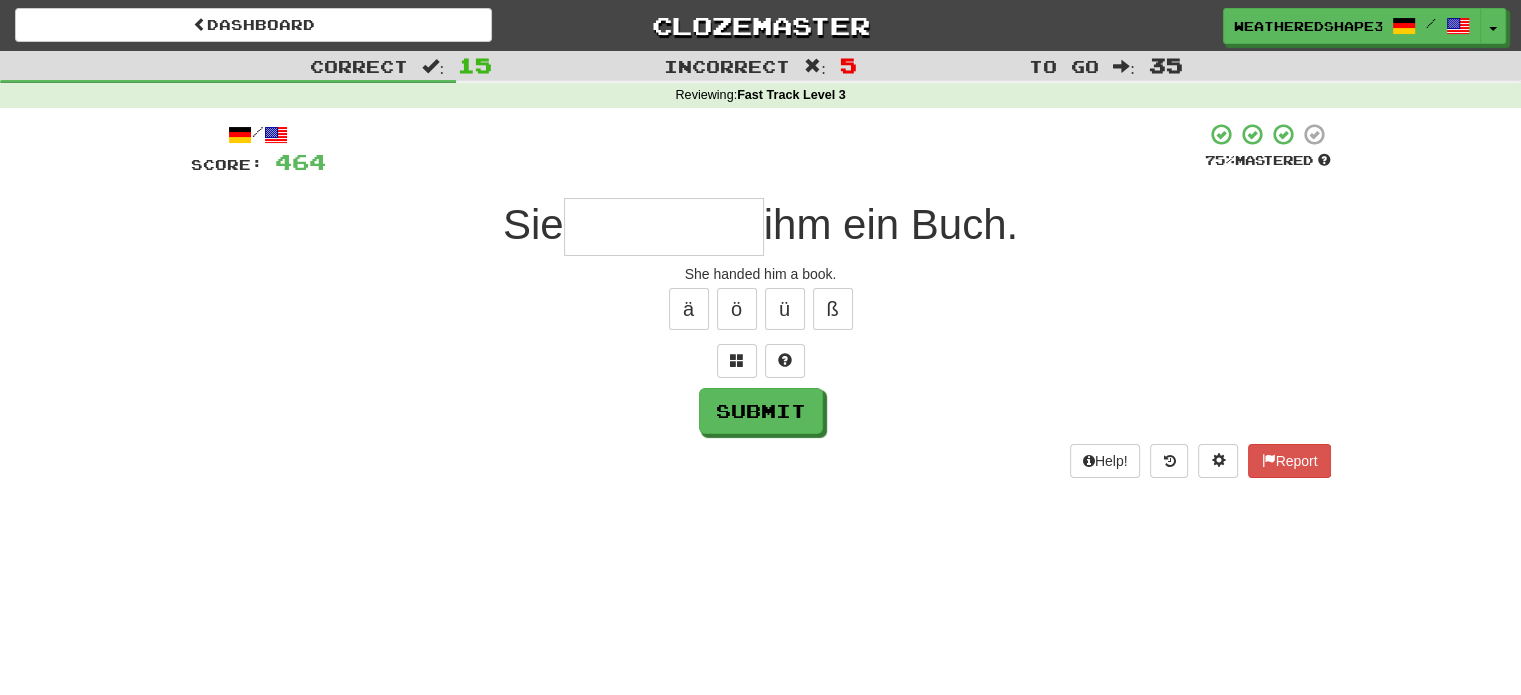 type on "*" 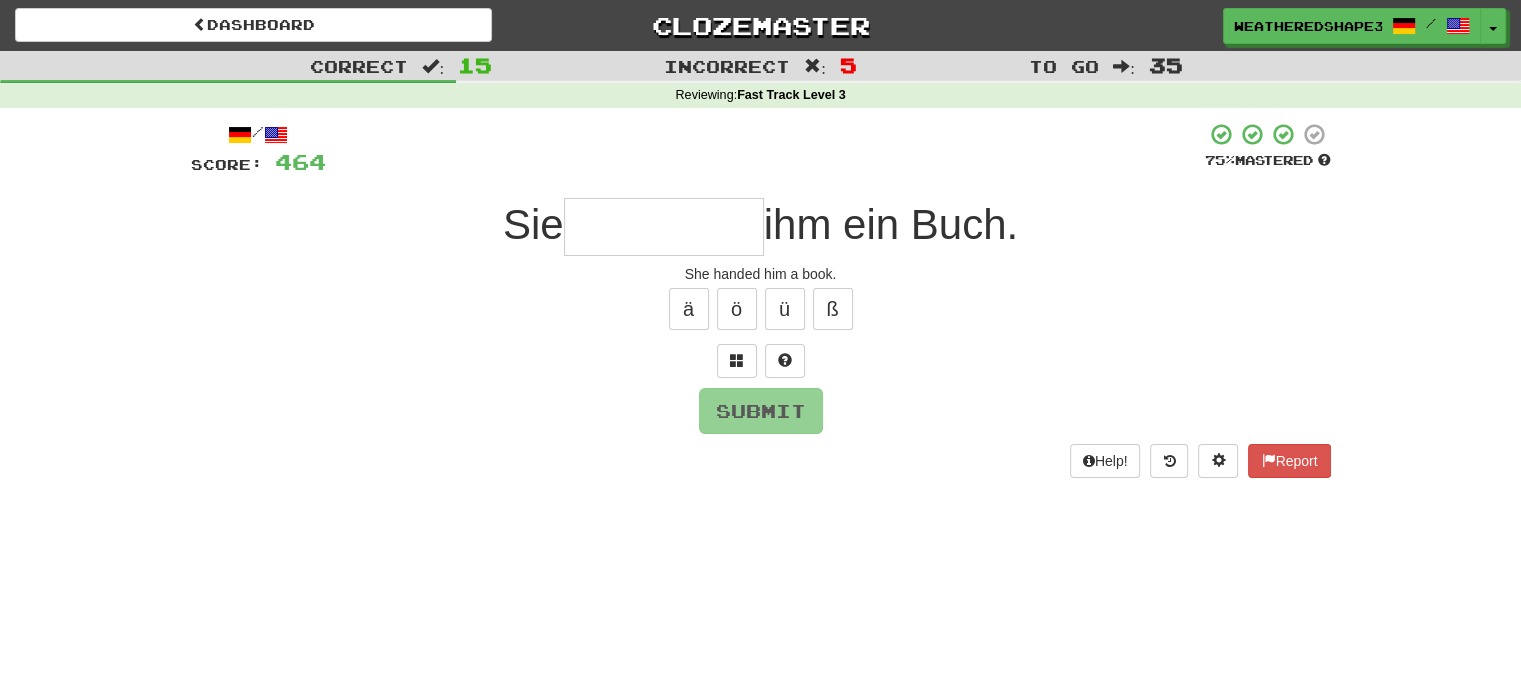 type on "*******" 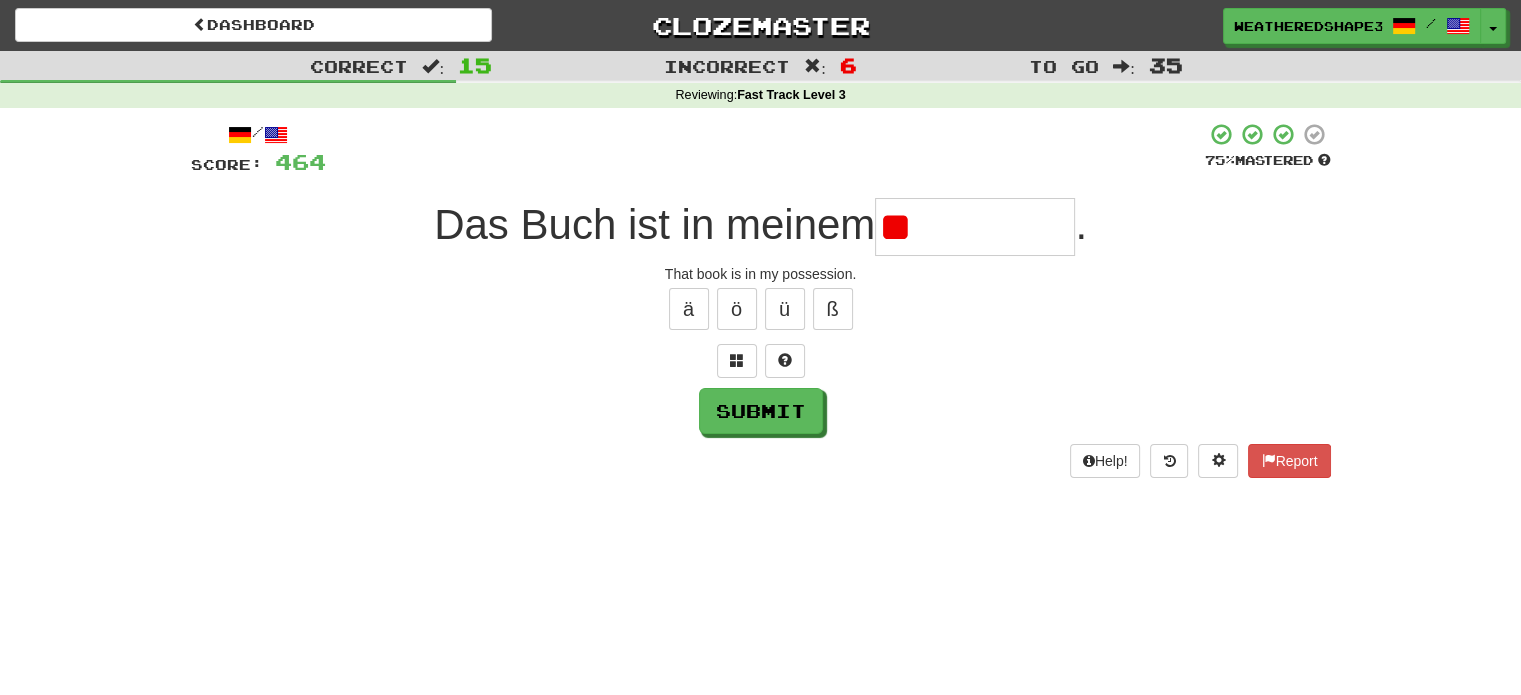 type on "*" 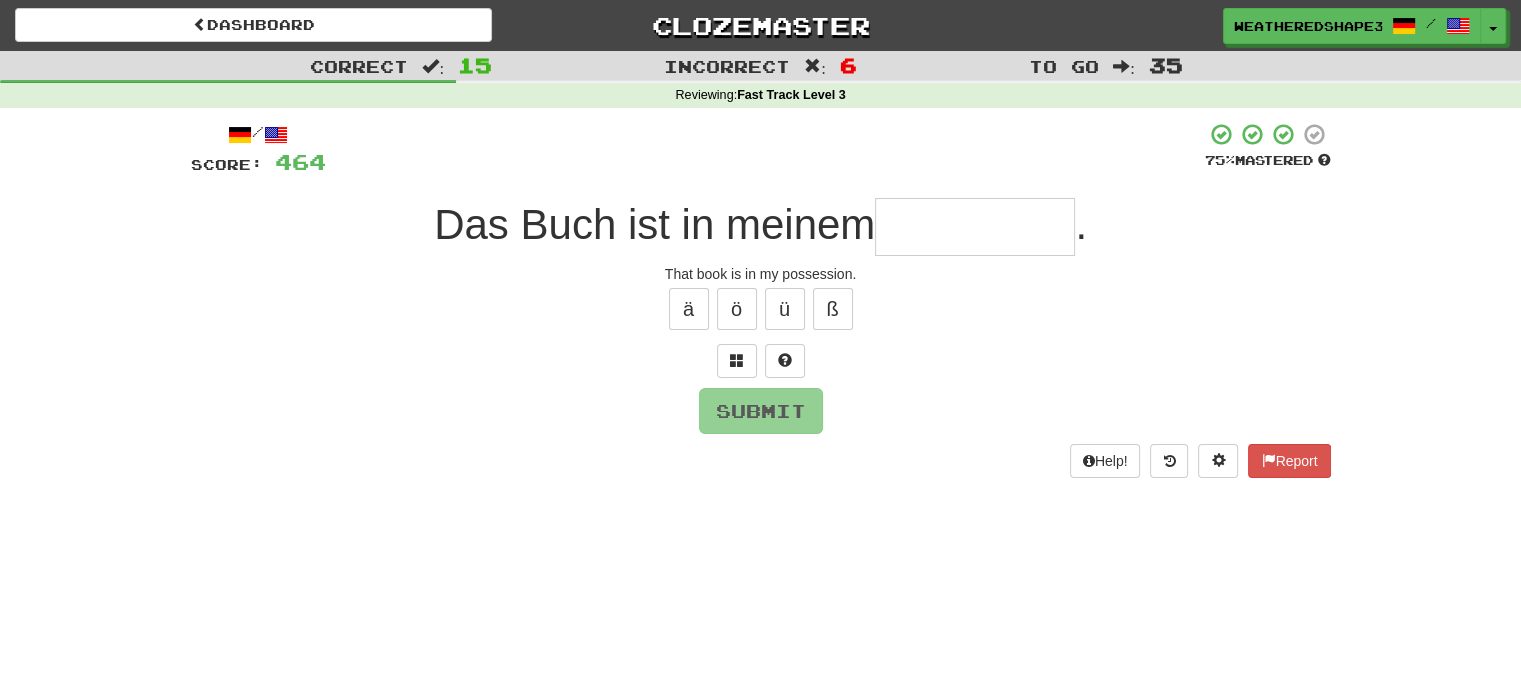 type on "*" 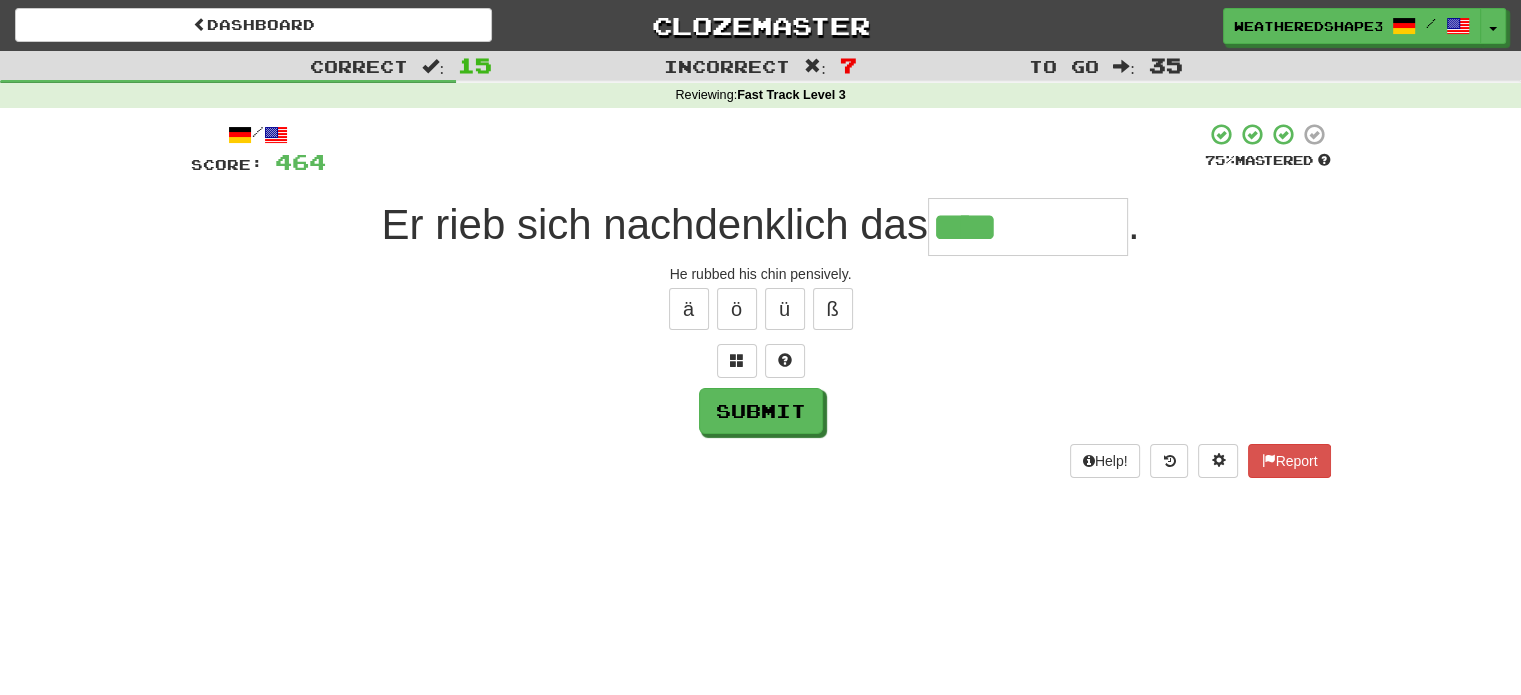 type on "****" 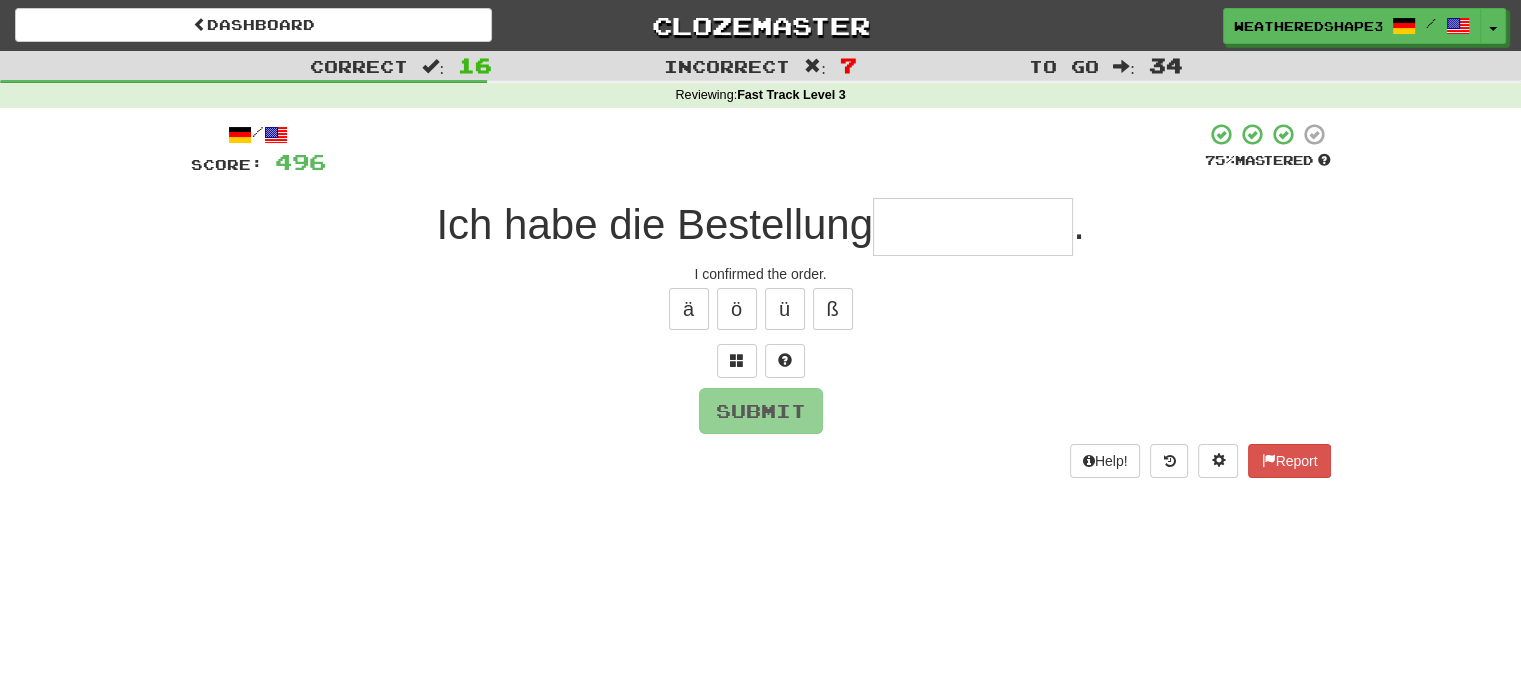 type on "*" 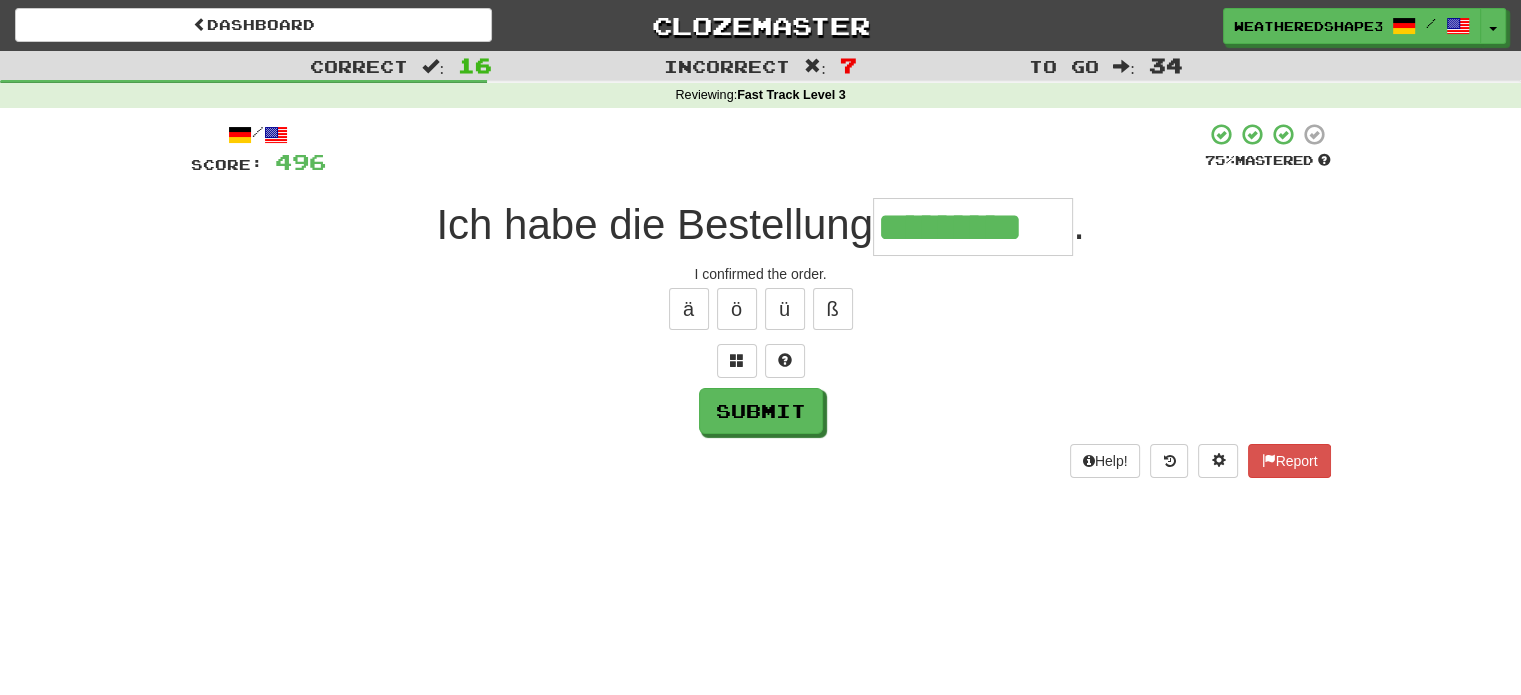 type on "*********" 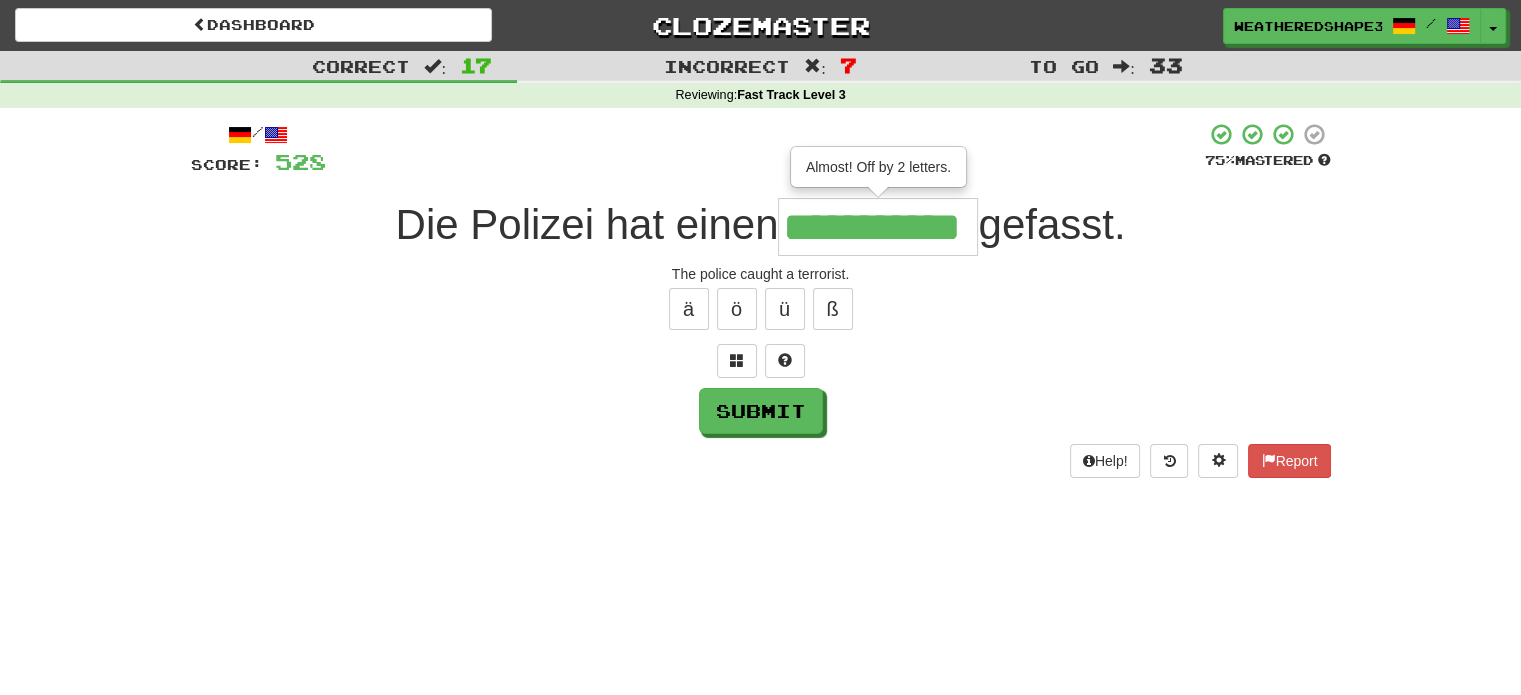 type on "**********" 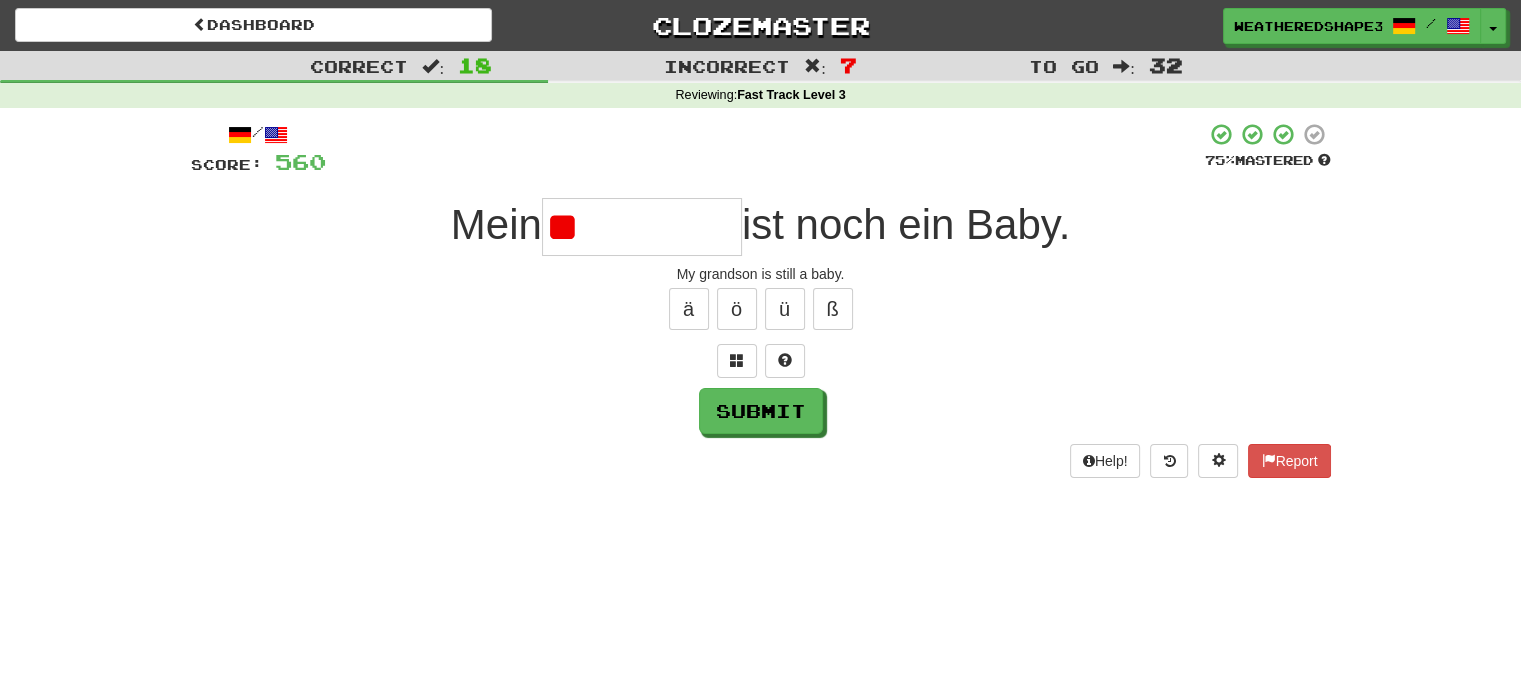 type on "*" 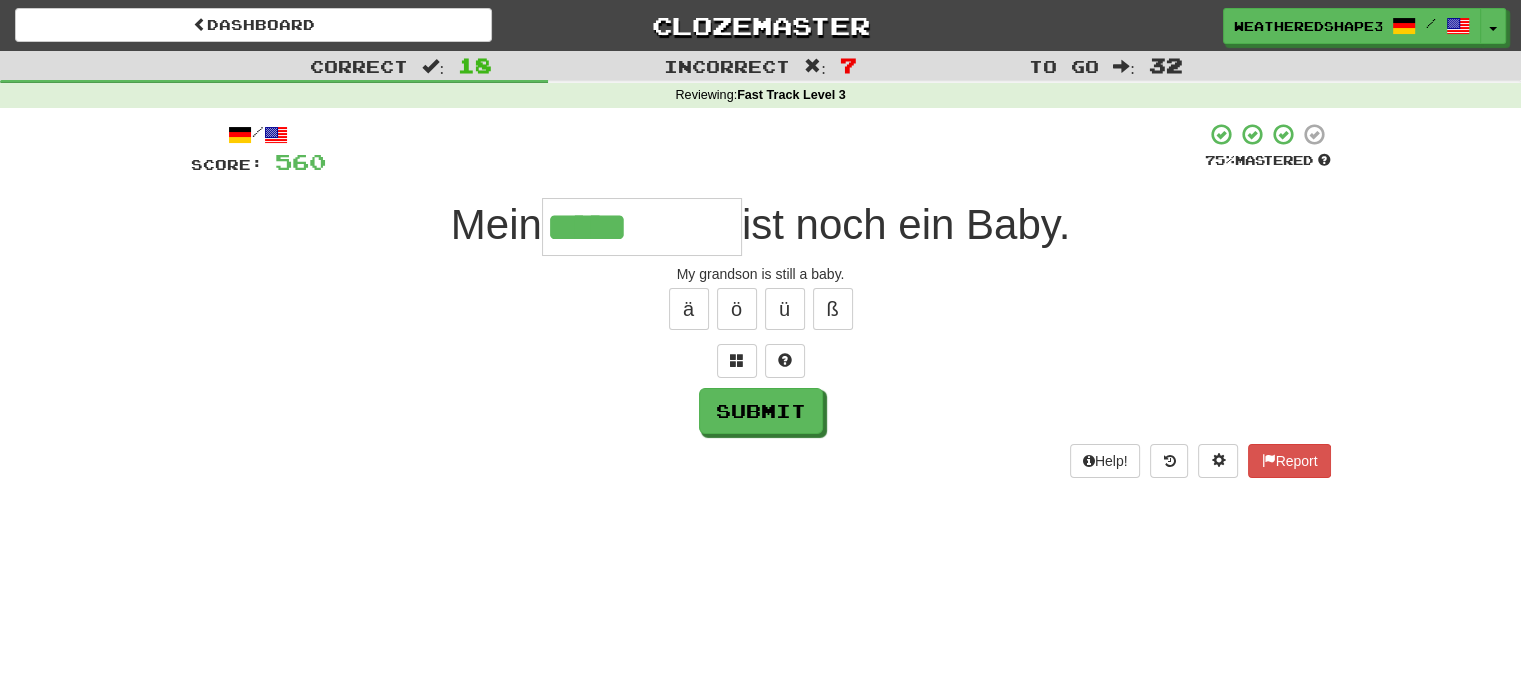 type on "*****" 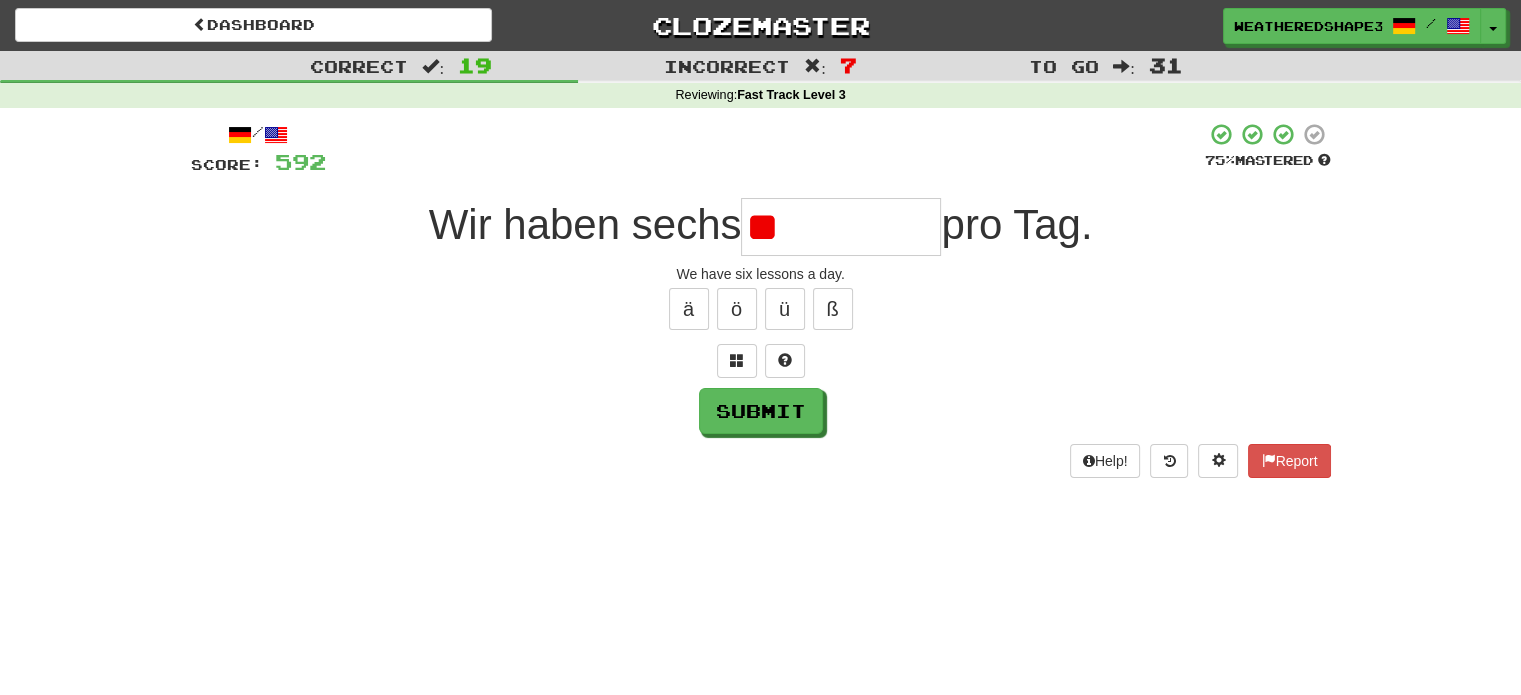 type on "*" 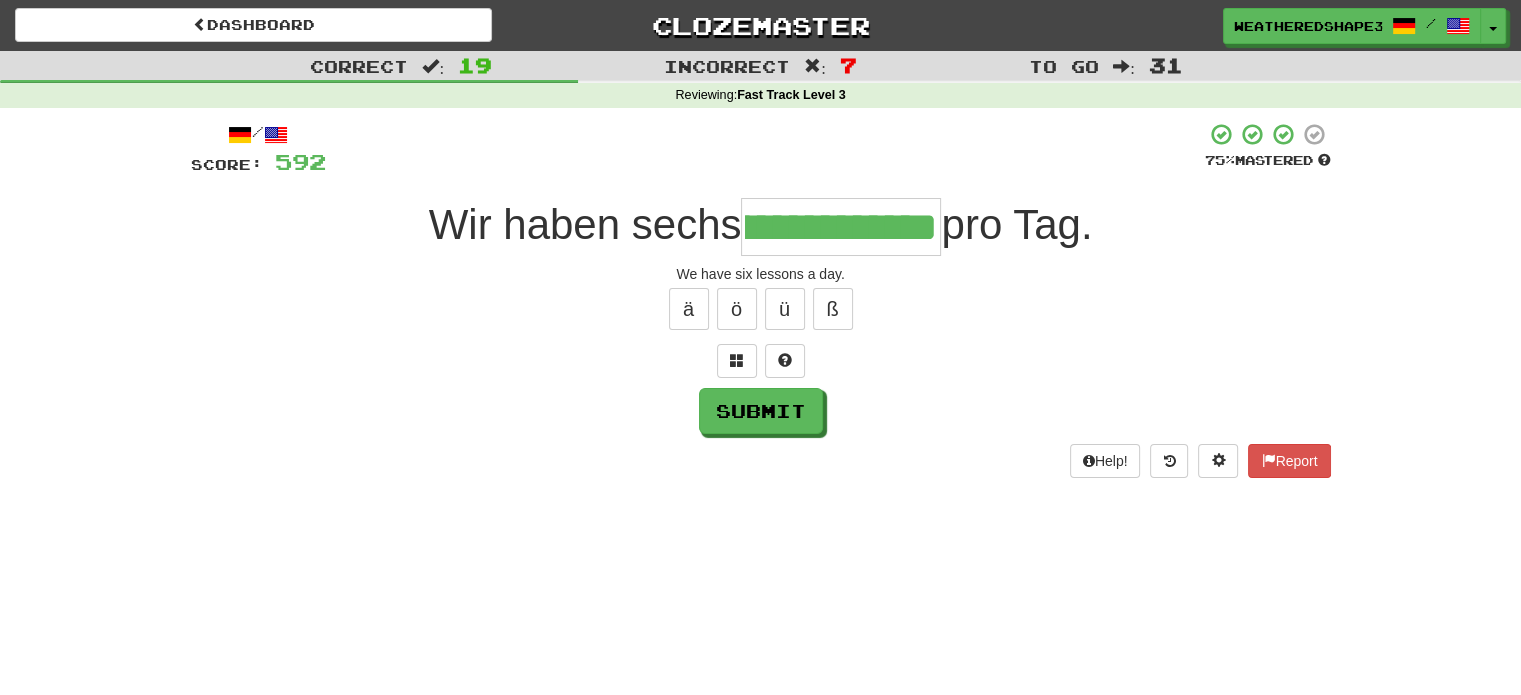 scroll, scrollTop: 0, scrollLeft: 152, axis: horizontal 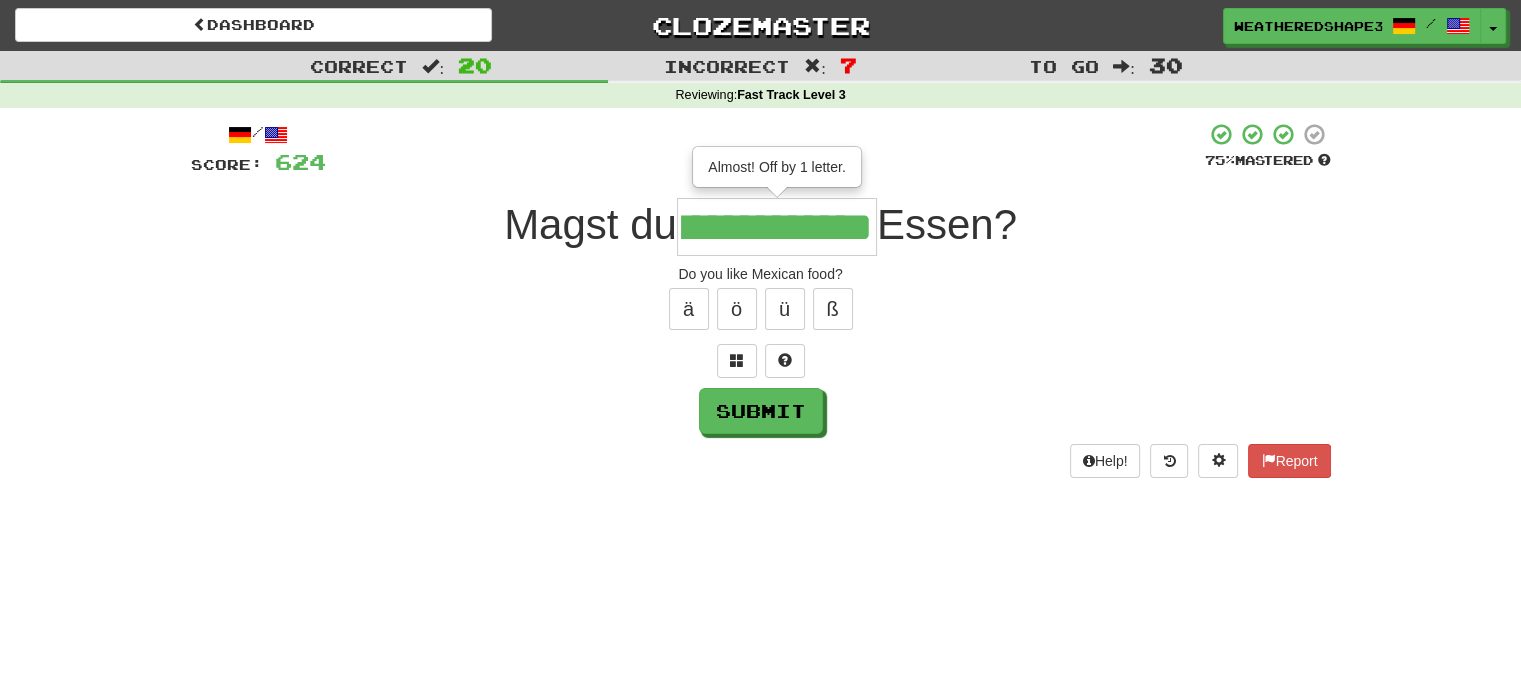 type on "**********" 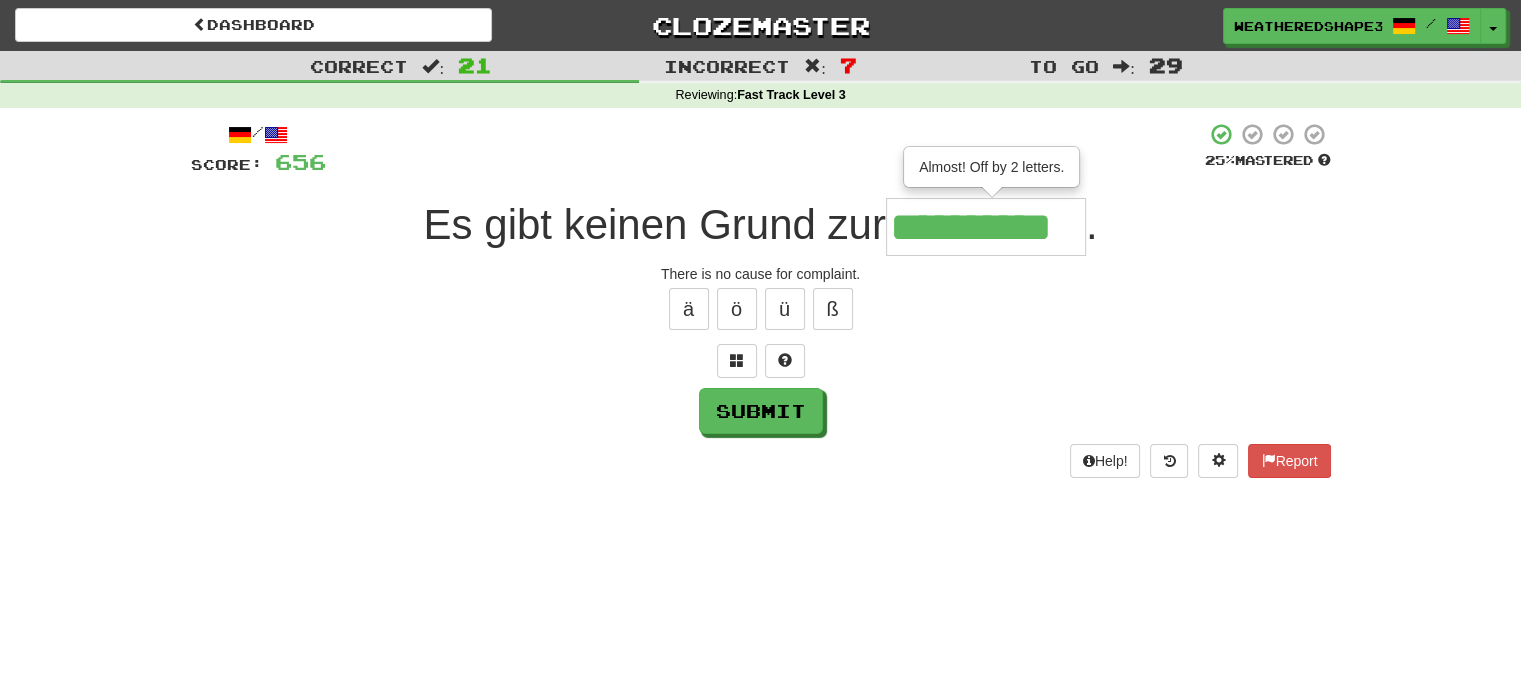 scroll, scrollTop: 0, scrollLeft: 33, axis: horizontal 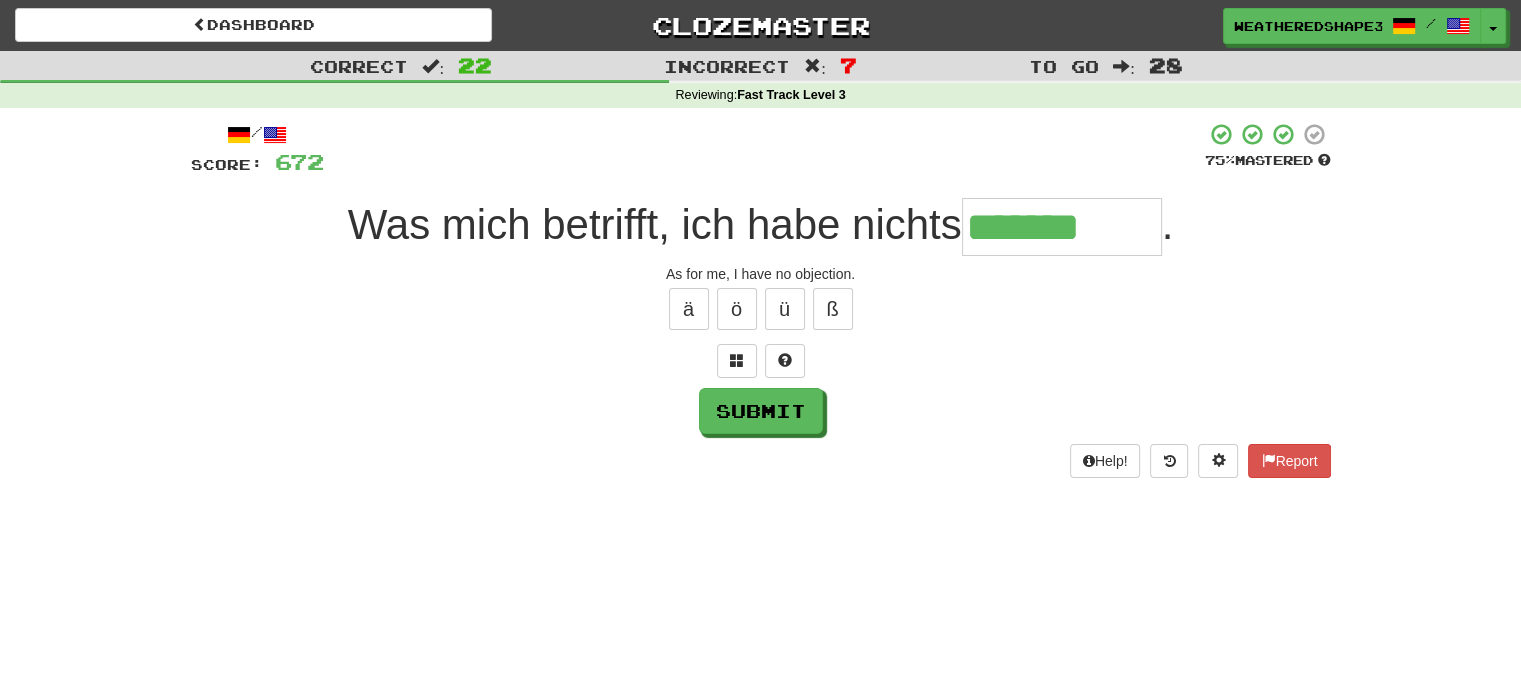 type on "*******" 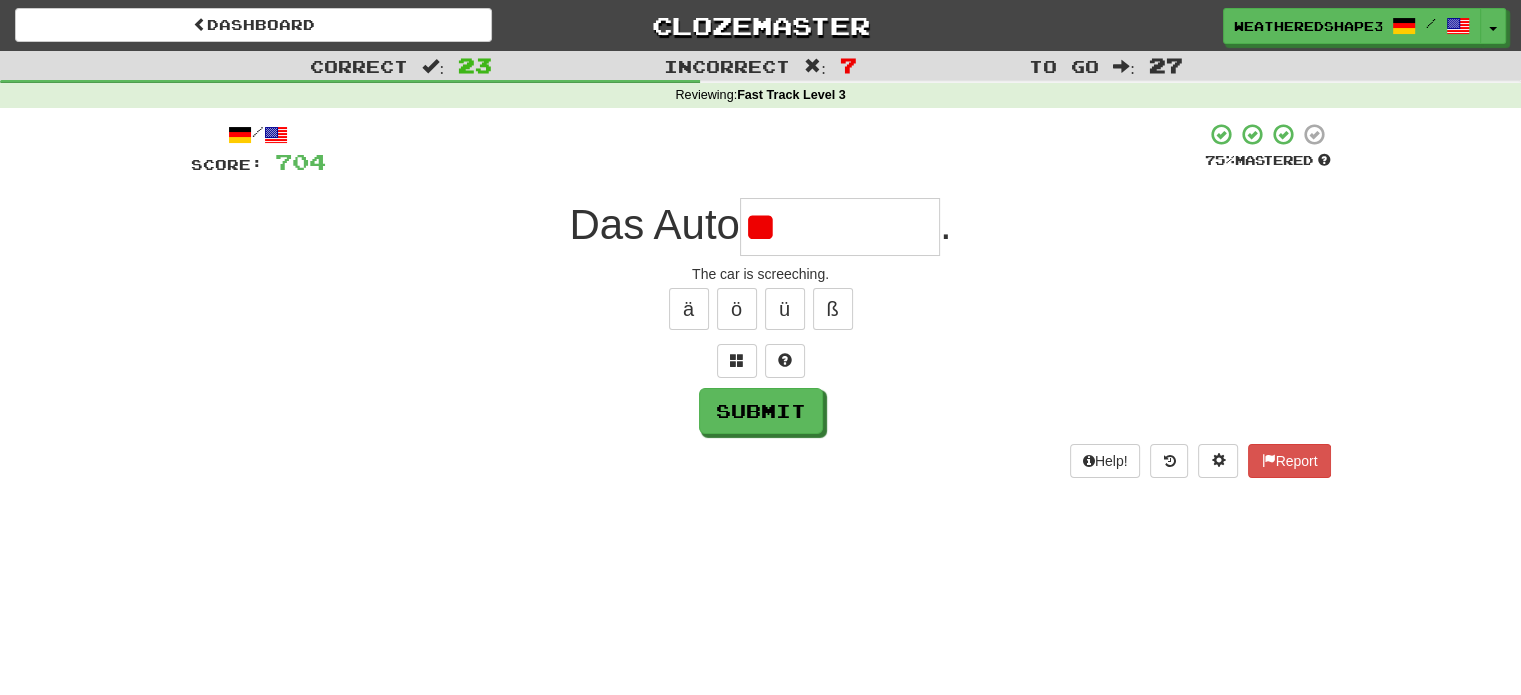 type on "*" 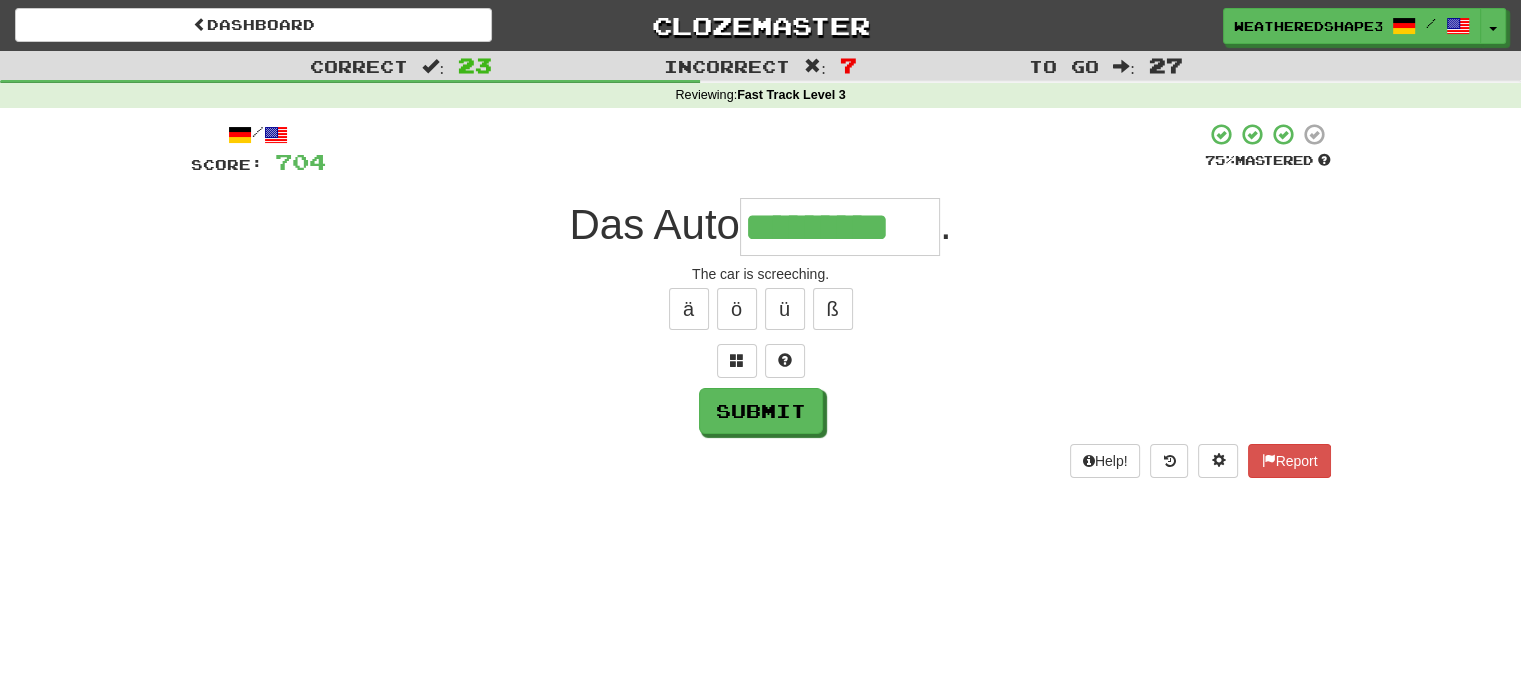 type on "*********" 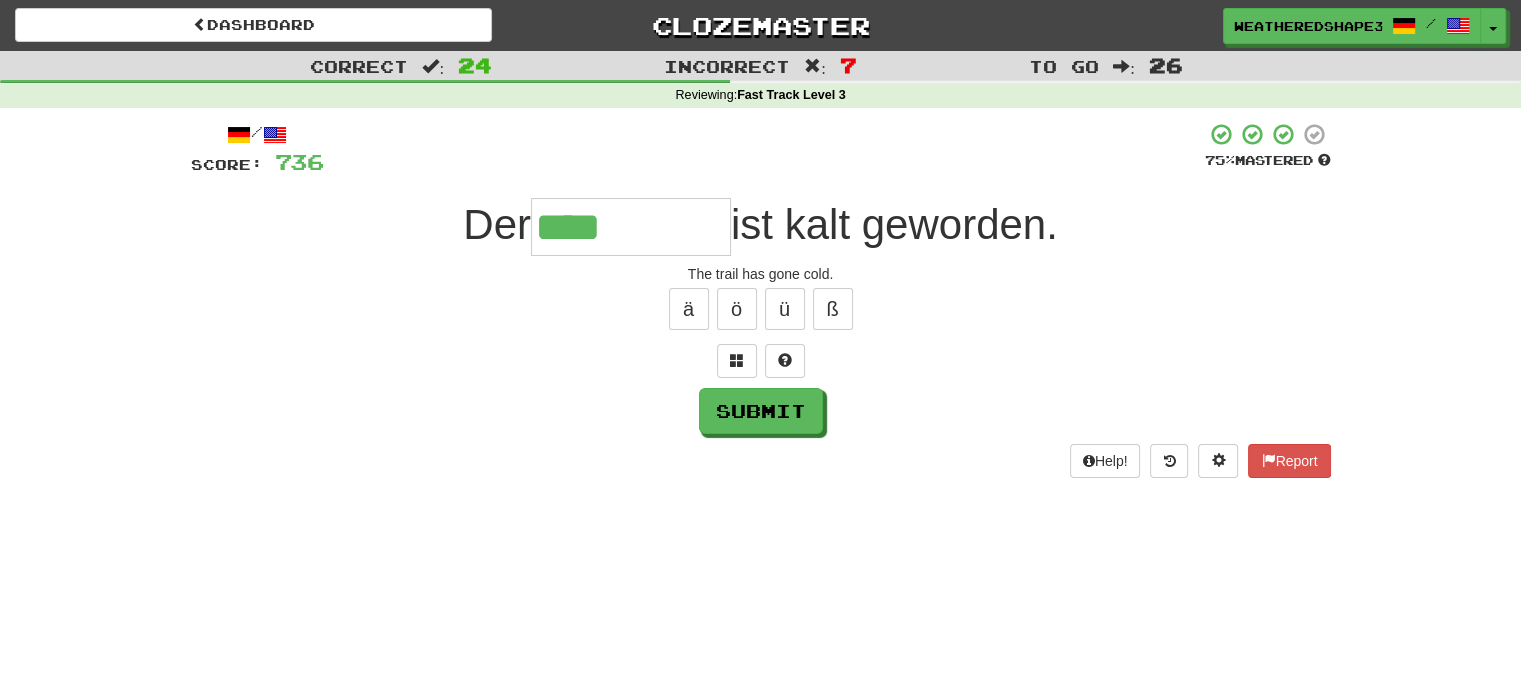 type on "****" 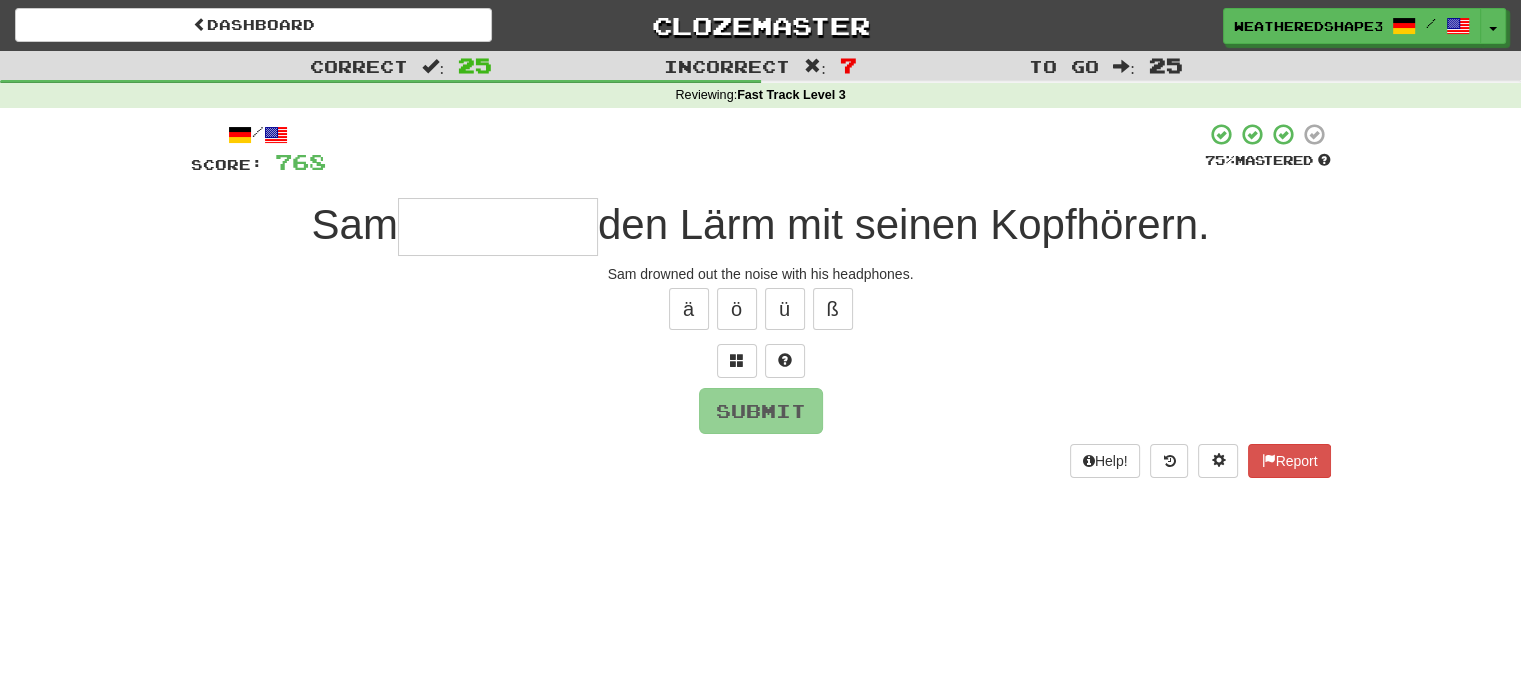 type on "*" 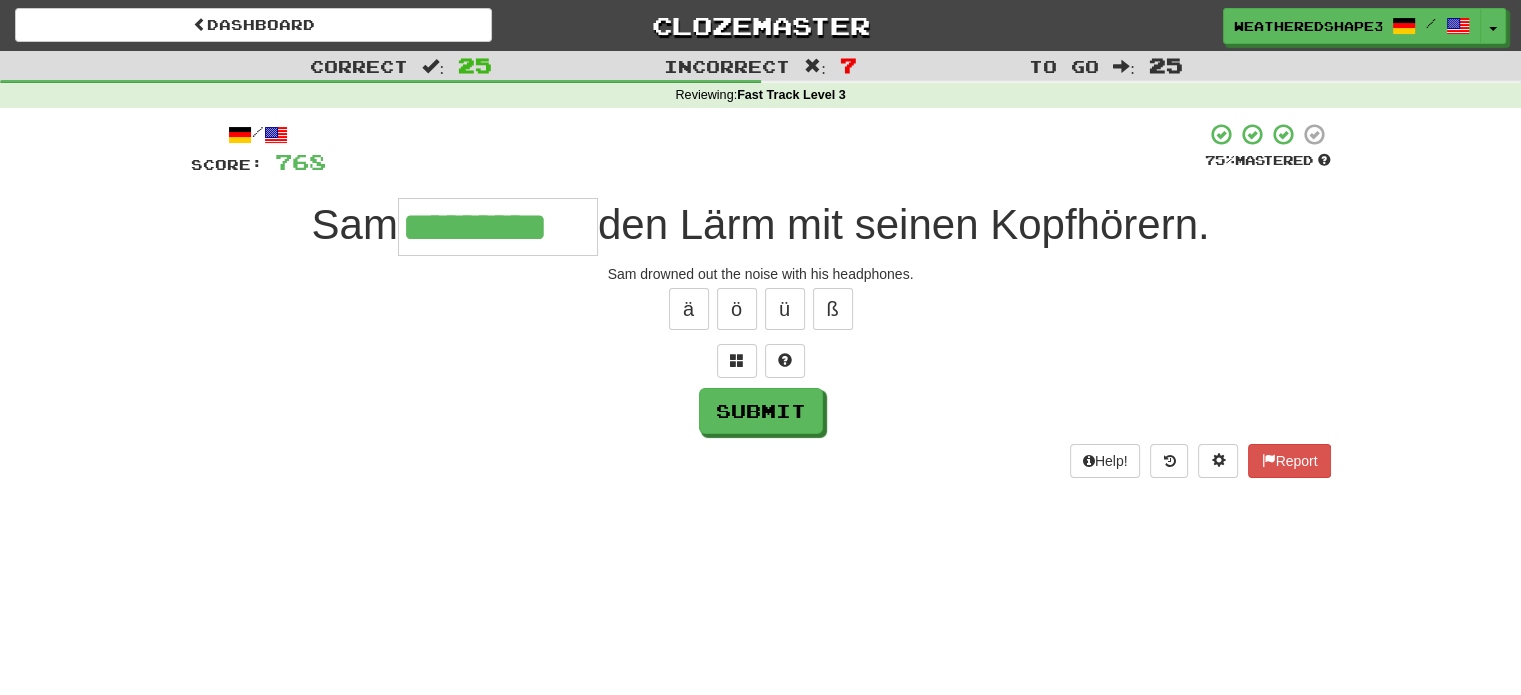 type on "*********" 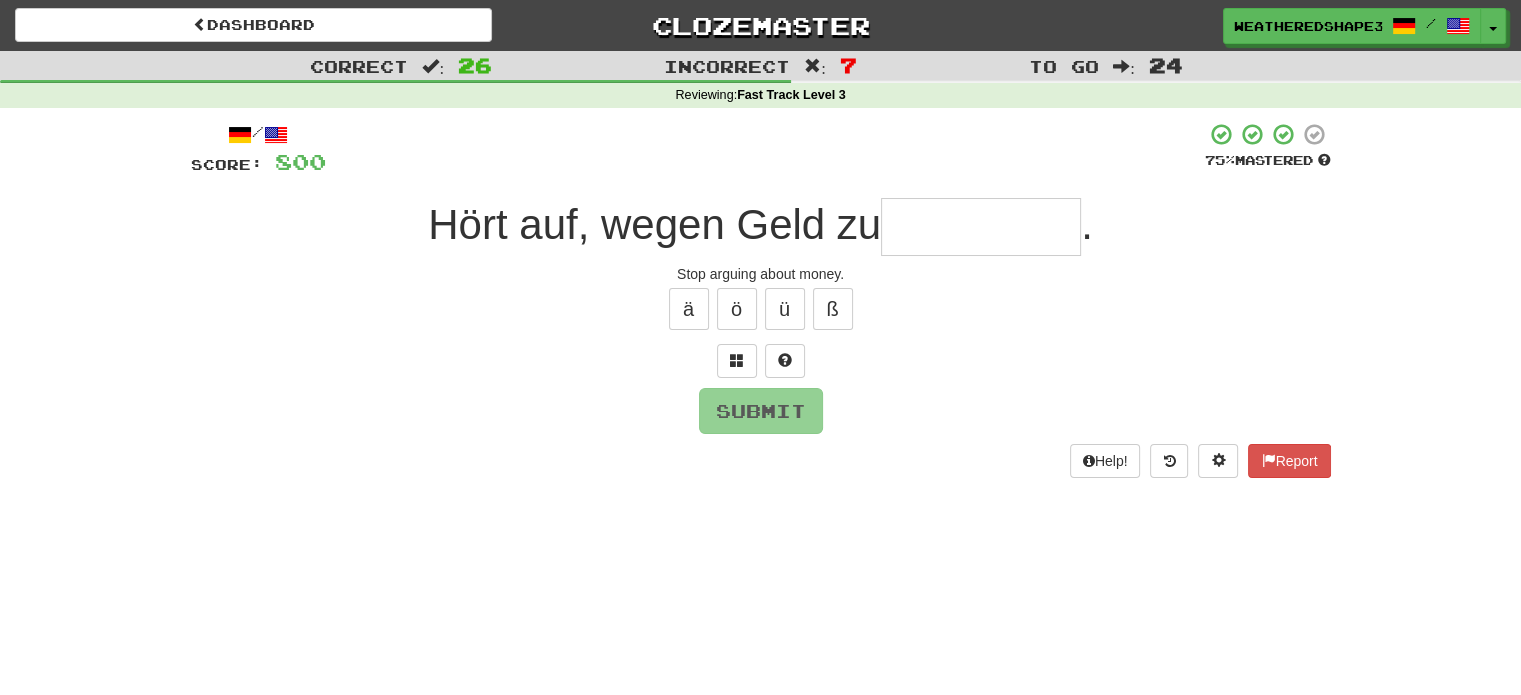 type on "*" 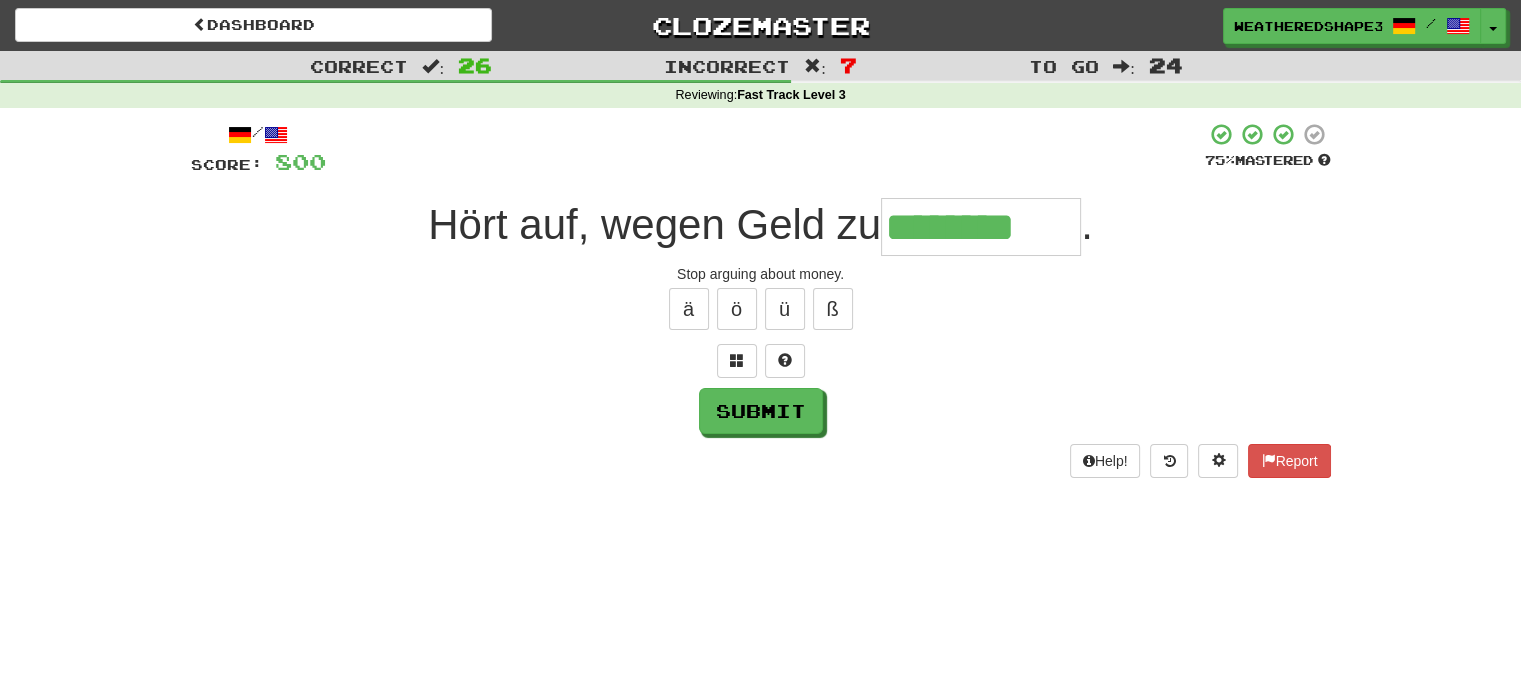 type on "********" 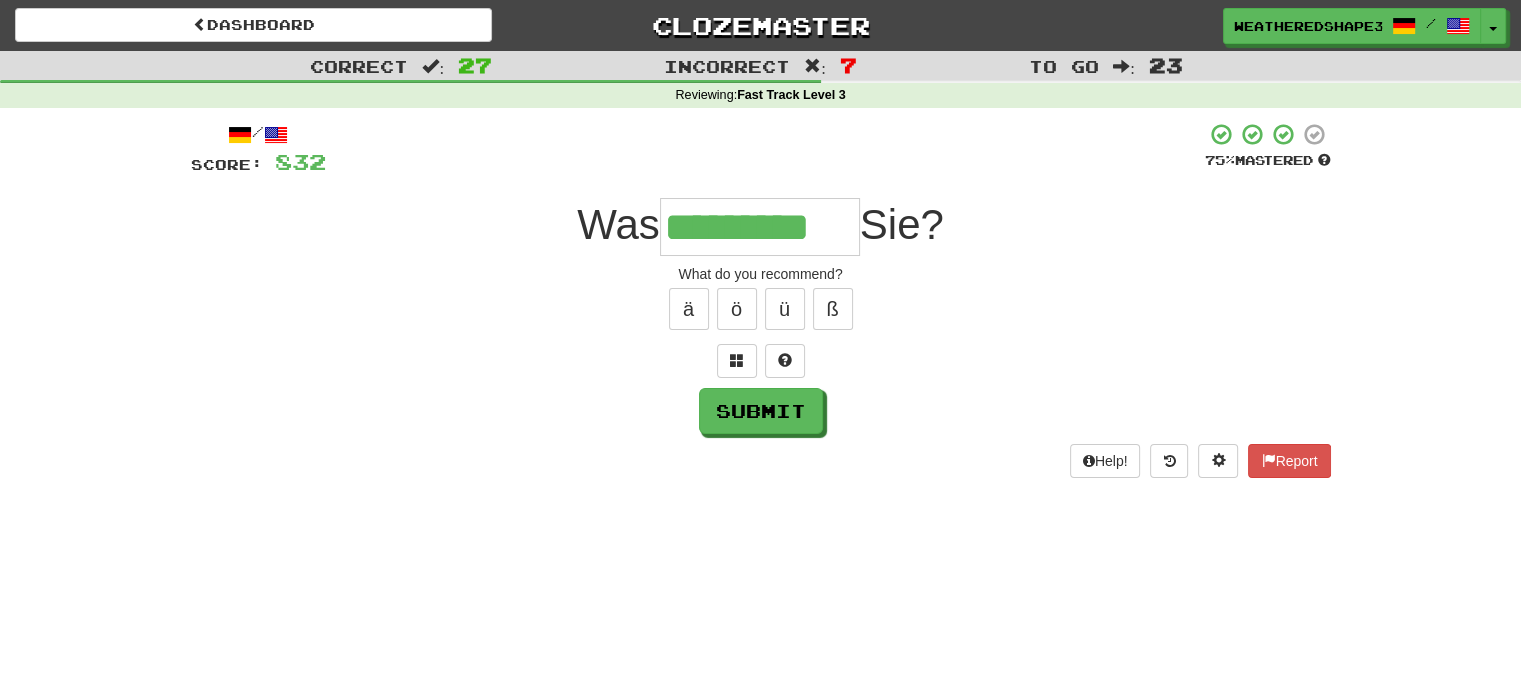 scroll, scrollTop: 0, scrollLeft: 3, axis: horizontal 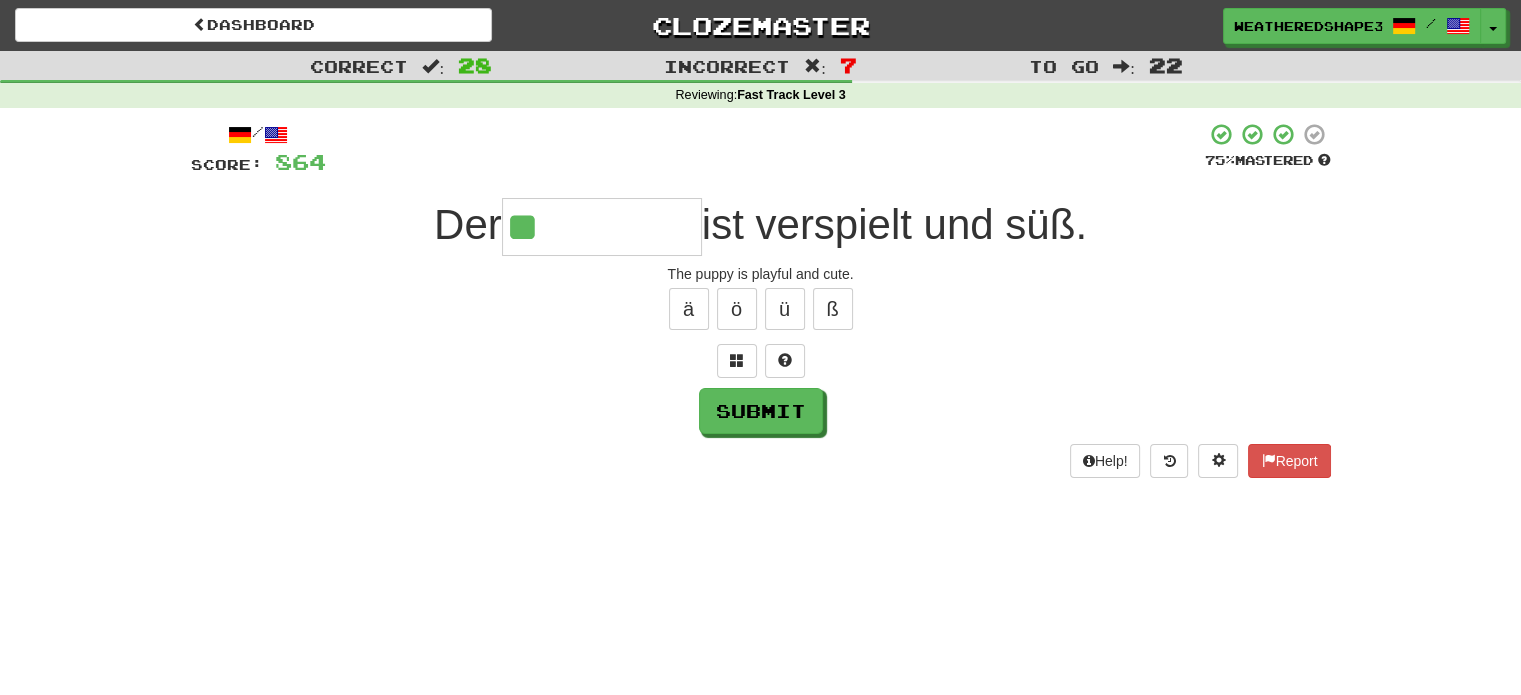type on "*****" 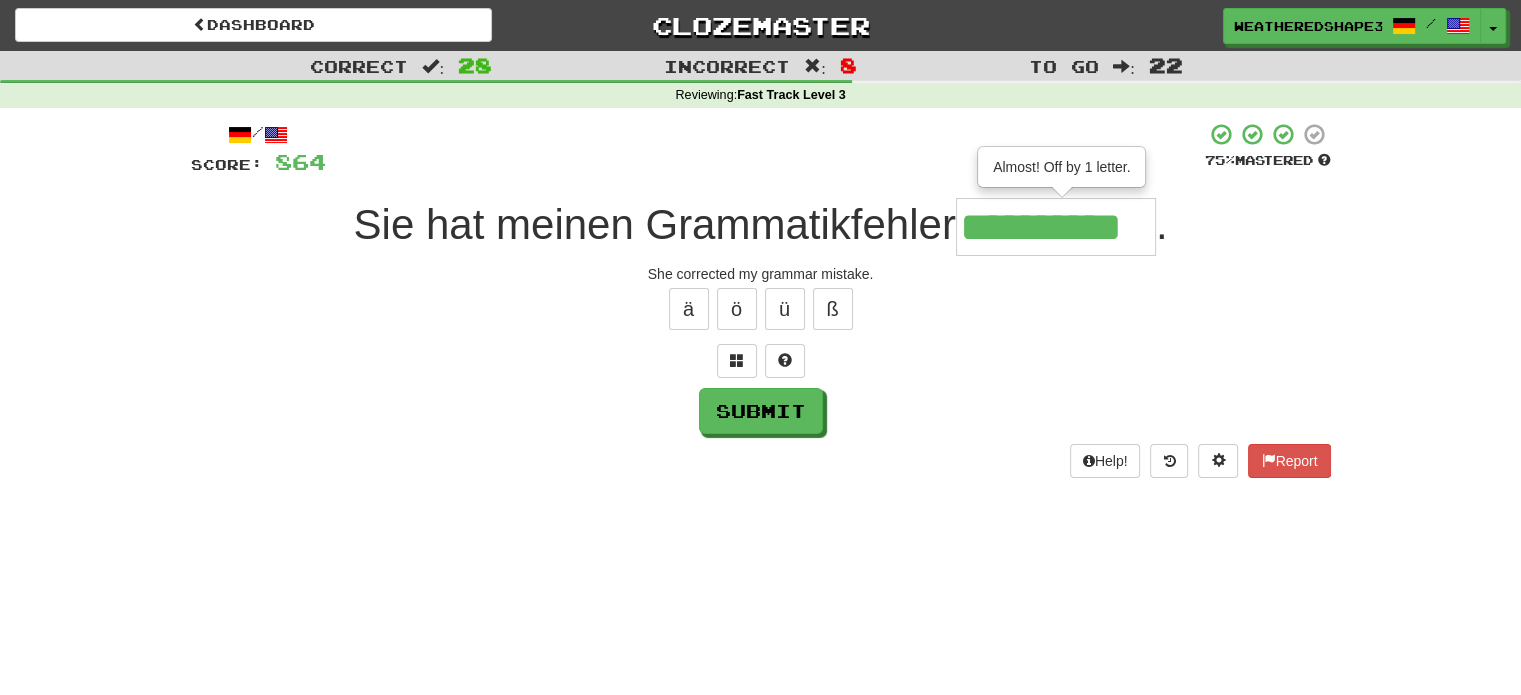 type on "**********" 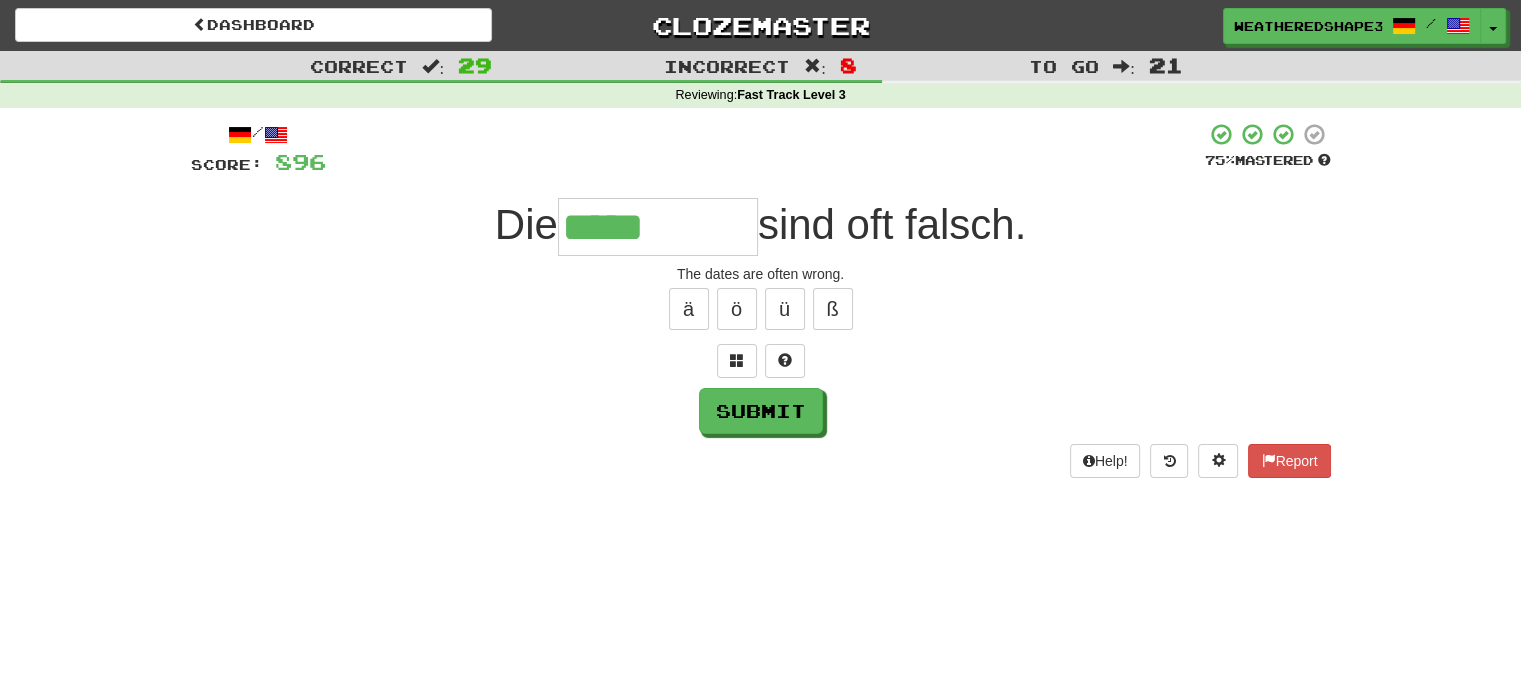 type on "*****" 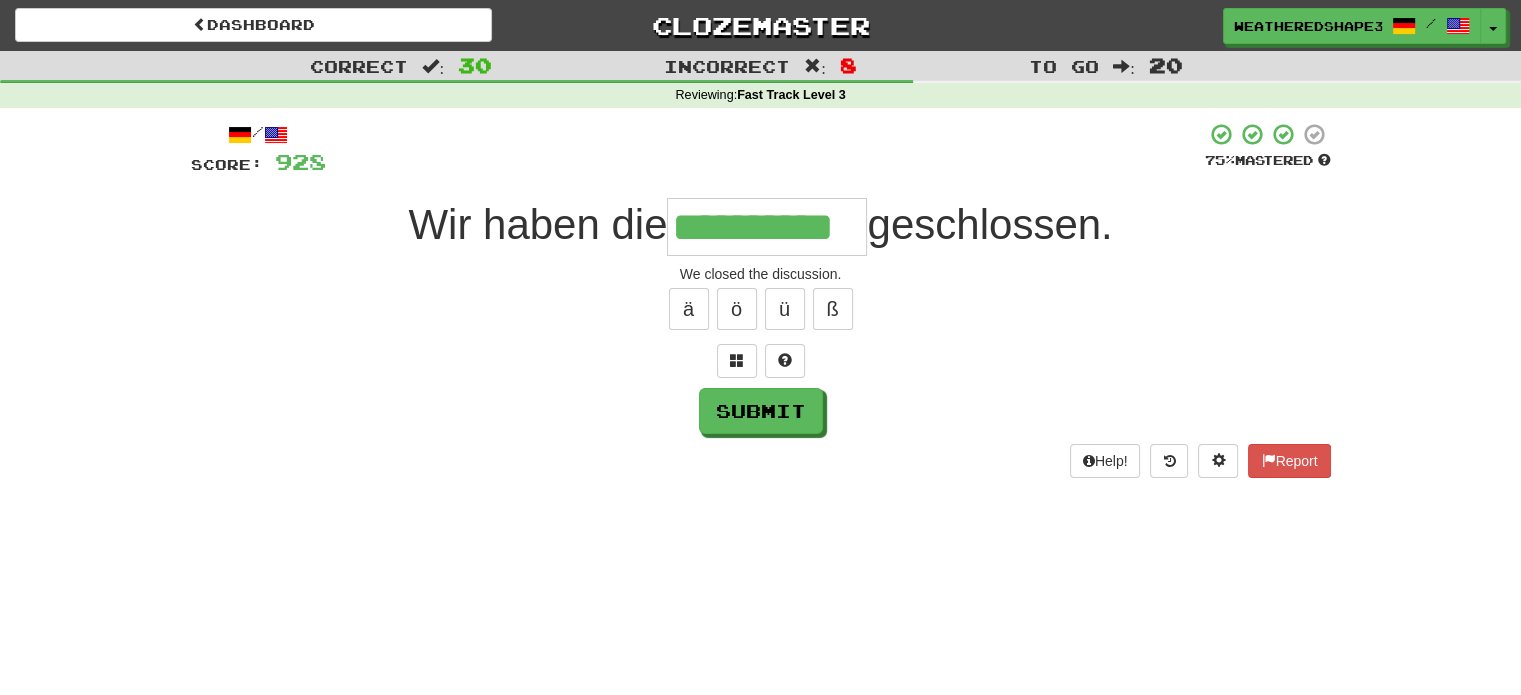 type on "**********" 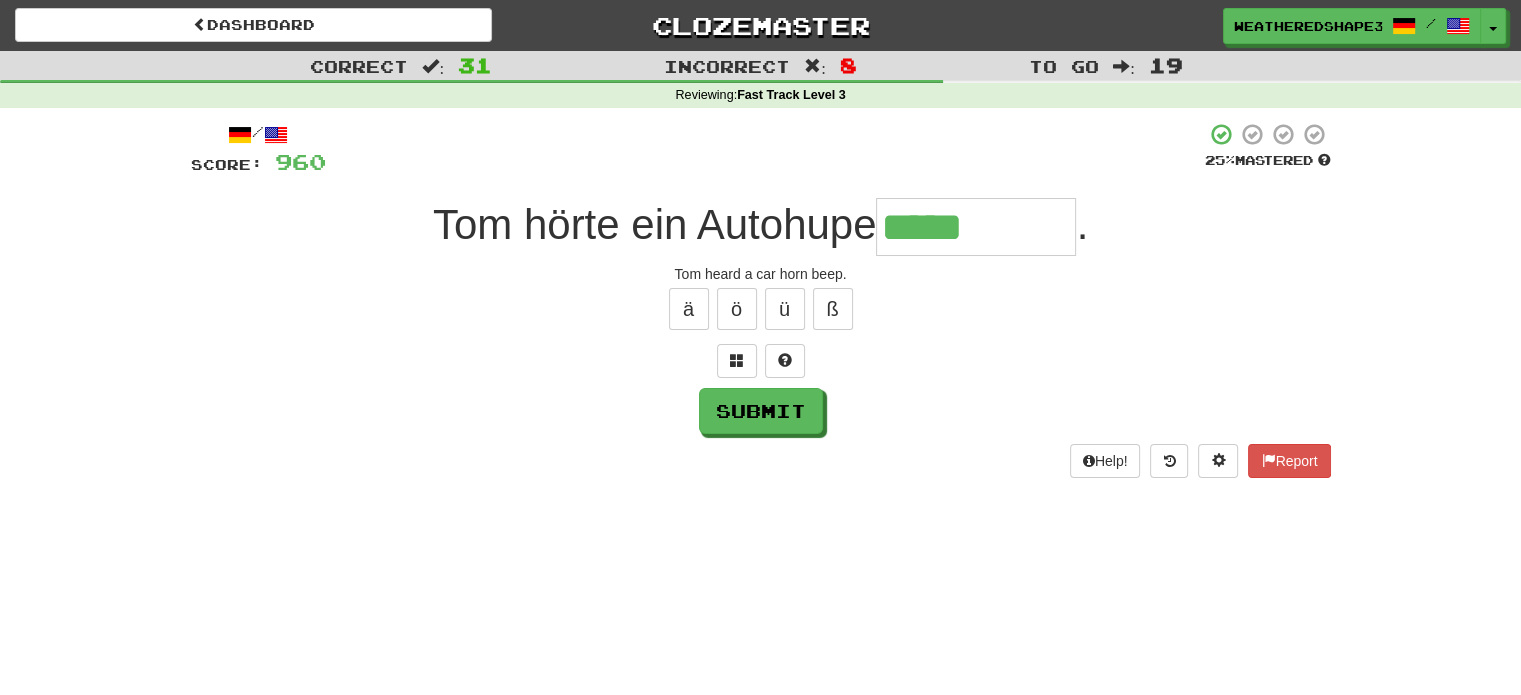 type on "*****" 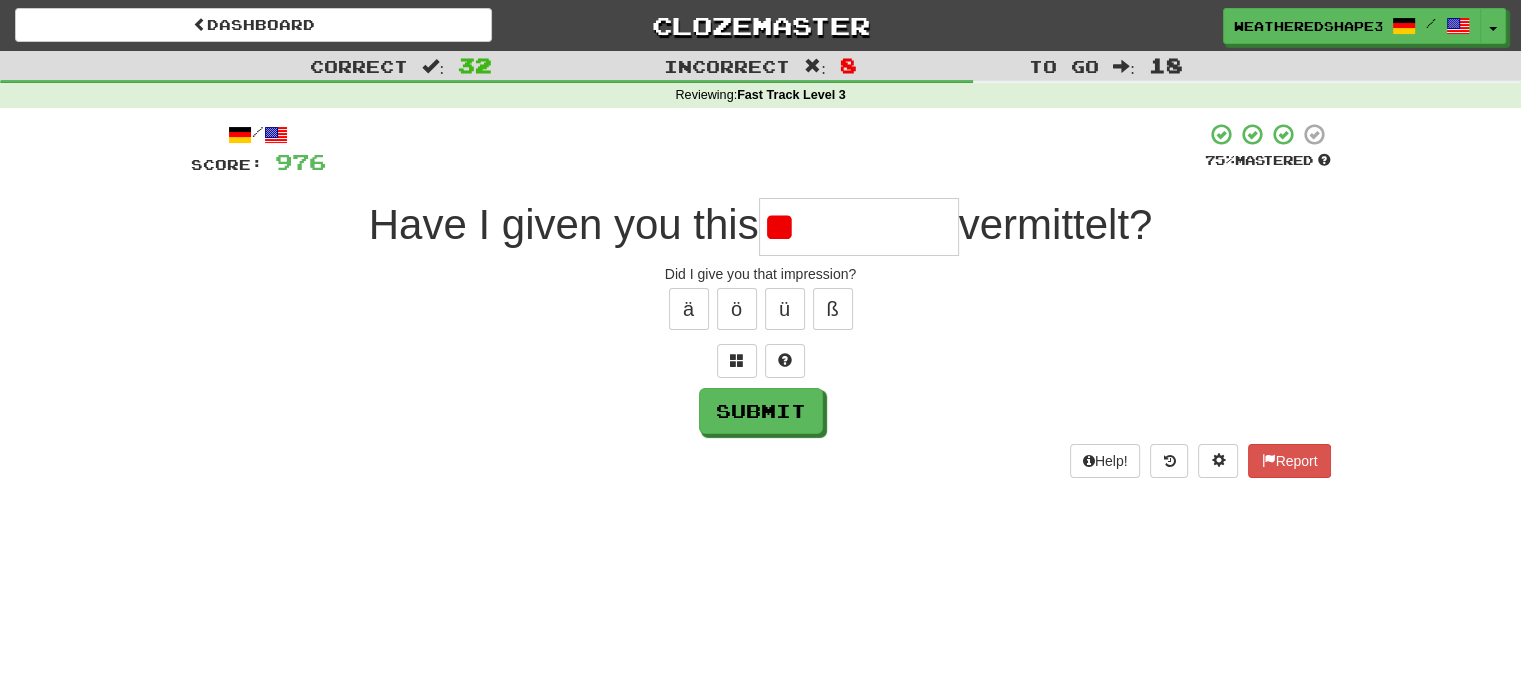 type on "*" 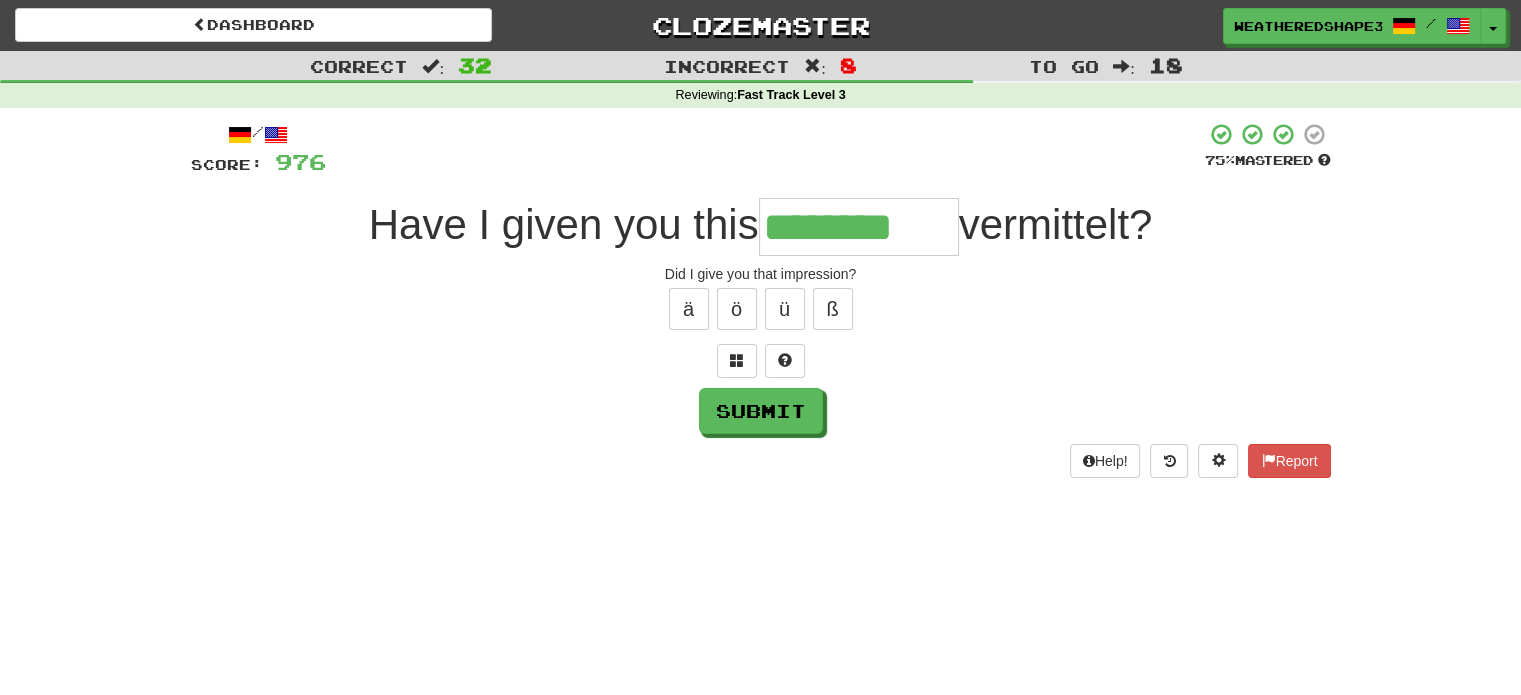 type on "********" 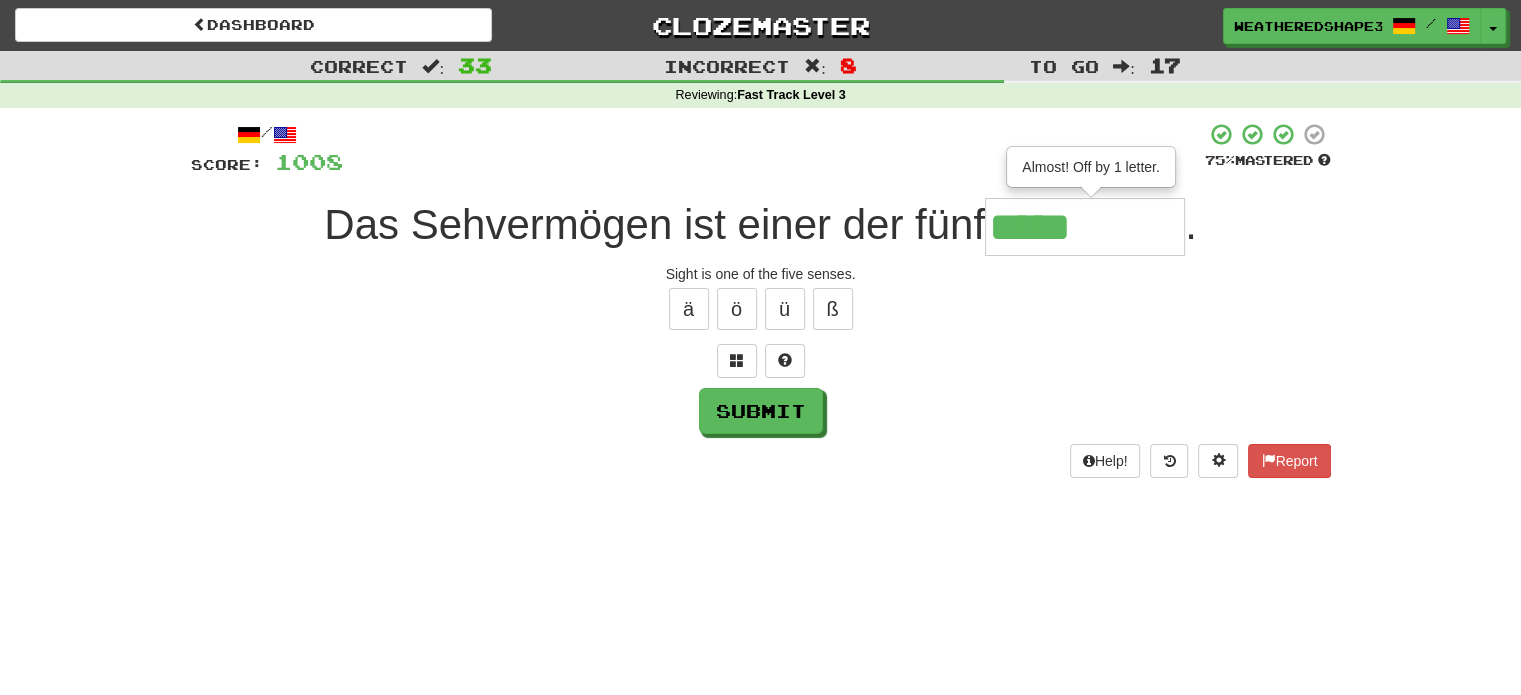 type on "*****" 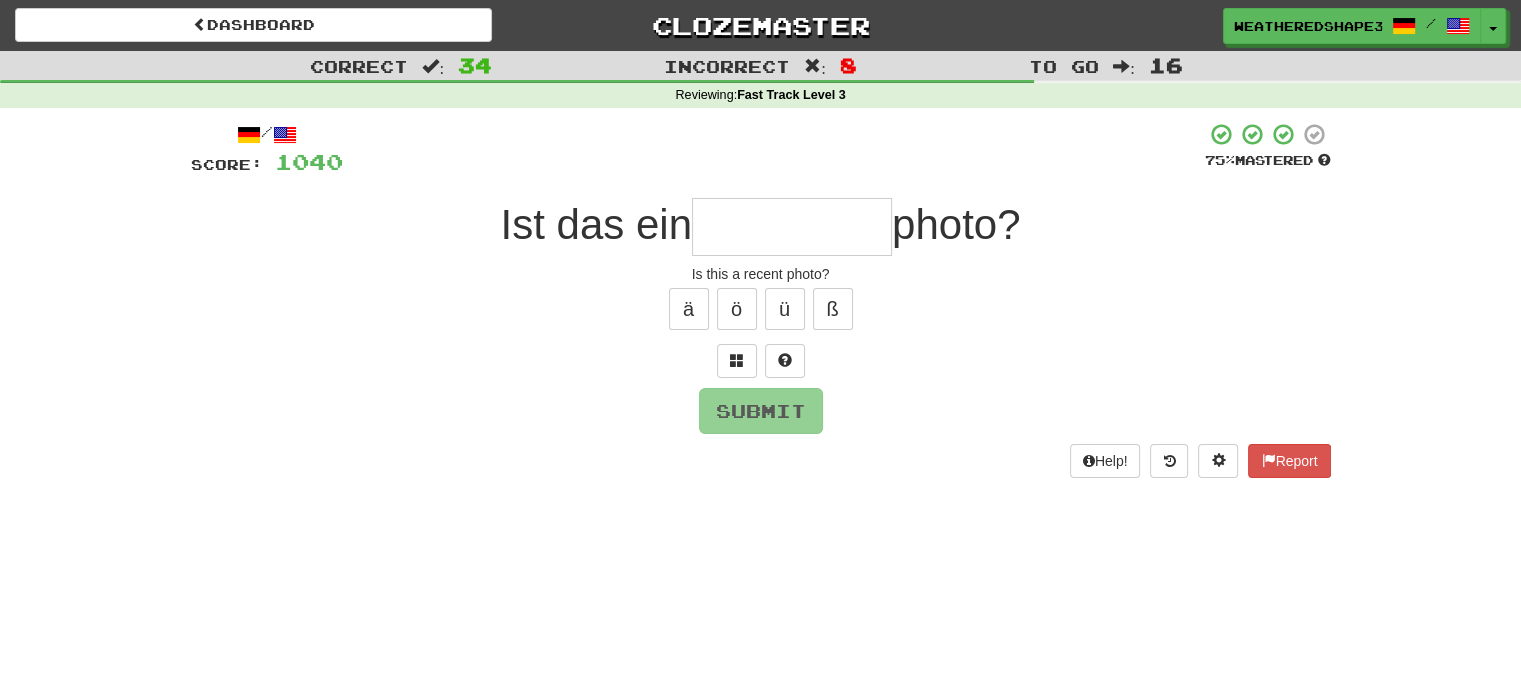 type on "*" 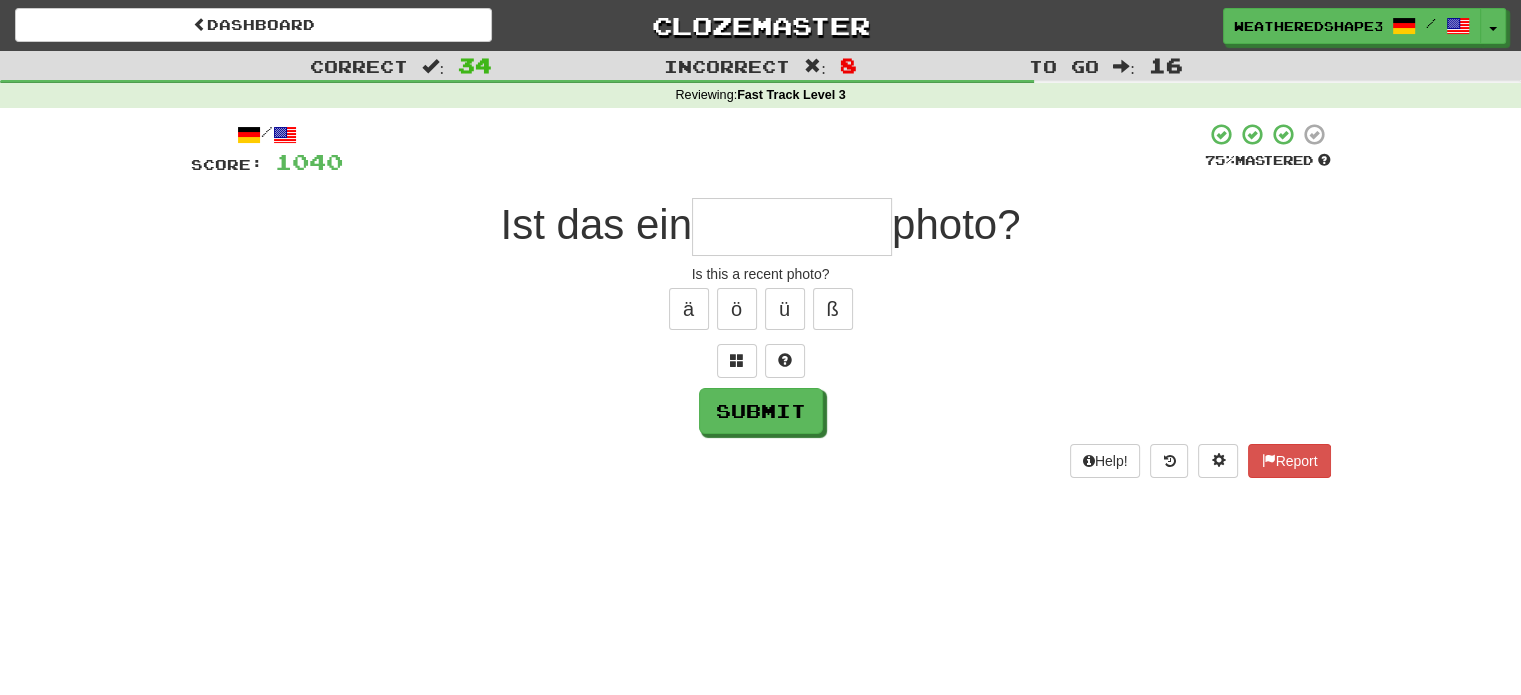 type on "*" 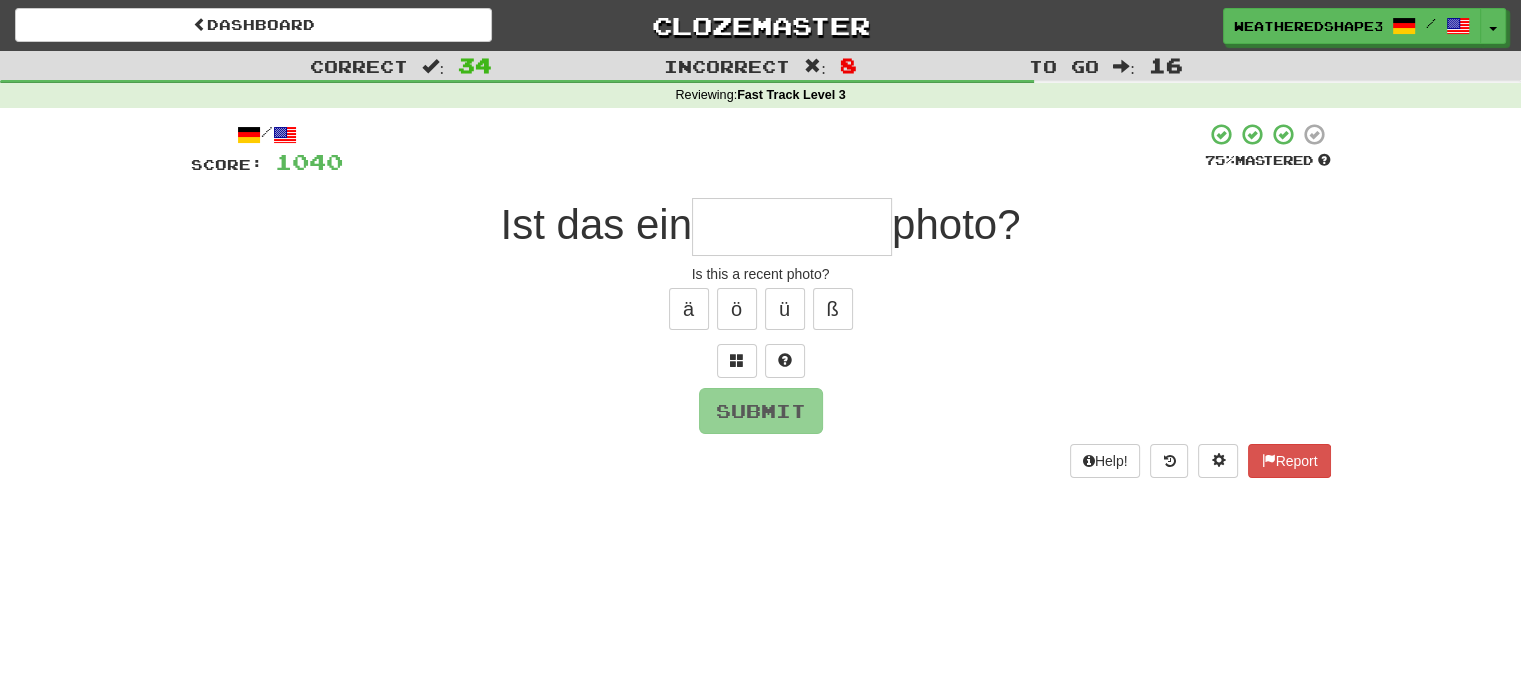 type on "*" 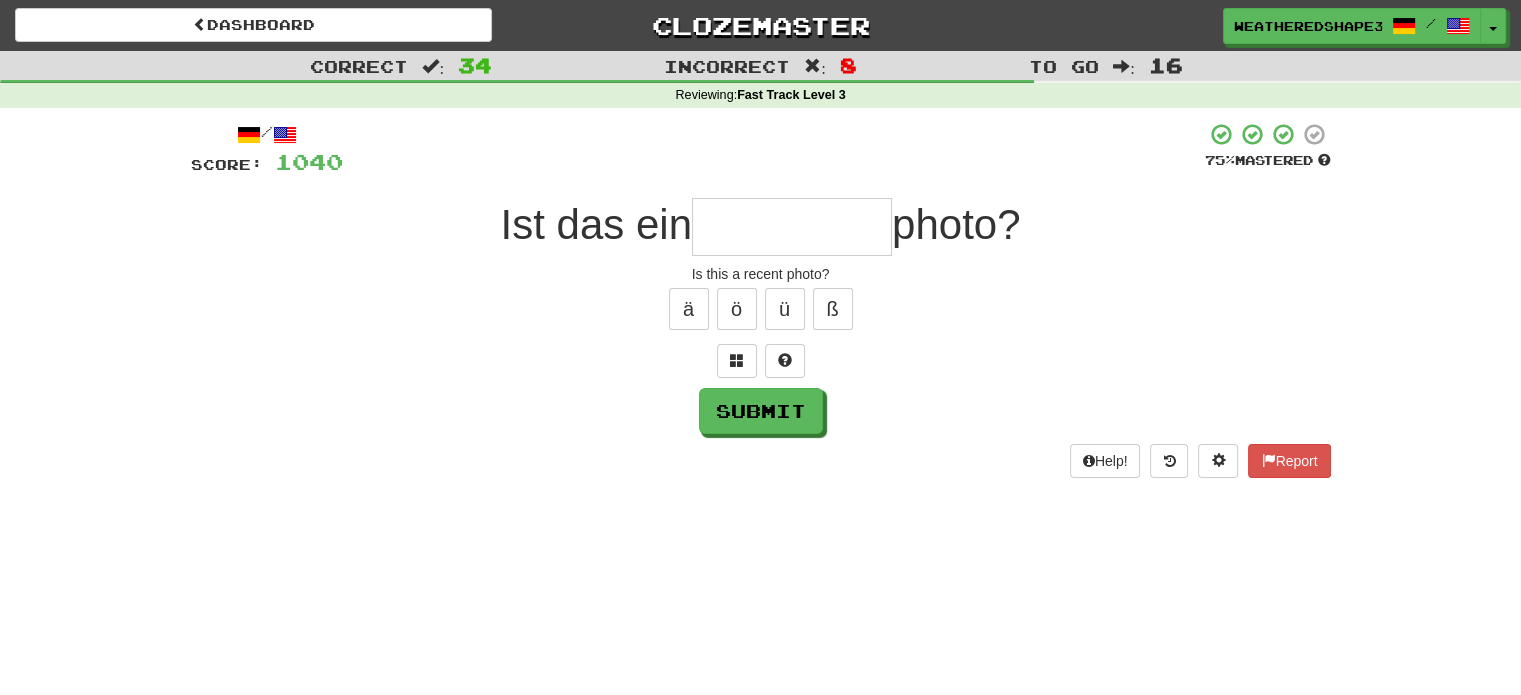 type on "*" 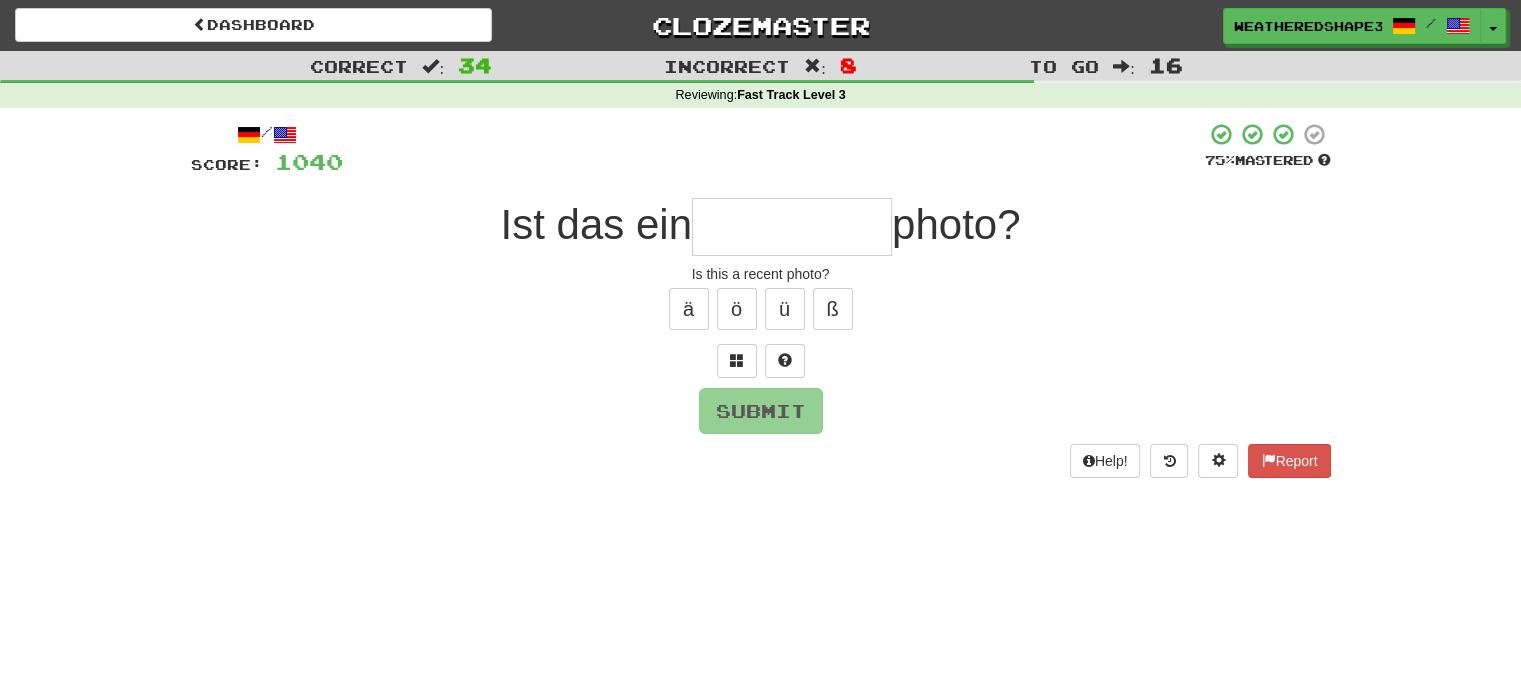 type on "*" 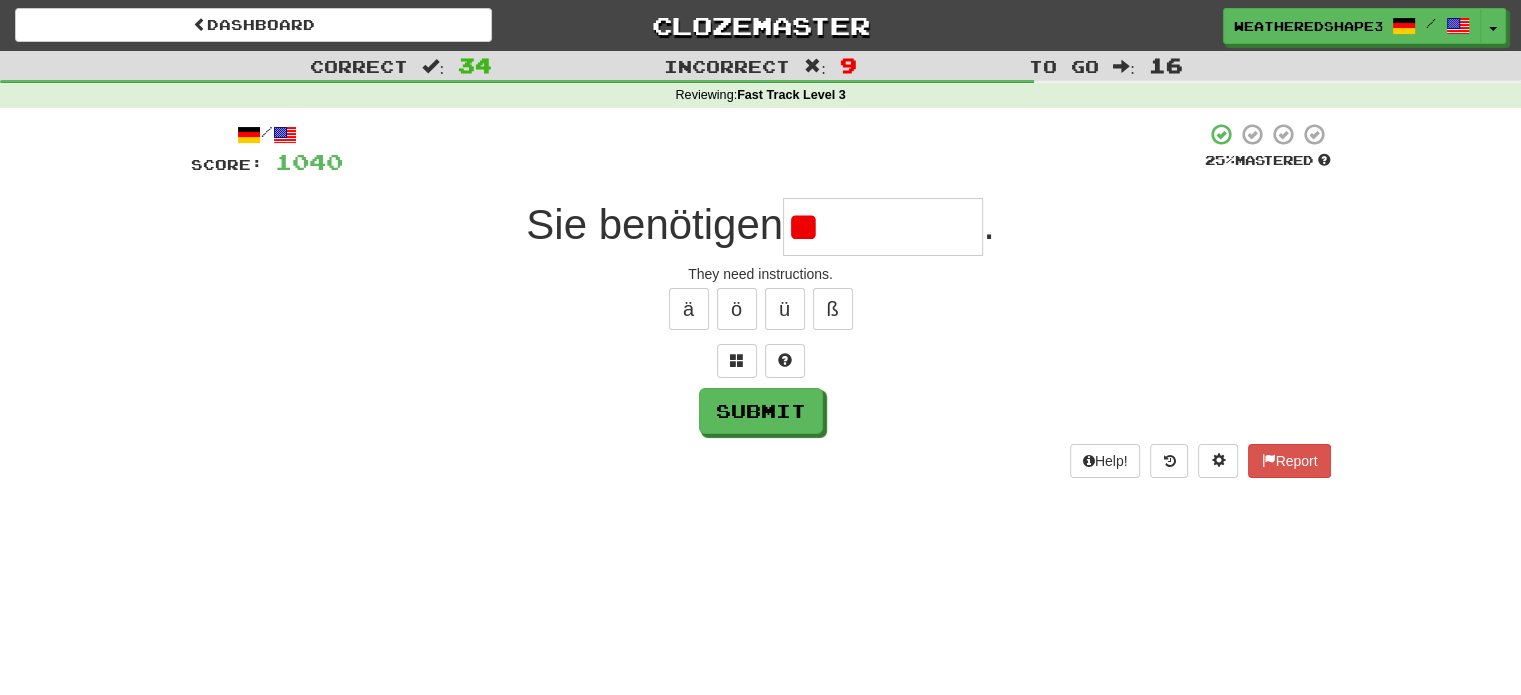 type on "*" 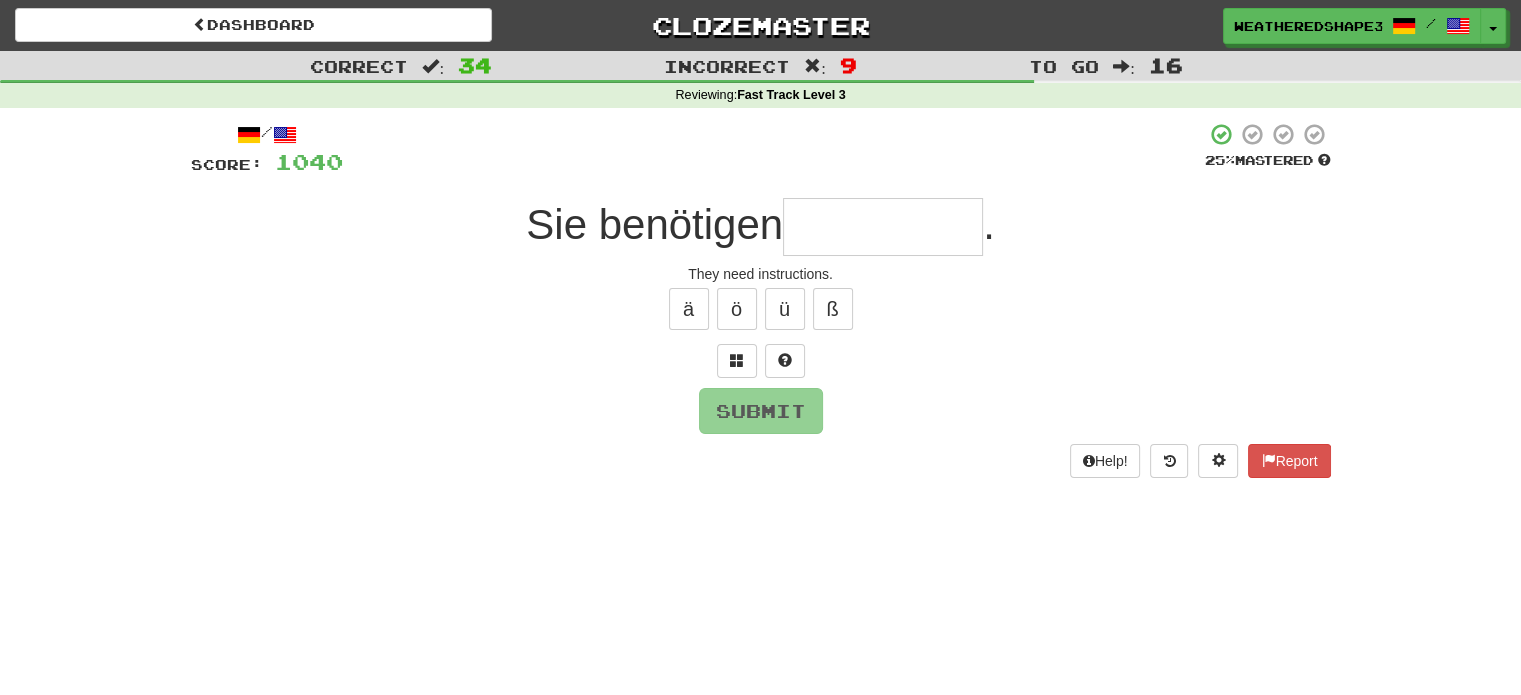 type on "*" 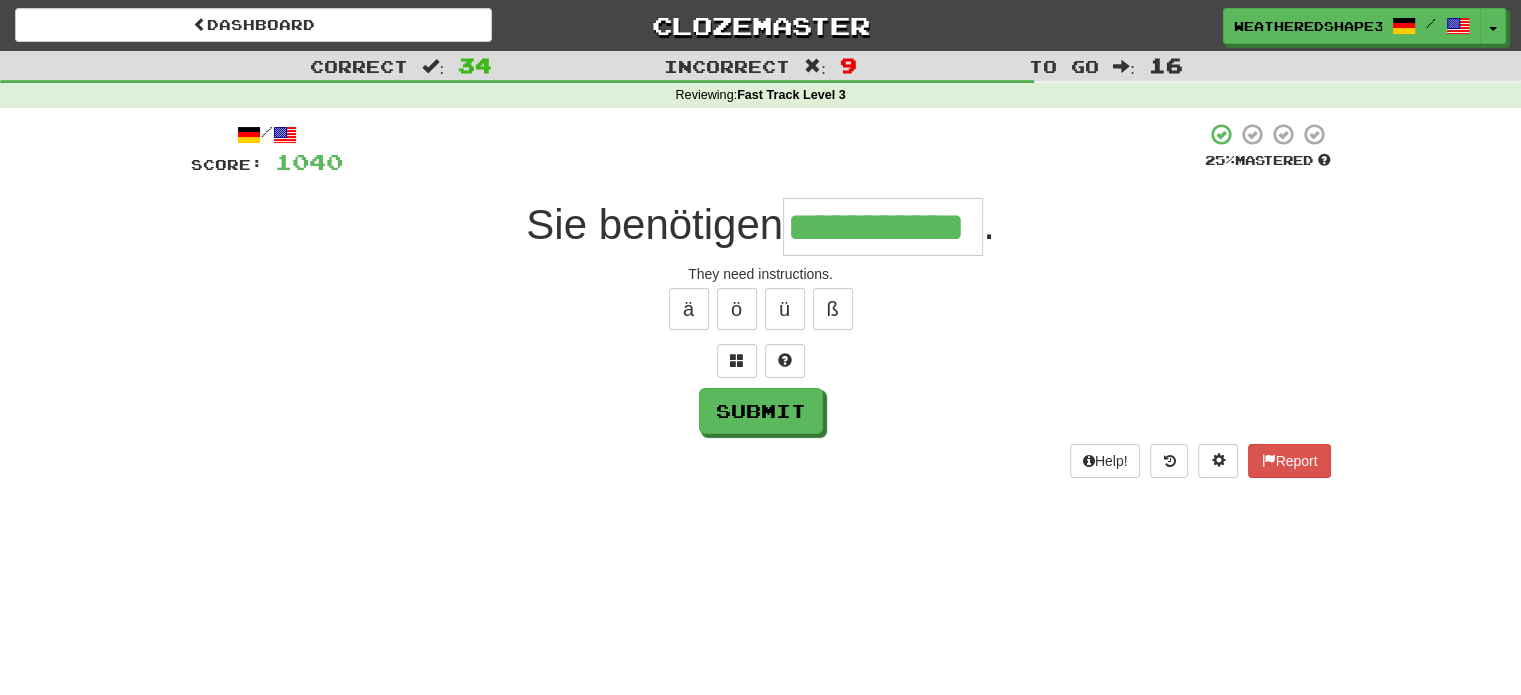 scroll, scrollTop: 0, scrollLeft: 54, axis: horizontal 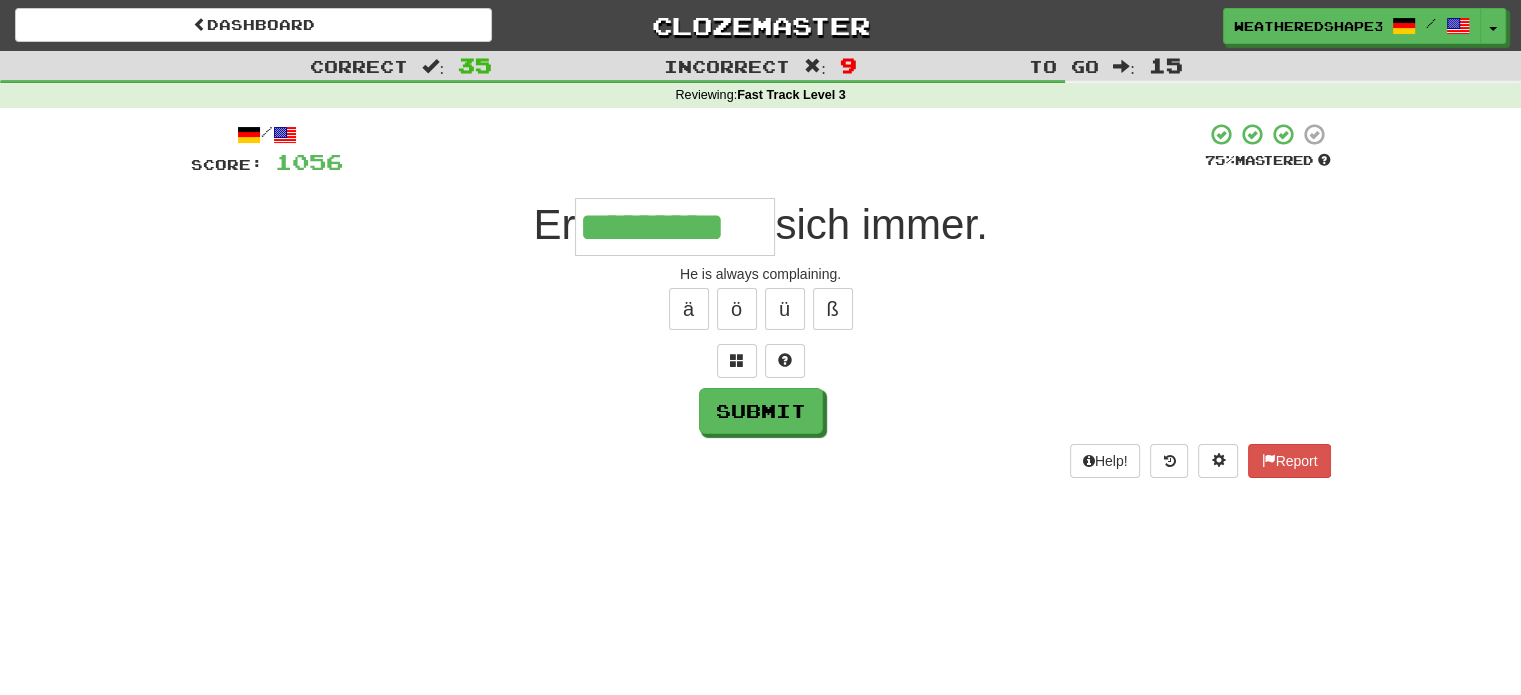 type on "*********" 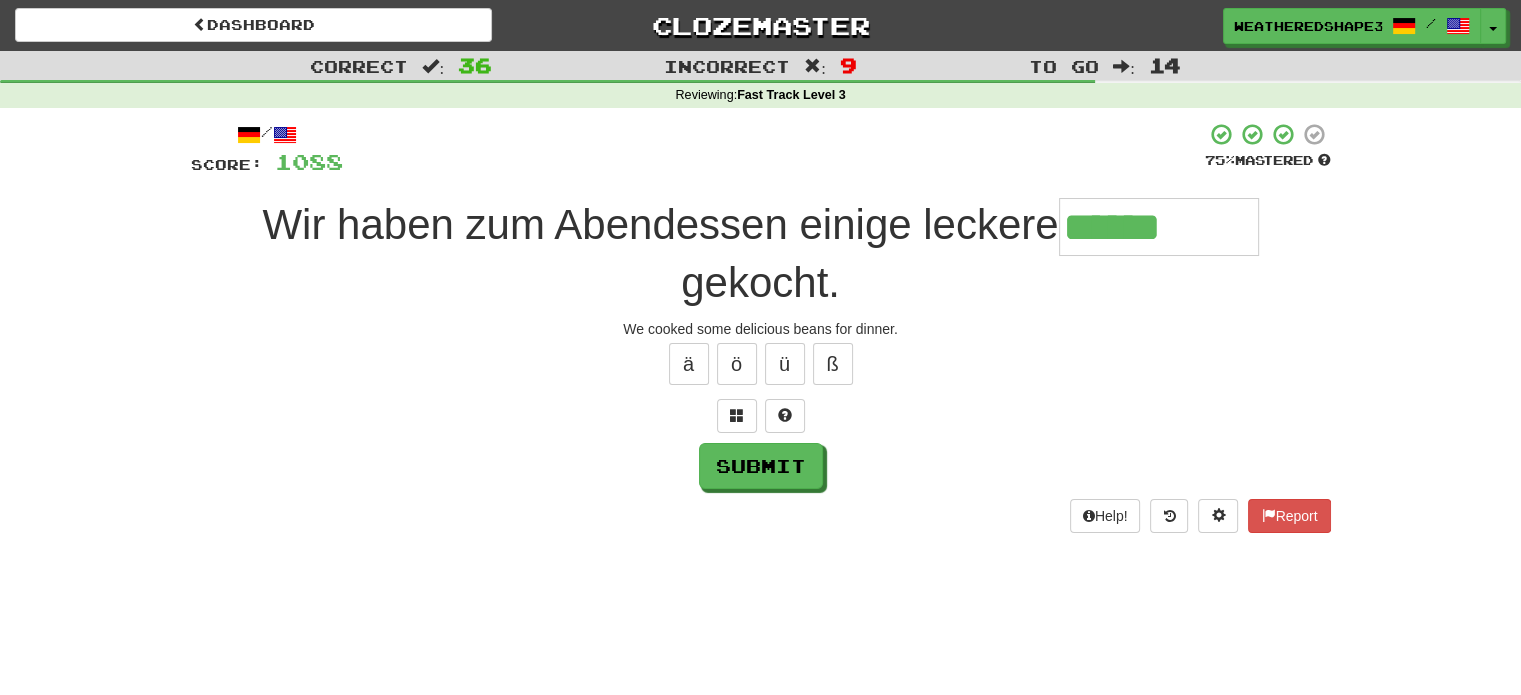 type on "******" 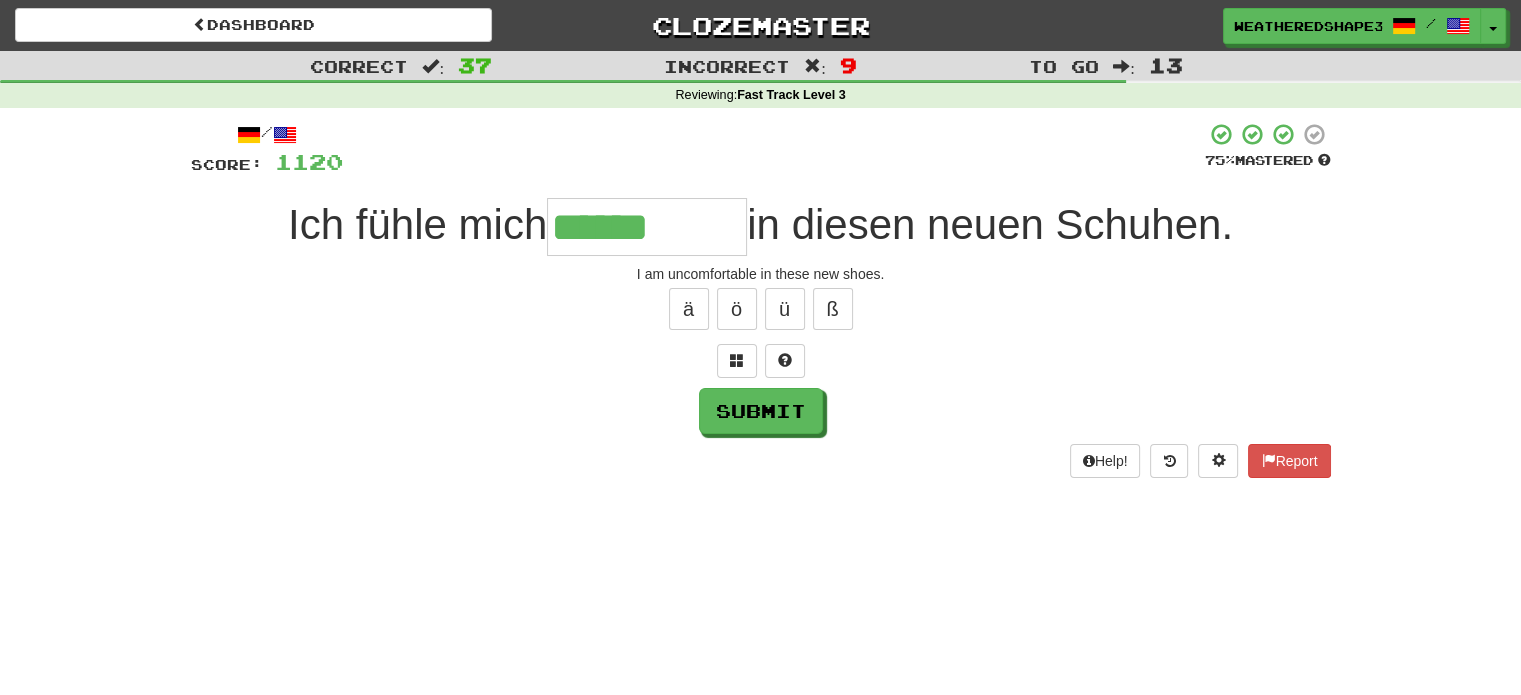 type on "******" 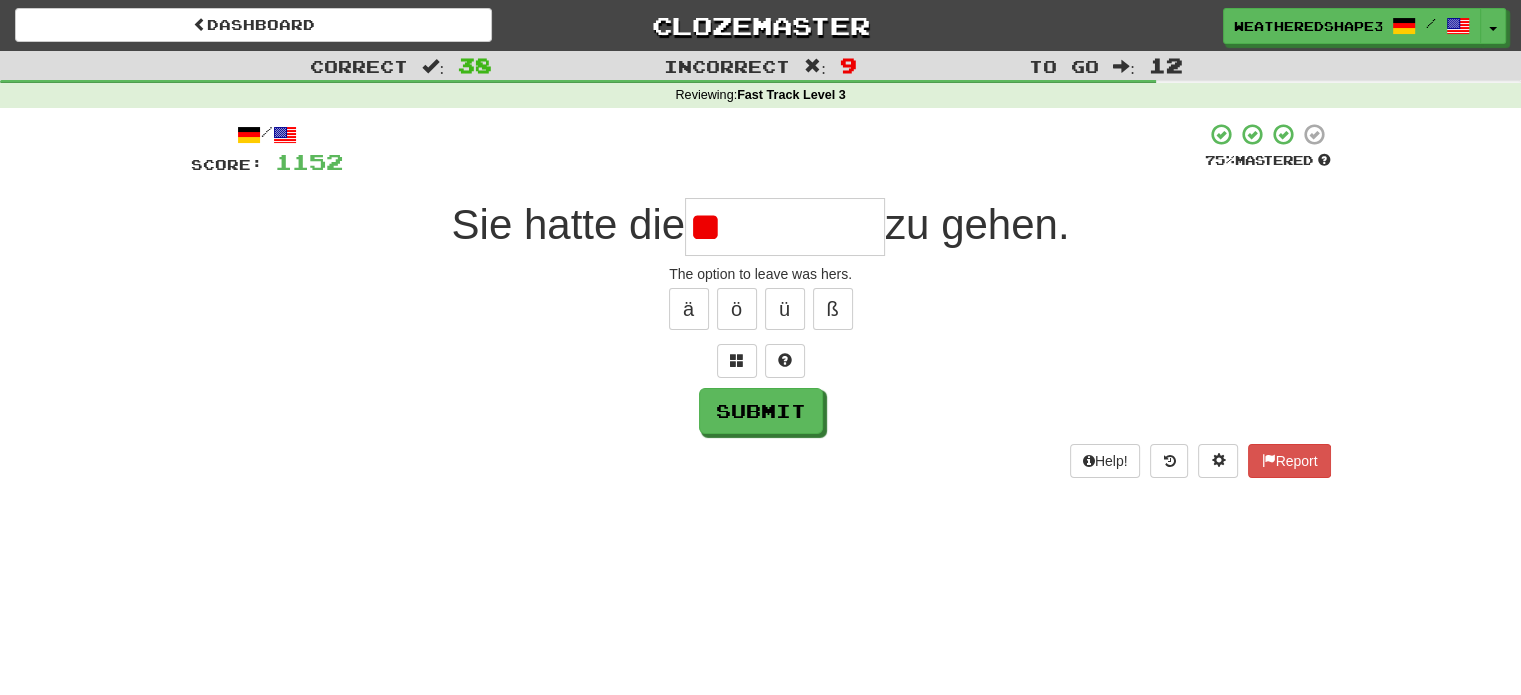 type on "*" 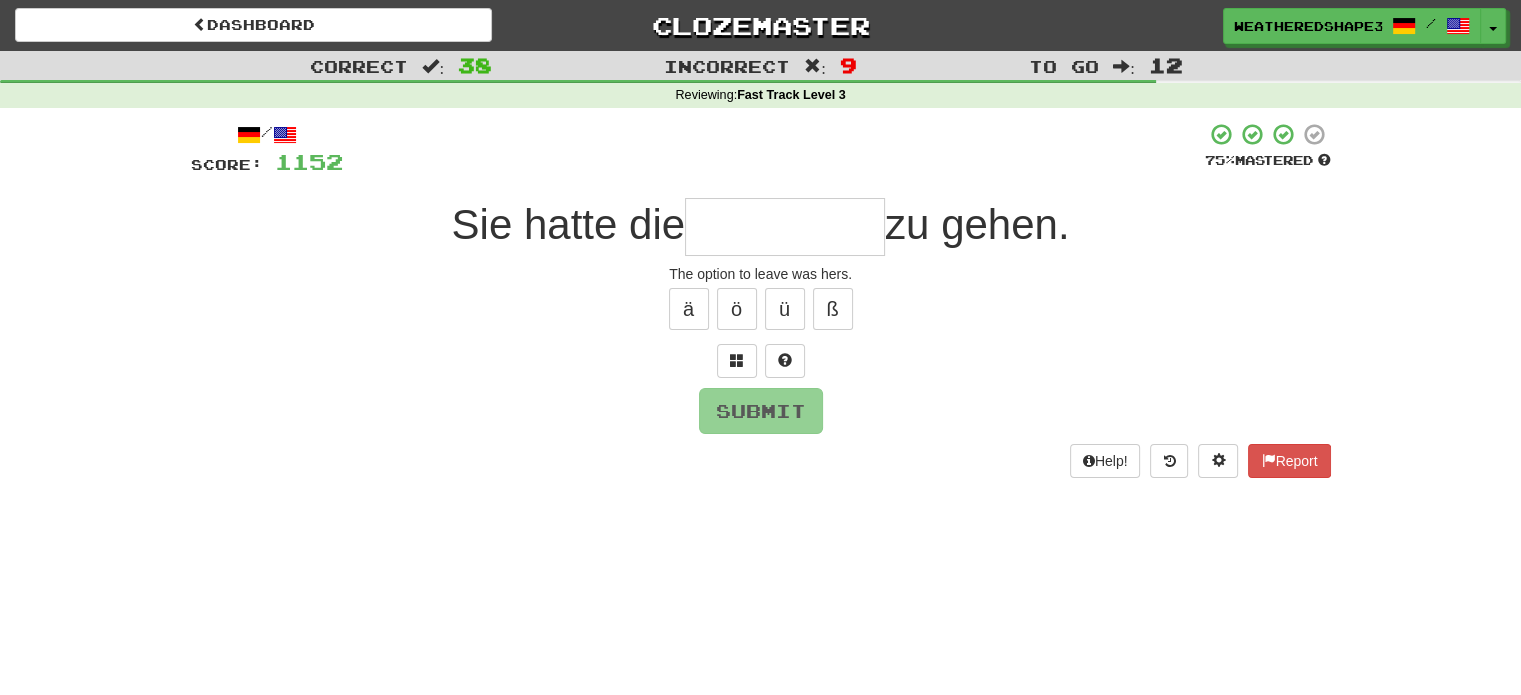 type on "*" 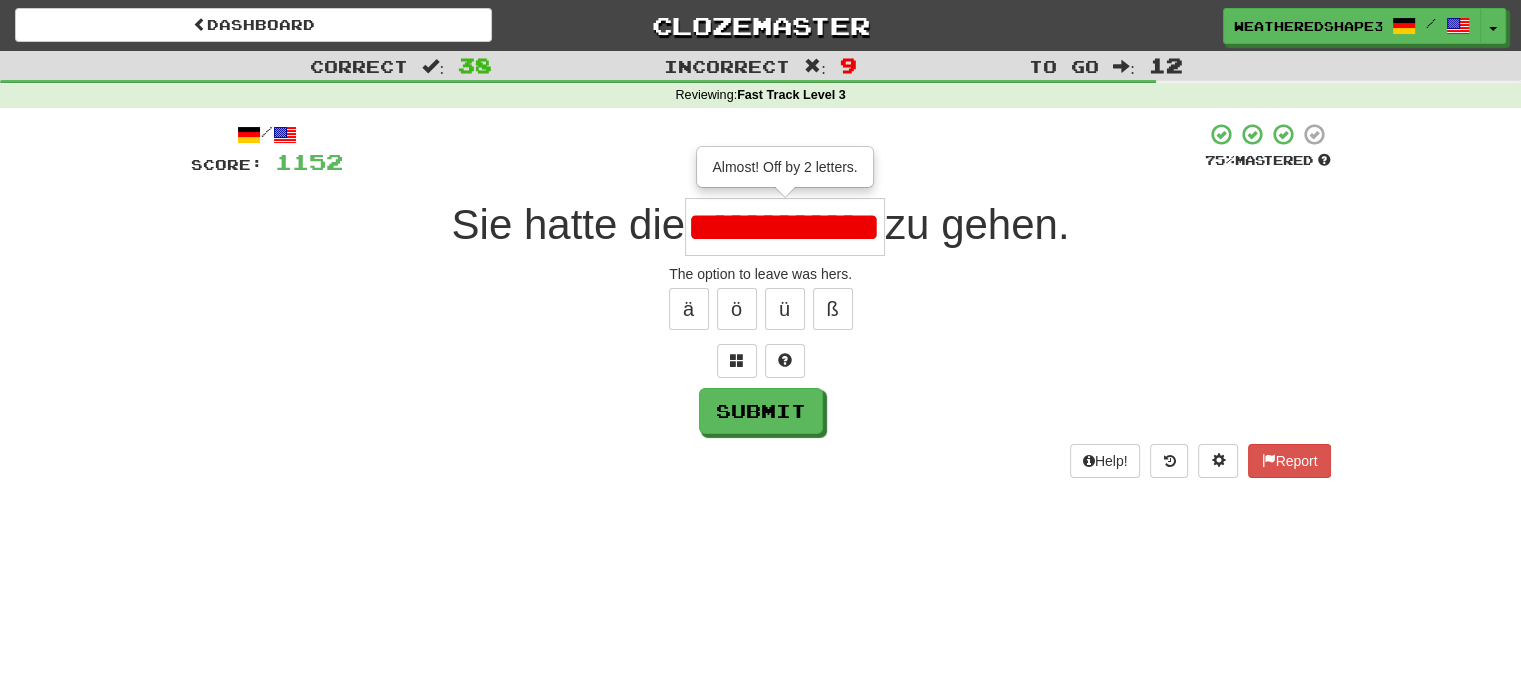 scroll, scrollTop: 0, scrollLeft: 17, axis: horizontal 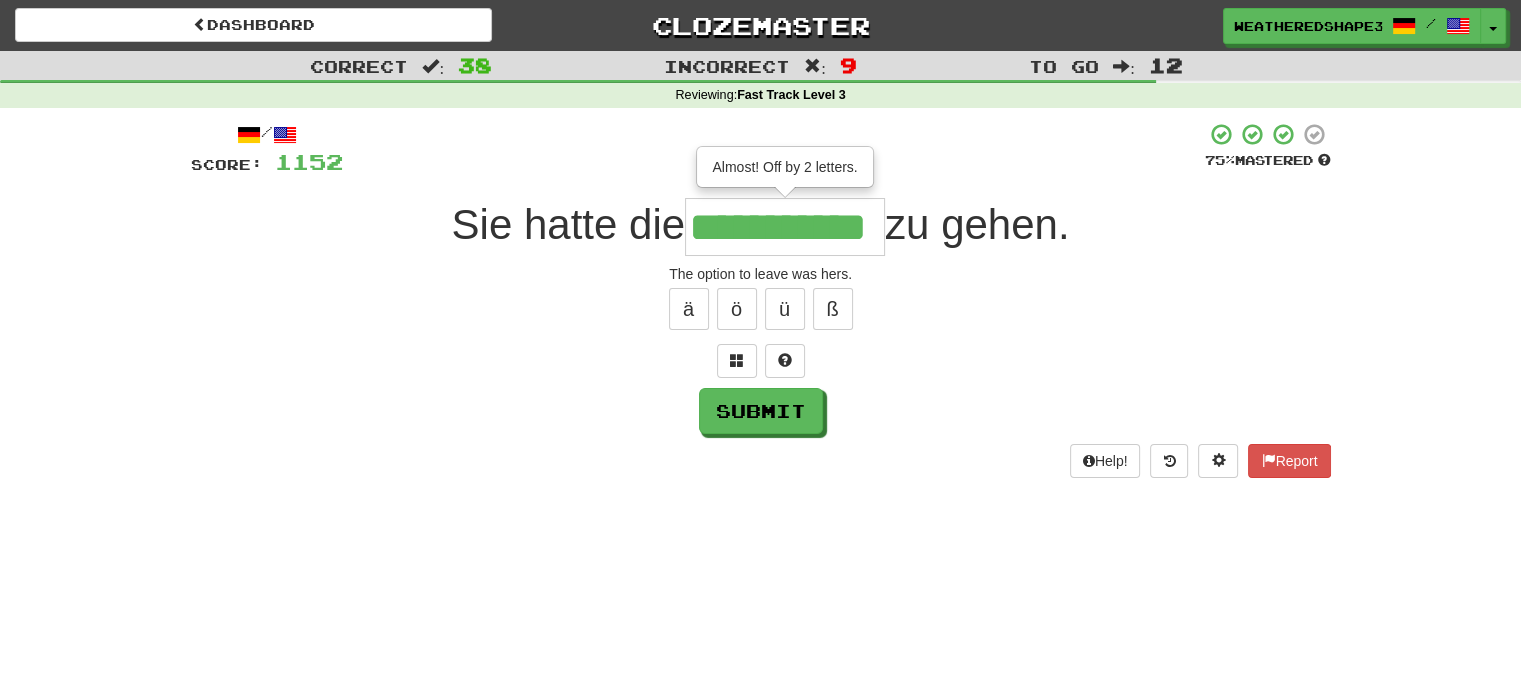 type on "**********" 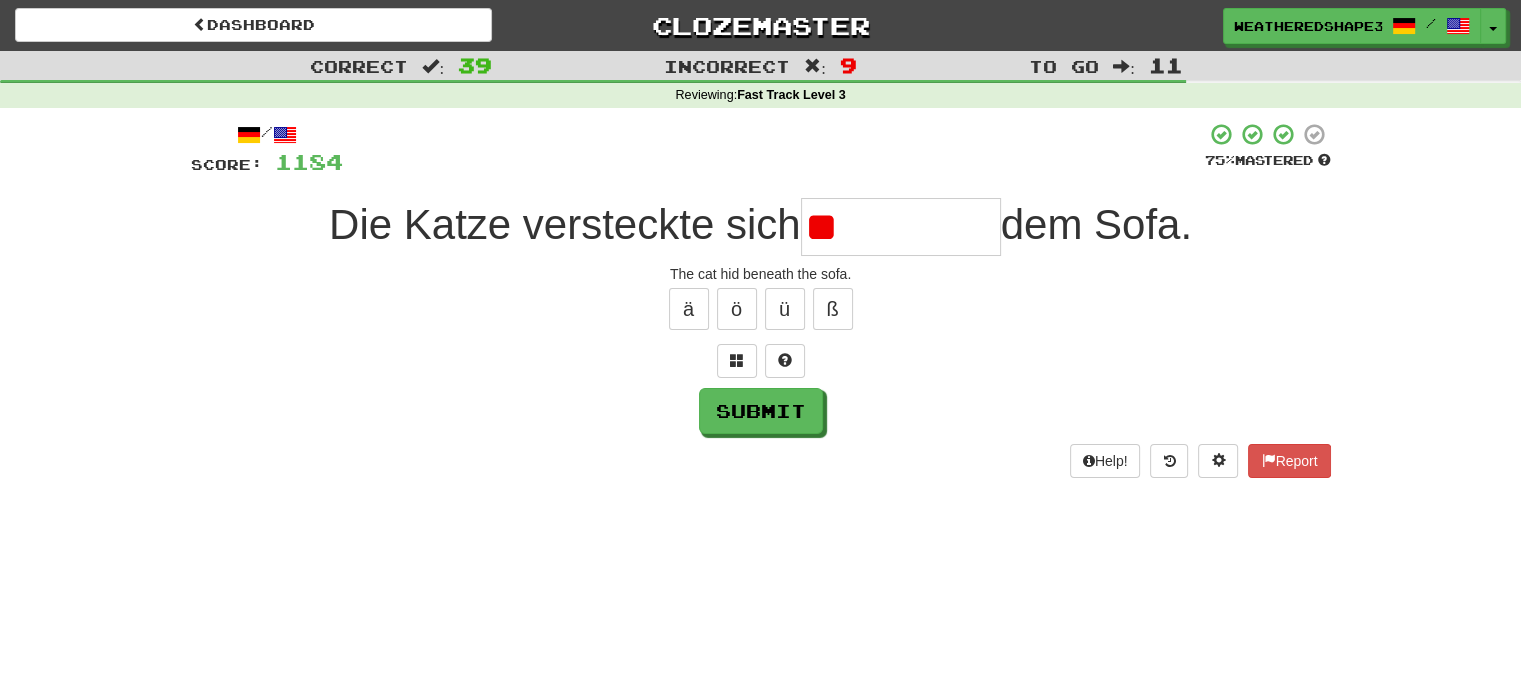 type on "*" 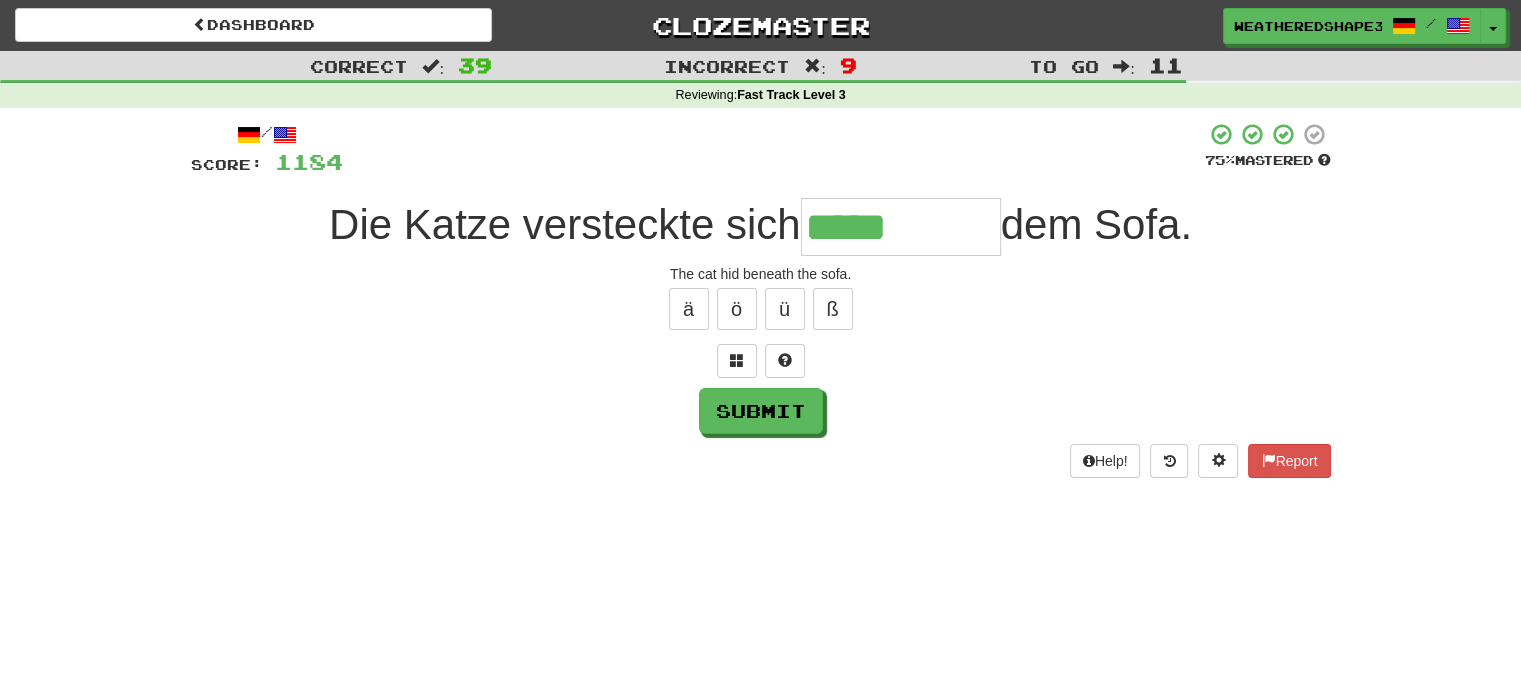 type on "*****" 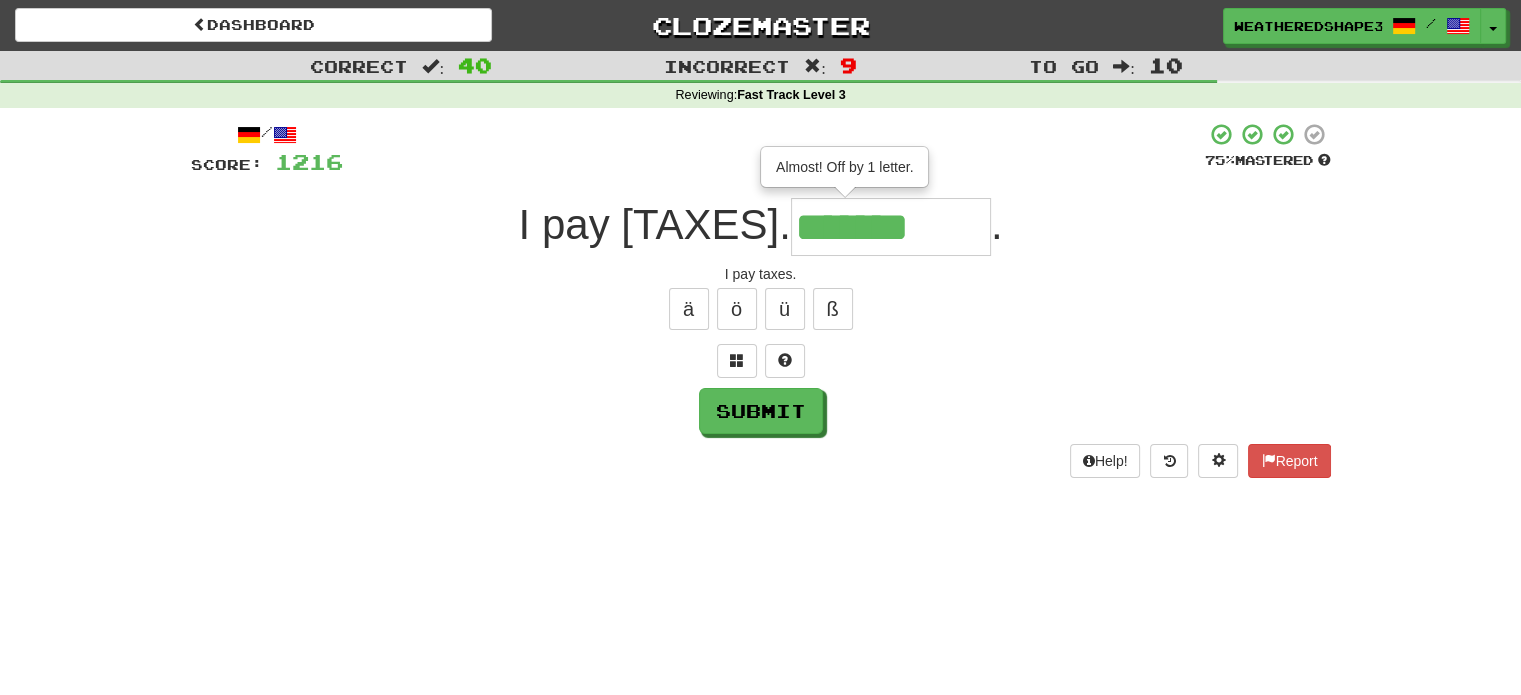 type on "*******" 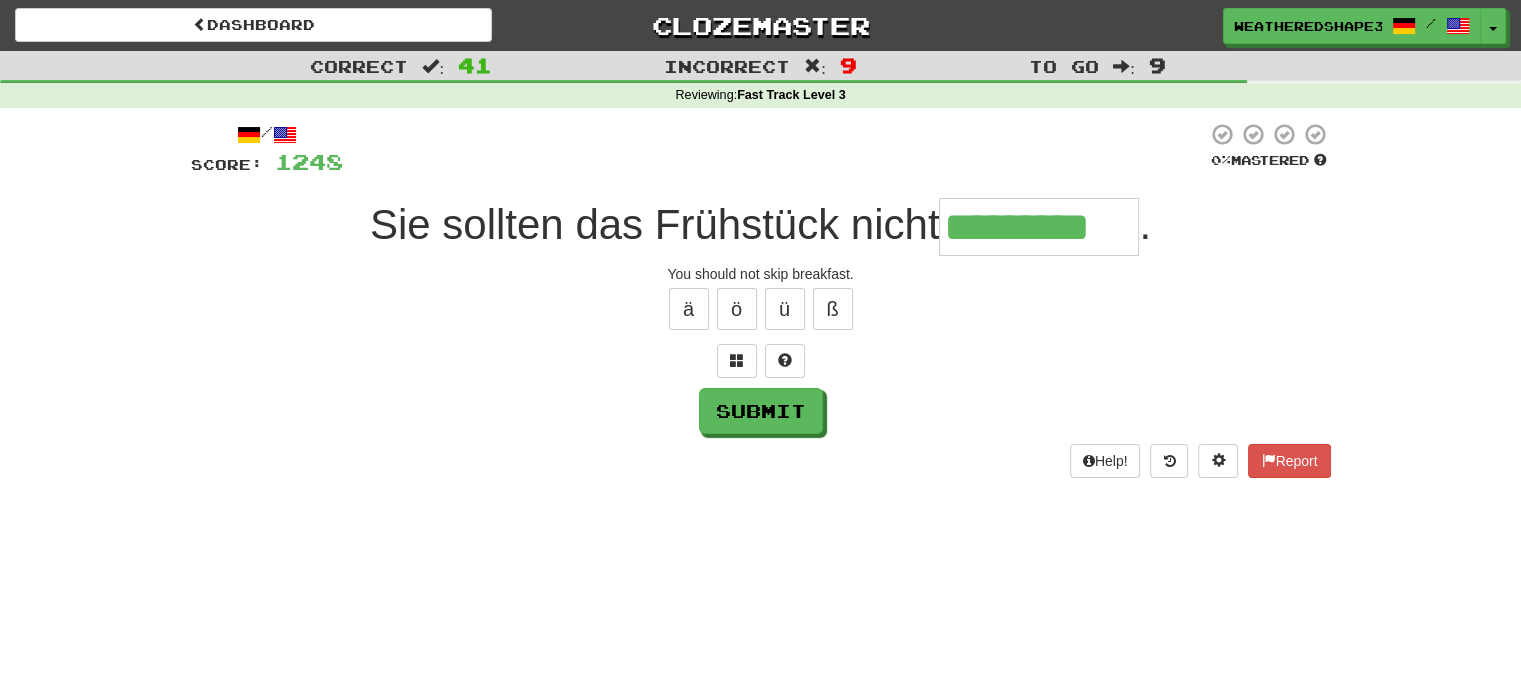 type on "*********" 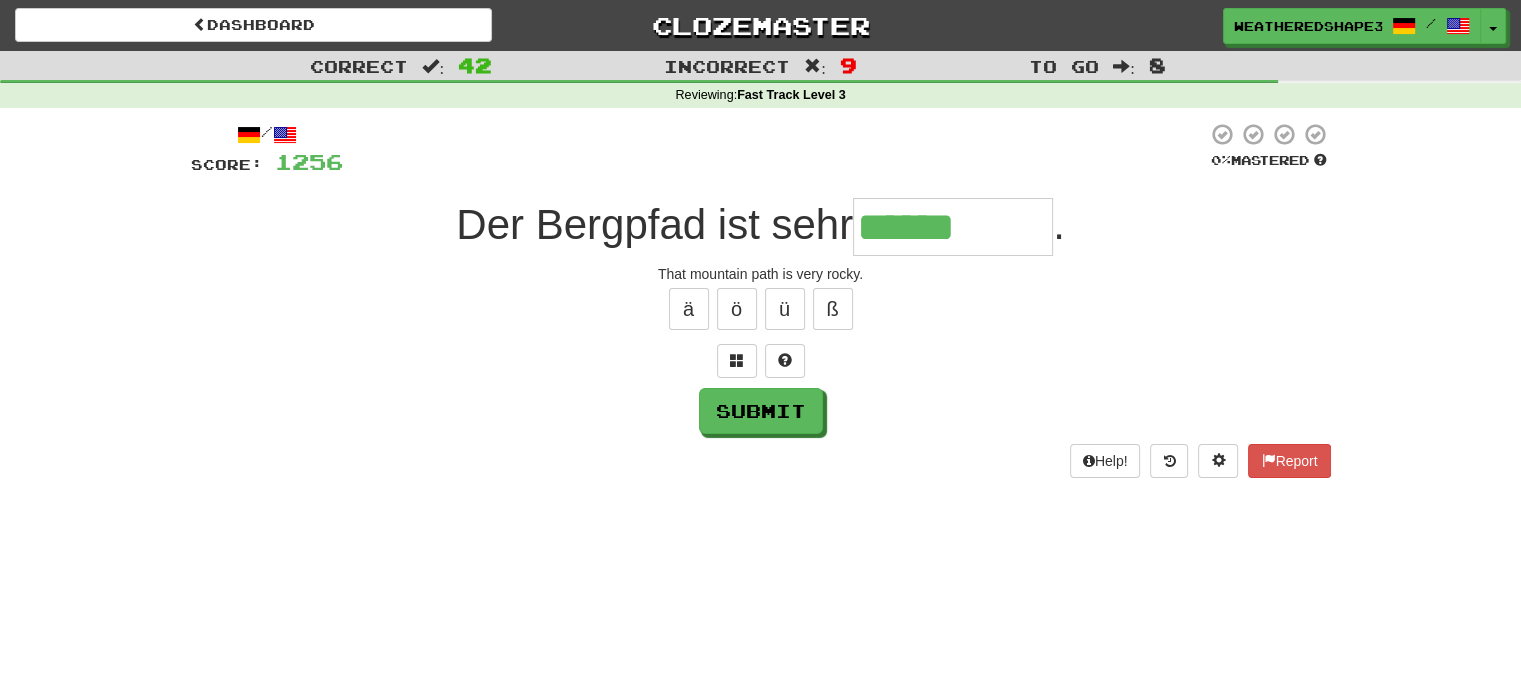 type on "******" 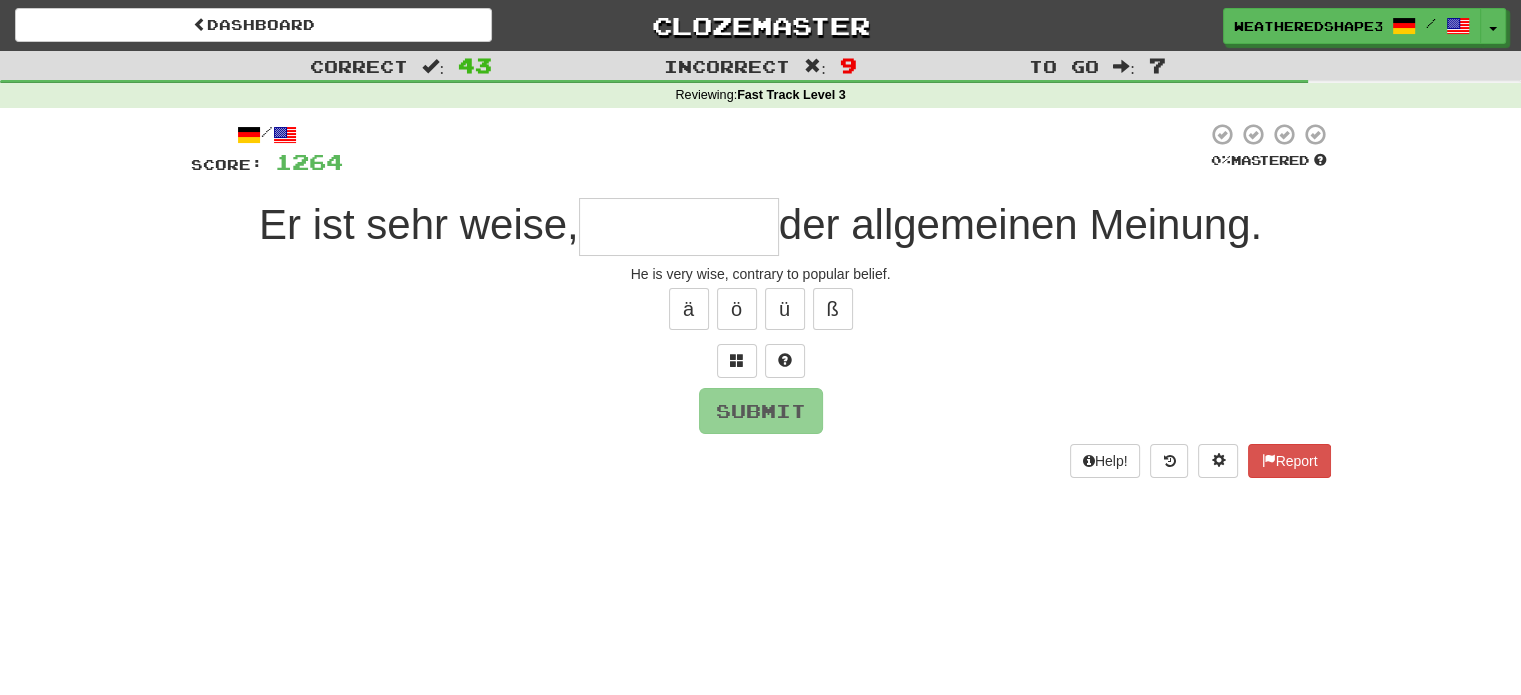 type on "*" 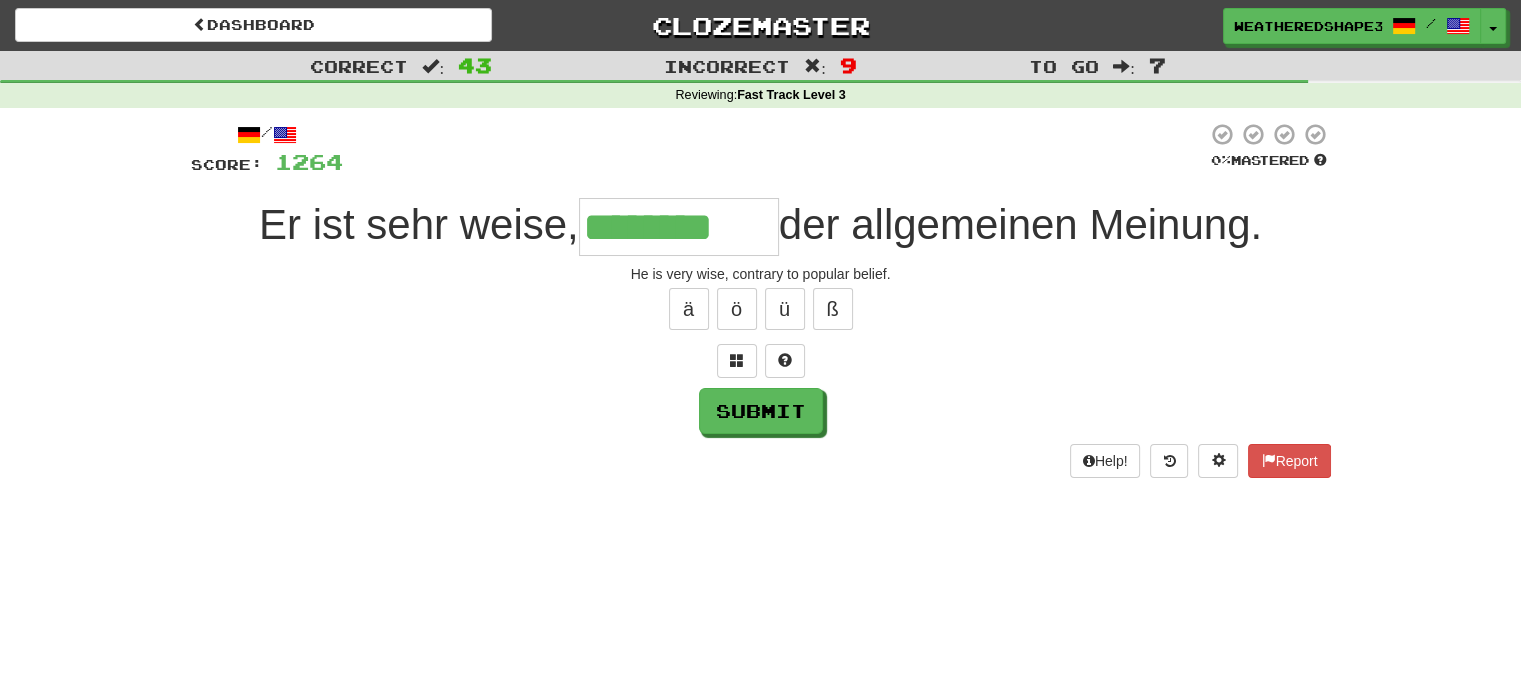 type on "********" 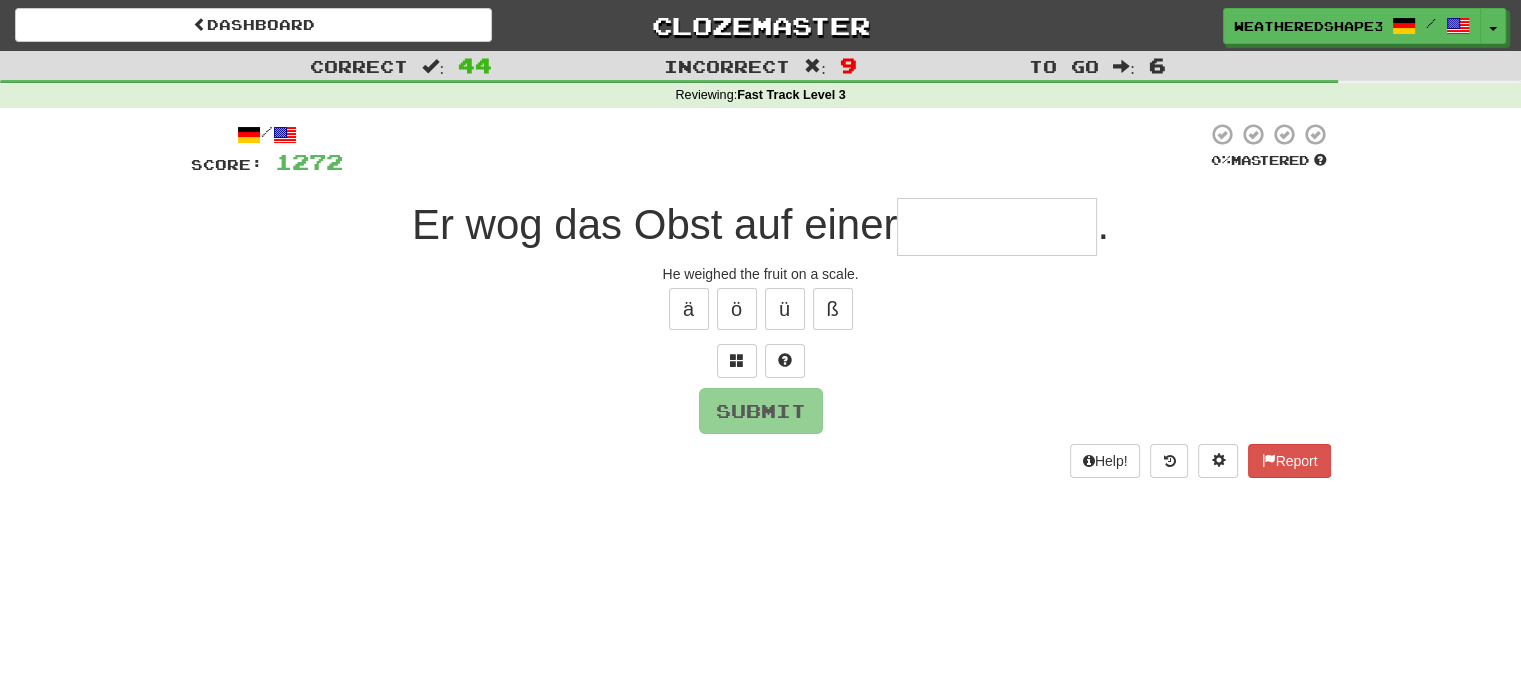 type on "*" 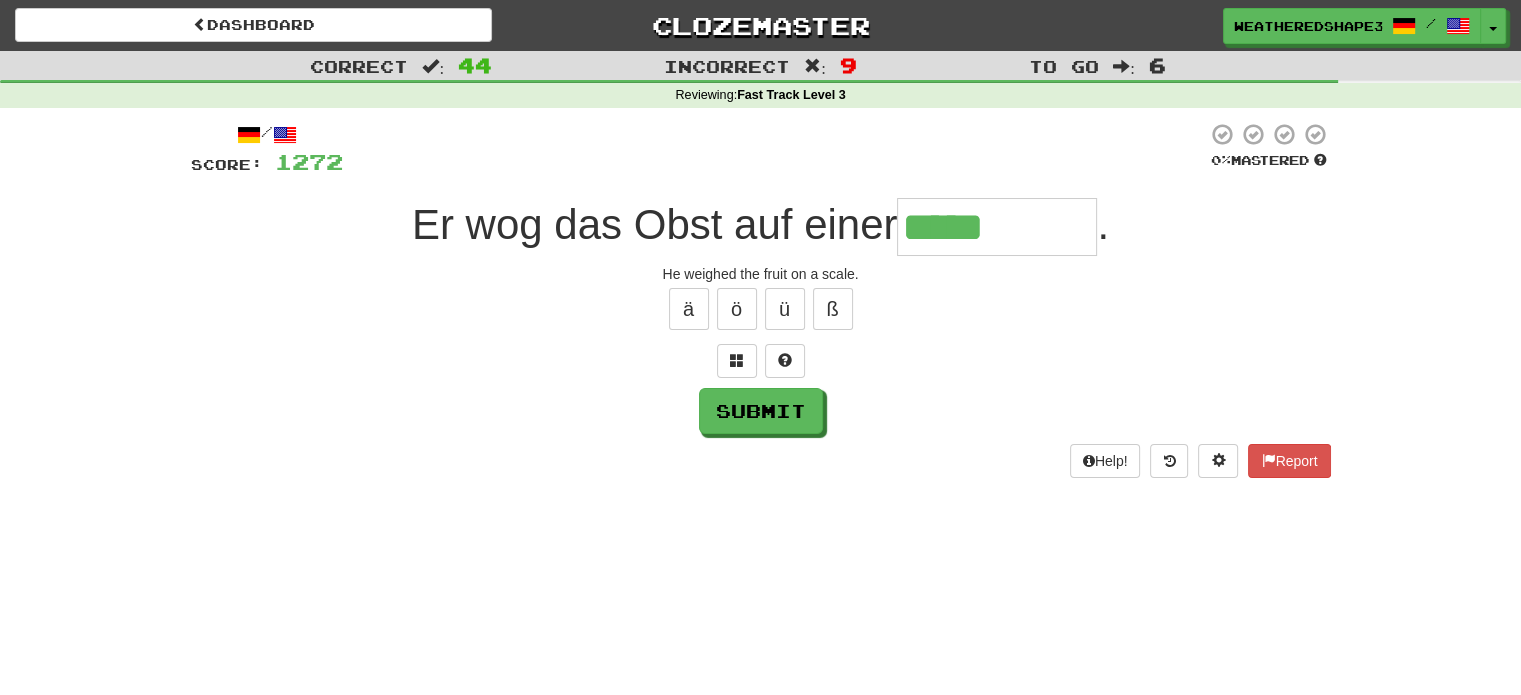 type on "*****" 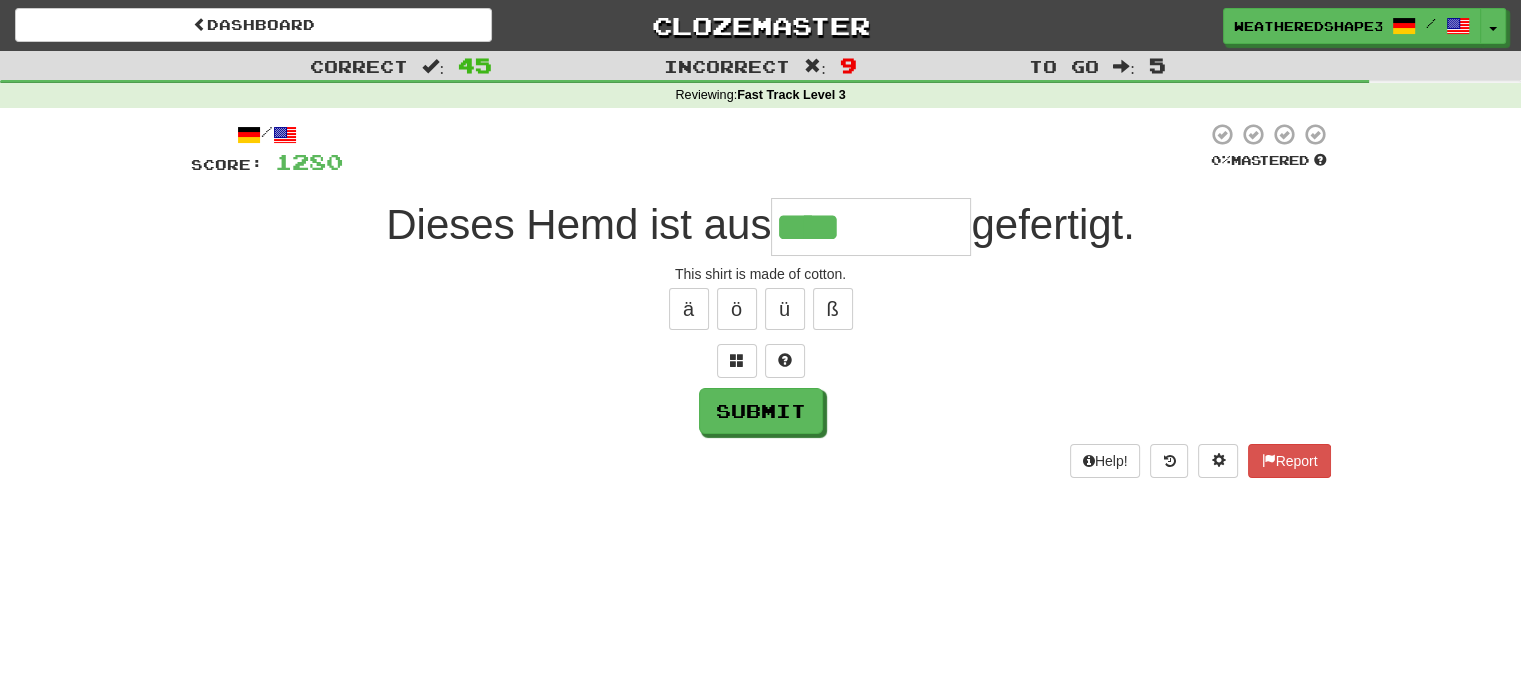 type on "*********" 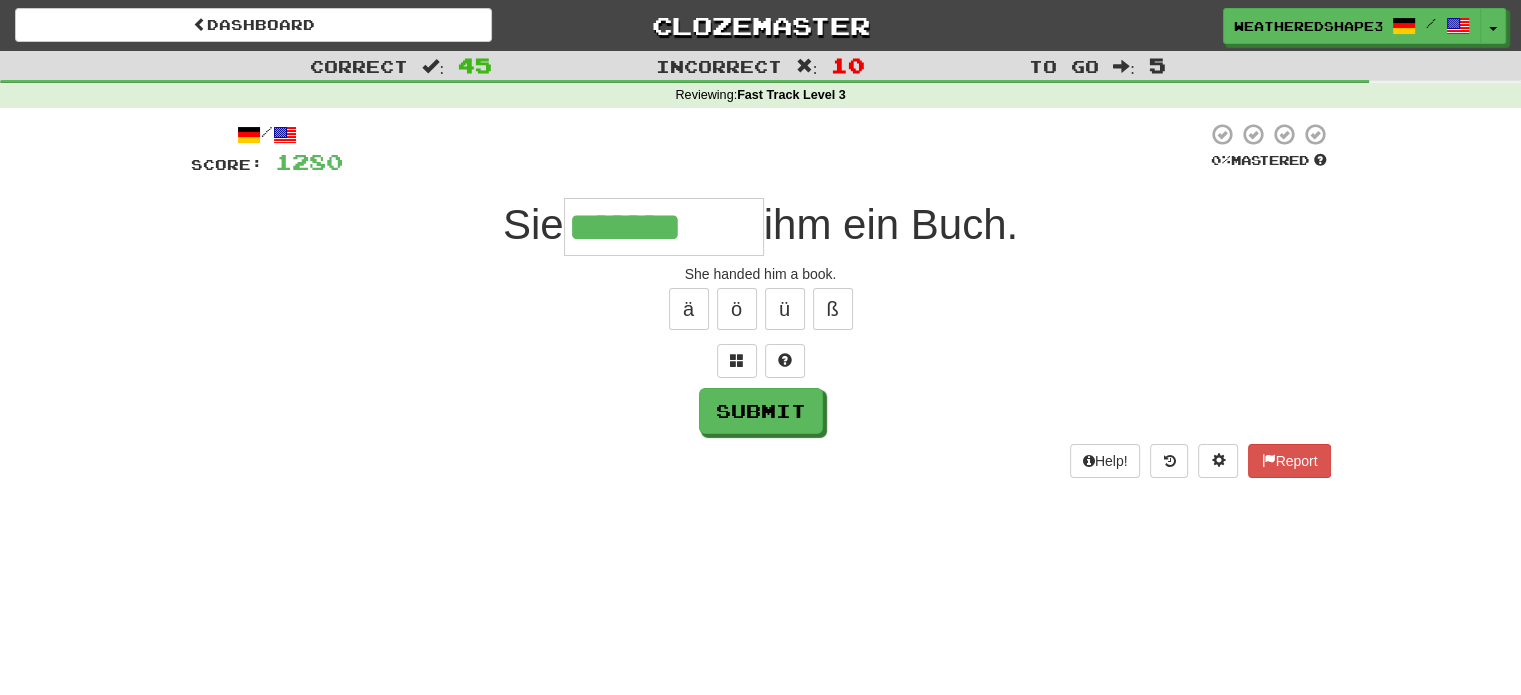 type on "*******" 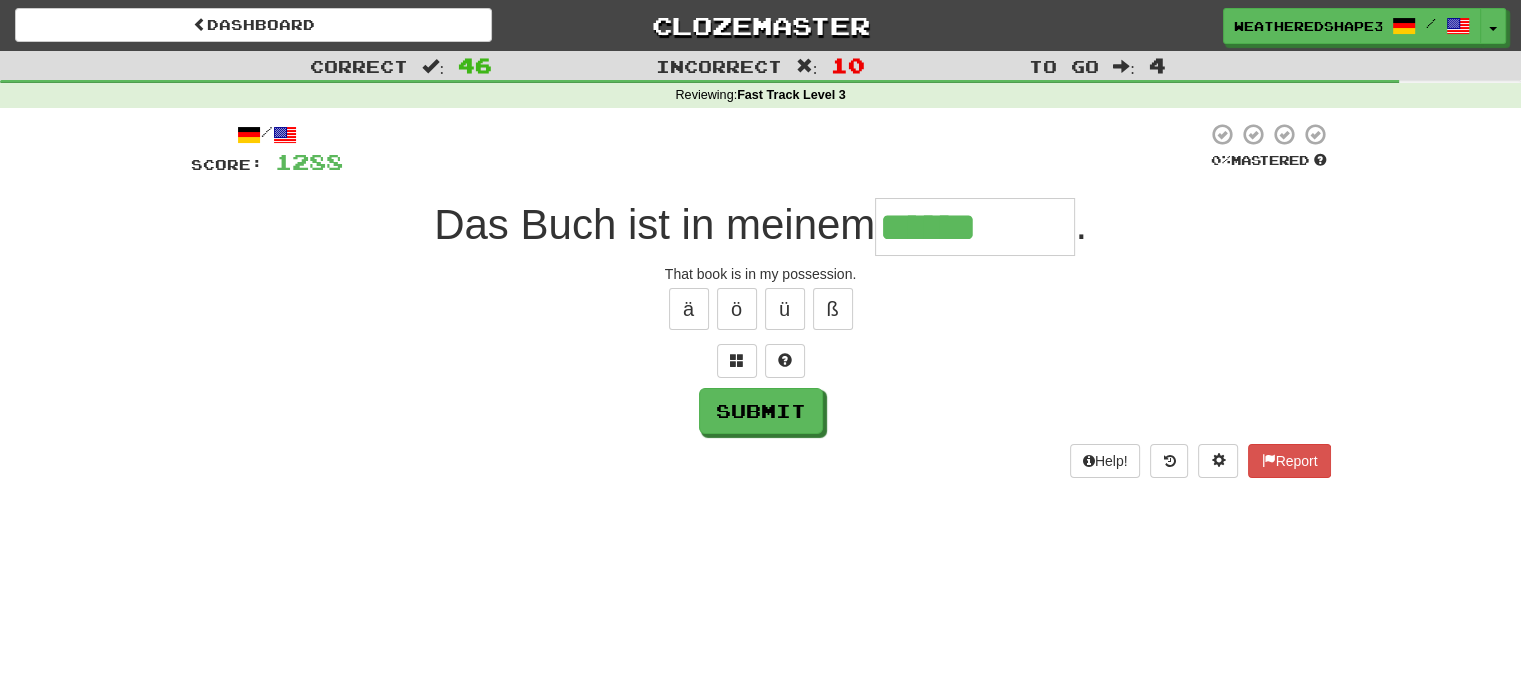type on "******" 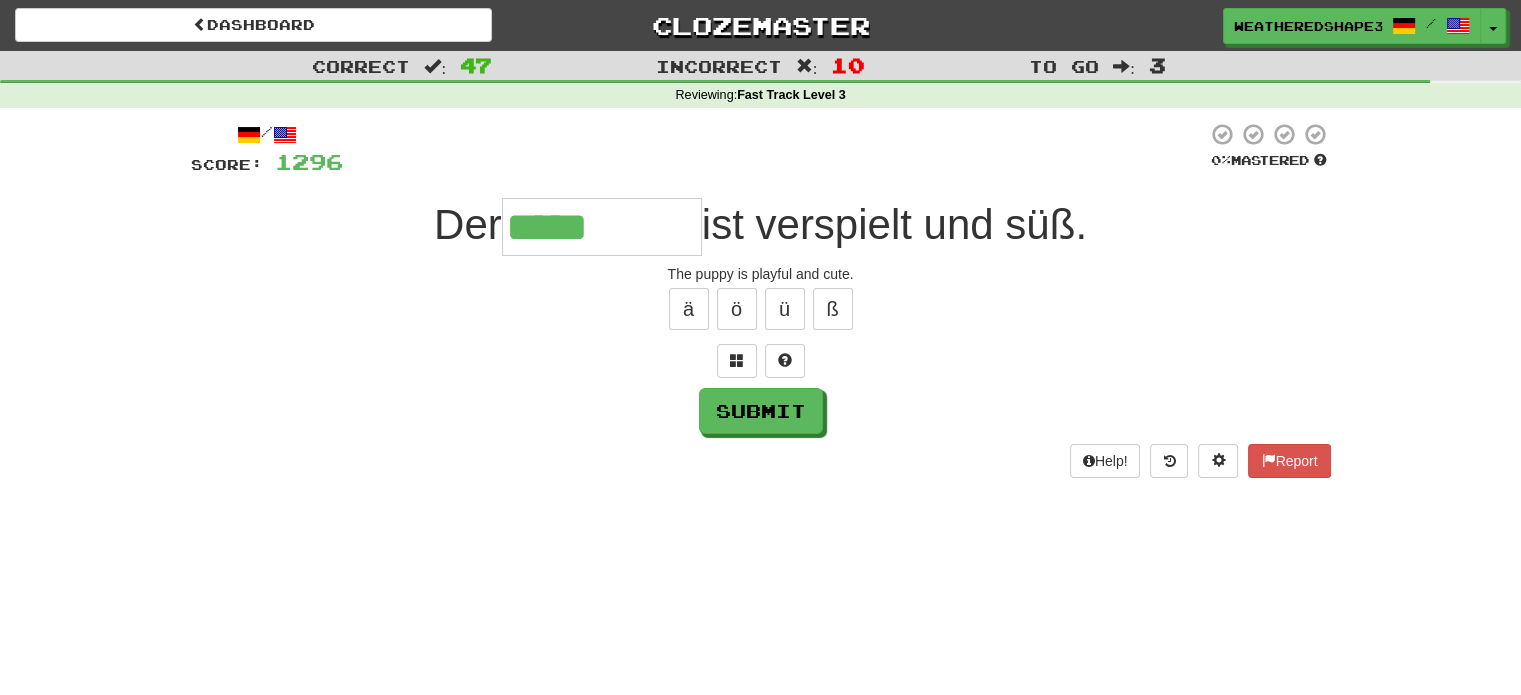 type on "*****" 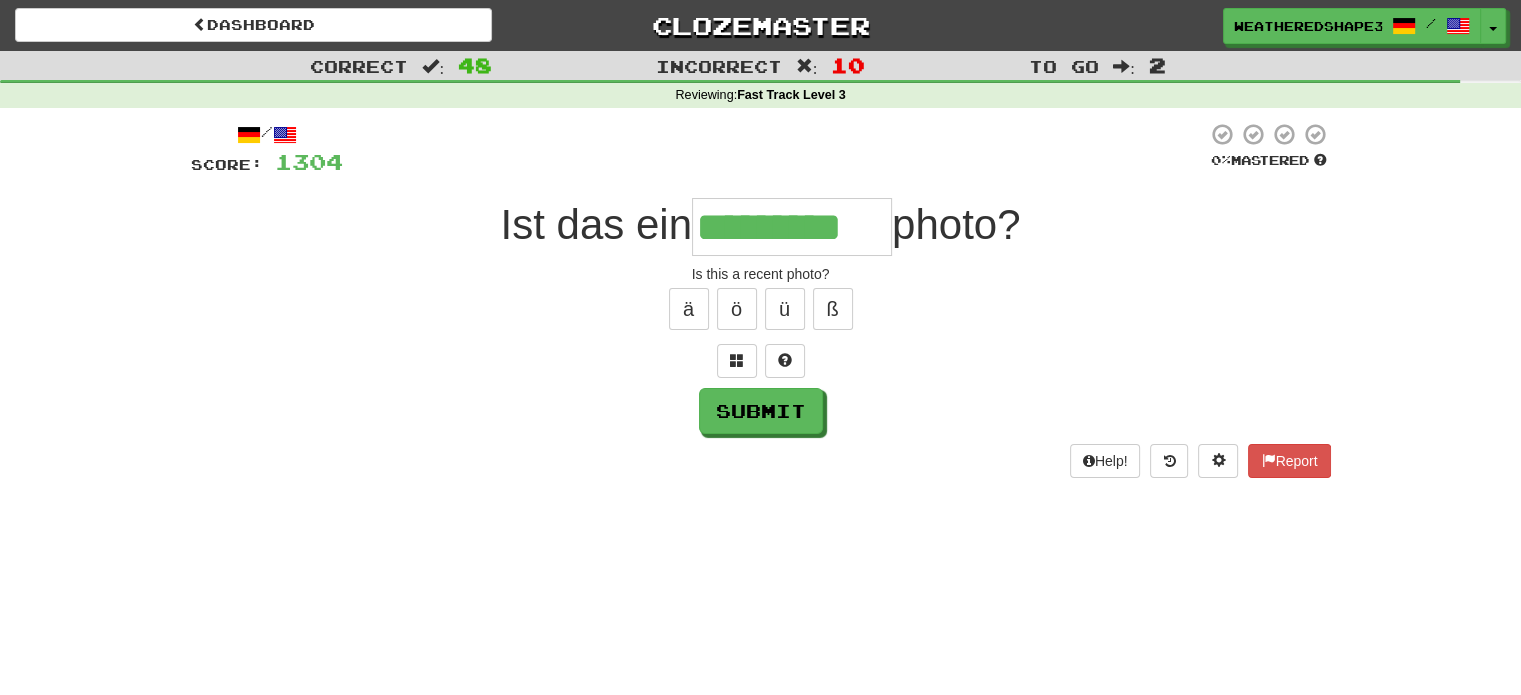 type on "*********" 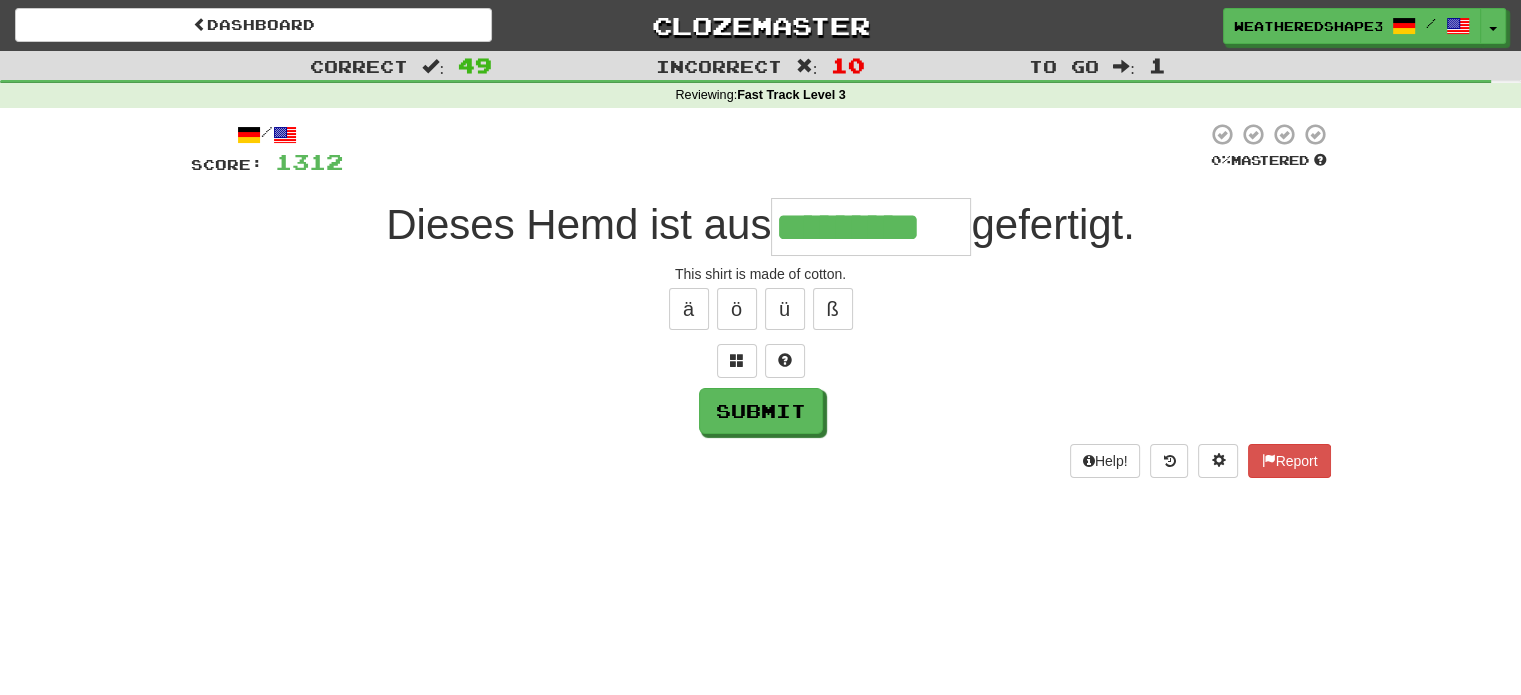 type on "*********" 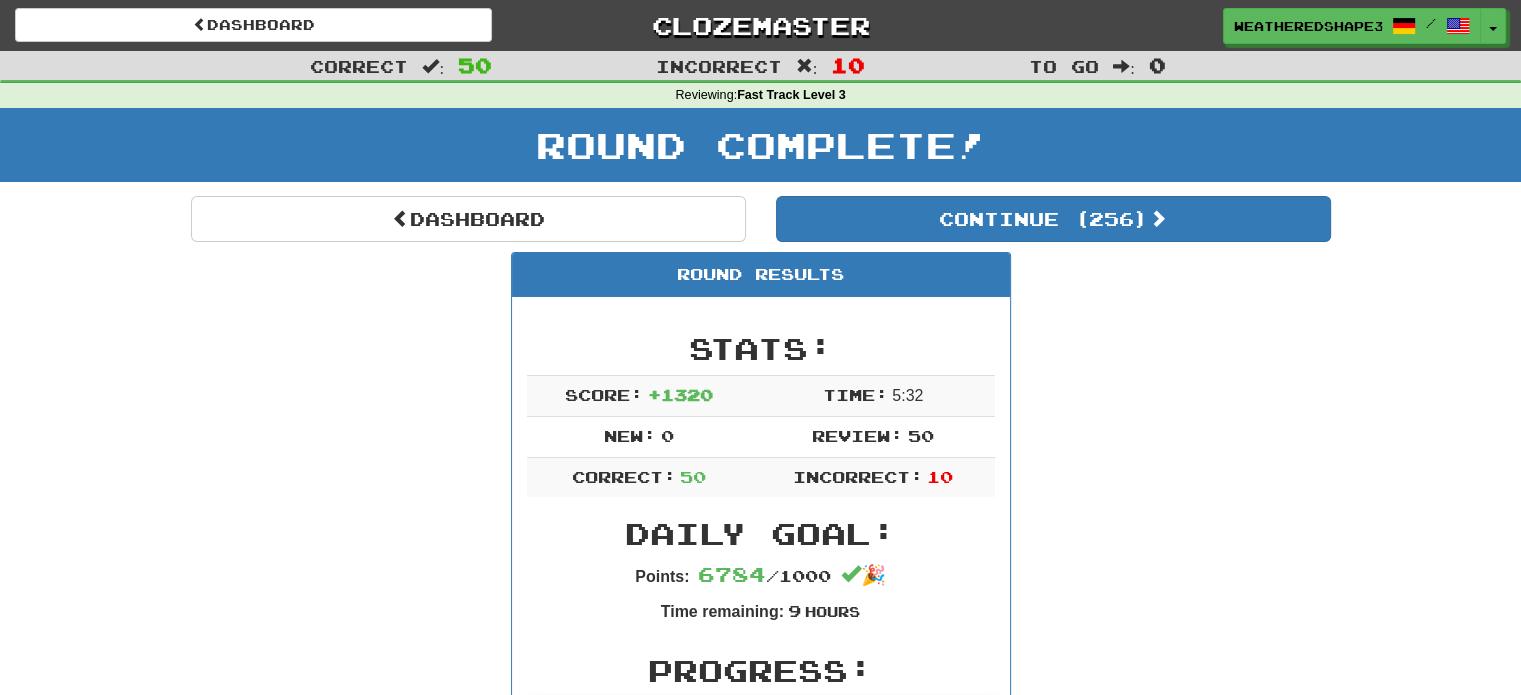 click on "Round Complete!" at bounding box center [760, 152] 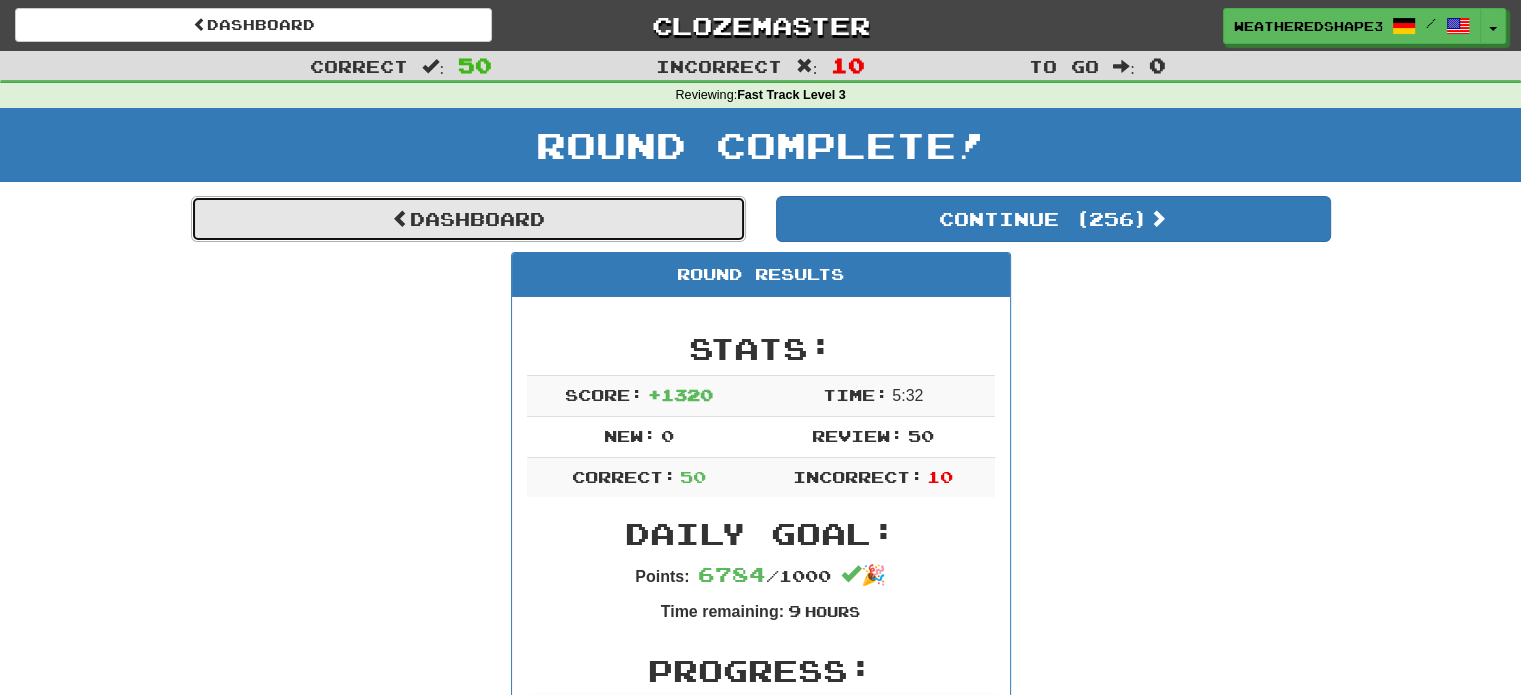 click on "Dashboard" at bounding box center [468, 219] 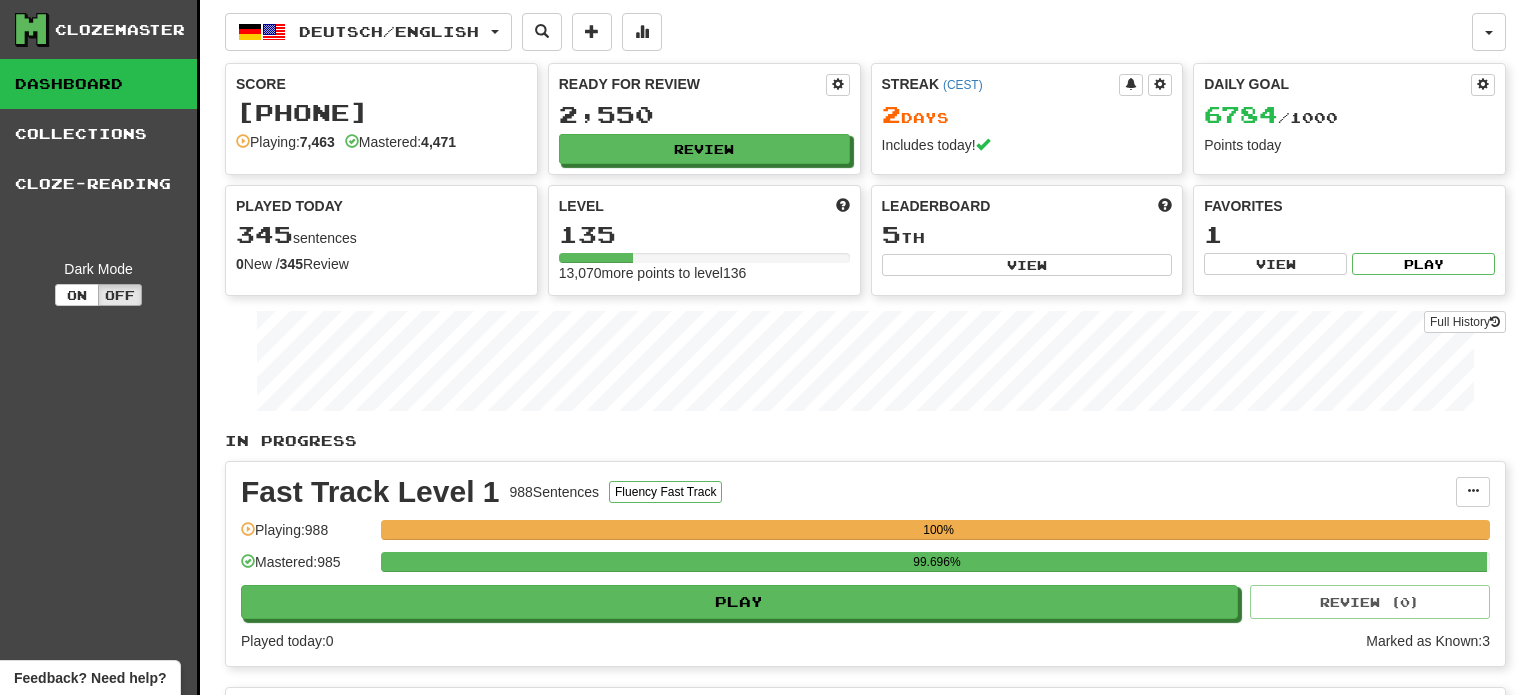 scroll, scrollTop: 0, scrollLeft: 0, axis: both 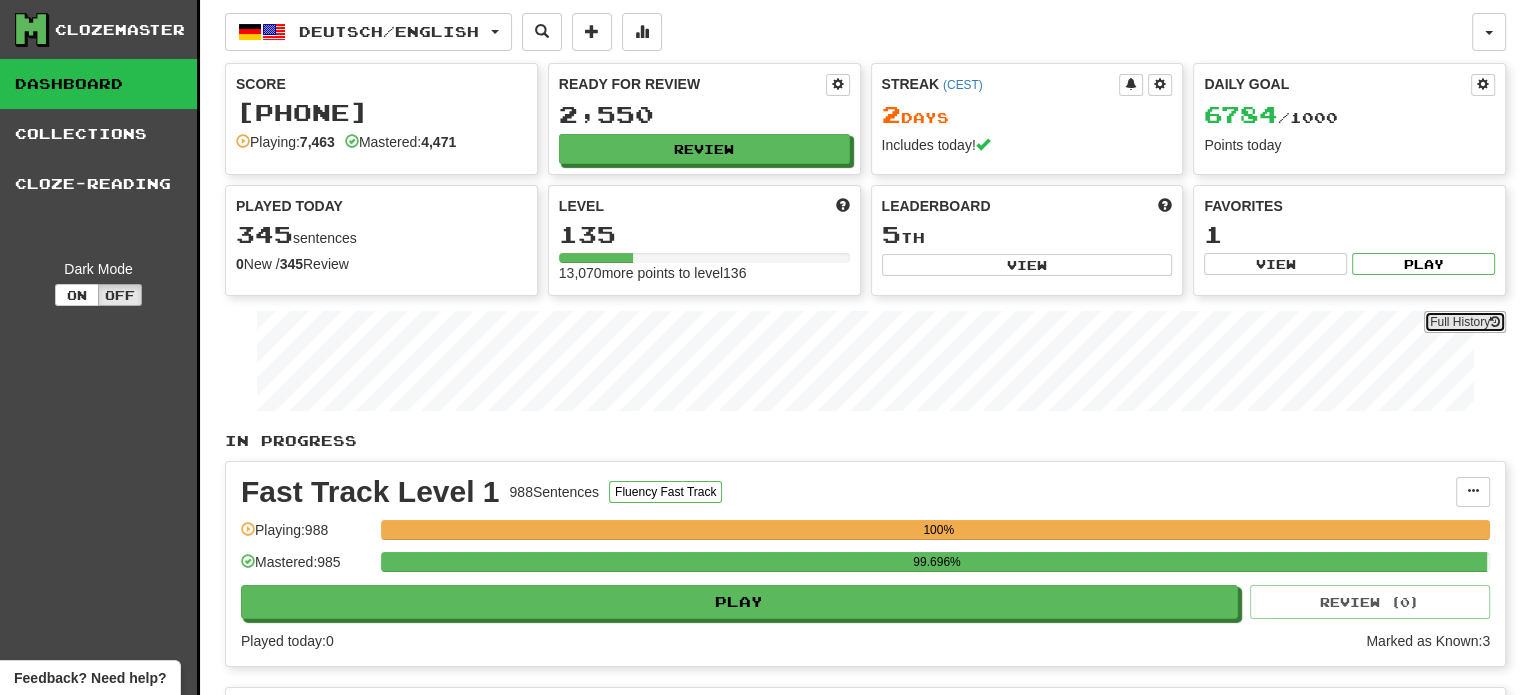 click on "Full History" at bounding box center (1465, 322) 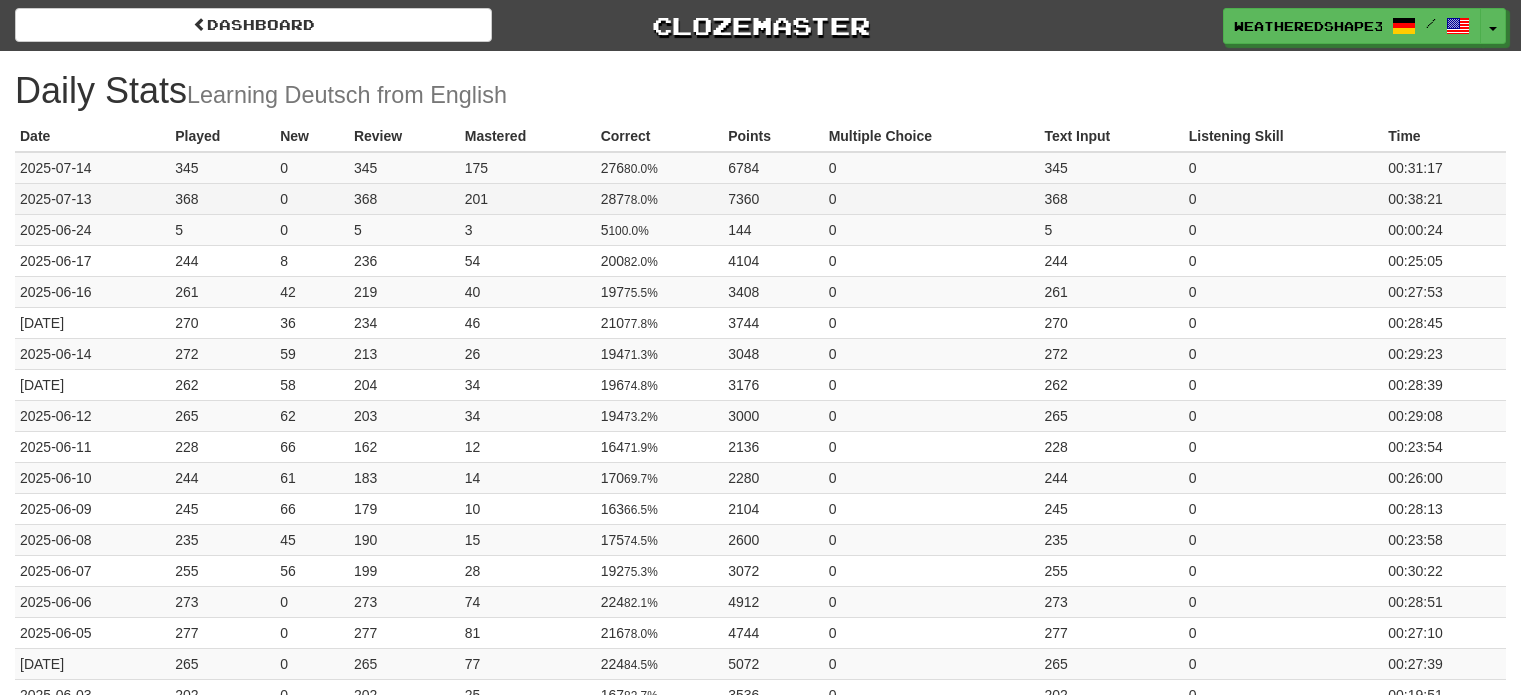 scroll, scrollTop: 0, scrollLeft: 0, axis: both 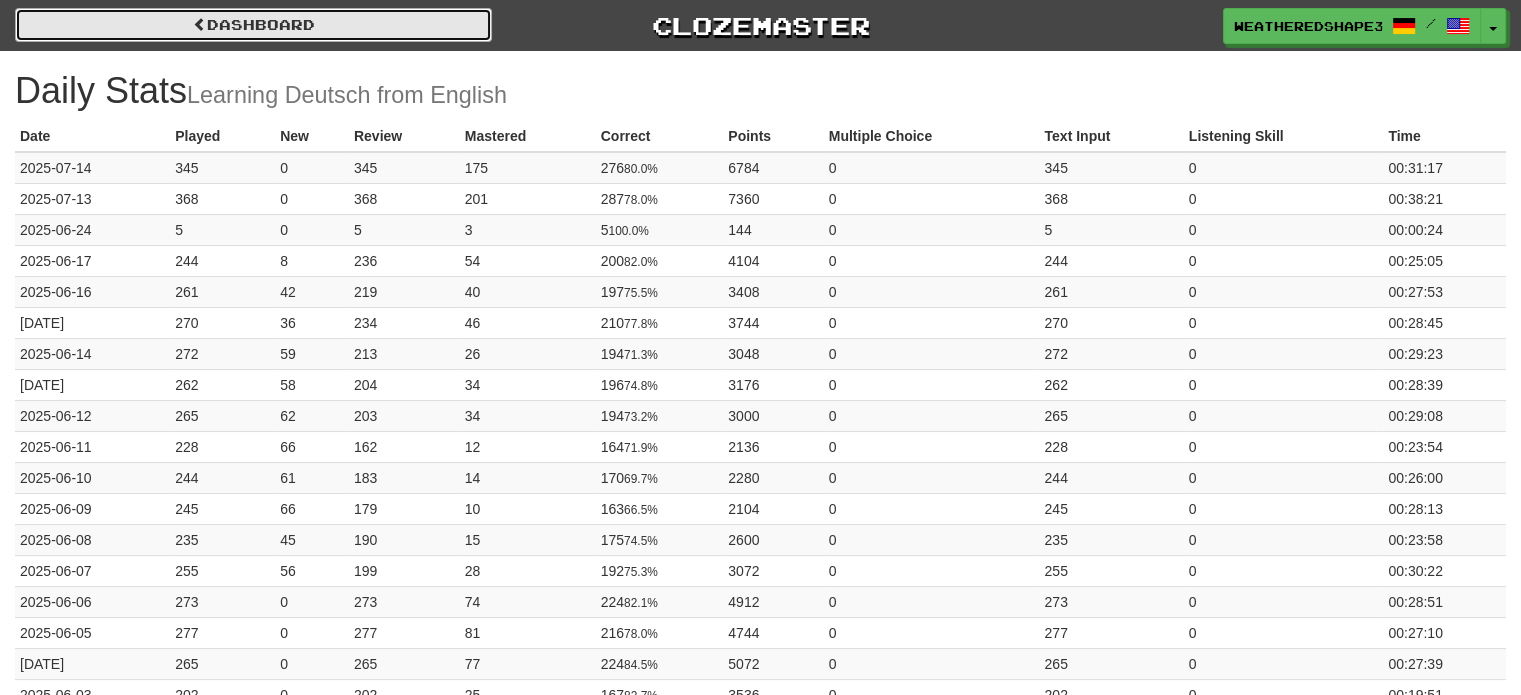 click on "Dashboard" at bounding box center [253, 25] 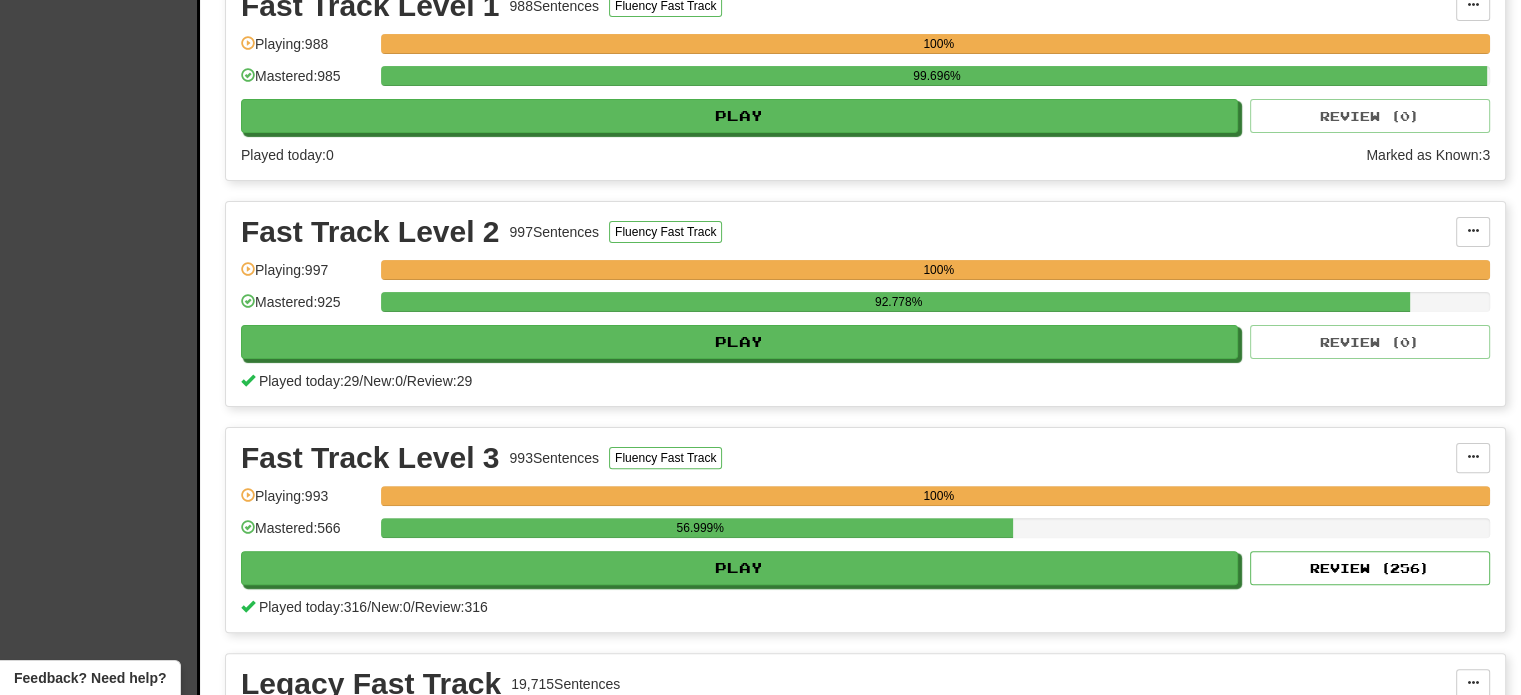 scroll, scrollTop: 600, scrollLeft: 0, axis: vertical 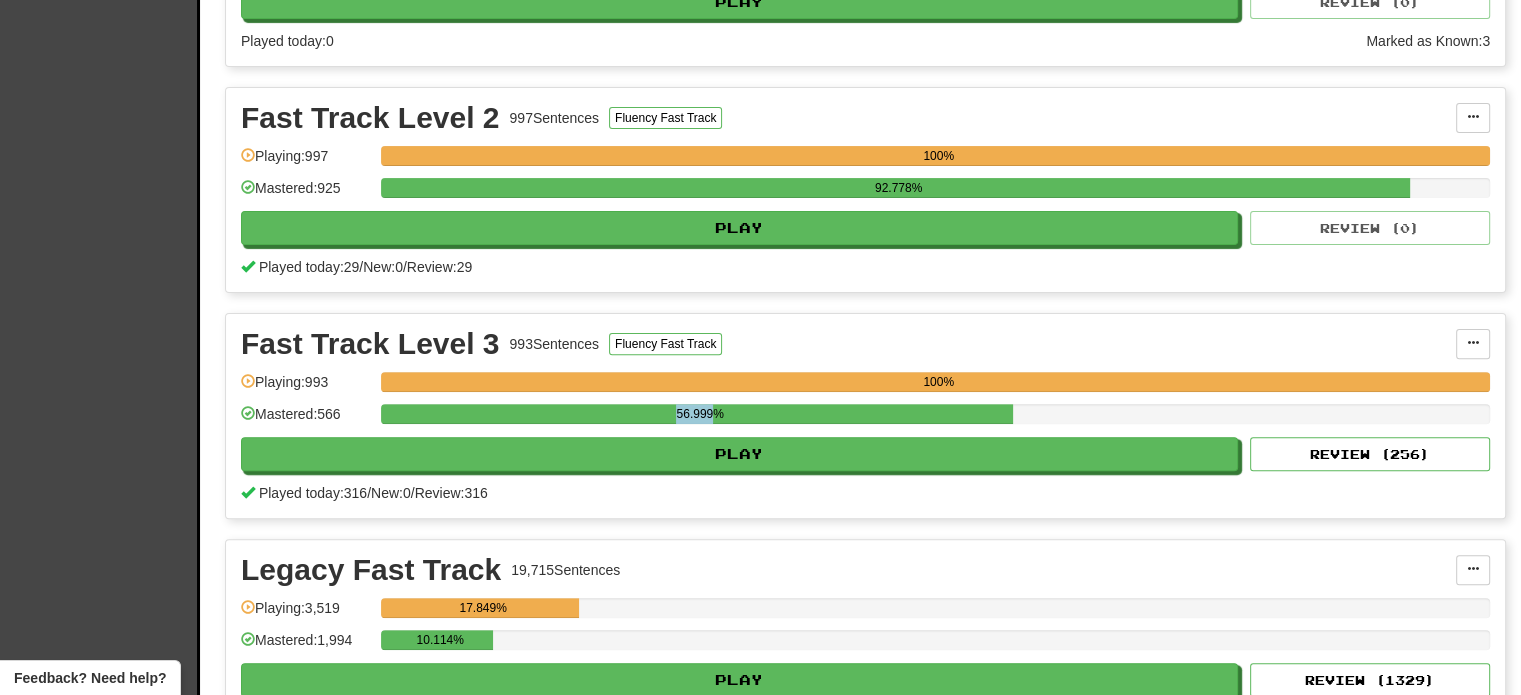 drag, startPoint x: 672, startPoint y: 405, endPoint x: 717, endPoint y: 406, distance: 45.01111 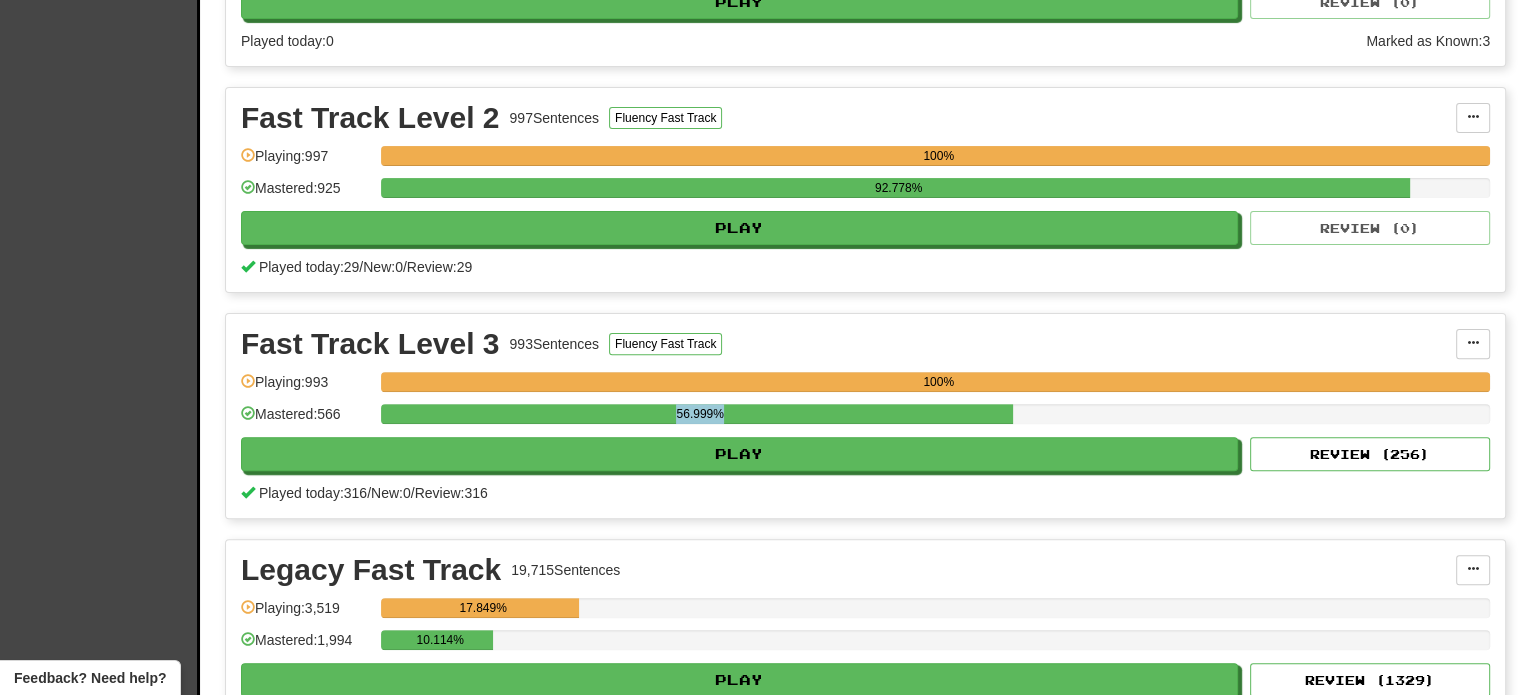 drag, startPoint x: 731, startPoint y: 411, endPoint x: 668, endPoint y: 411, distance: 63 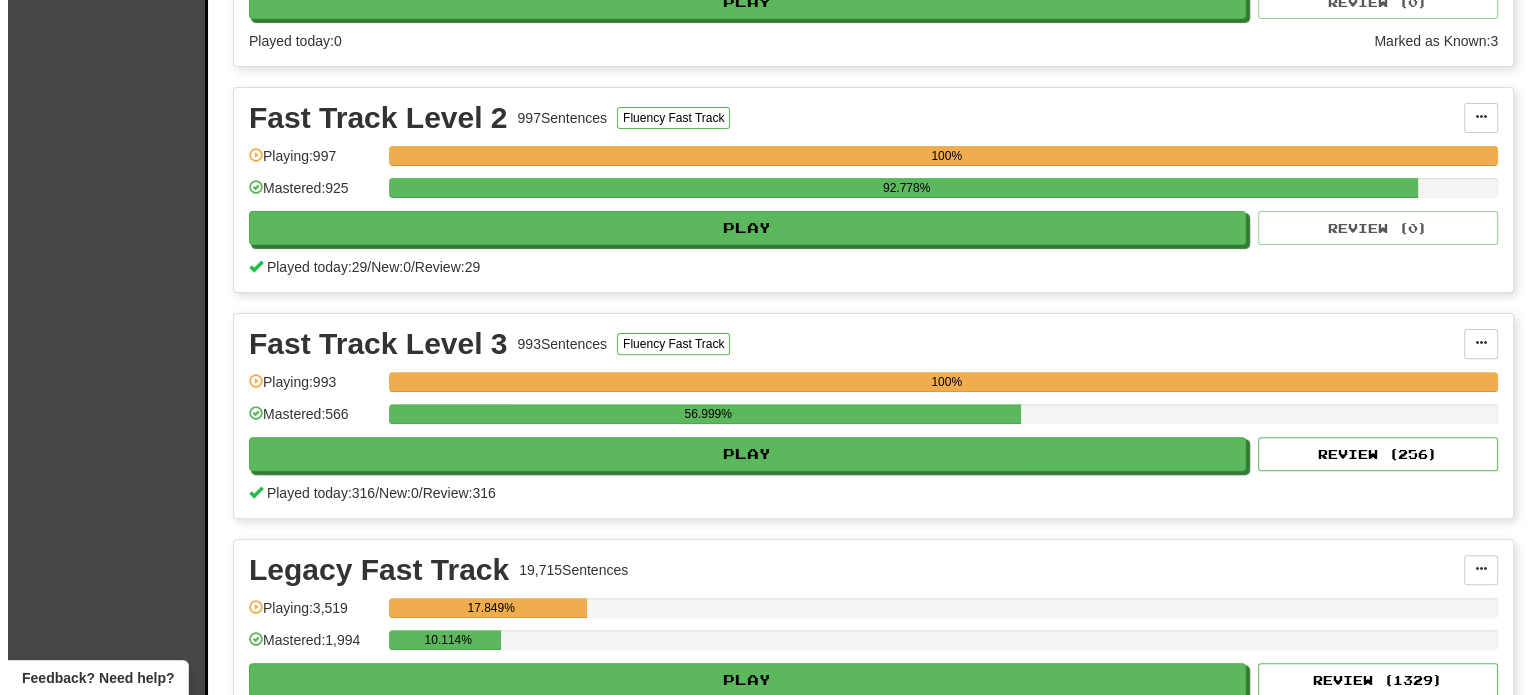 scroll, scrollTop: 800, scrollLeft: 0, axis: vertical 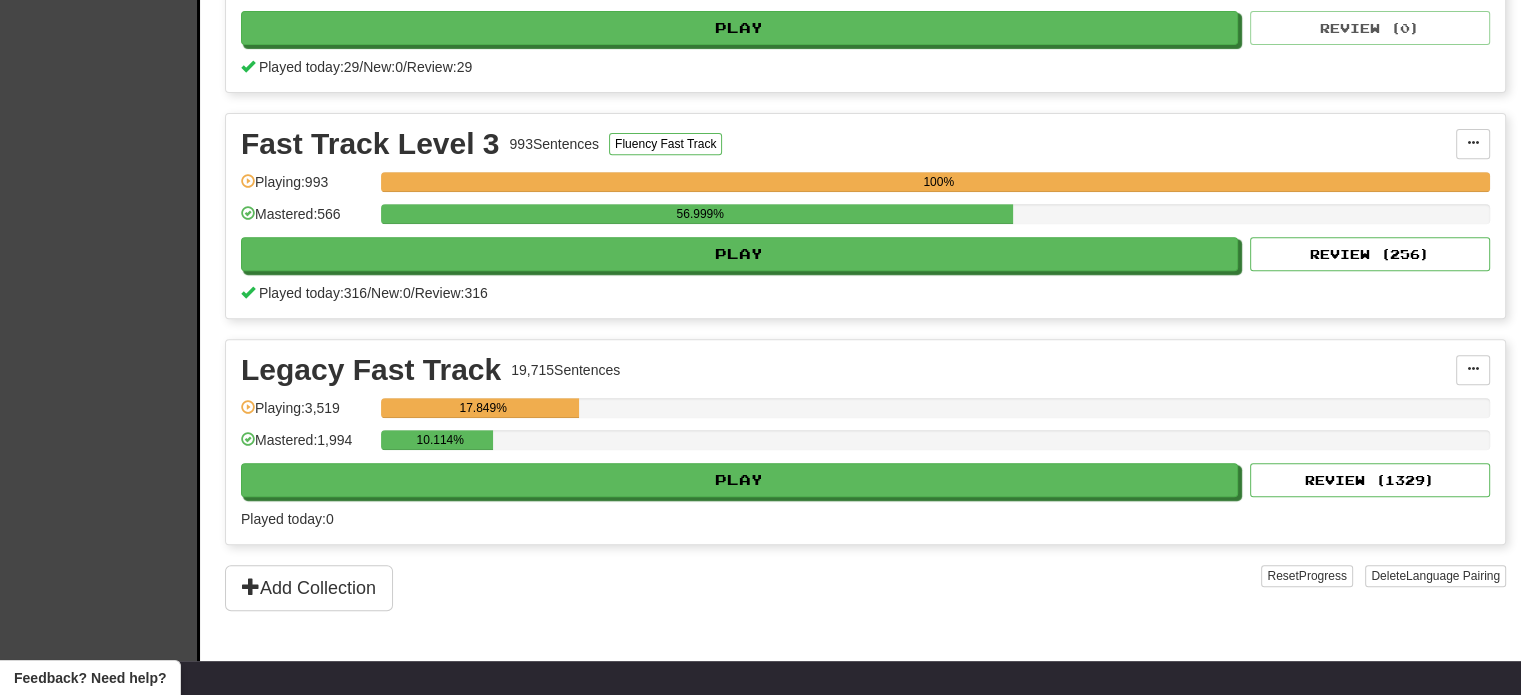drag, startPoint x: 526, startPoint y: 374, endPoint x: 652, endPoint y: 362, distance: 126.57014 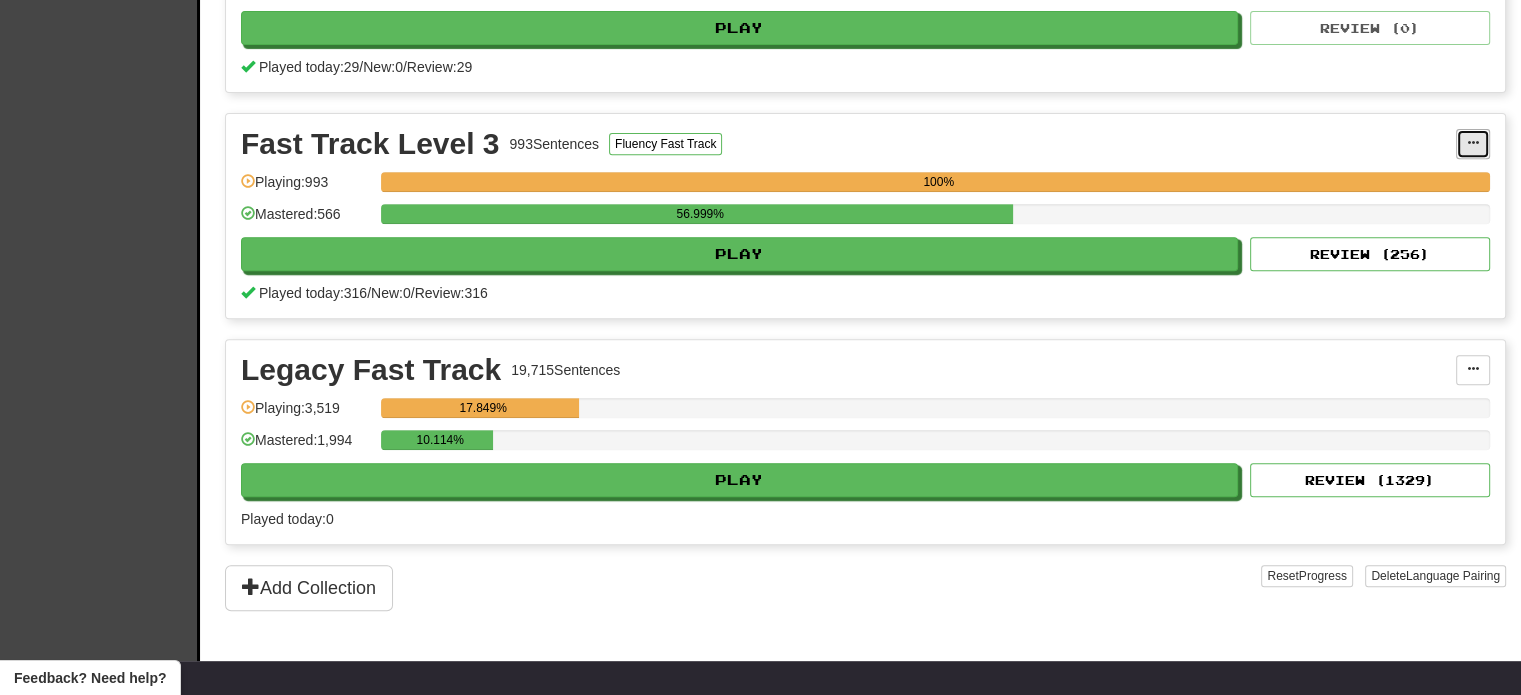 click at bounding box center (1473, 144) 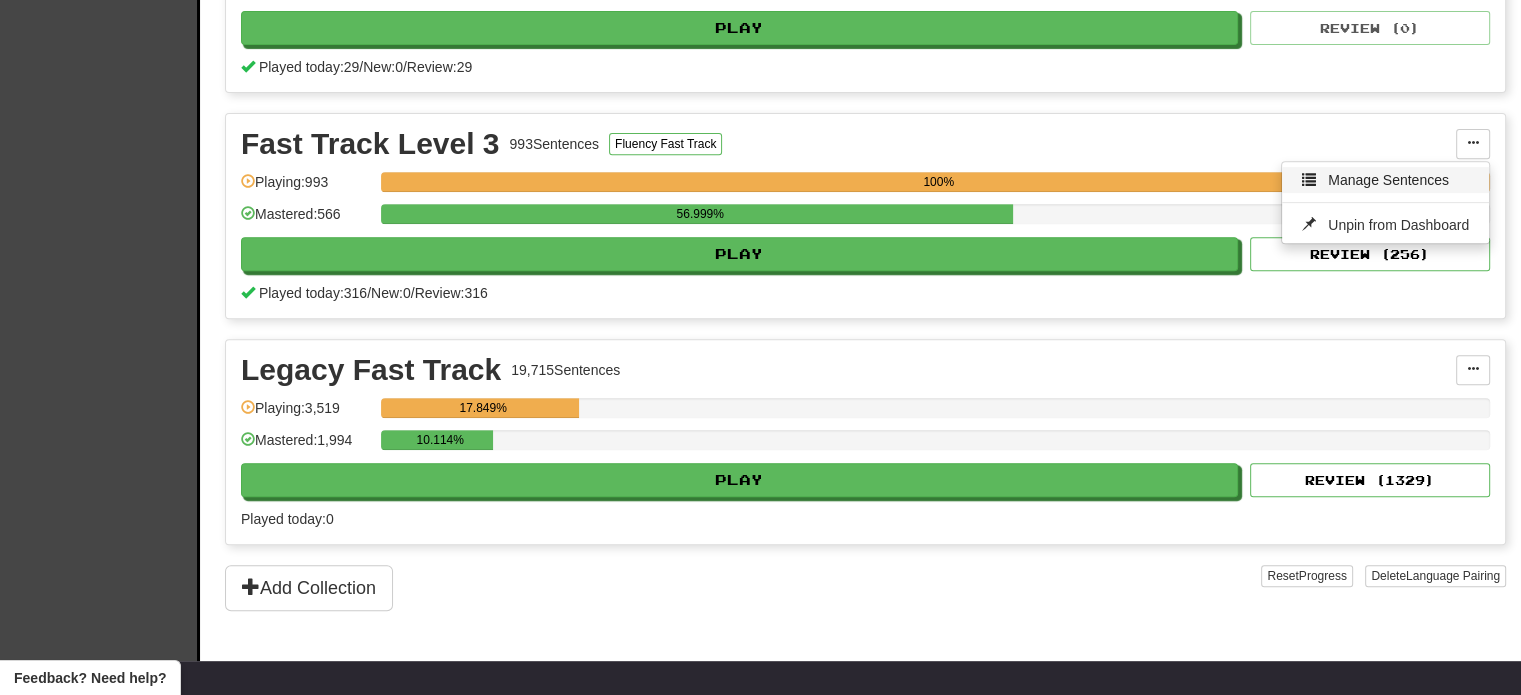 click on "Manage Sentences" at bounding box center (1385, 180) 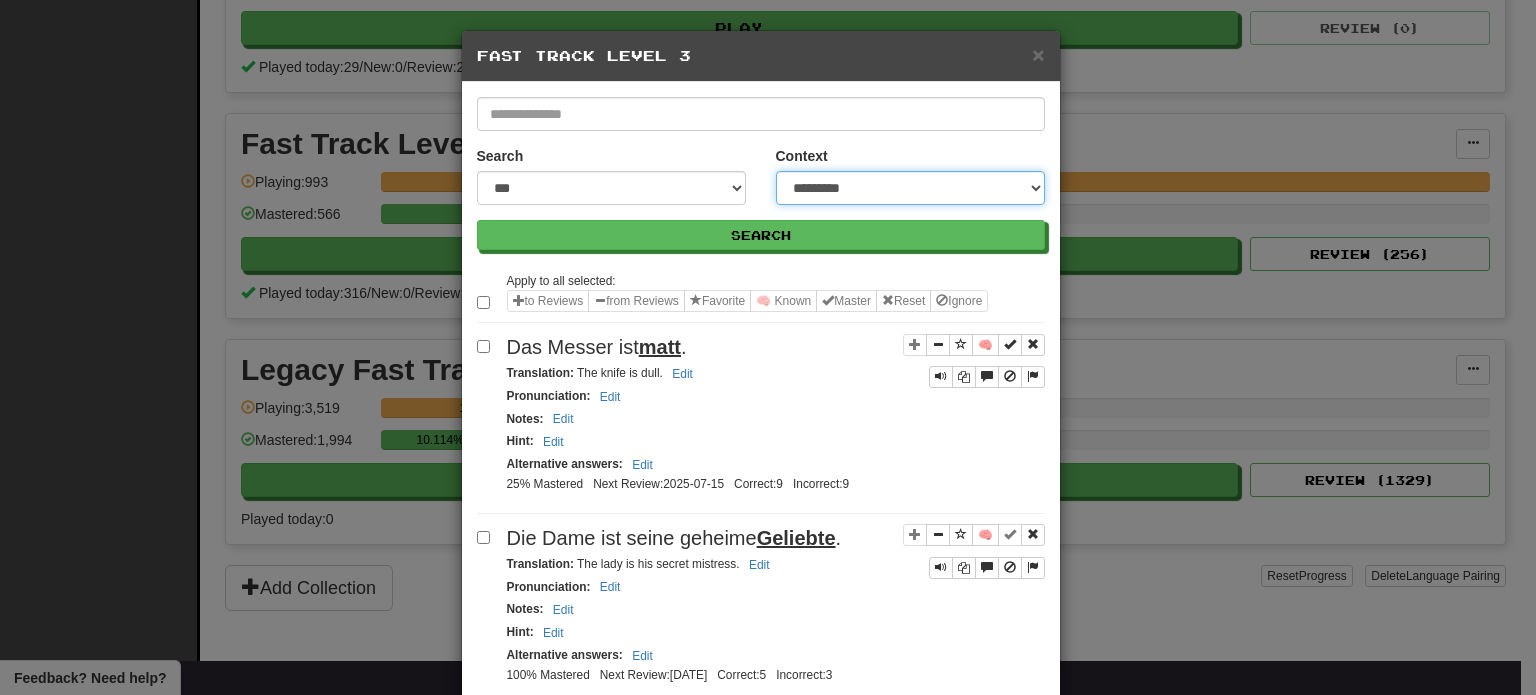 click on "**********" at bounding box center (910, 188) 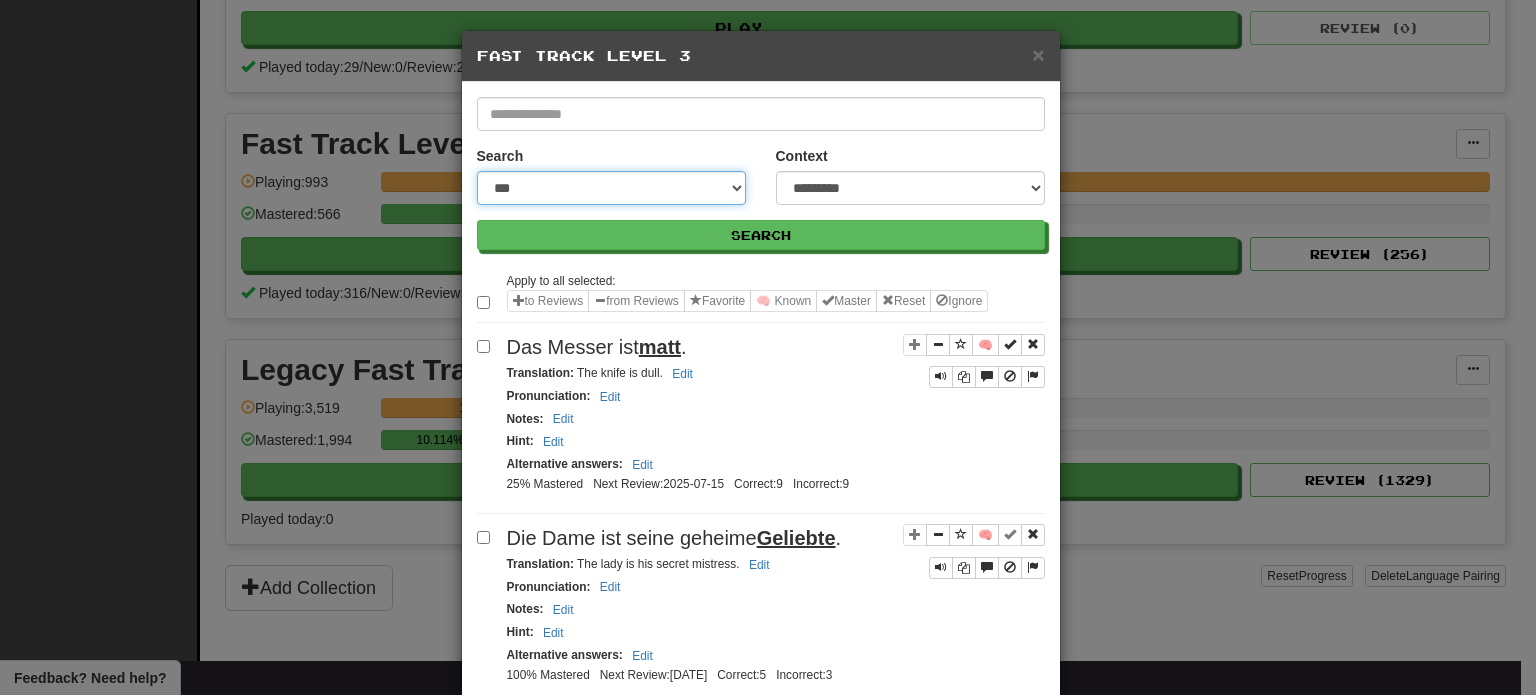 click on "**********" at bounding box center (611, 188) 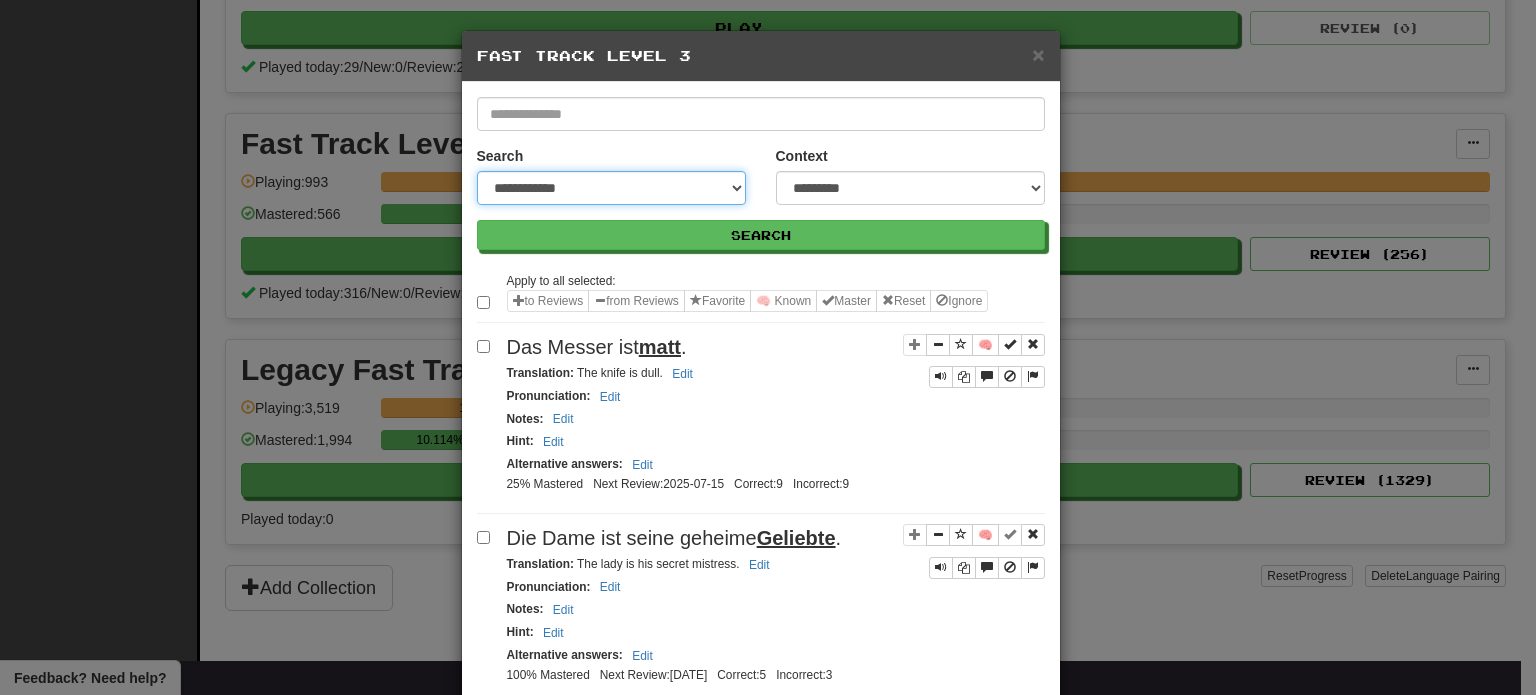 click on "**********" at bounding box center (611, 188) 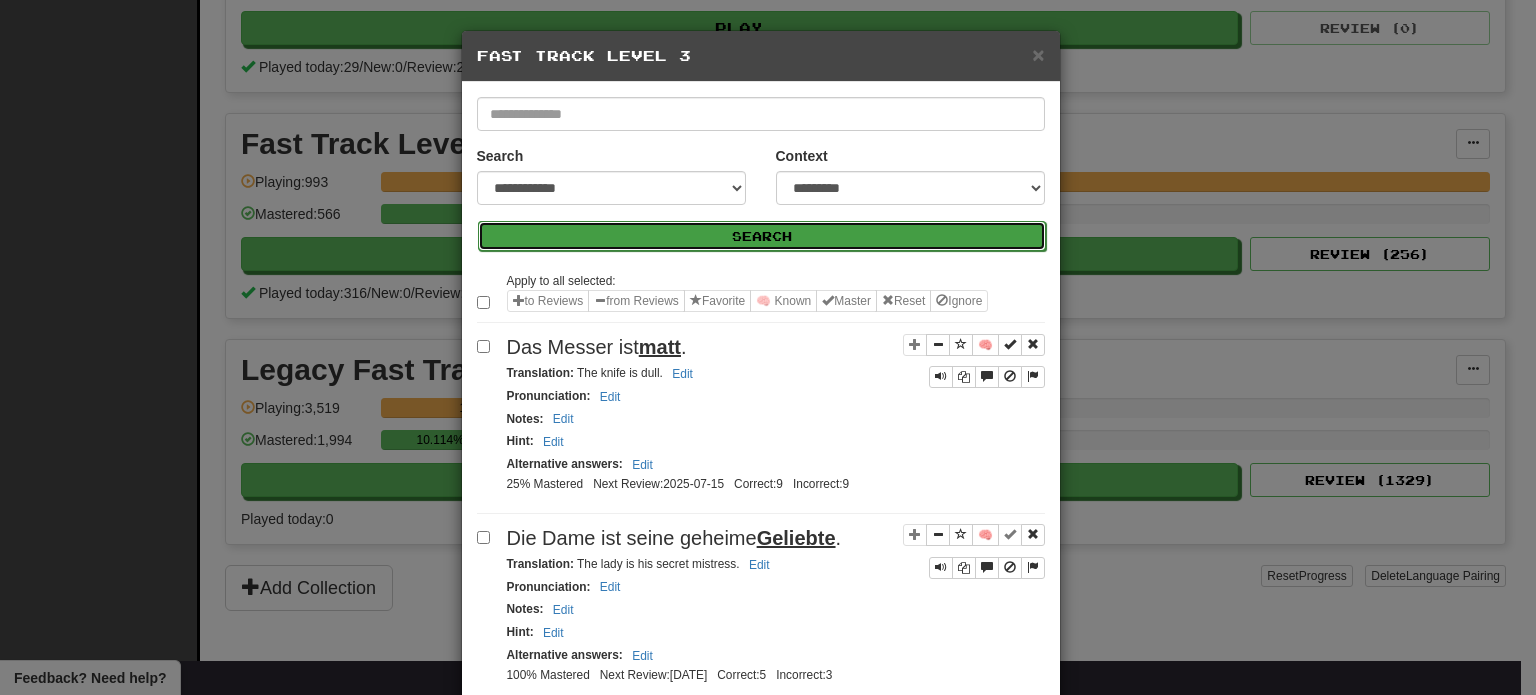 click on "Search" at bounding box center [762, 236] 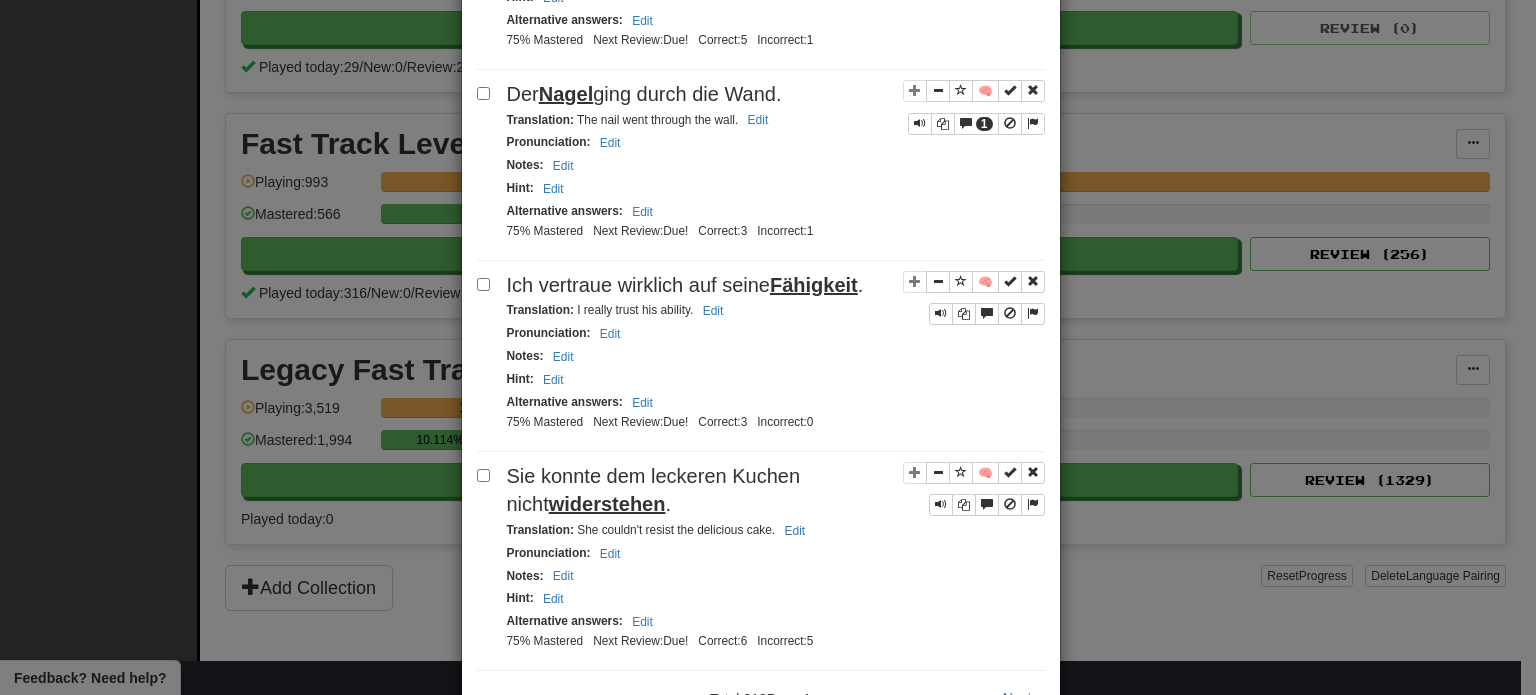 scroll, scrollTop: 3637, scrollLeft: 0, axis: vertical 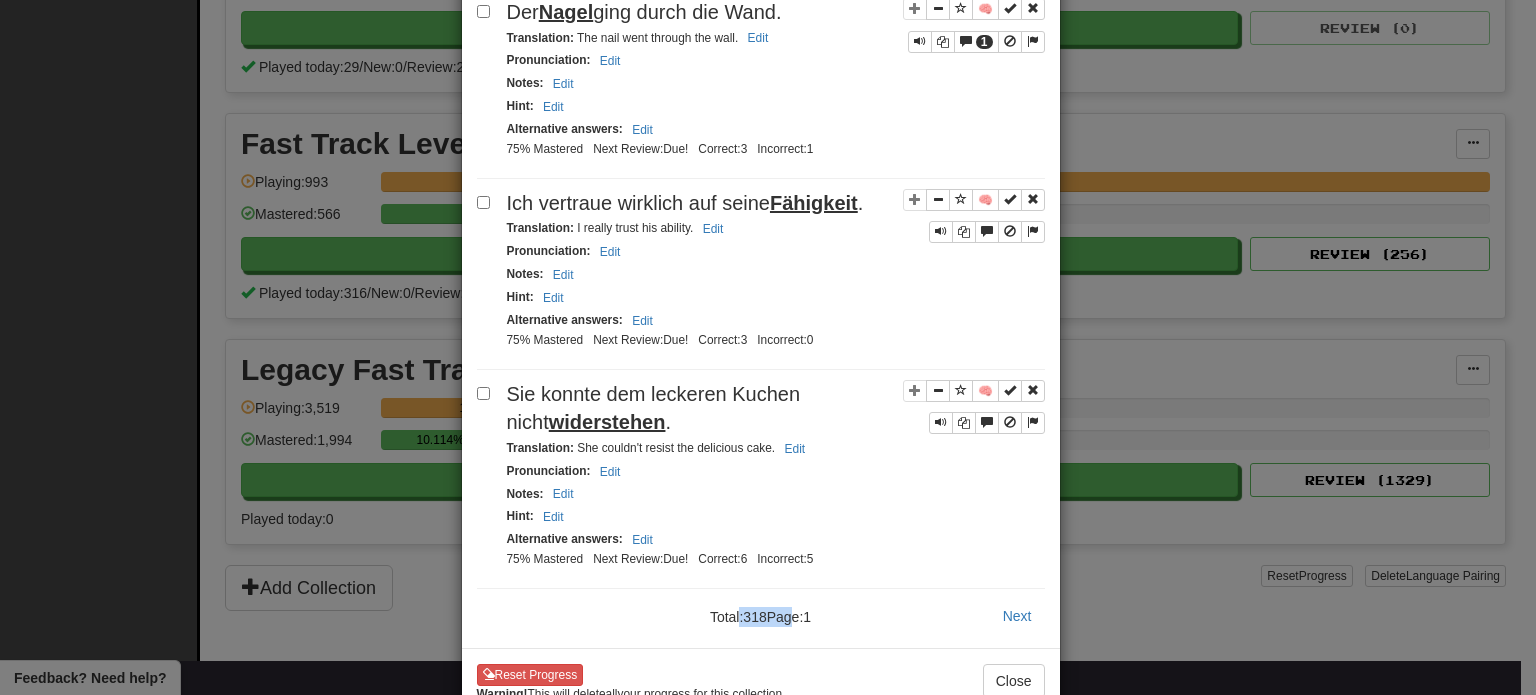drag, startPoint x: 726, startPoint y: 558, endPoint x: 776, endPoint y: 562, distance: 50.159744 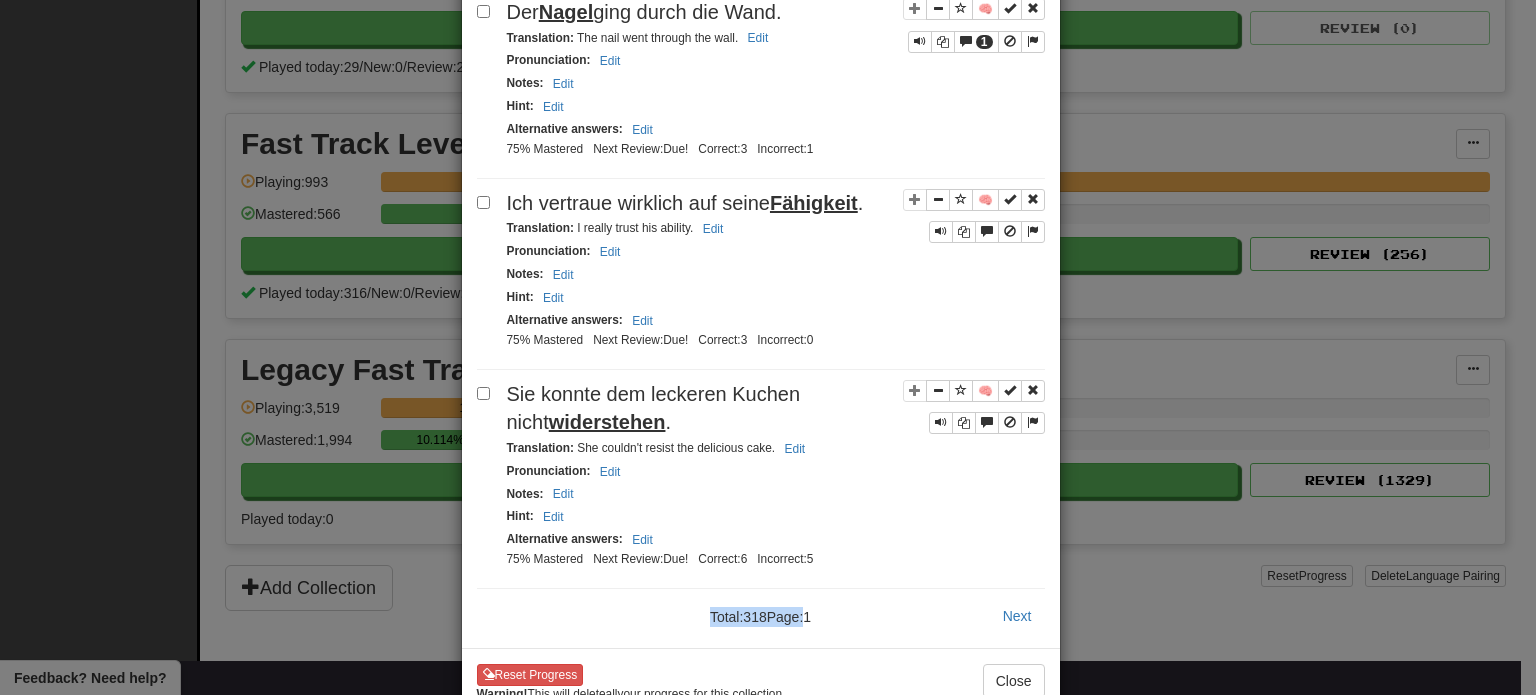drag, startPoint x: 776, startPoint y: 562, endPoint x: 709, endPoint y: 563, distance: 67.00746 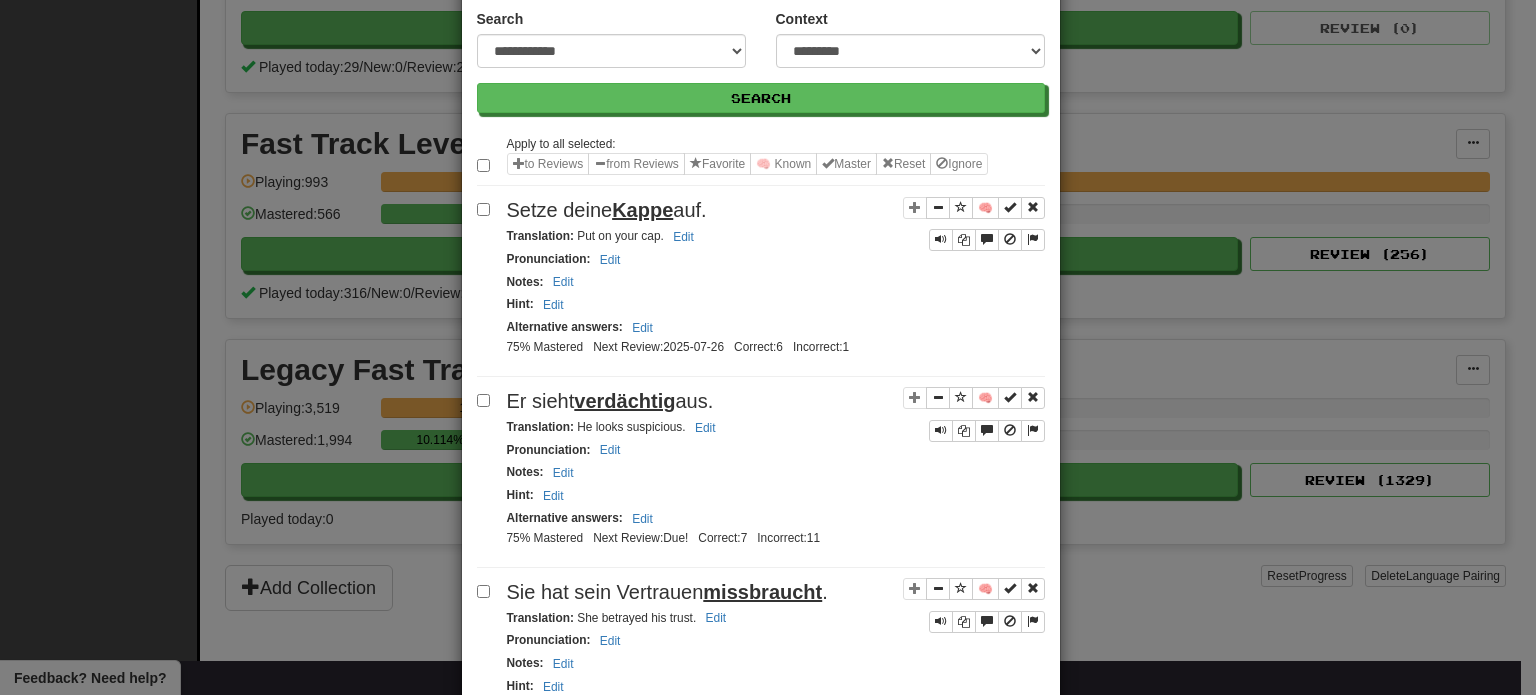 scroll, scrollTop: 0, scrollLeft: 0, axis: both 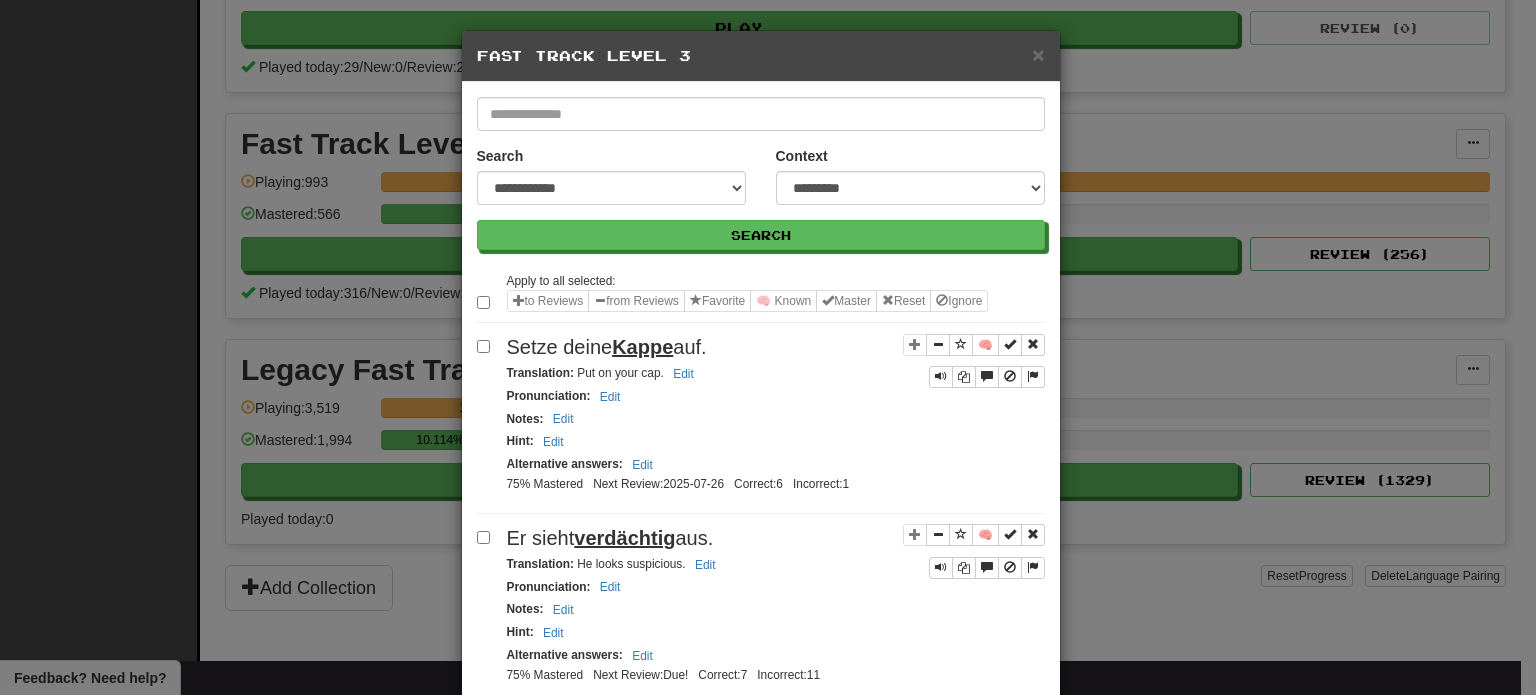 click on "Context" at bounding box center [802, 156] 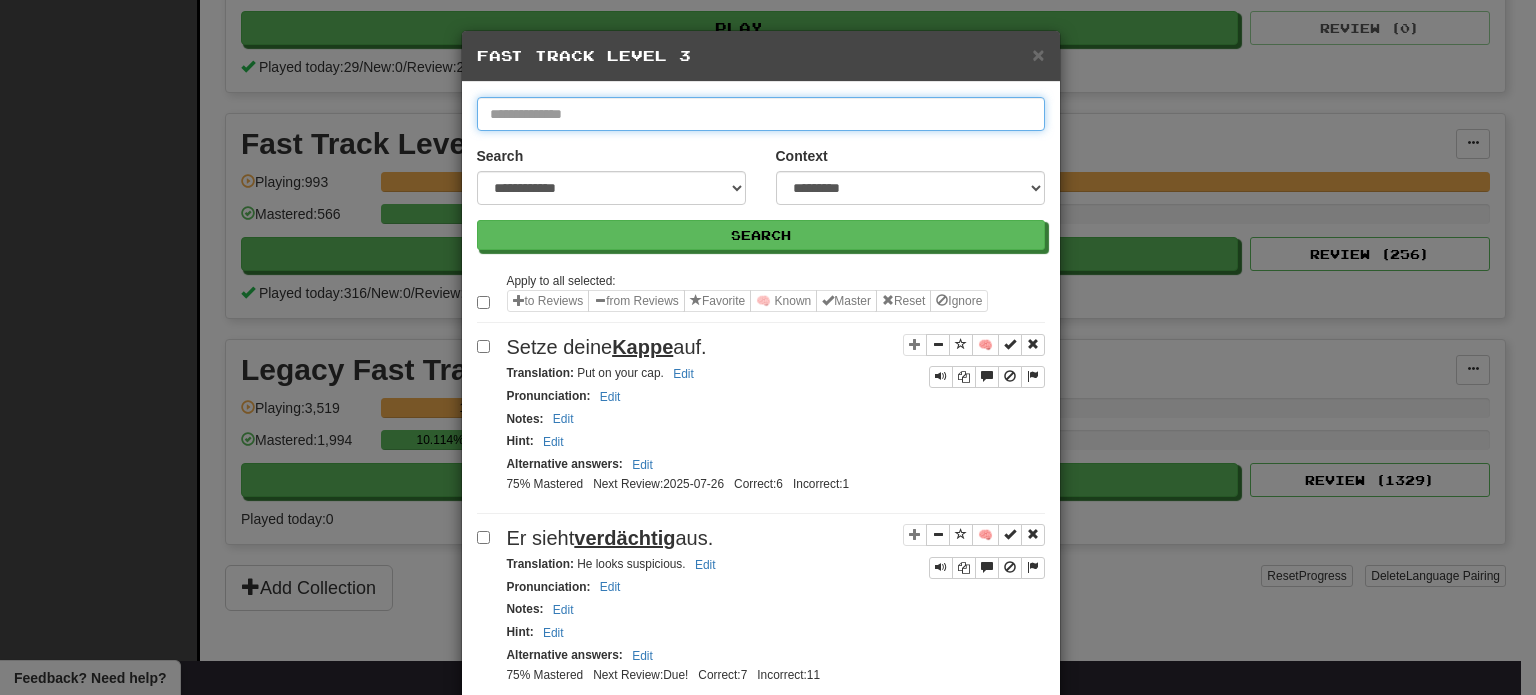 click at bounding box center (761, 114) 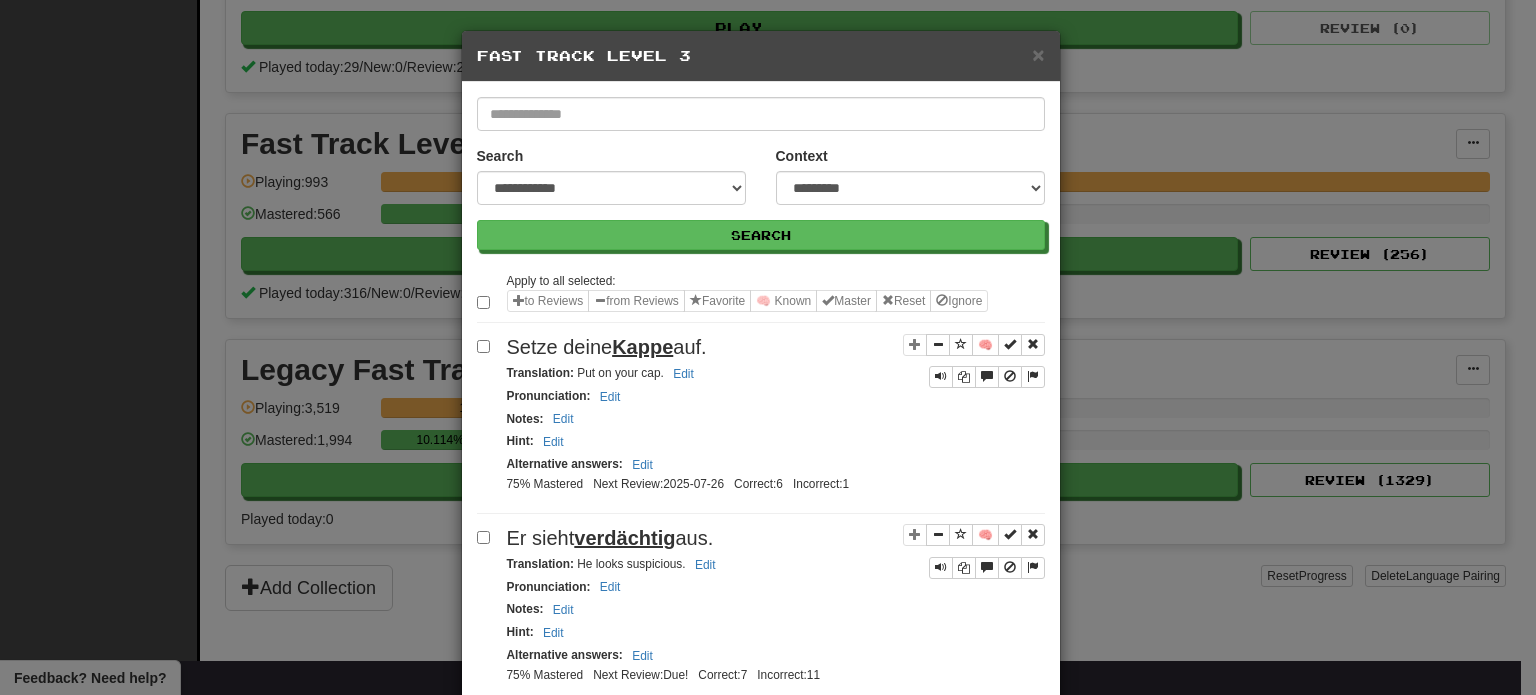 click on "Search" at bounding box center [500, 156] 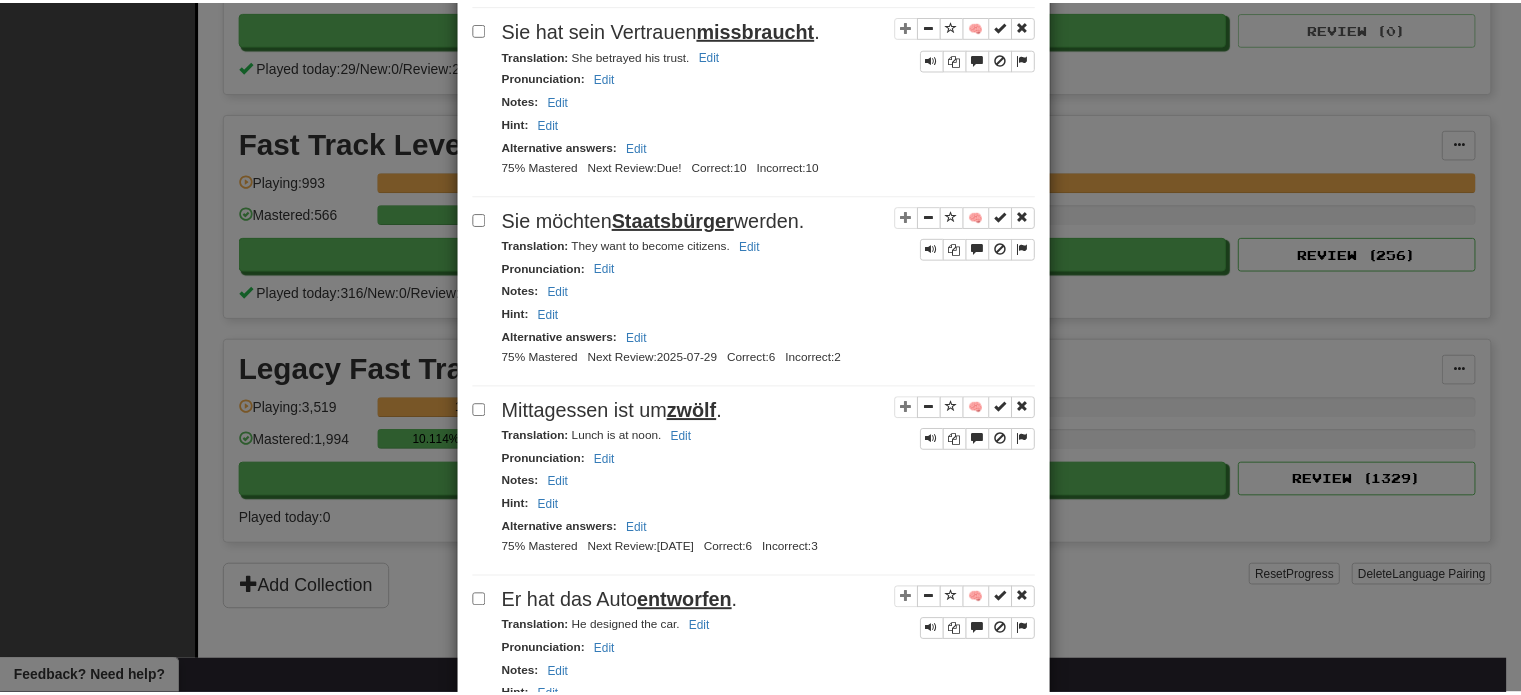 scroll, scrollTop: 0, scrollLeft: 0, axis: both 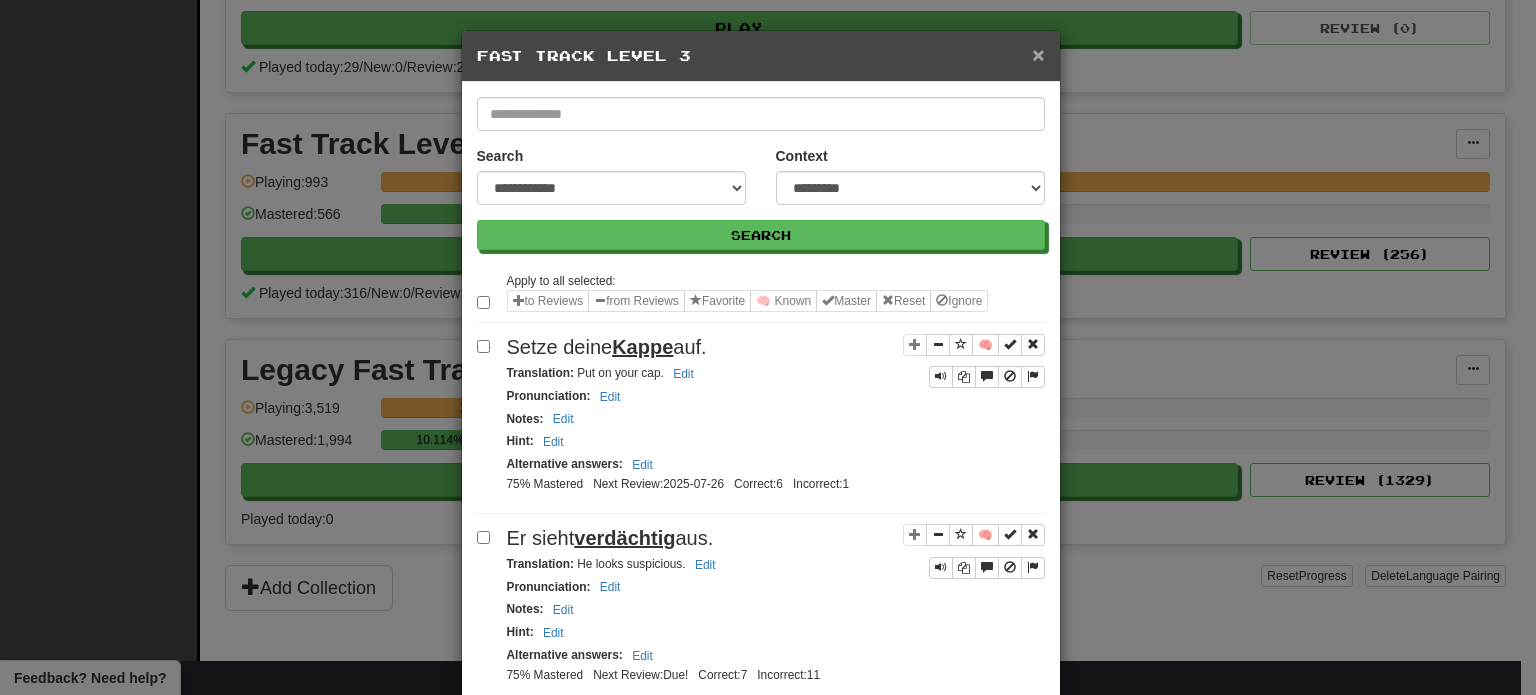 click on "×" at bounding box center [1038, 54] 